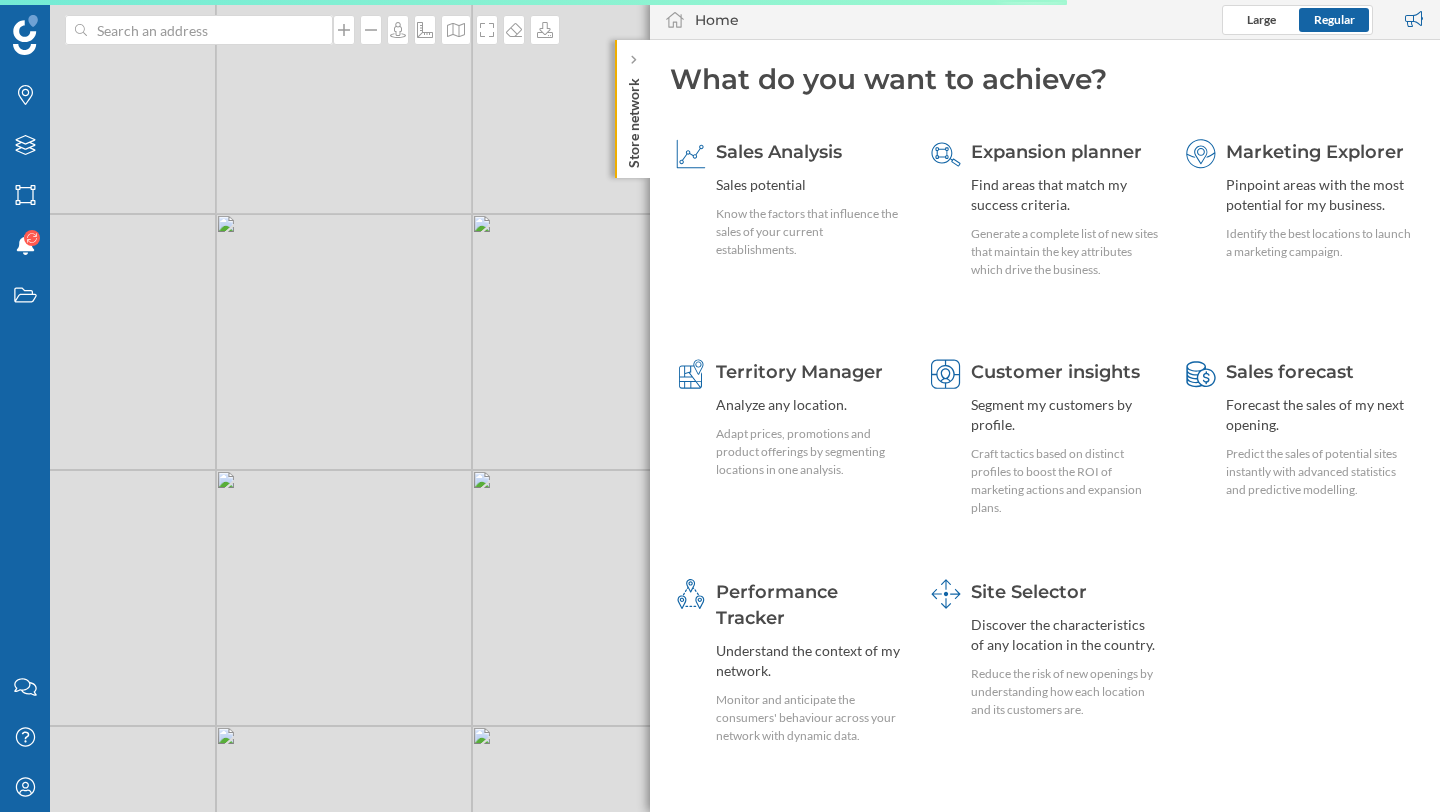 scroll, scrollTop: 0, scrollLeft: 0, axis: both 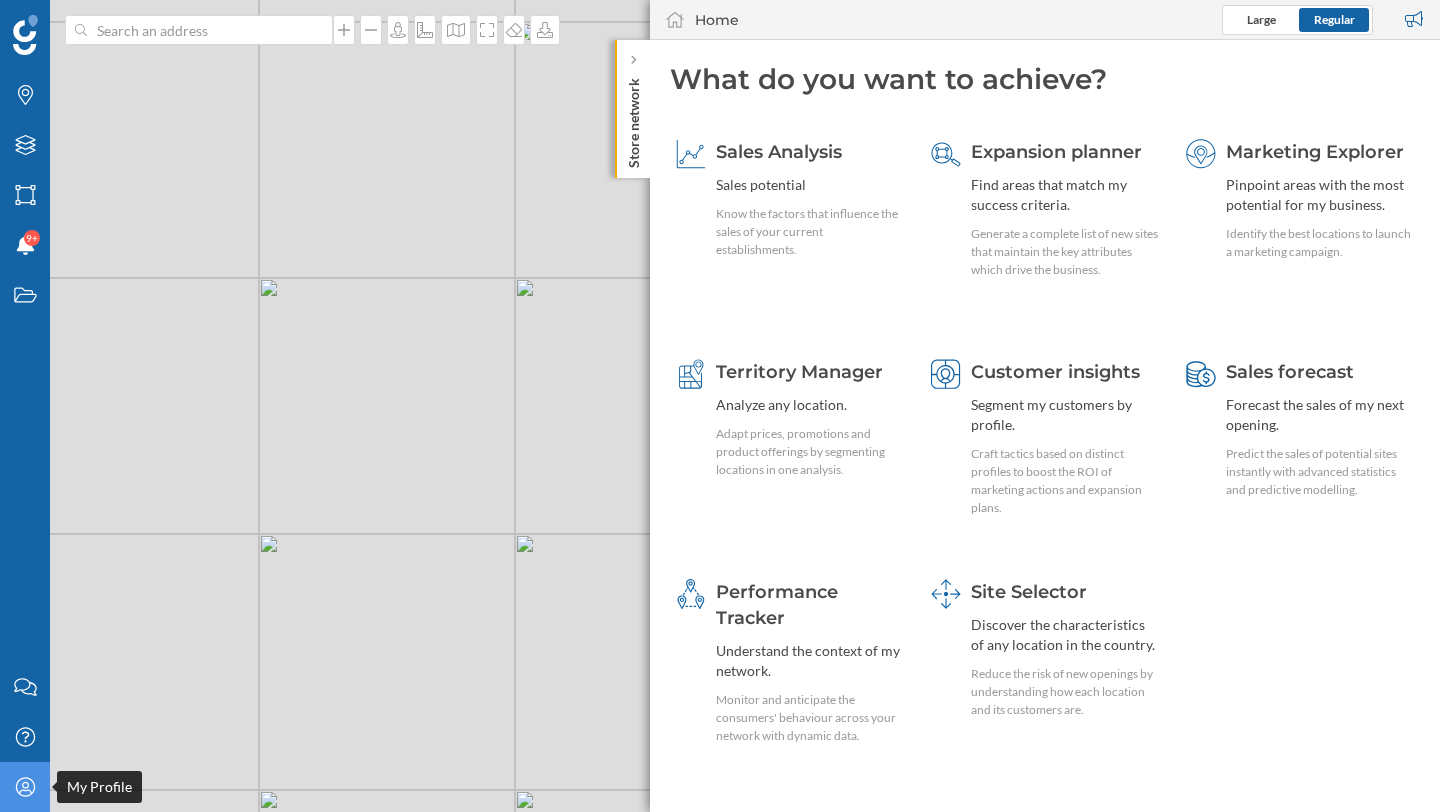 click on "My Profile" 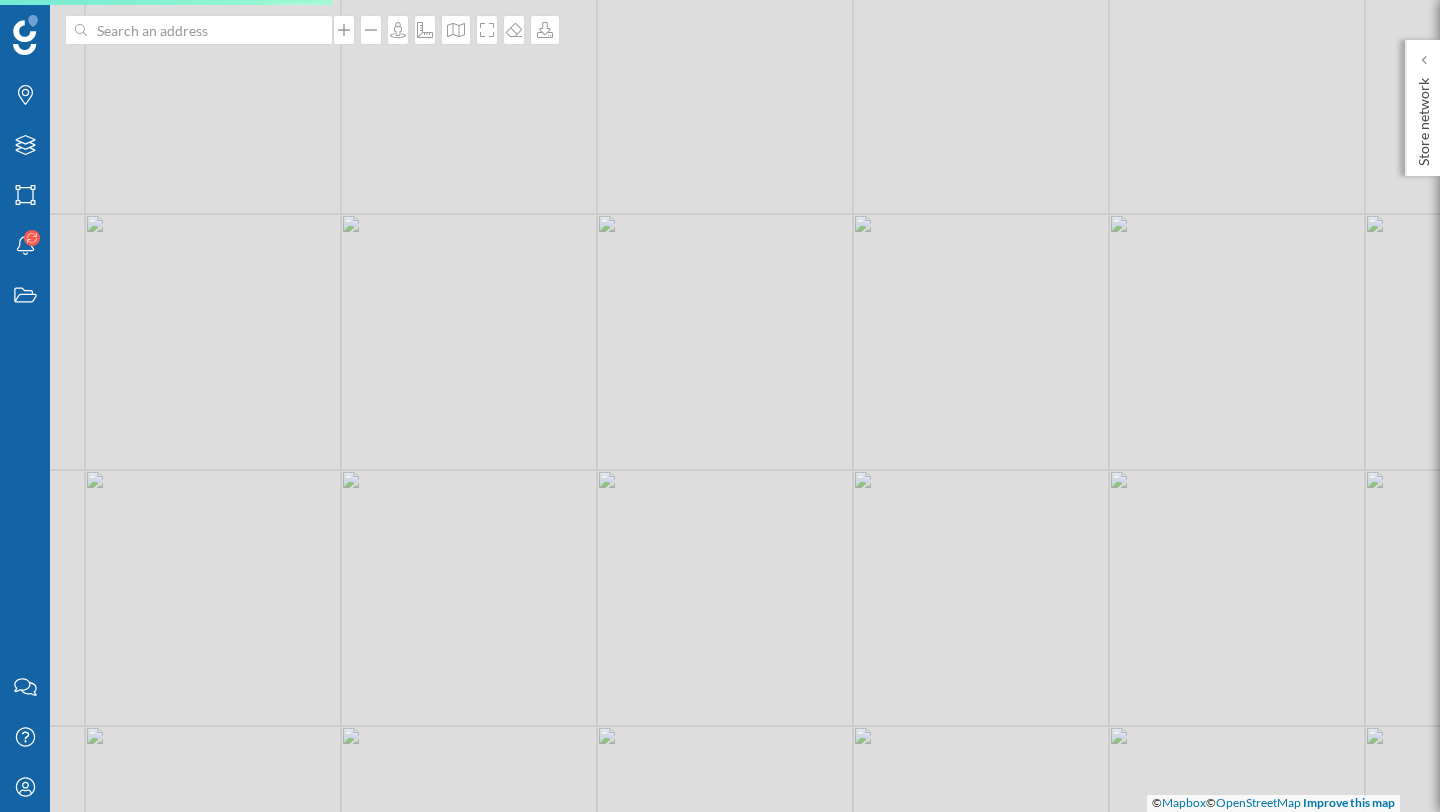 scroll, scrollTop: 0, scrollLeft: 0, axis: both 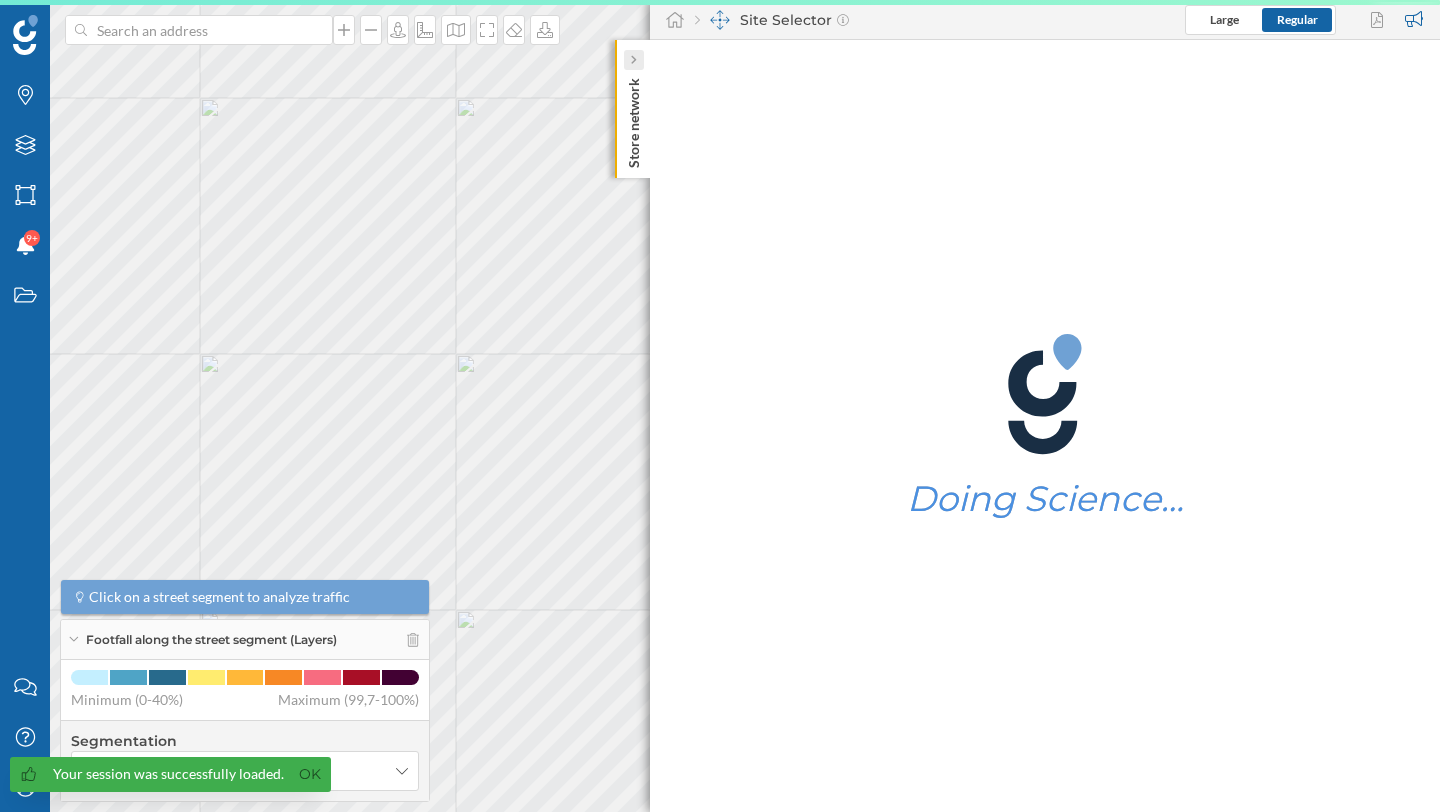 click 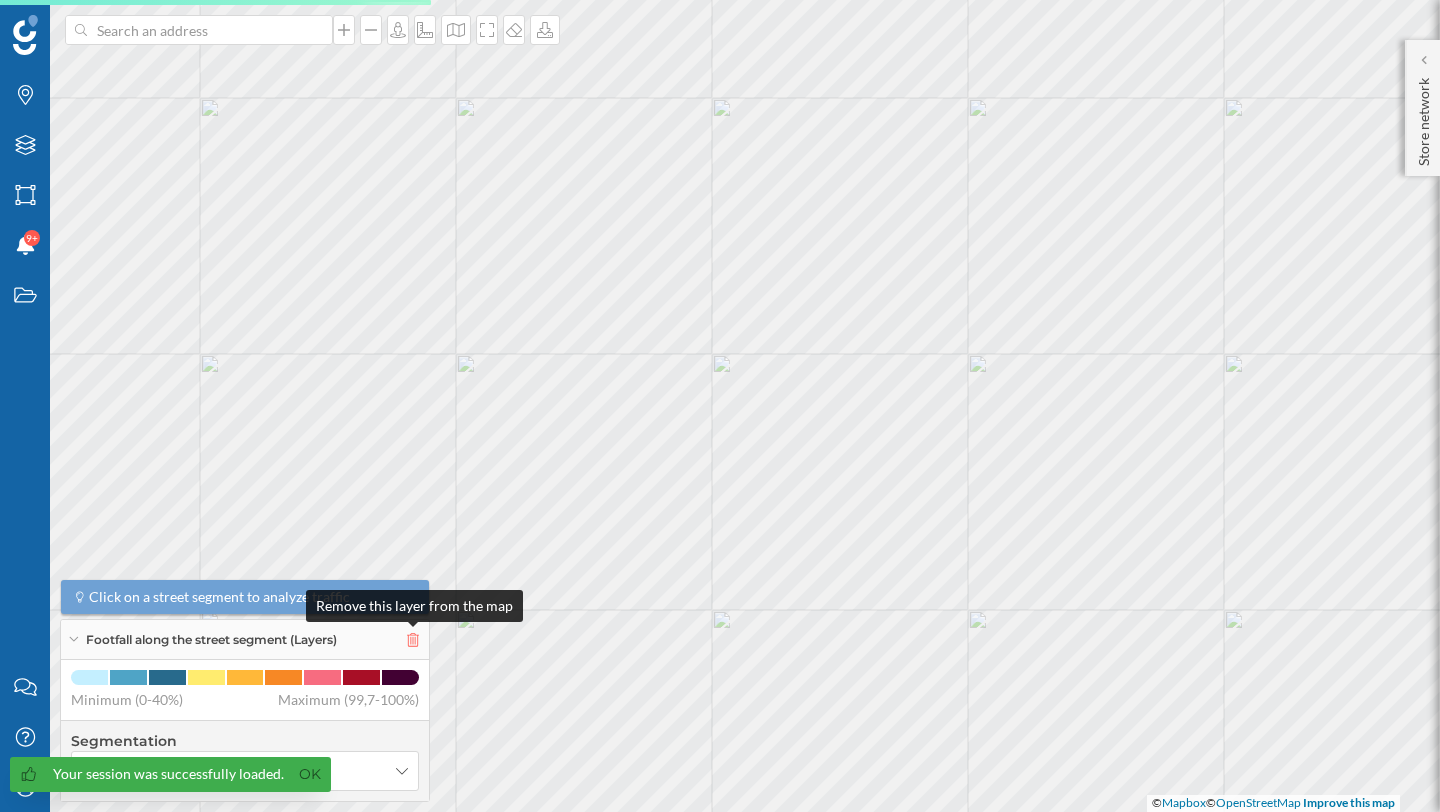 click 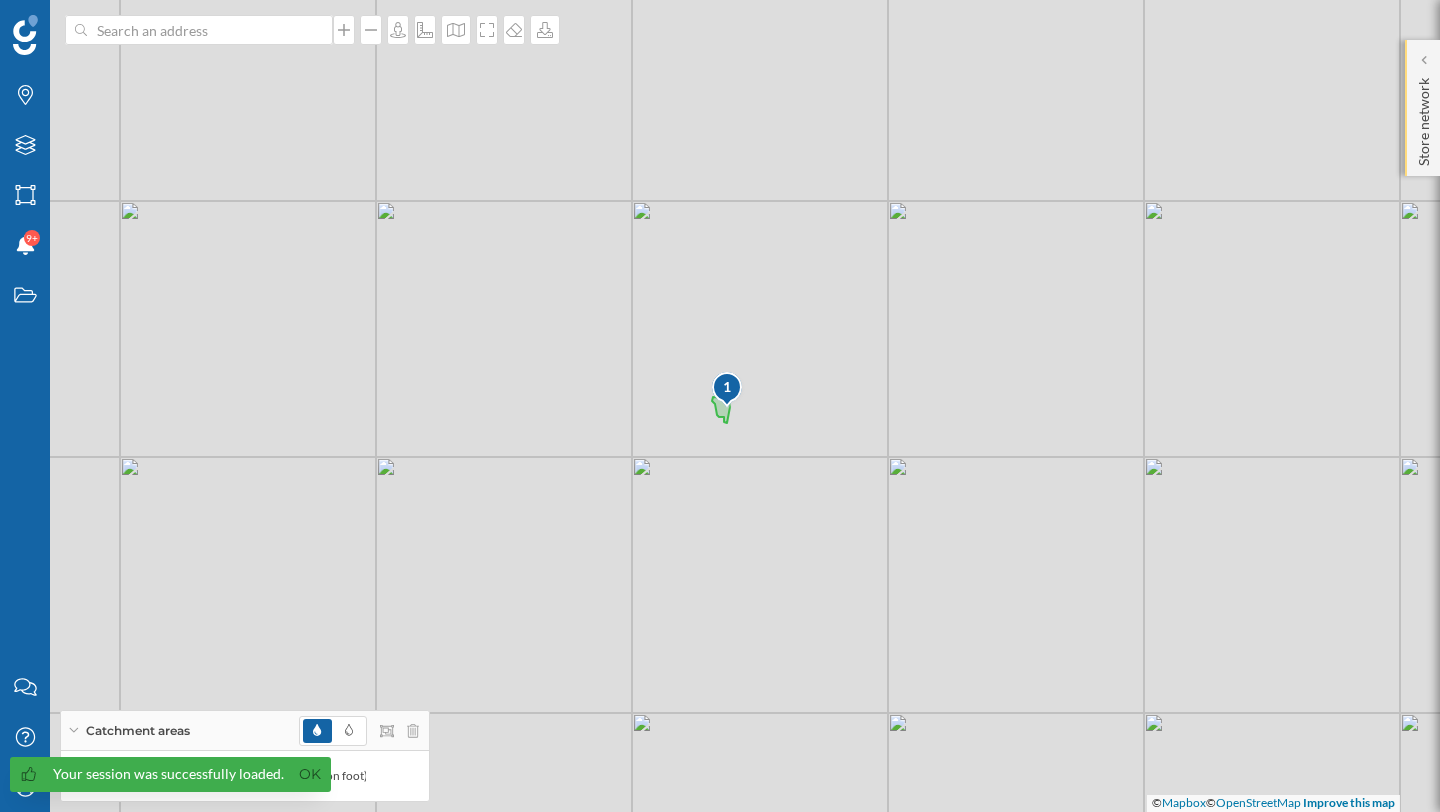 click on "Store network" 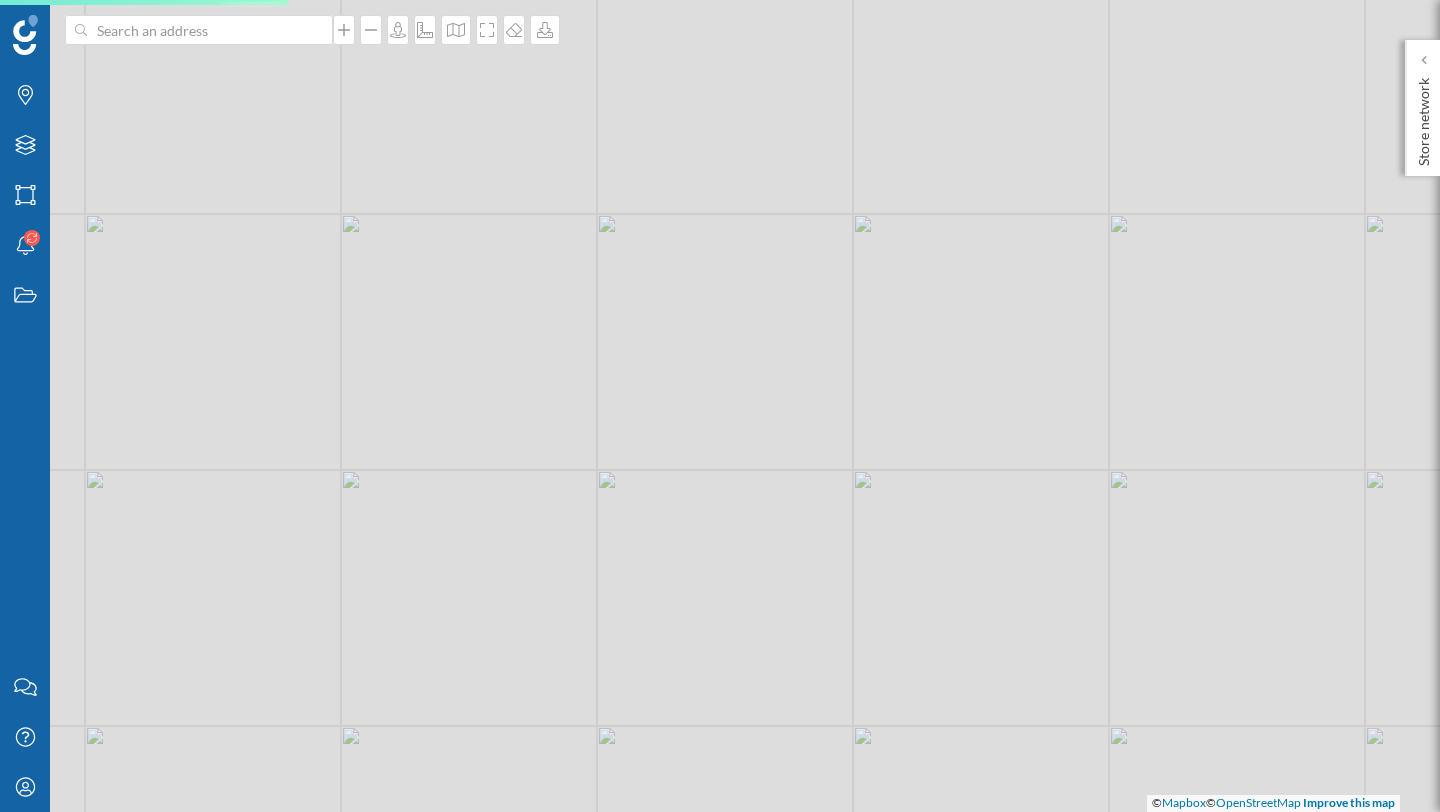 scroll, scrollTop: 0, scrollLeft: 0, axis: both 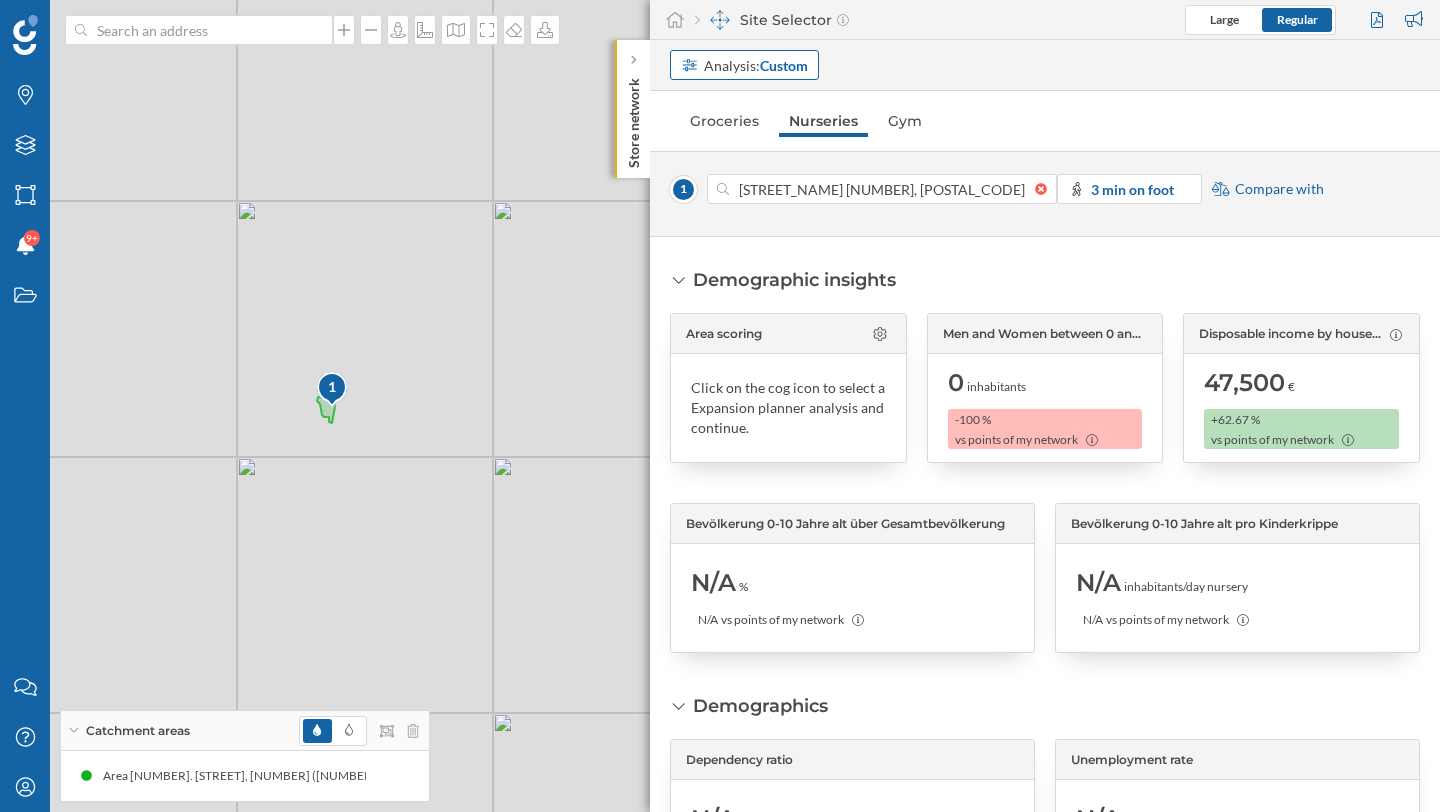 click on "Analysis:  Custom" at bounding box center (756, 65) 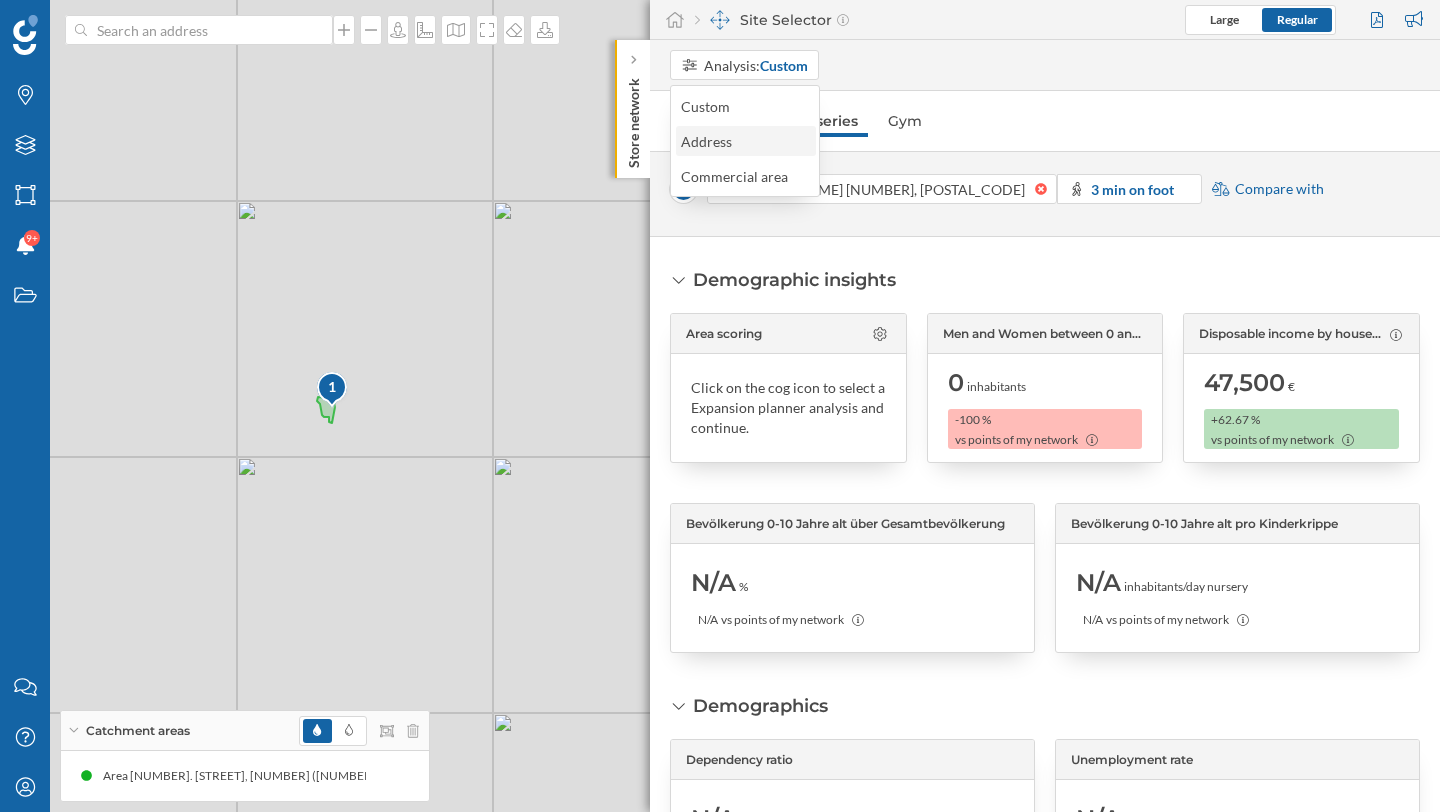 click on "Address" at bounding box center (711, 141) 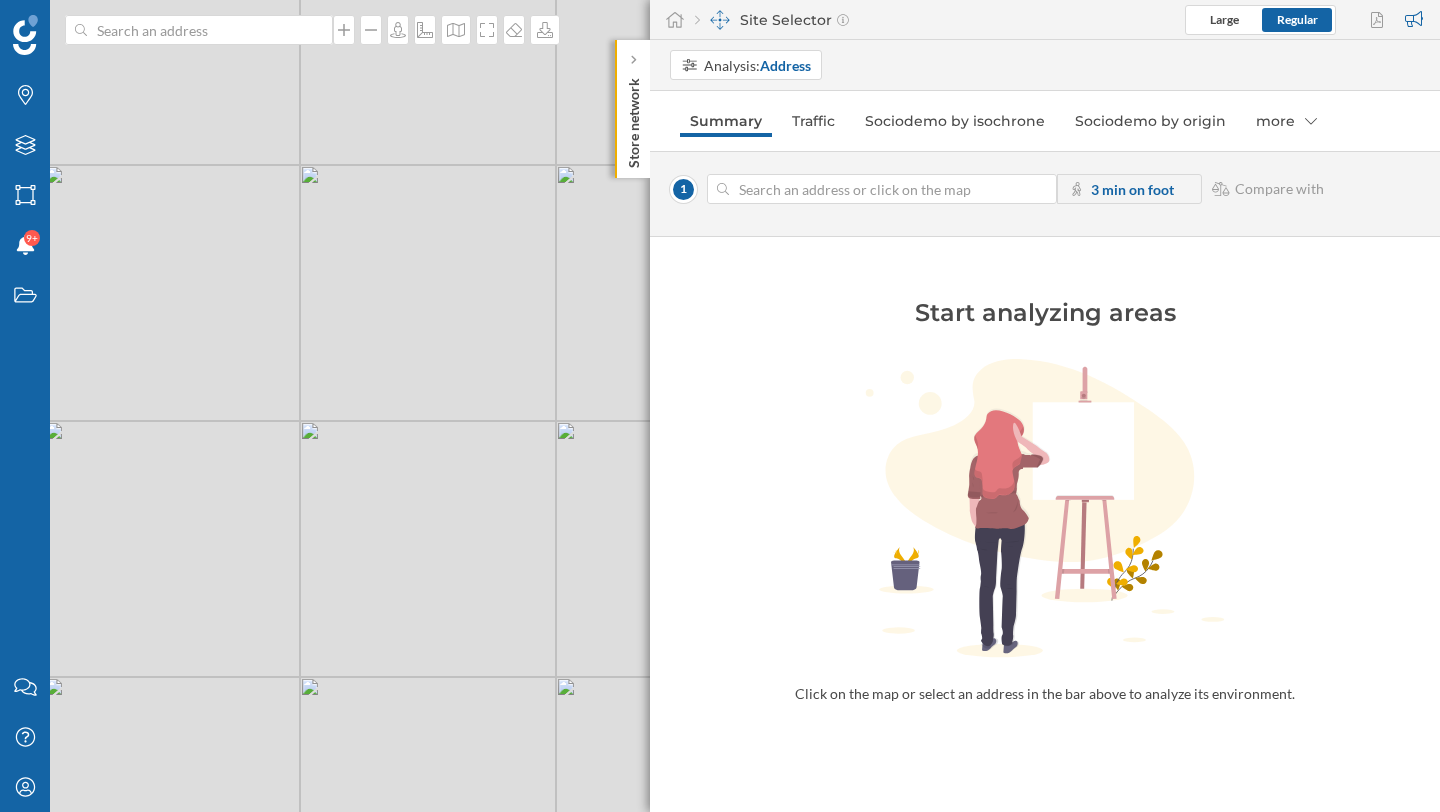 click on "Analysis: Address" at bounding box center [1055, 65] 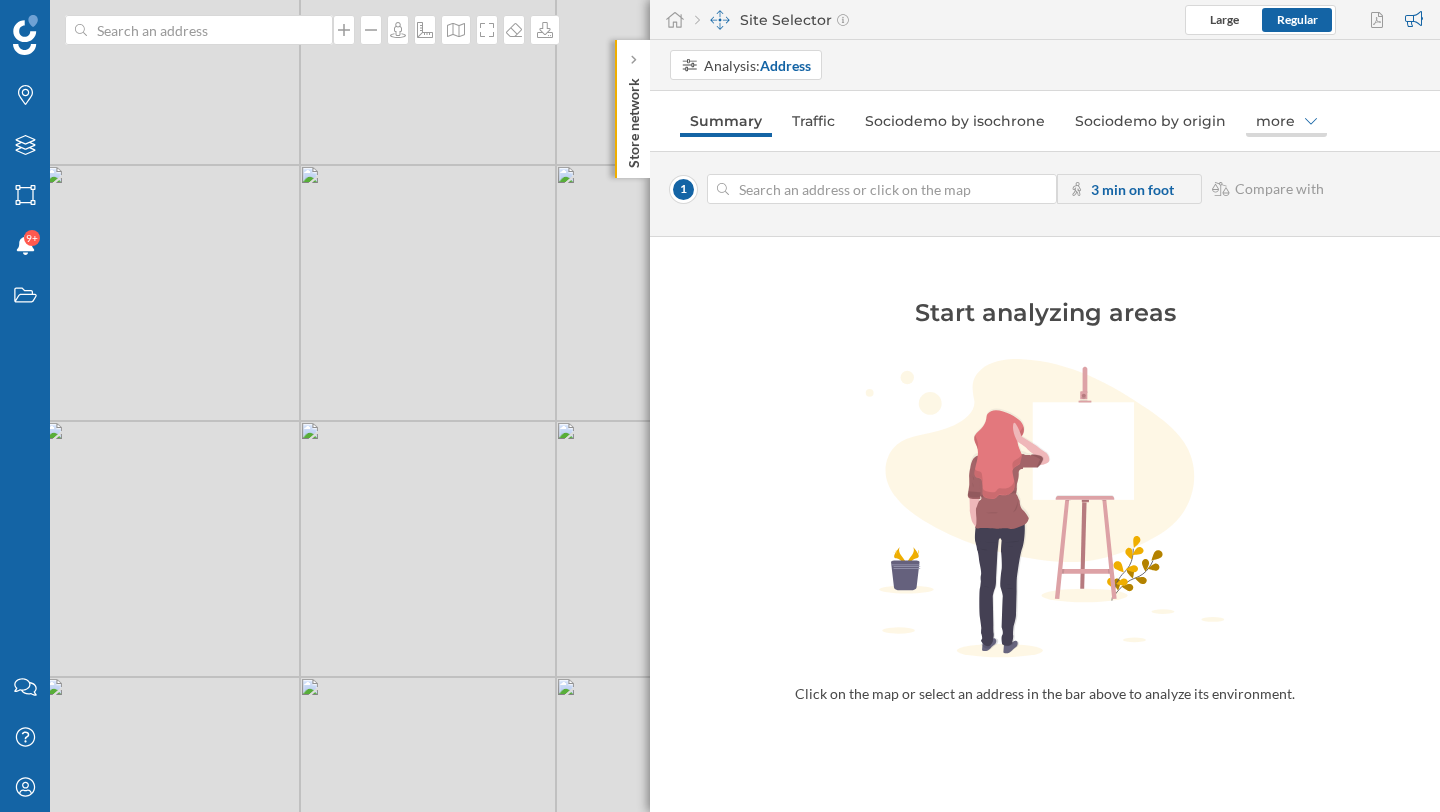 click on "more" at bounding box center (1286, 121) 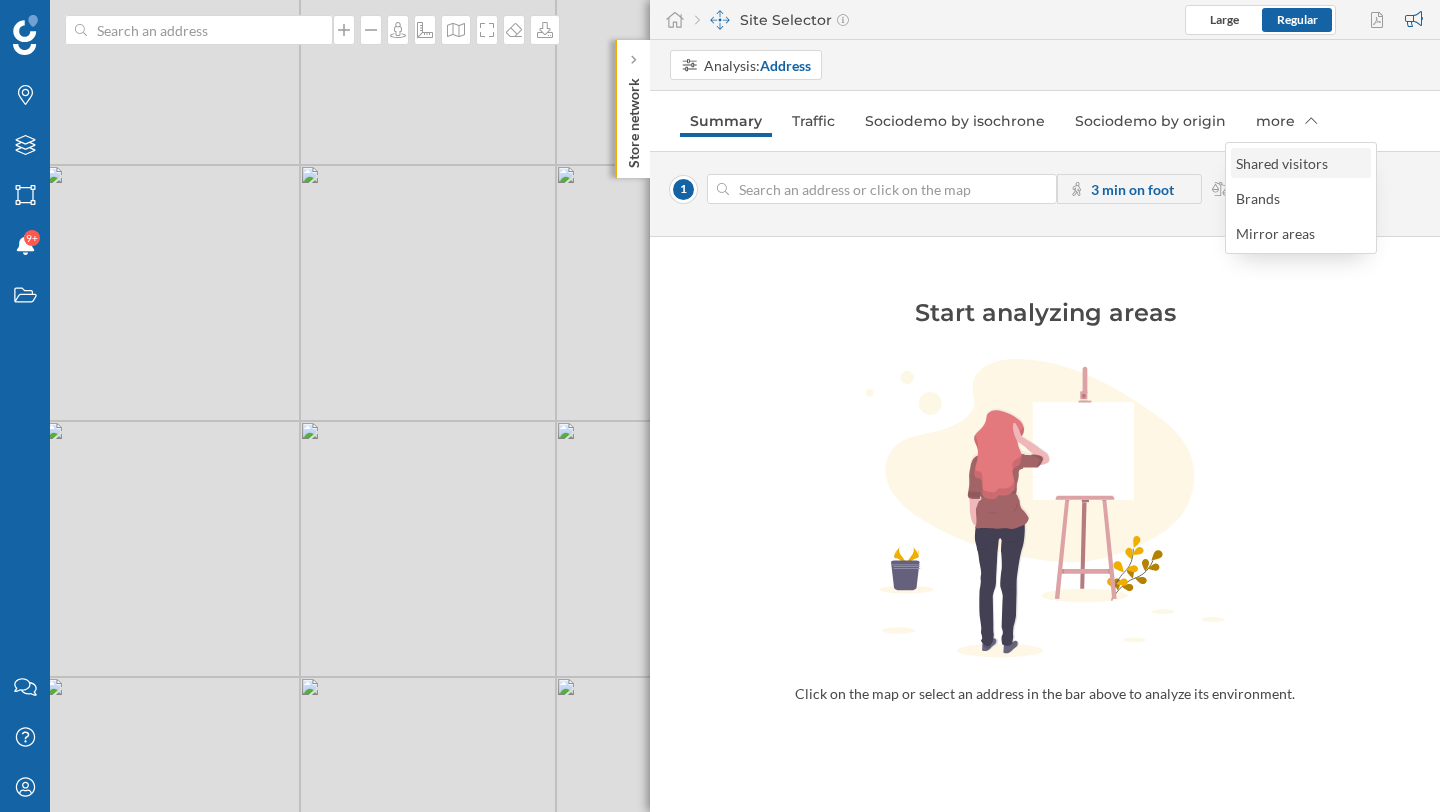 click on "Shared visitors" at bounding box center [1282, 163] 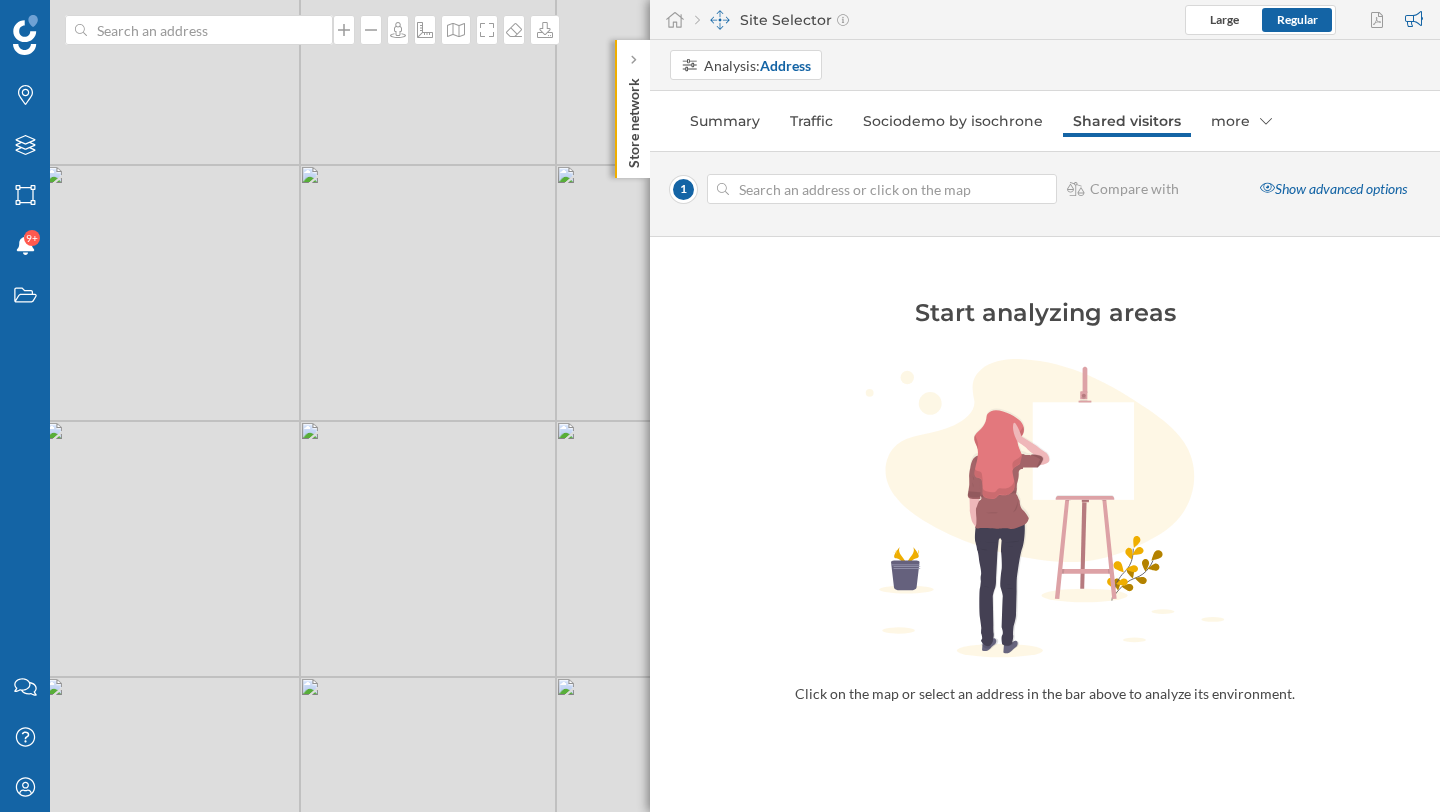 click on "©  Mapbox  ©  OpenStreetMap   Improve this map" at bounding box center (720, 406) 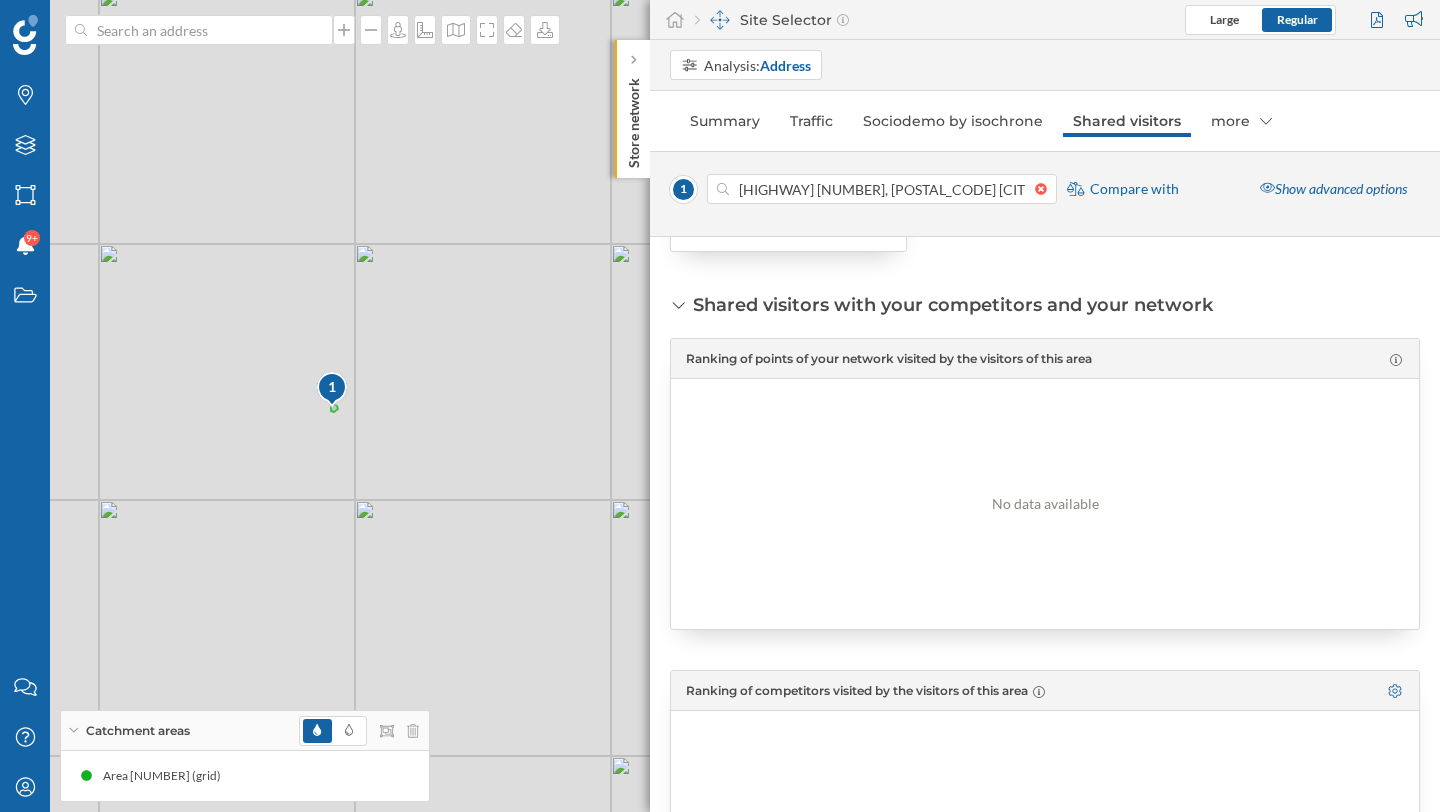 scroll, scrollTop: 215, scrollLeft: 0, axis: vertical 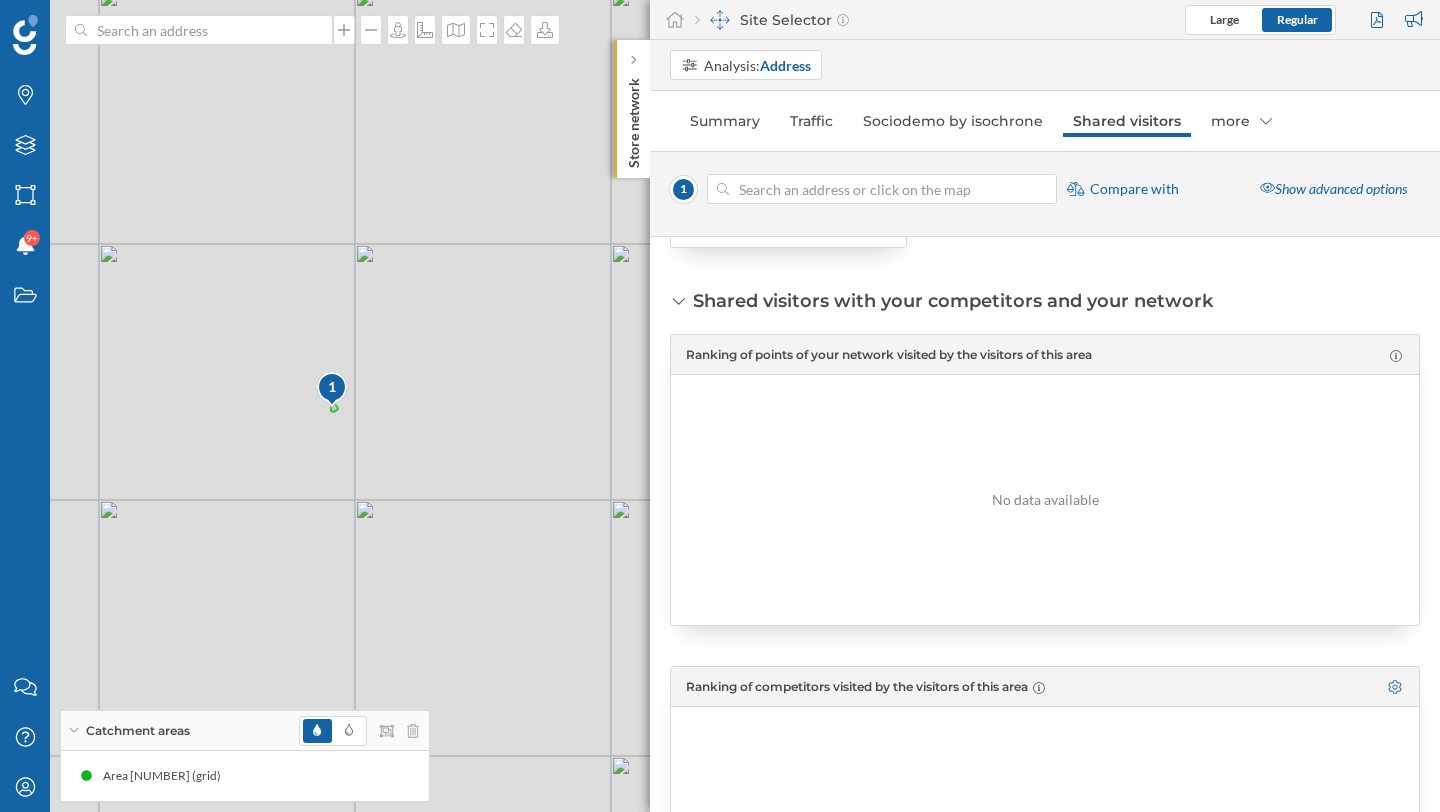 click at bounding box center (1046, 189) 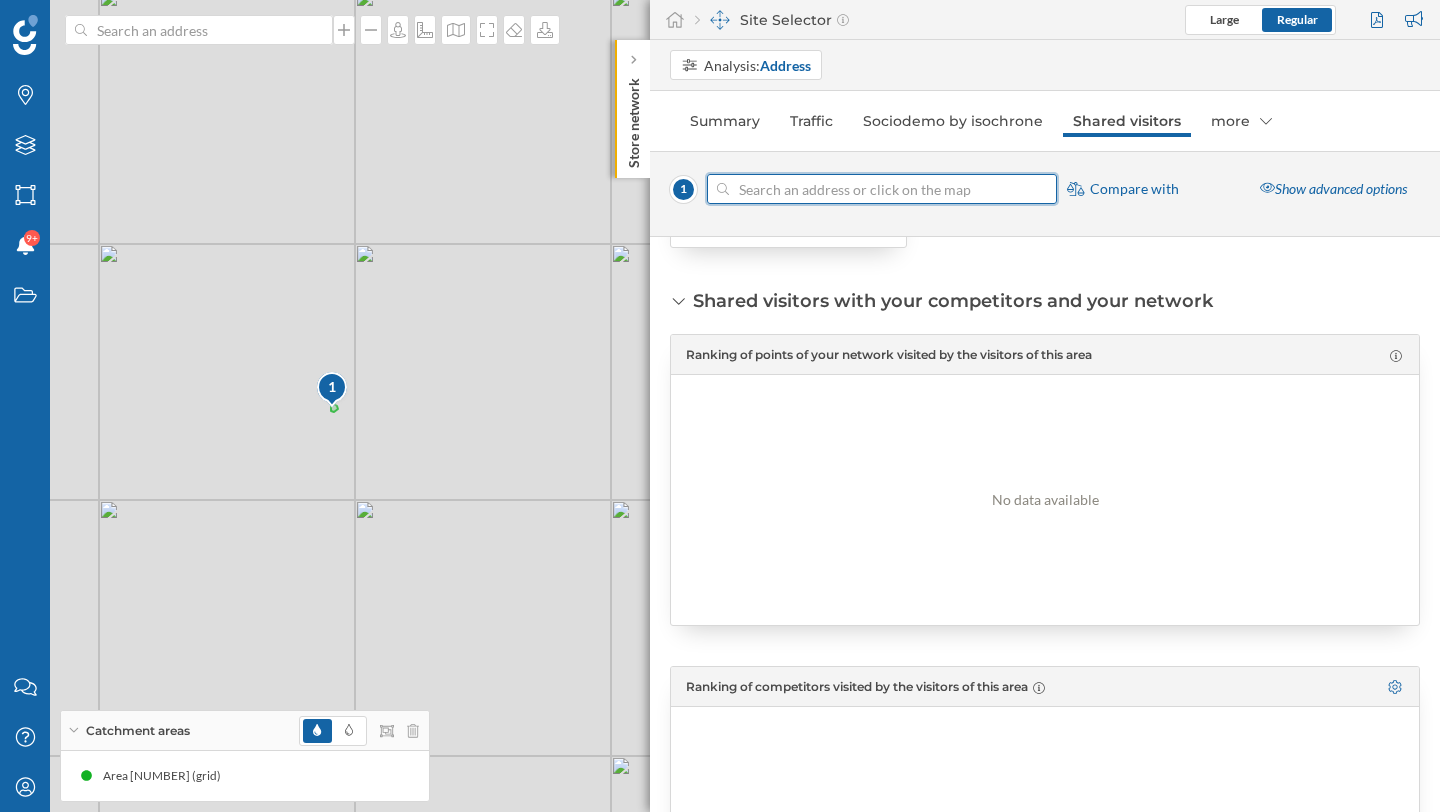 click at bounding box center [882, 189] 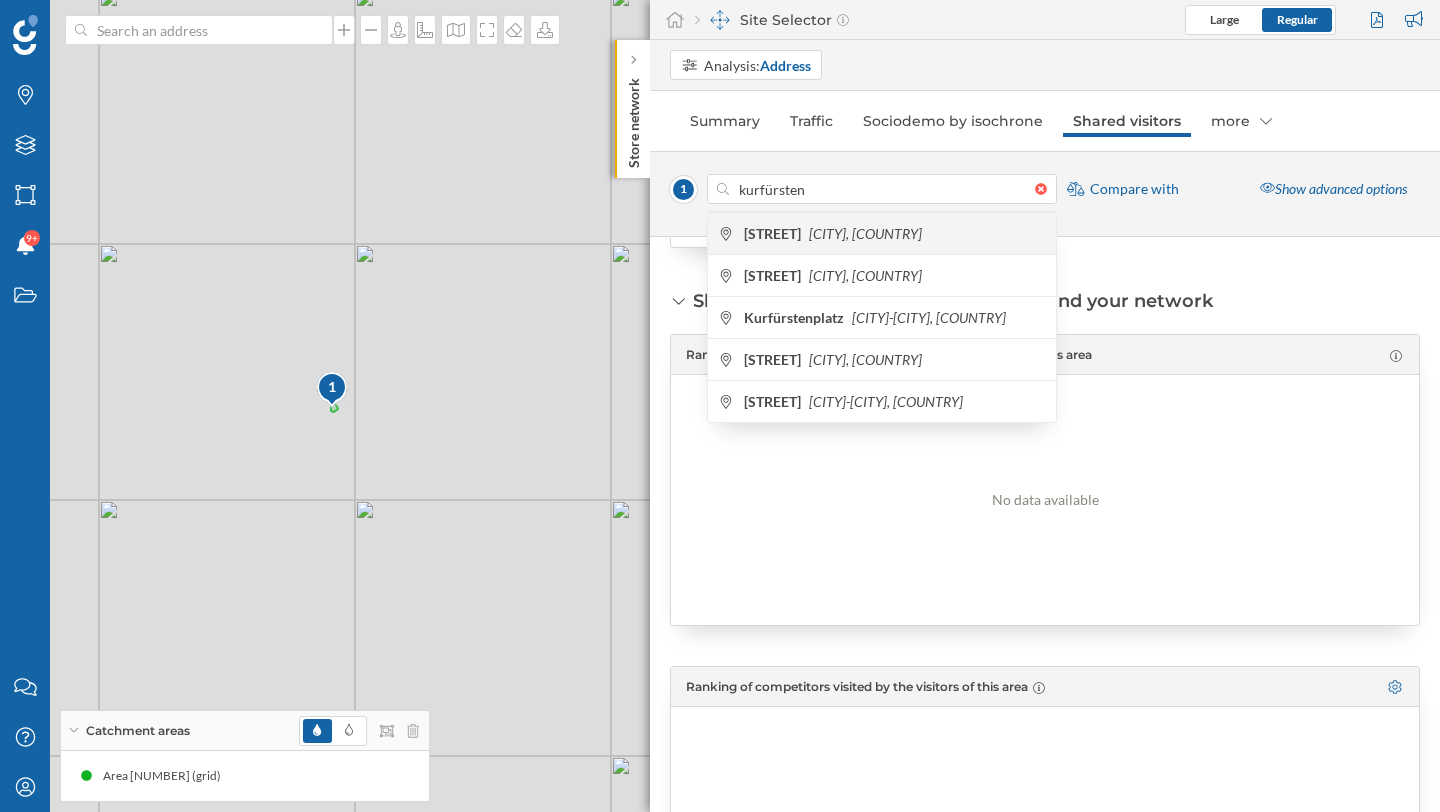 click on "[CITY], [COUNTRY]" at bounding box center [865, 233] 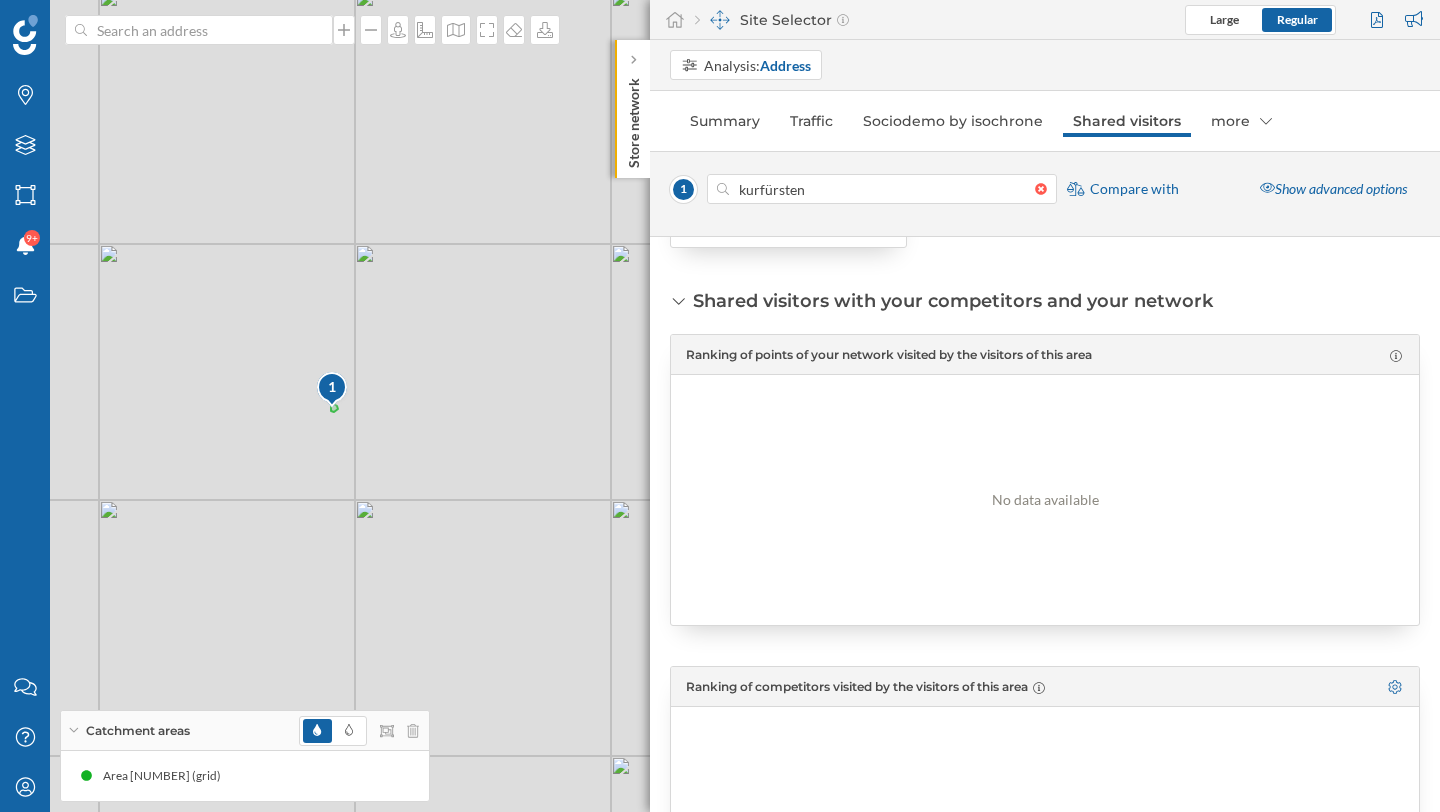 type on "[STREET], [POSTCODE] [CITY], [COUNTRY]" 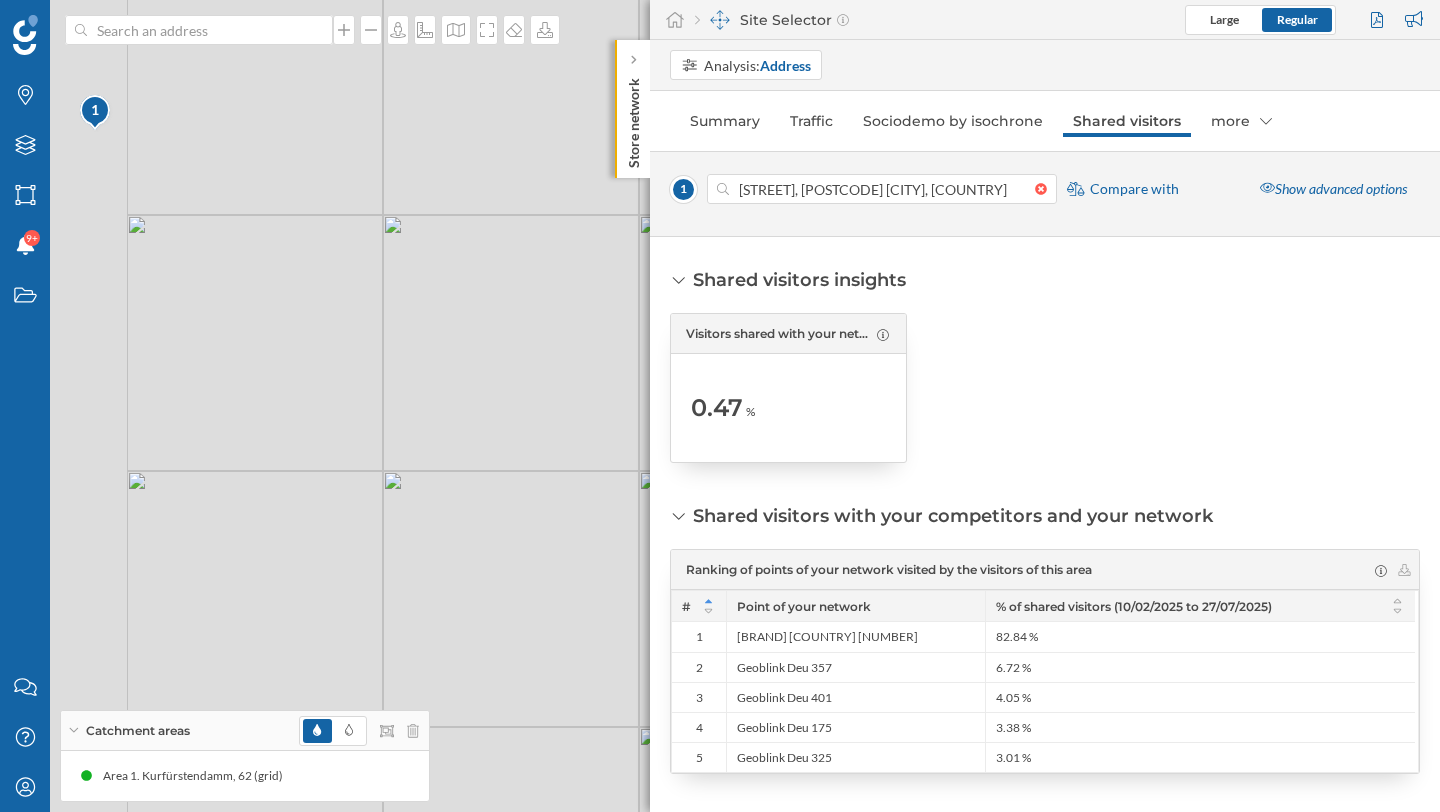 drag, startPoint x: 329, startPoint y: 334, endPoint x: 619, endPoint y: 456, distance: 314.61722 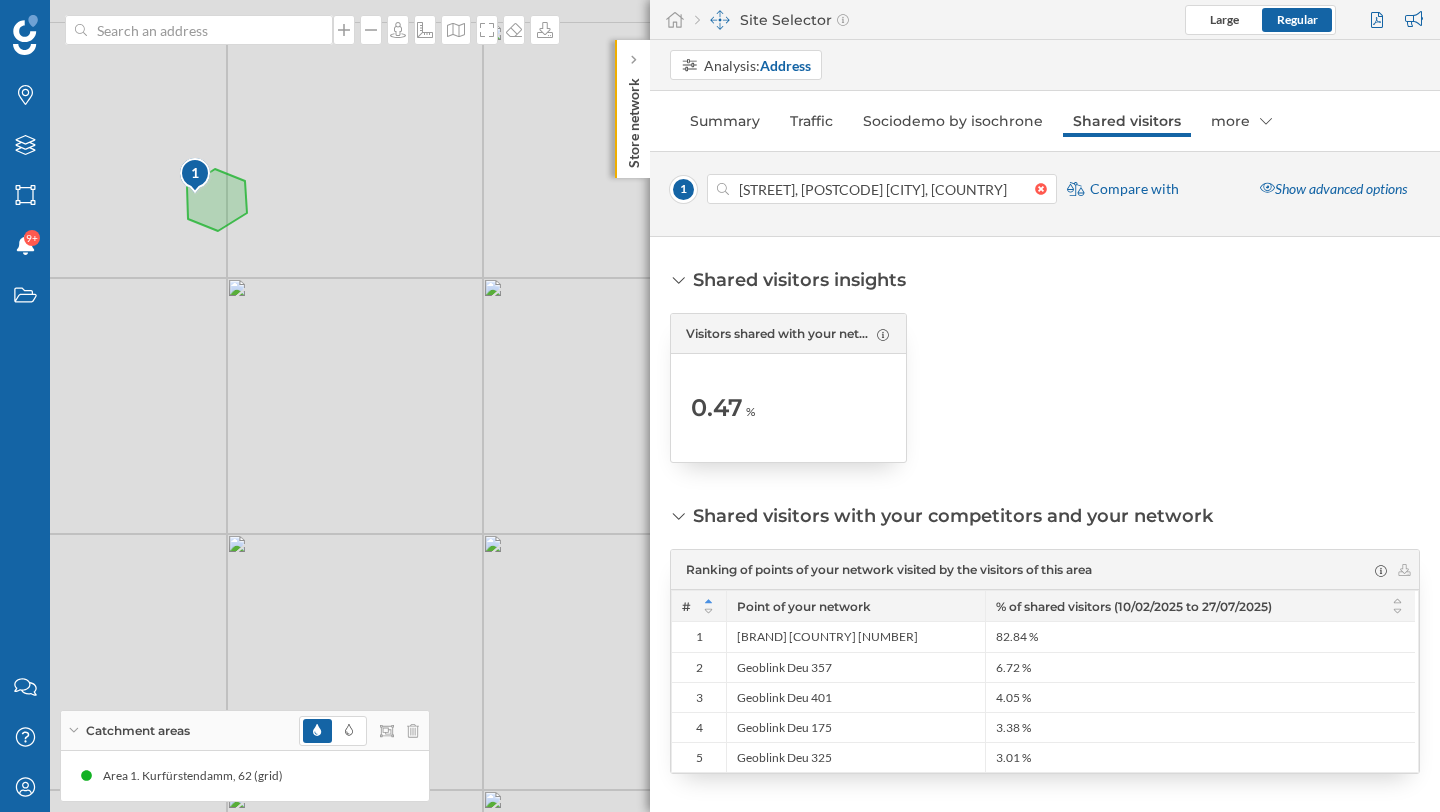 drag, startPoint x: 309, startPoint y: 360, endPoint x: 414, endPoint y: 430, distance: 126.1943 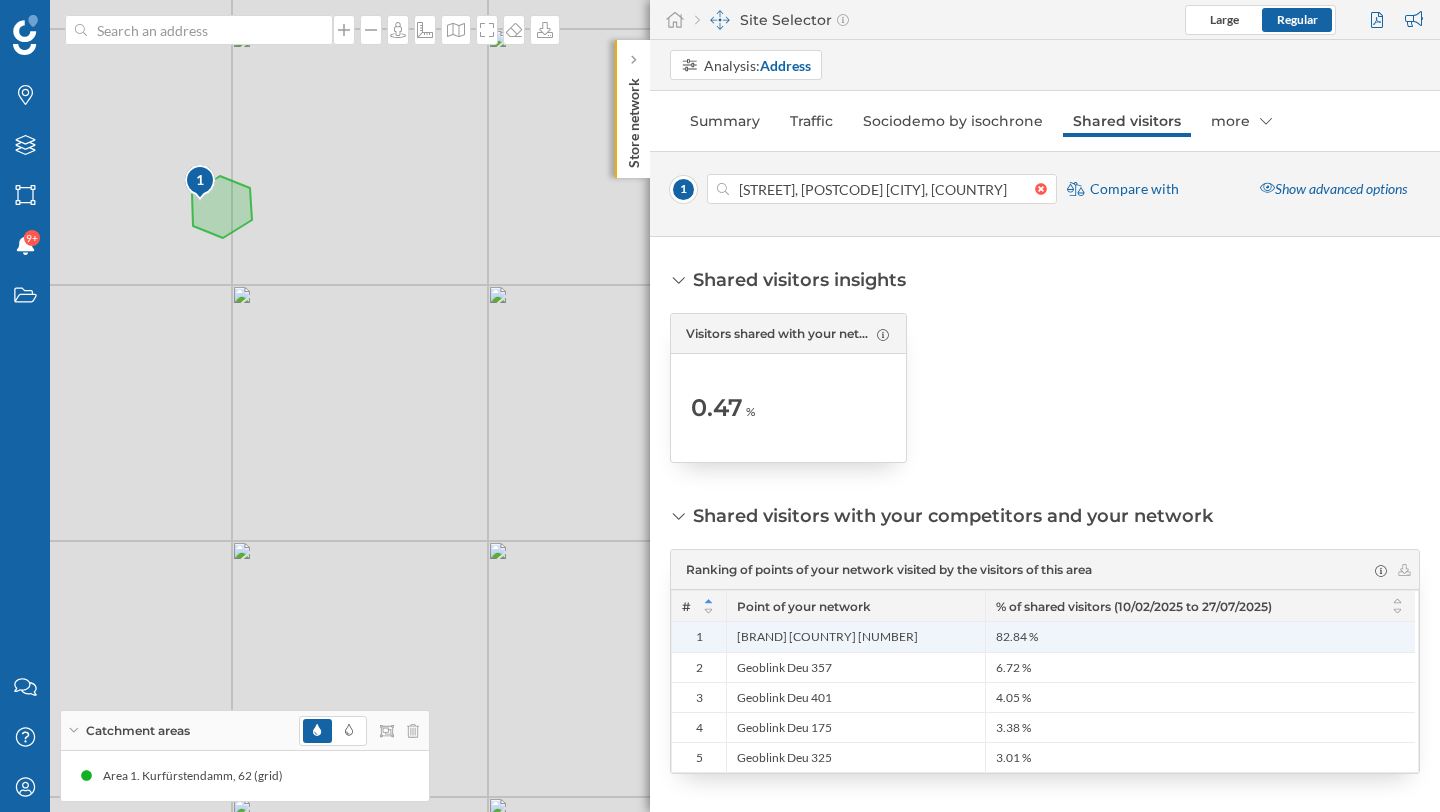 click on "[BRAND] [COUNTRY] [NUMBER]" at bounding box center (855, 637) 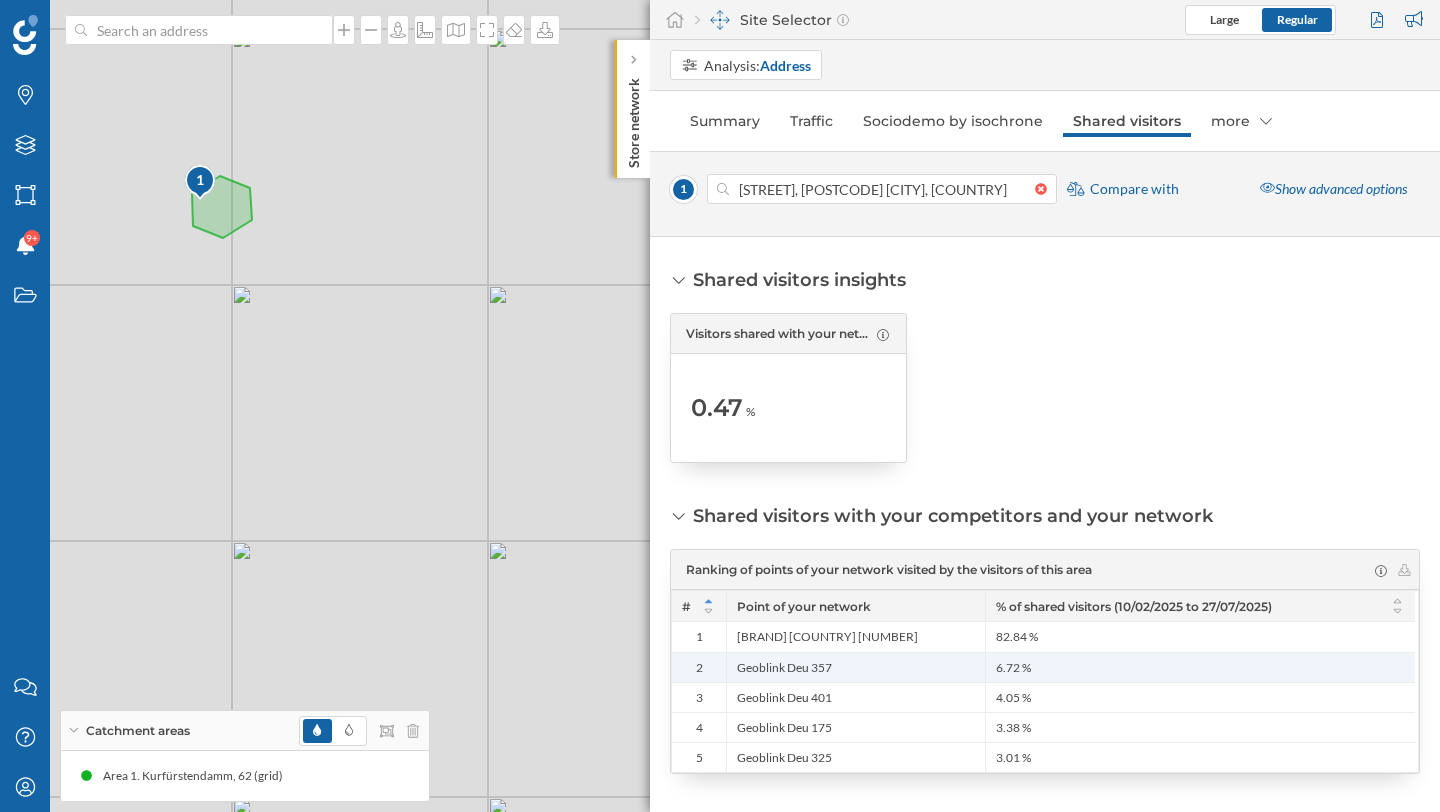 click on "Geoblink Deu 357" at bounding box center [855, 667] 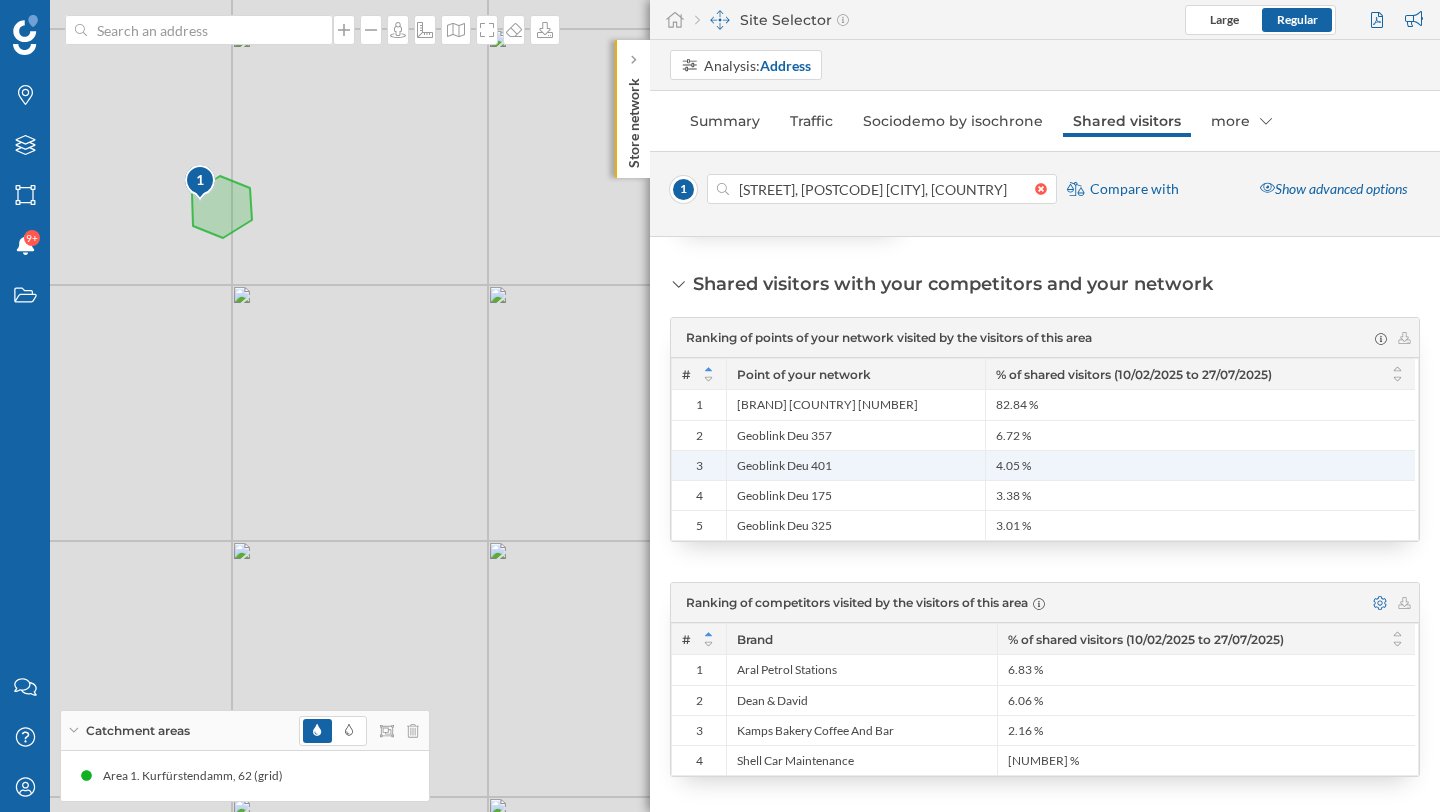 scroll, scrollTop: 237, scrollLeft: 0, axis: vertical 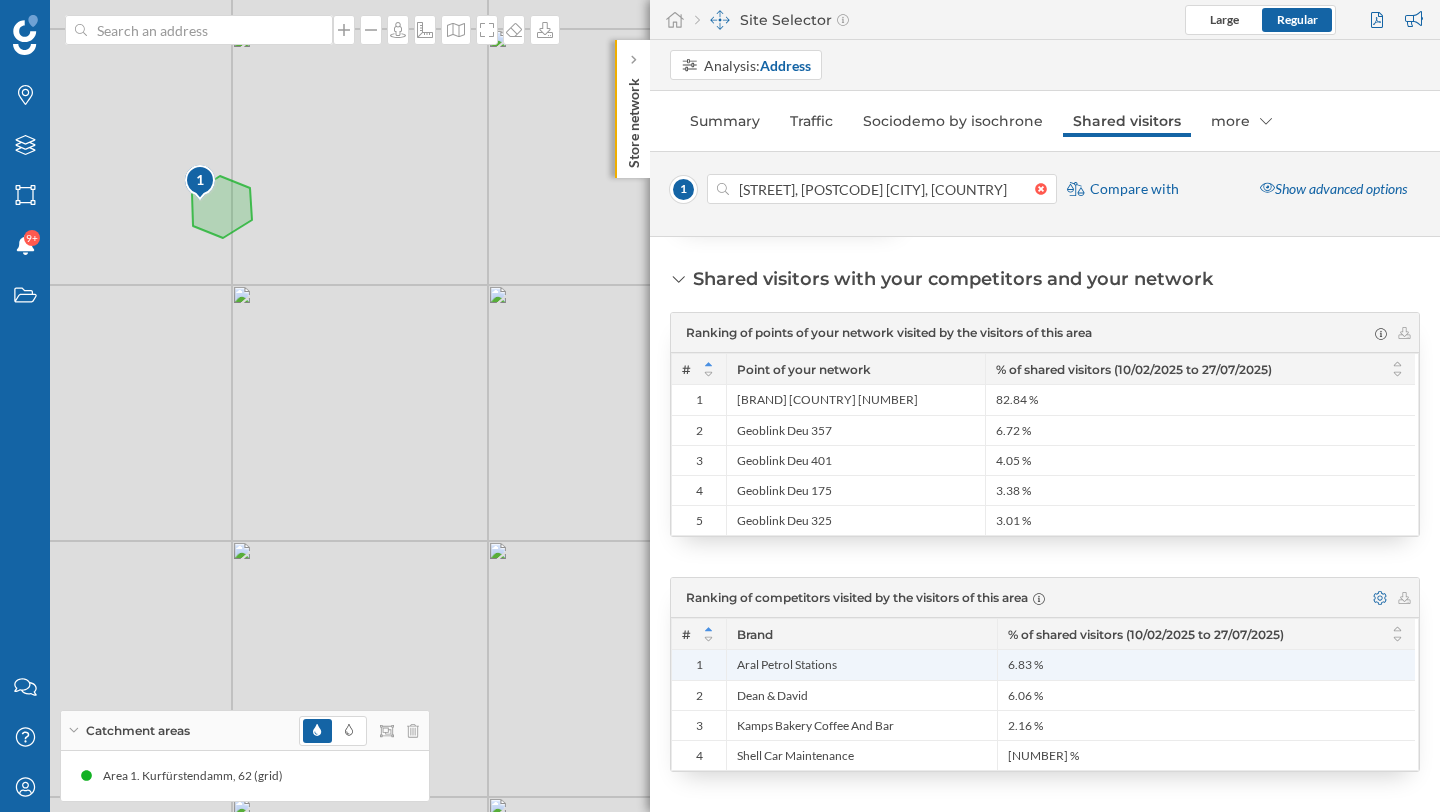 click on "Aral Petrol Stations" at bounding box center (861, 665) 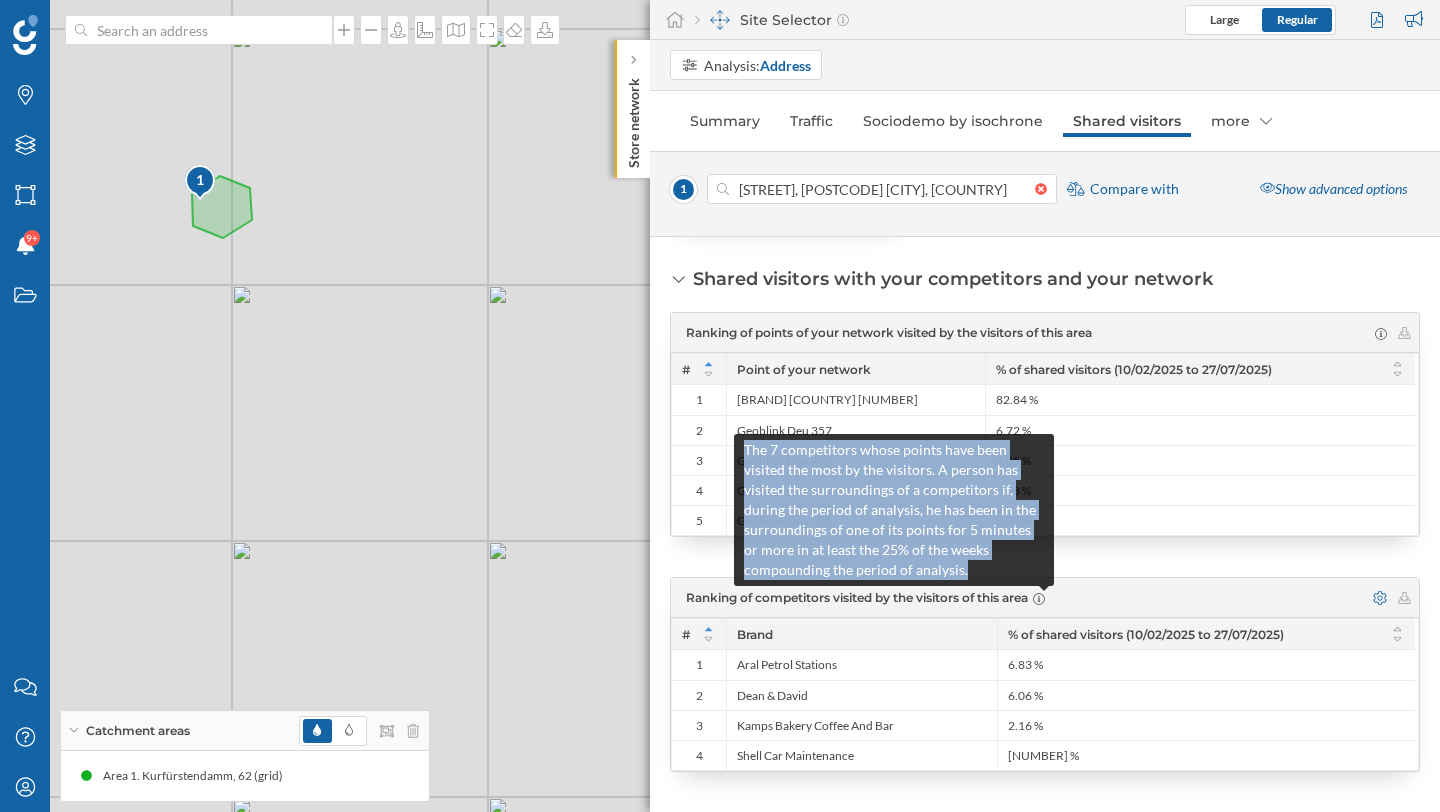 drag, startPoint x: 966, startPoint y: 577, endPoint x: 743, endPoint y: 449, distance: 257.12448 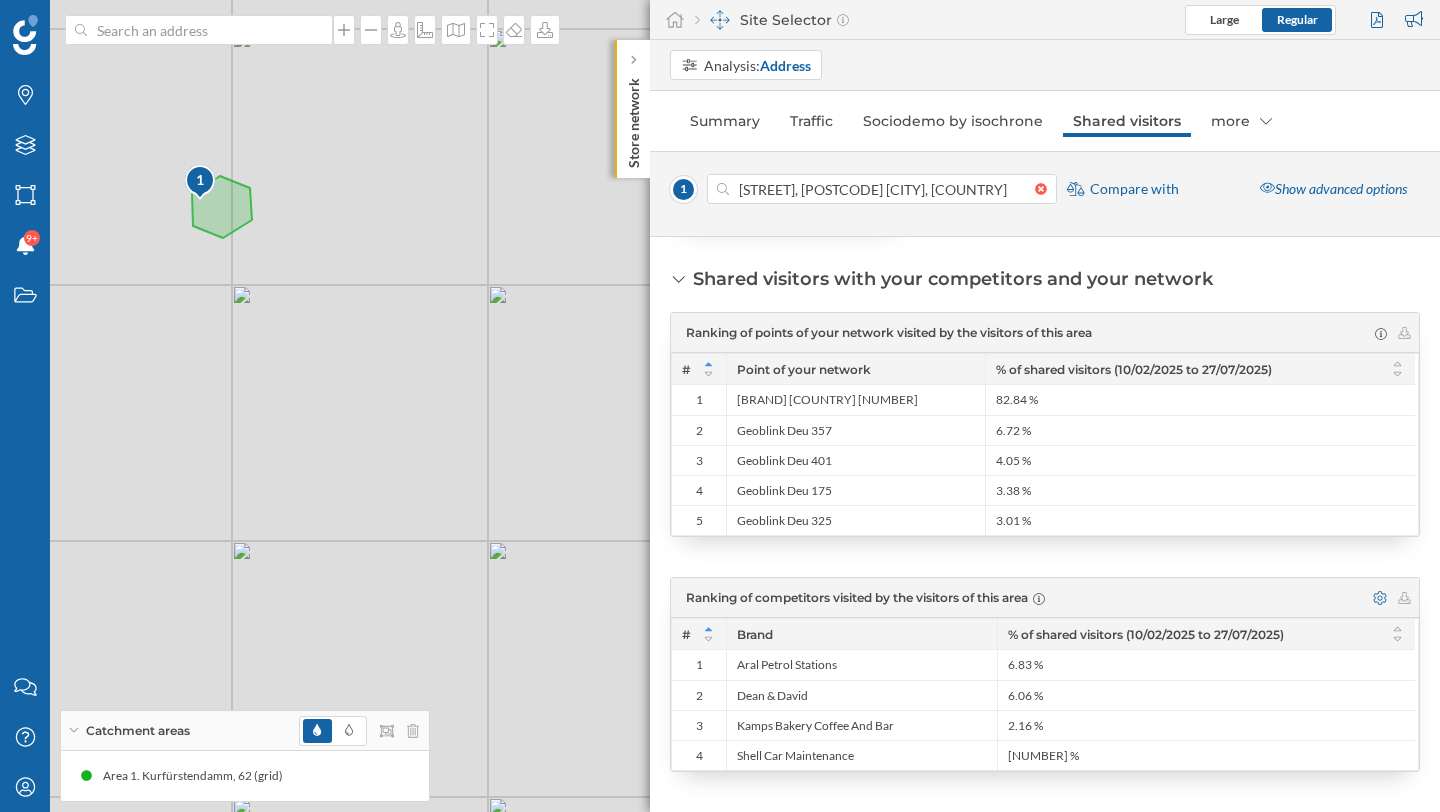 click at bounding box center (1243, 599) 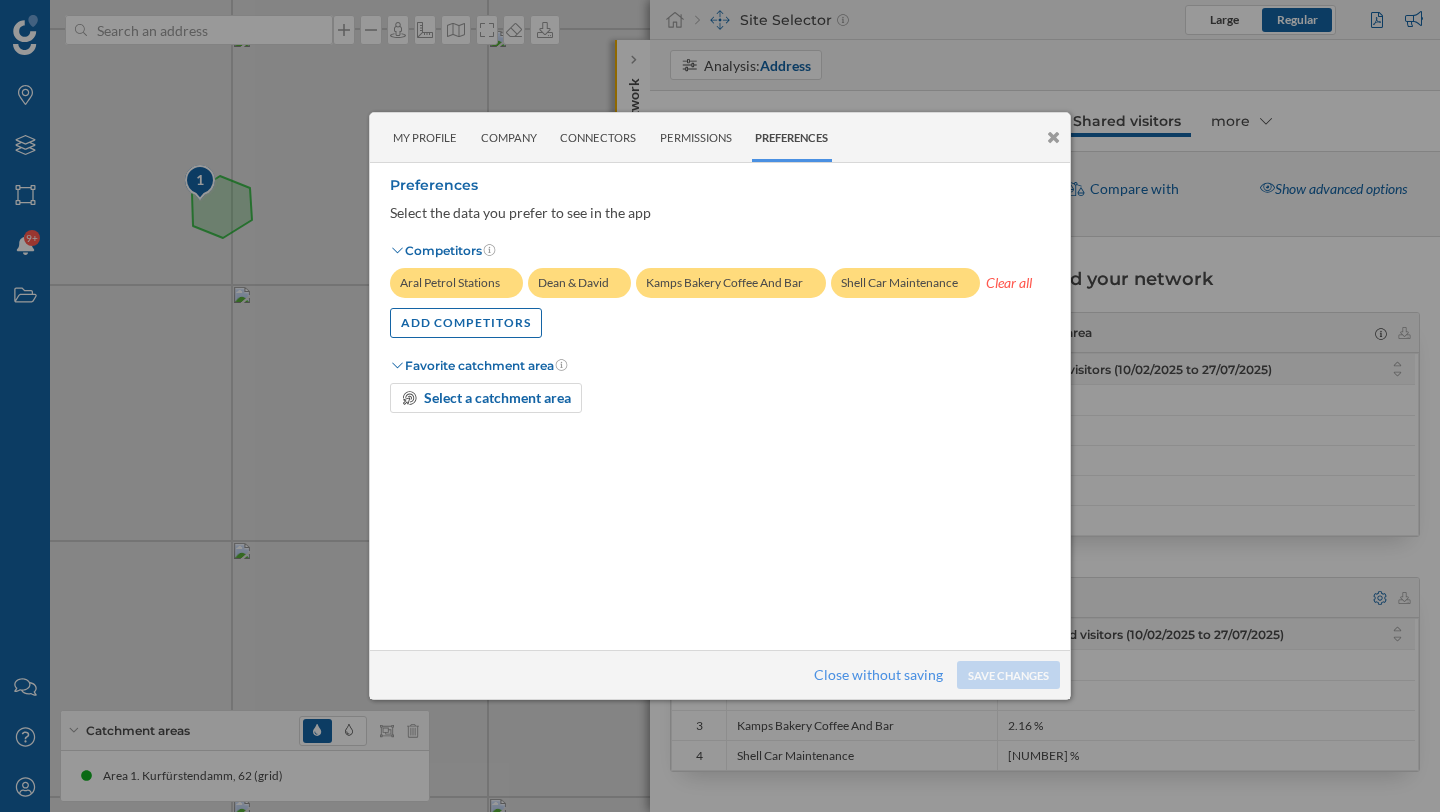 click at bounding box center [1053, 137] 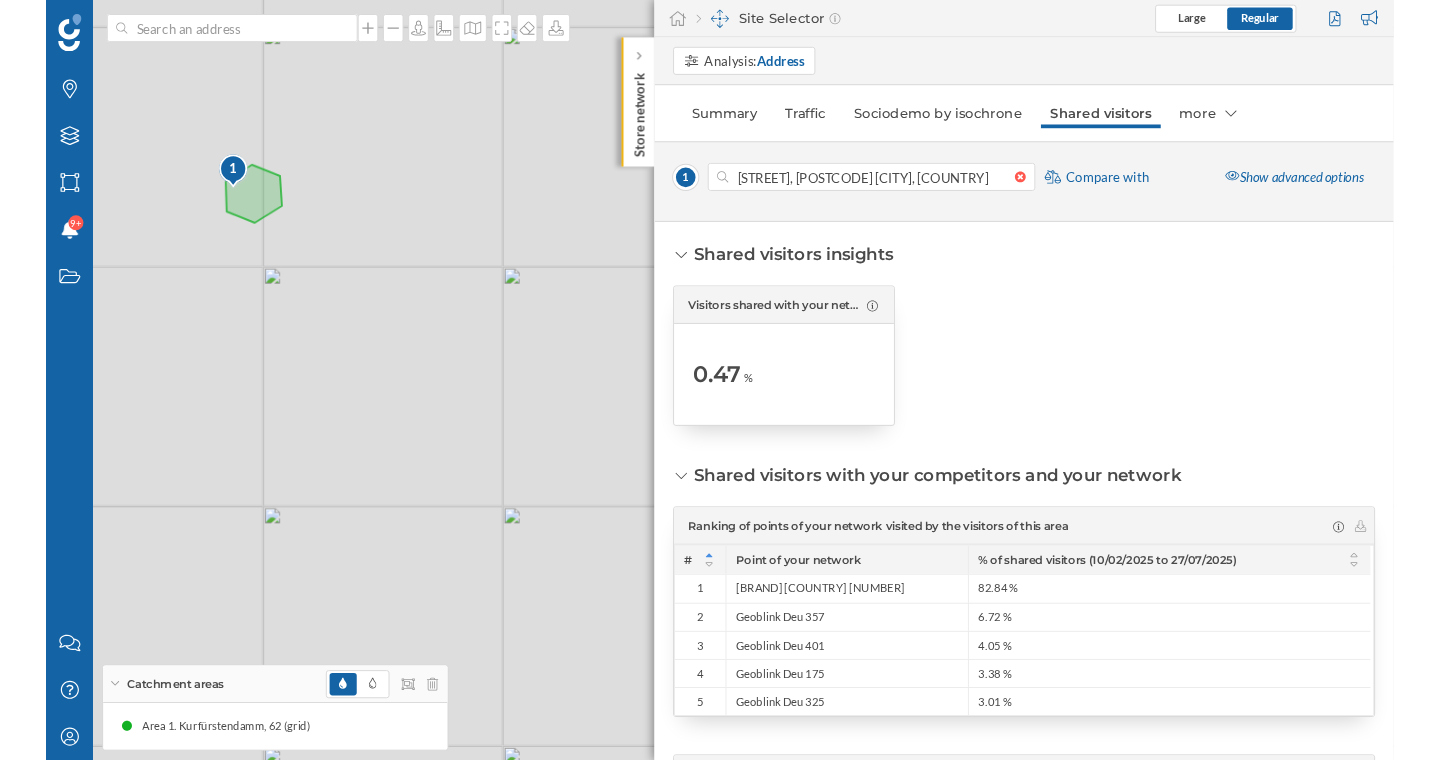 scroll, scrollTop: 0, scrollLeft: 0, axis: both 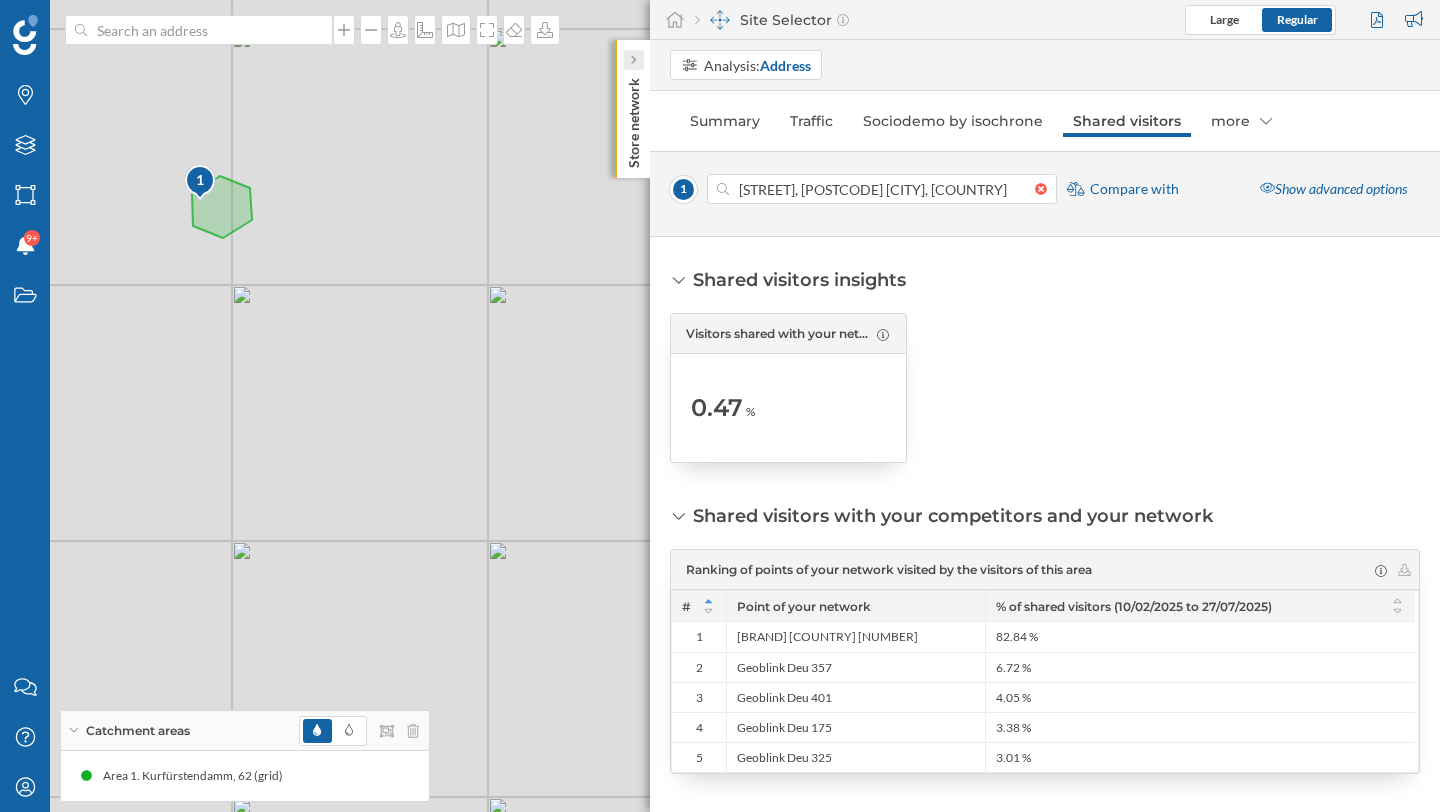 click 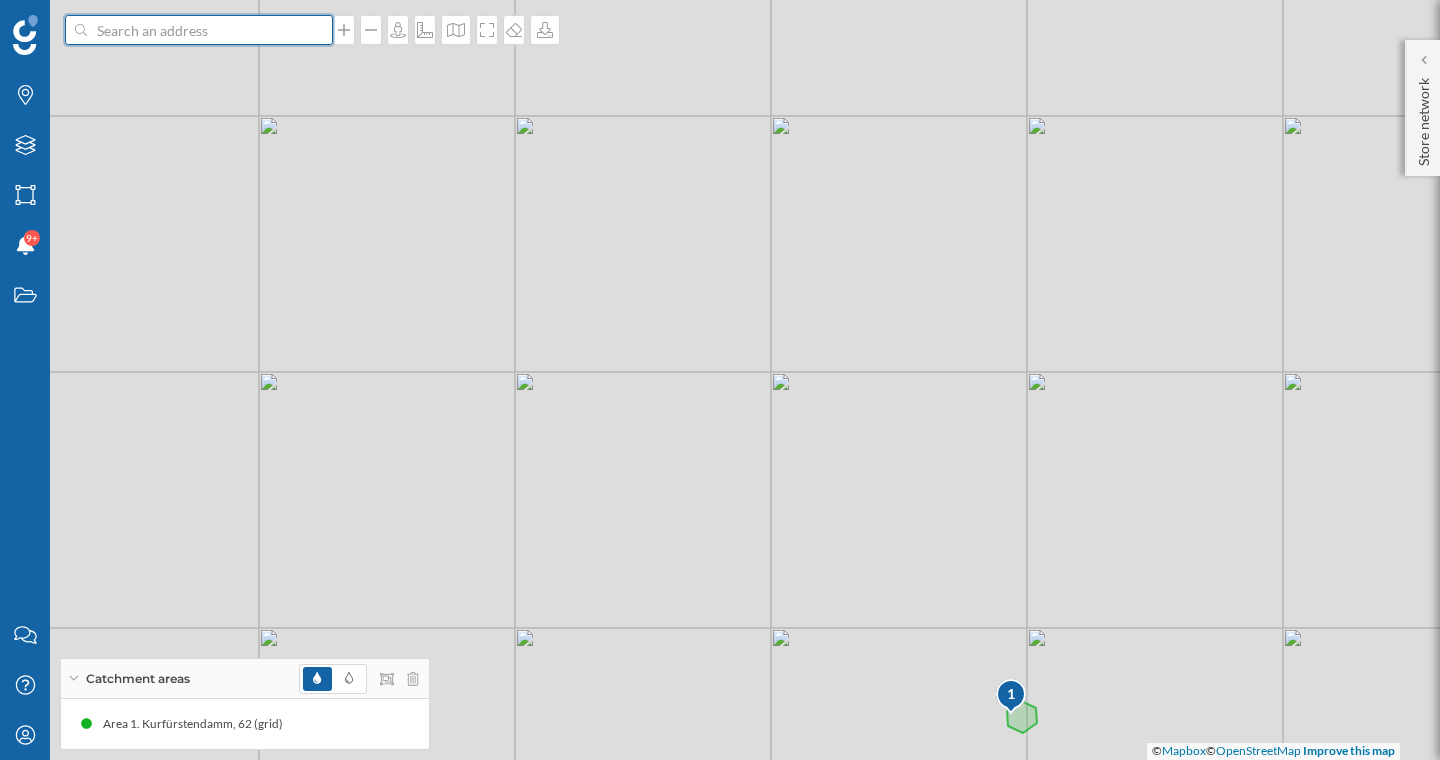 click at bounding box center (199, 30) 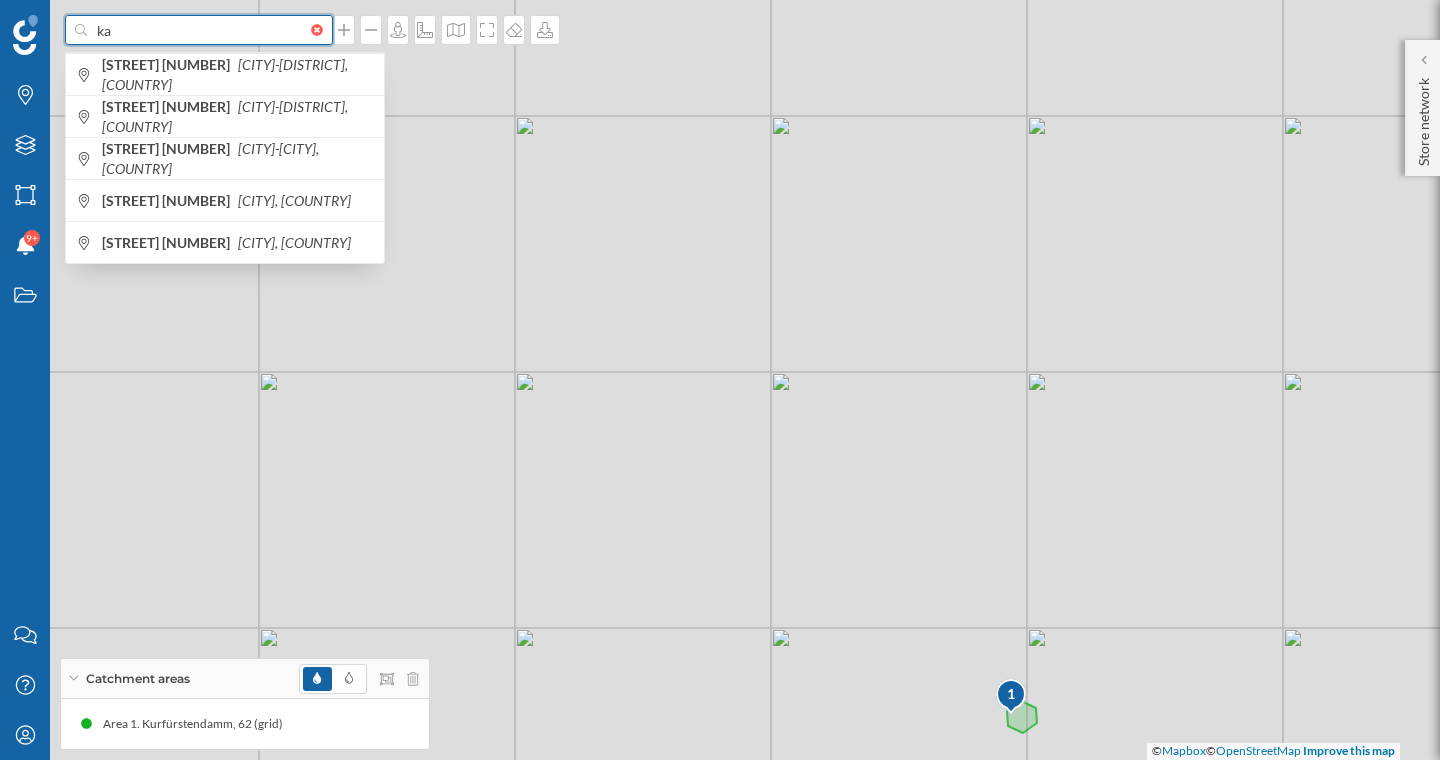 type on "k" 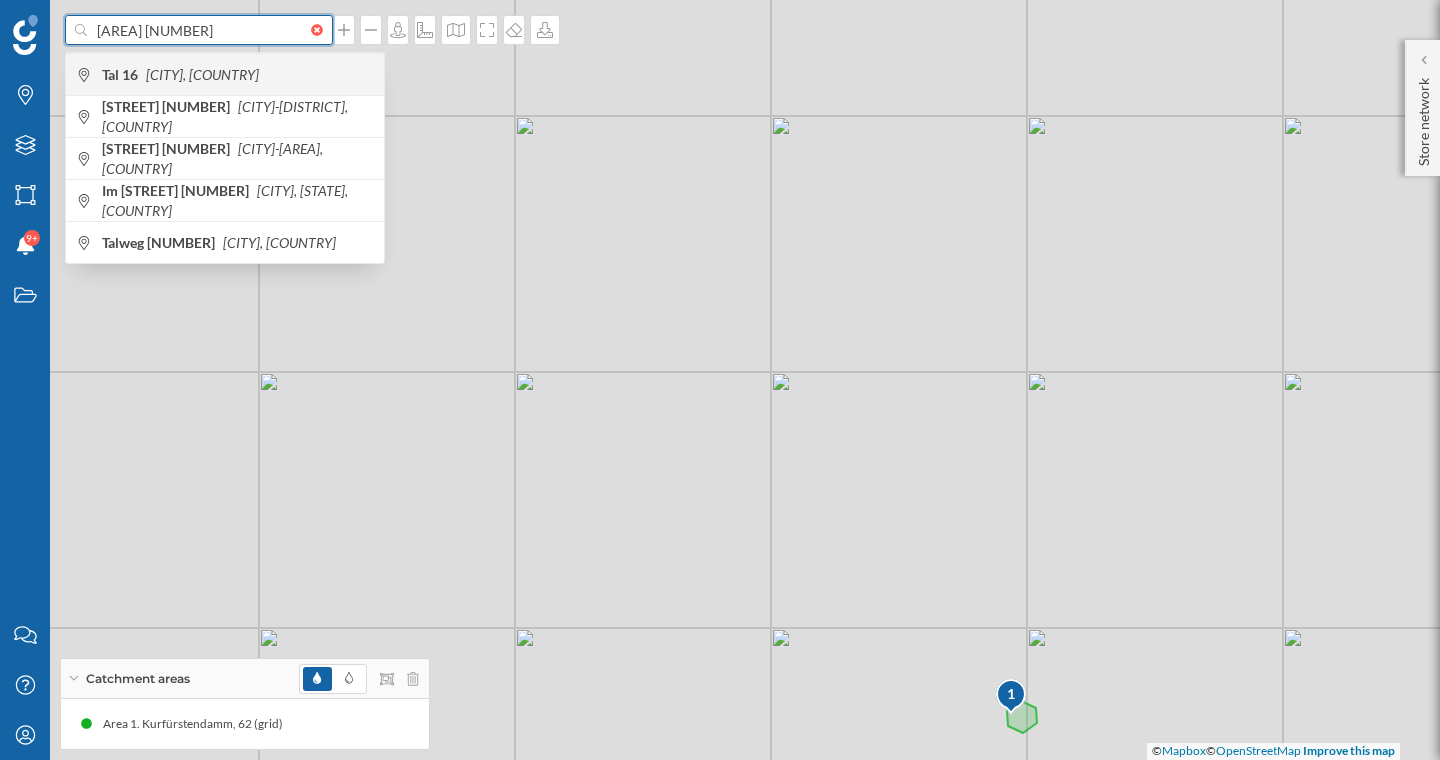 type on "[AREA] [NUMBER]" 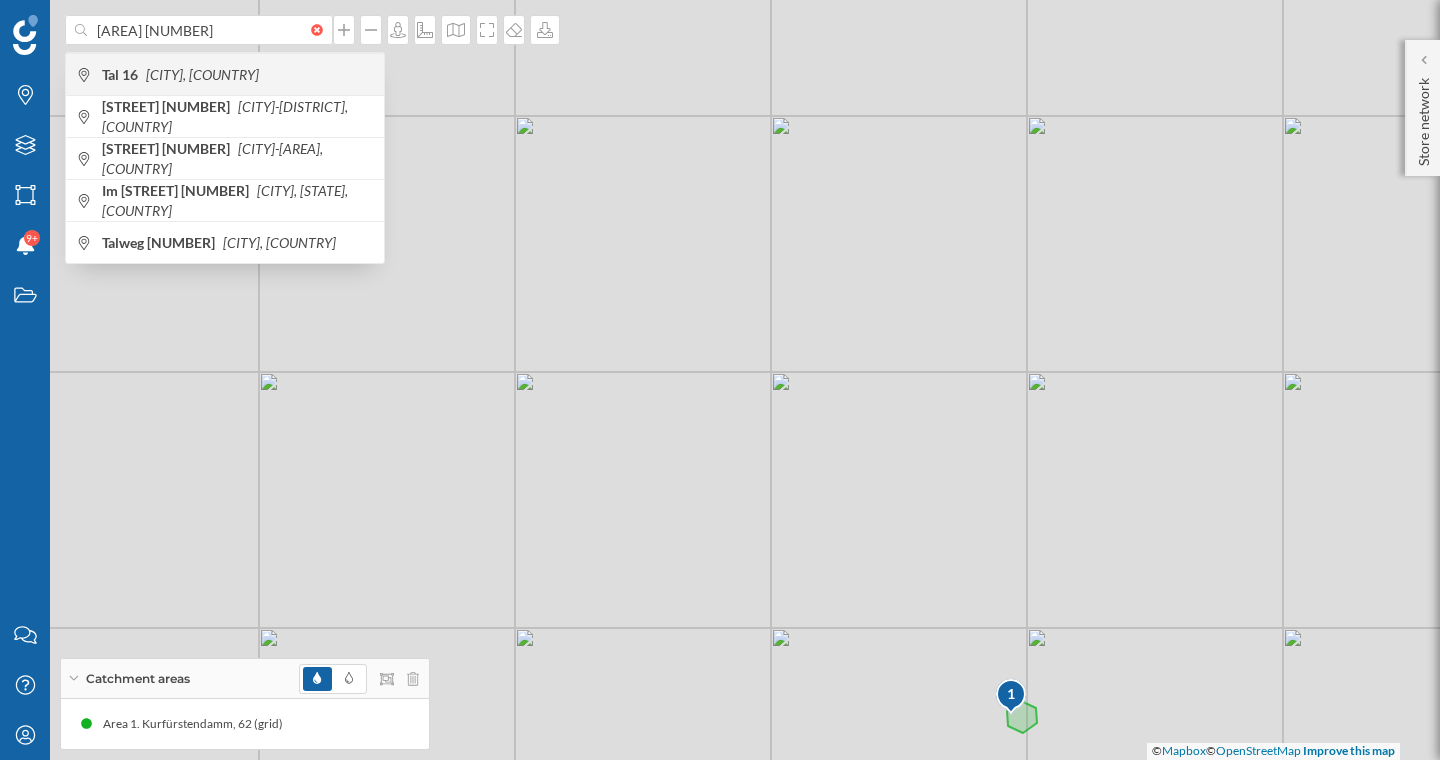 click on "[CITY], [COUNTRY]" at bounding box center [202, 74] 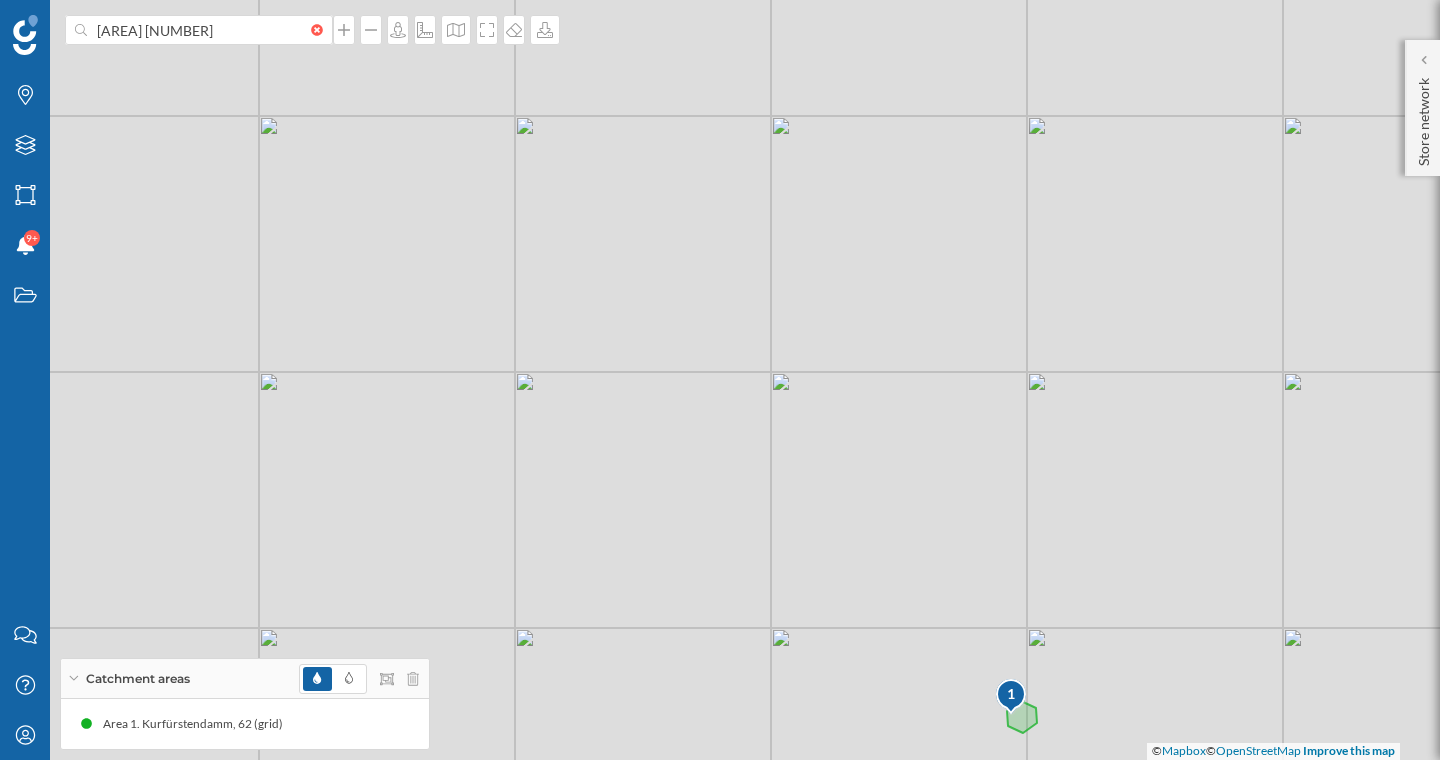type 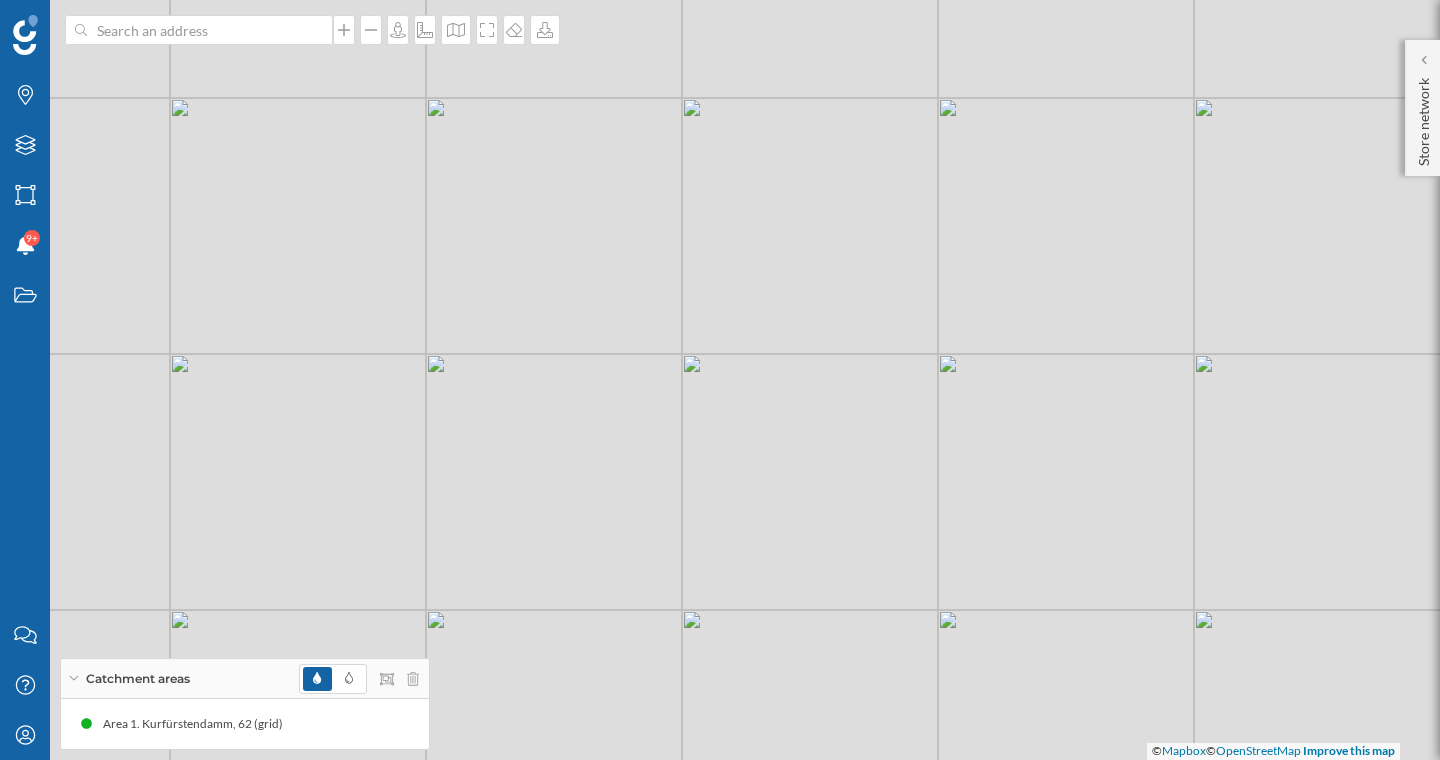 drag, startPoint x: 541, startPoint y: 320, endPoint x: 294, endPoint y: 235, distance: 261.2164 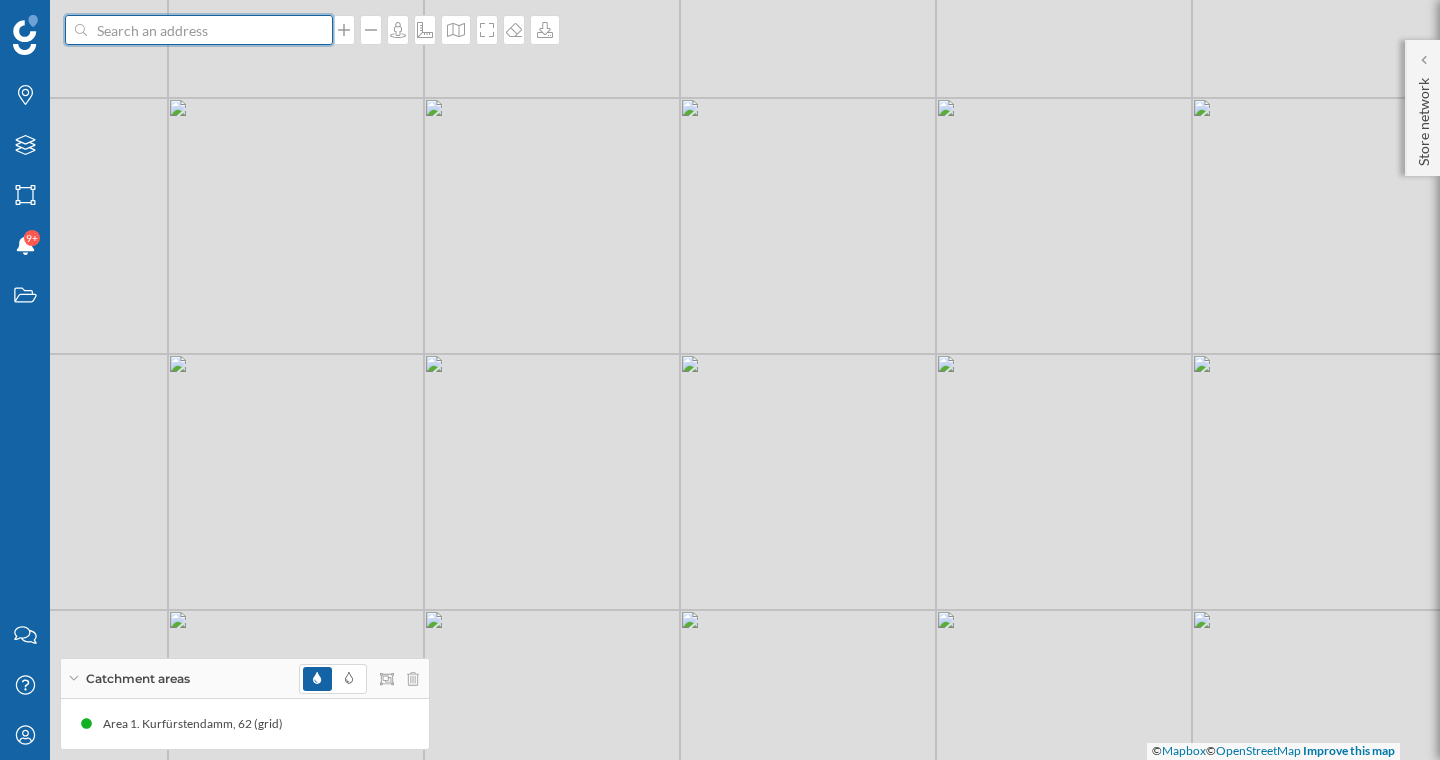 click at bounding box center [199, 30] 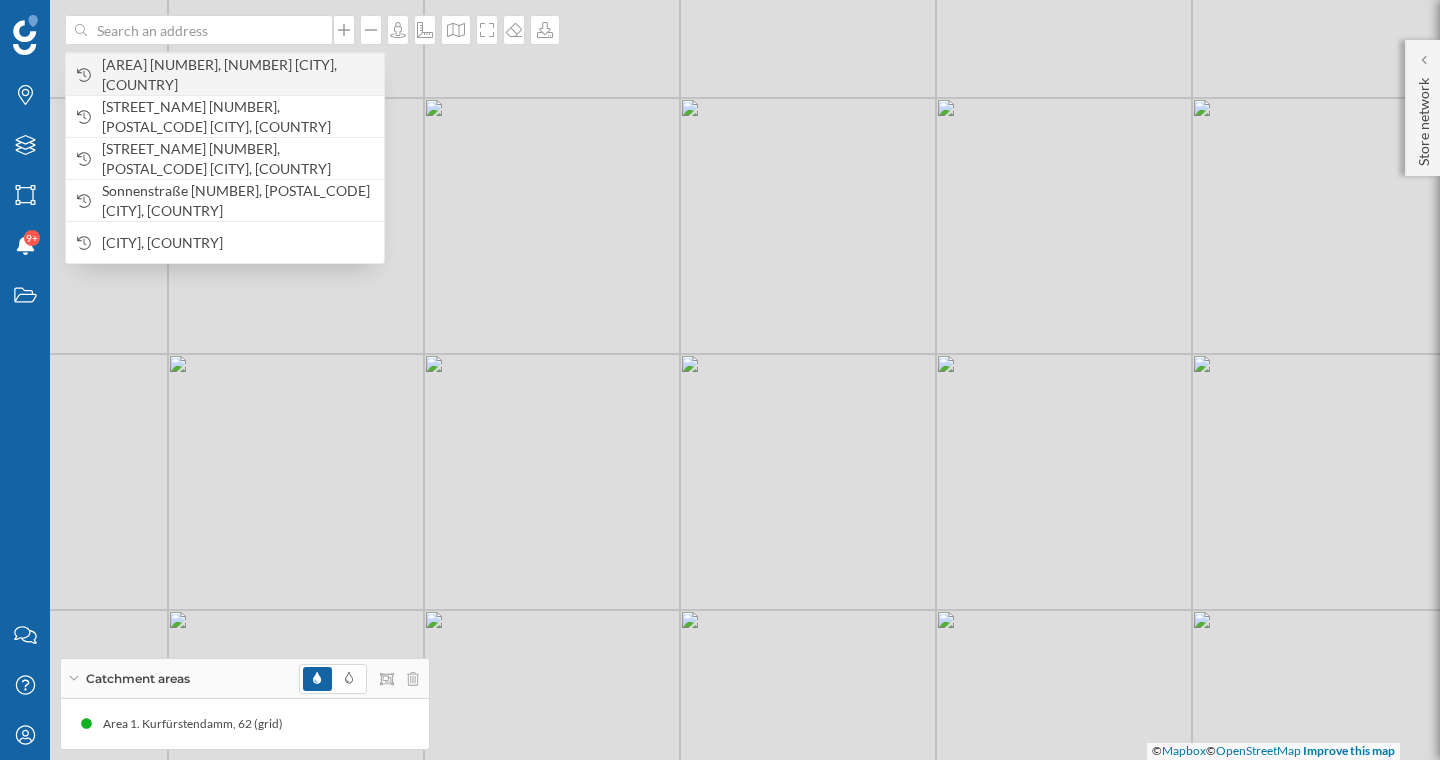 click on "[AREA] [NUMBER], [NUMBER] [CITY], [COUNTRY]" at bounding box center (225, 74) 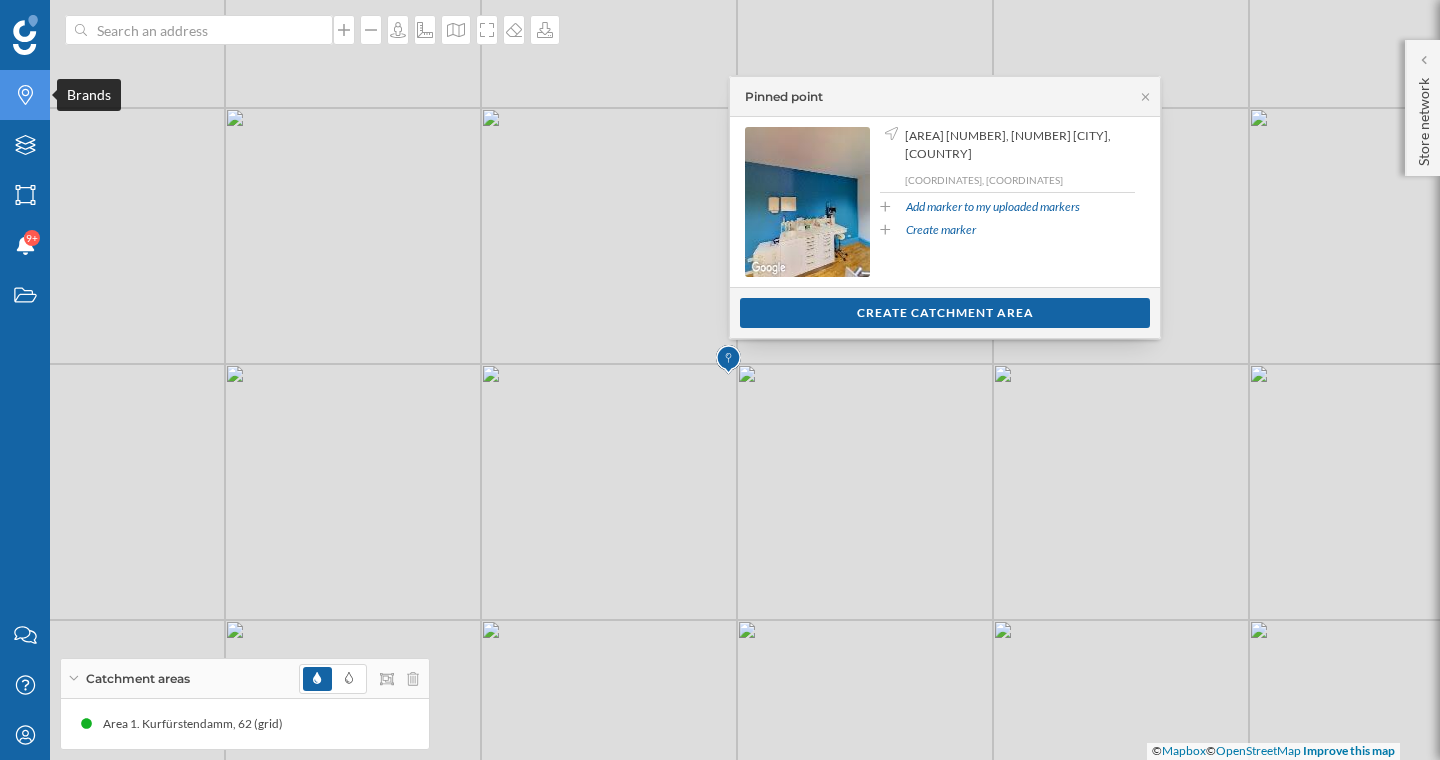 click on "Brands" at bounding box center (25, 95) 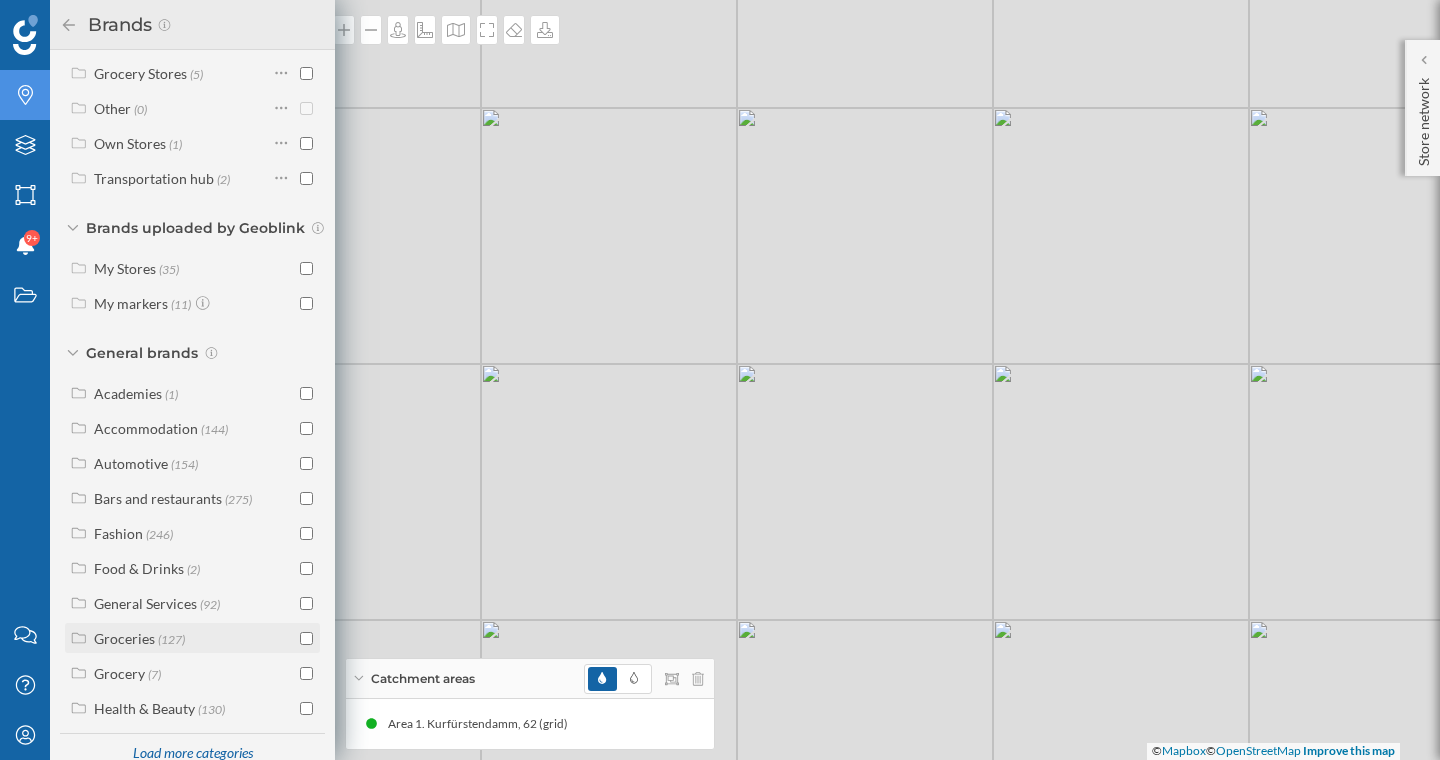 scroll, scrollTop: 224, scrollLeft: 0, axis: vertical 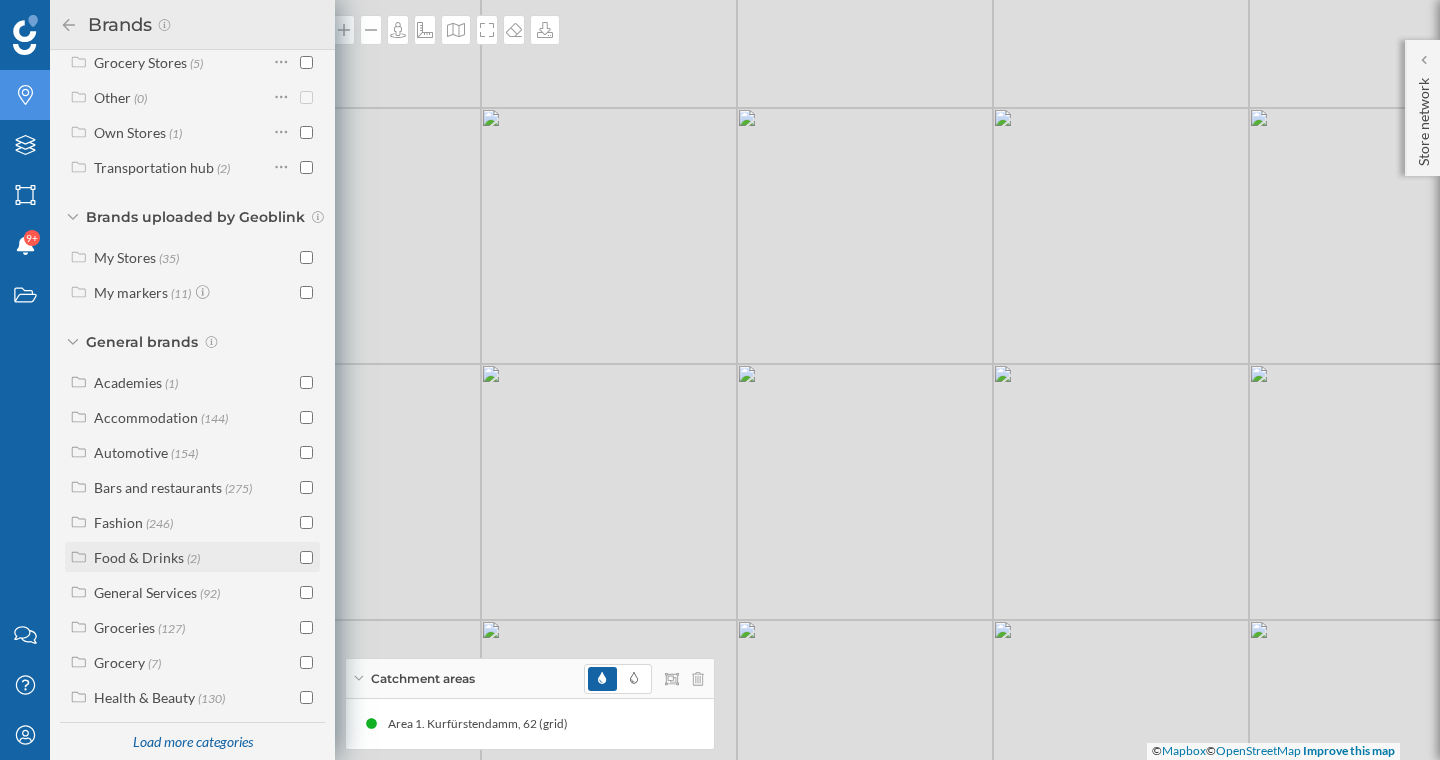 click on "Food & Drinks
(2)" at bounding box center (194, 557) 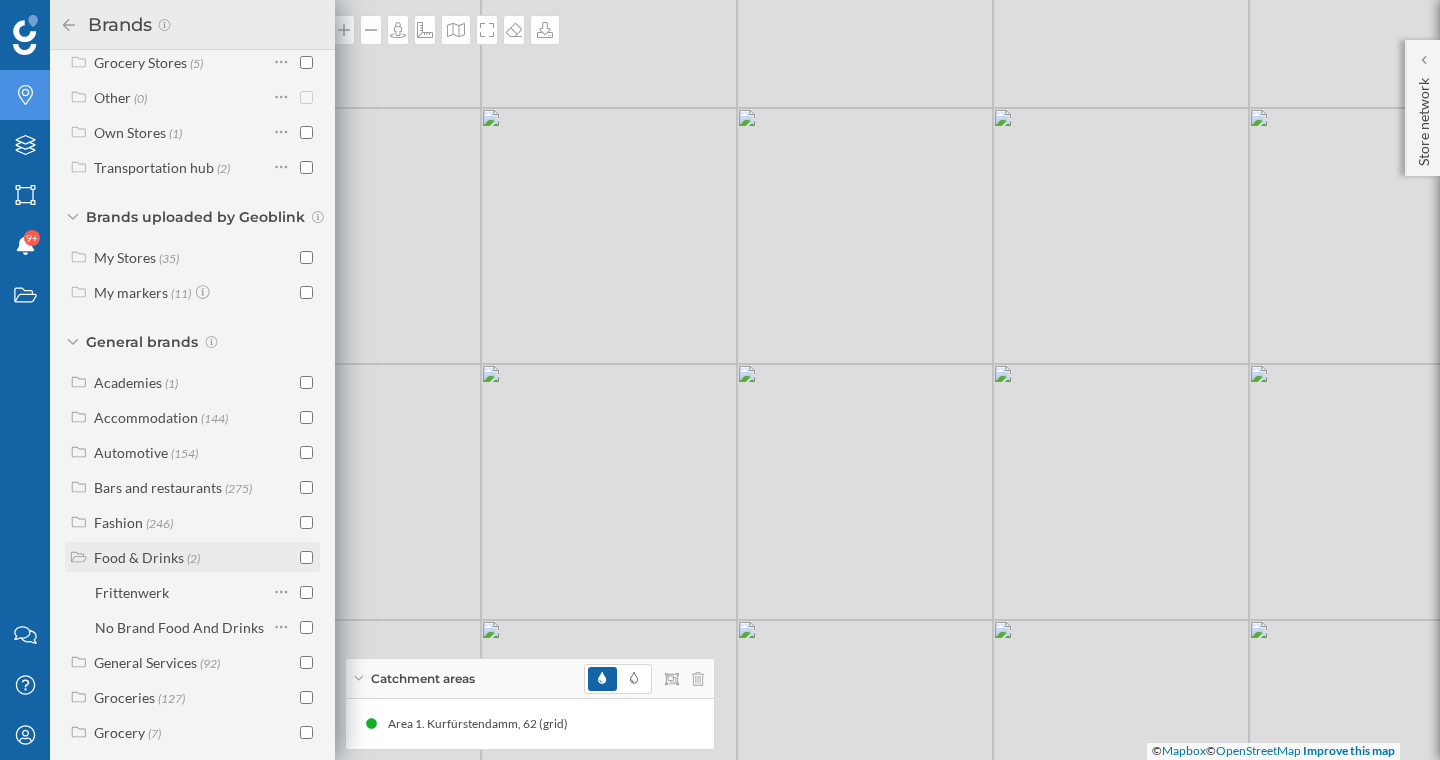 click on "Food & Drinks
(2)" at bounding box center [194, 557] 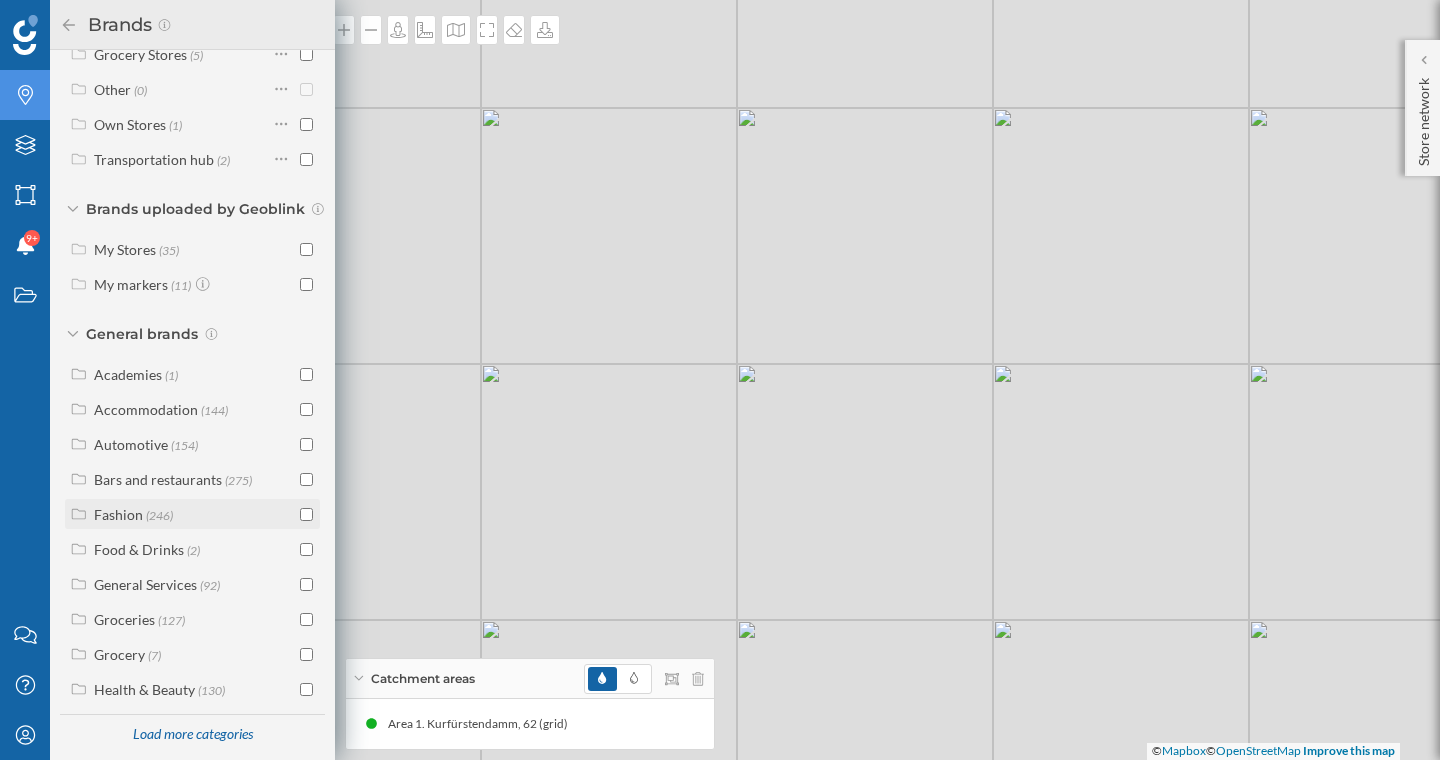 scroll, scrollTop: 233, scrollLeft: 0, axis: vertical 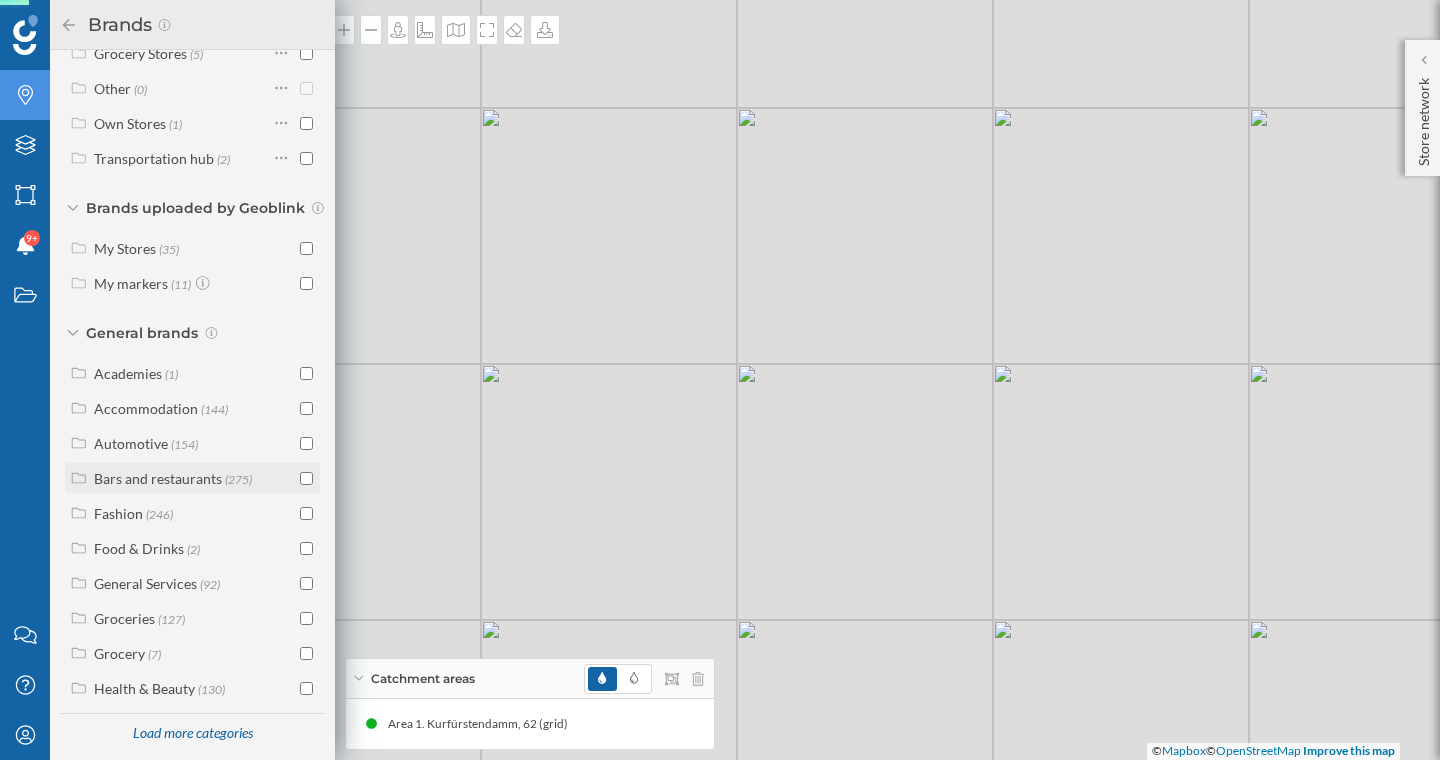 click at bounding box center [306, 478] 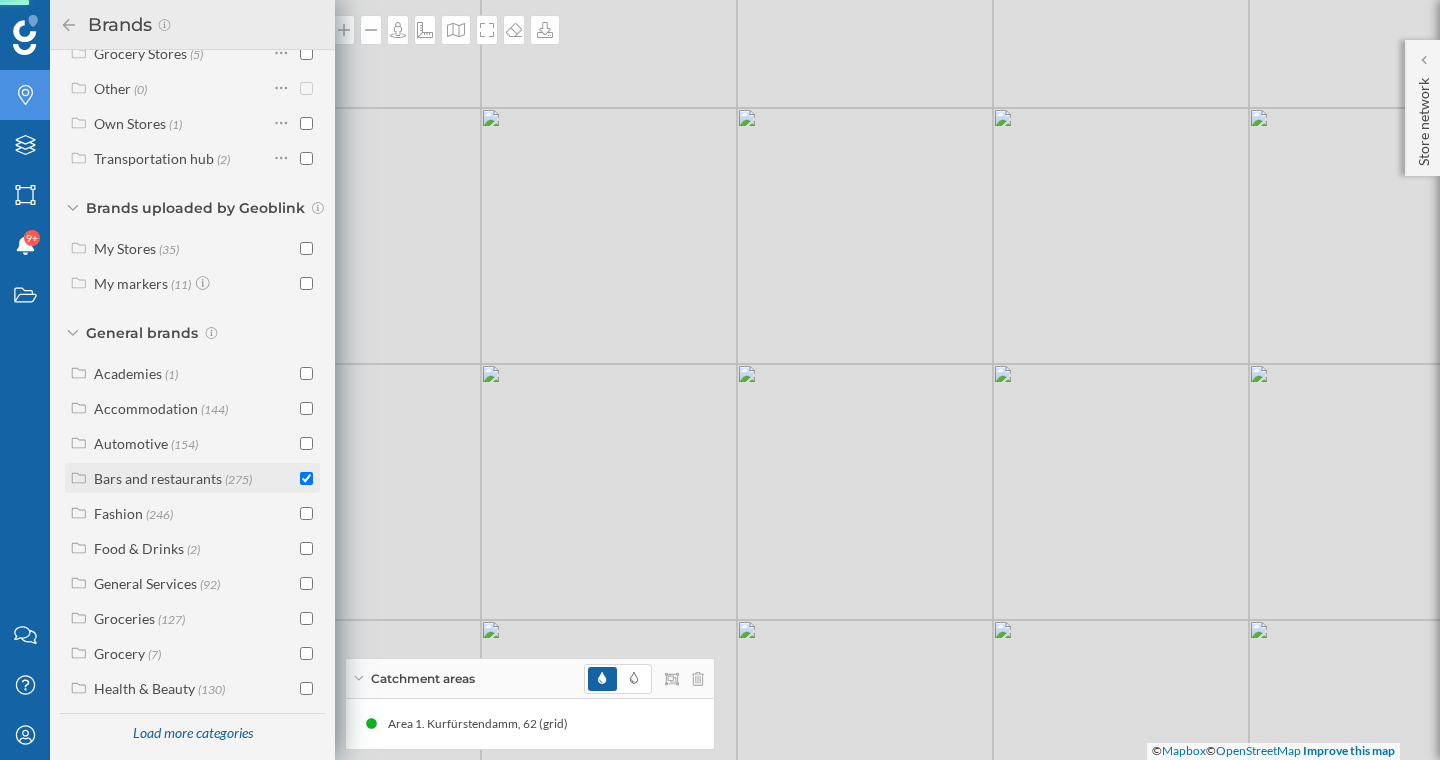 checkbox on "true" 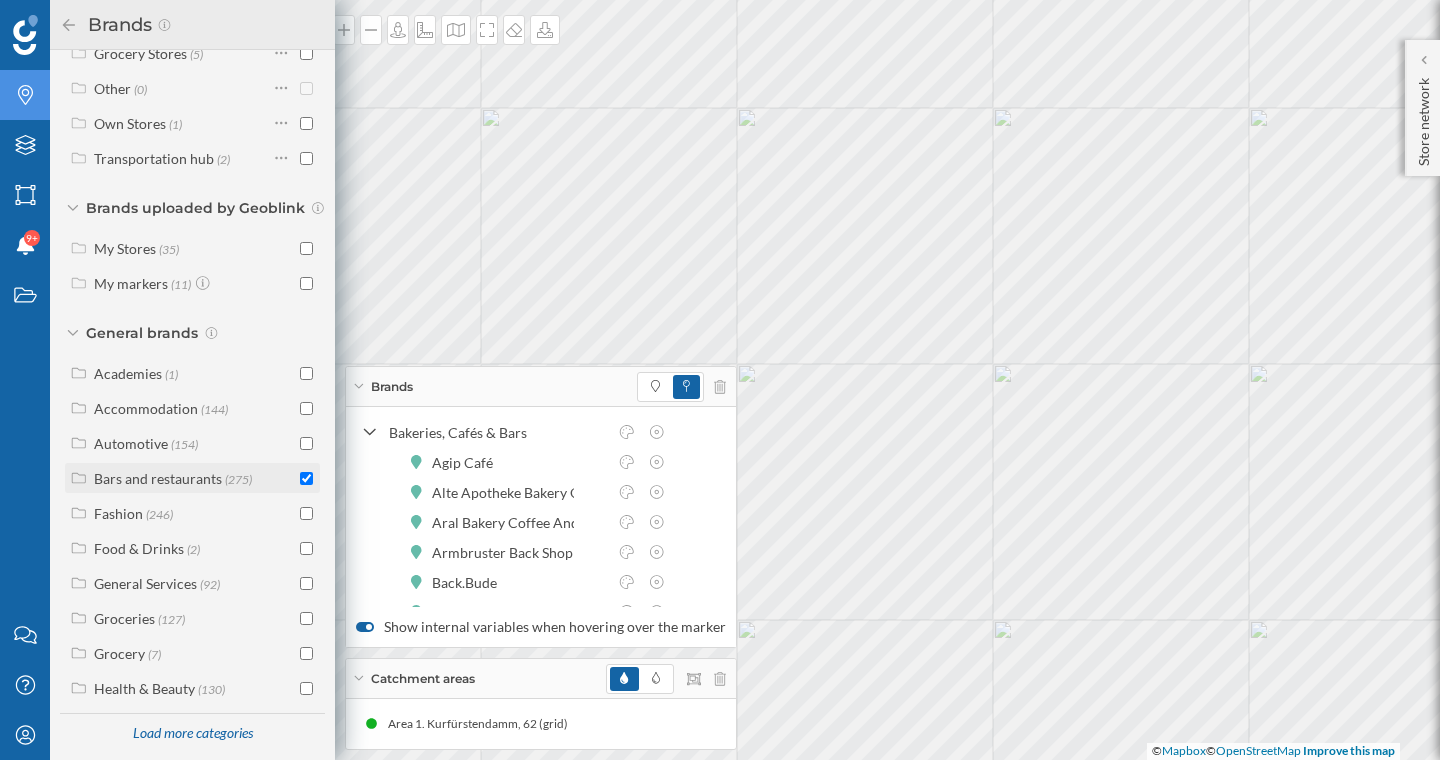 click on "Bars and restaurants" at bounding box center [158, 478] 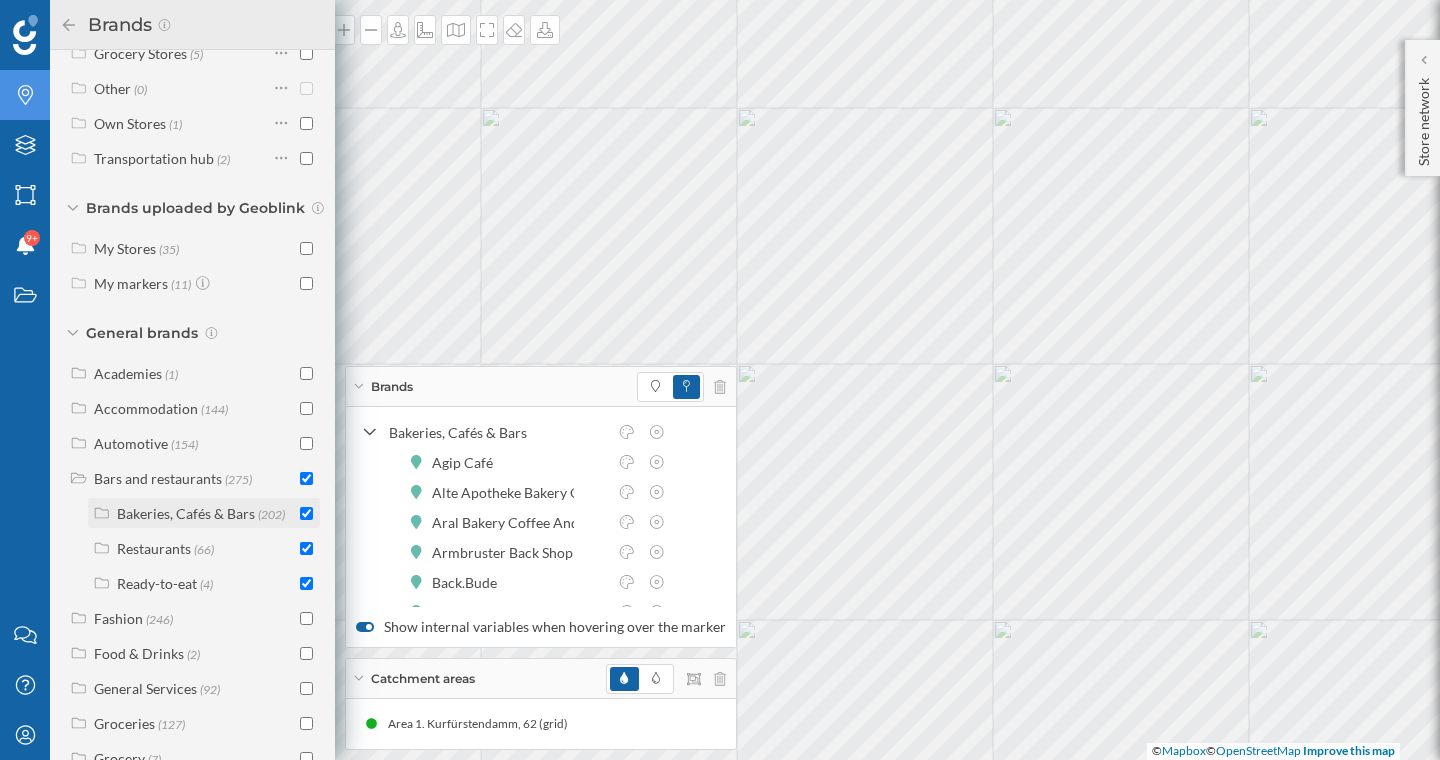 click at bounding box center (306, 513) 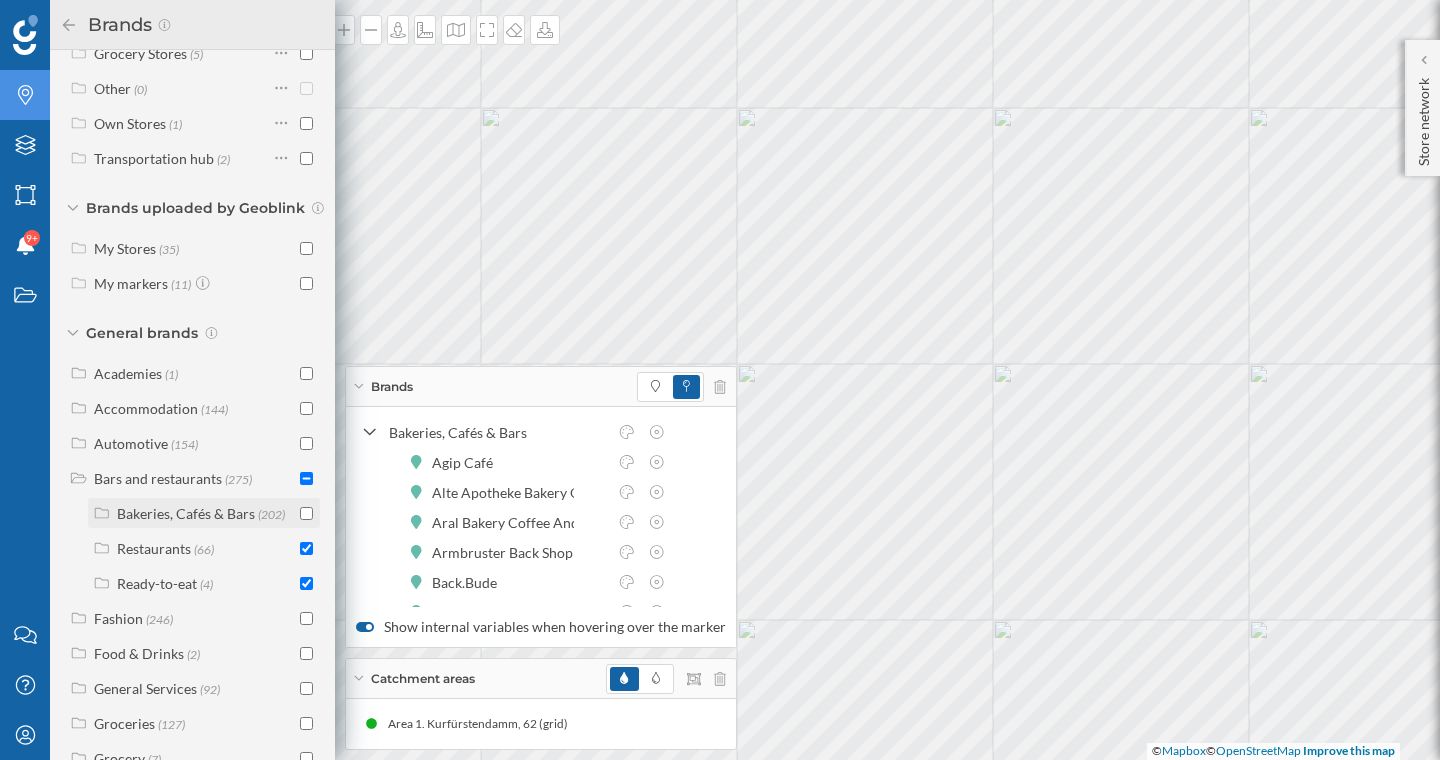 checkbox on "false" 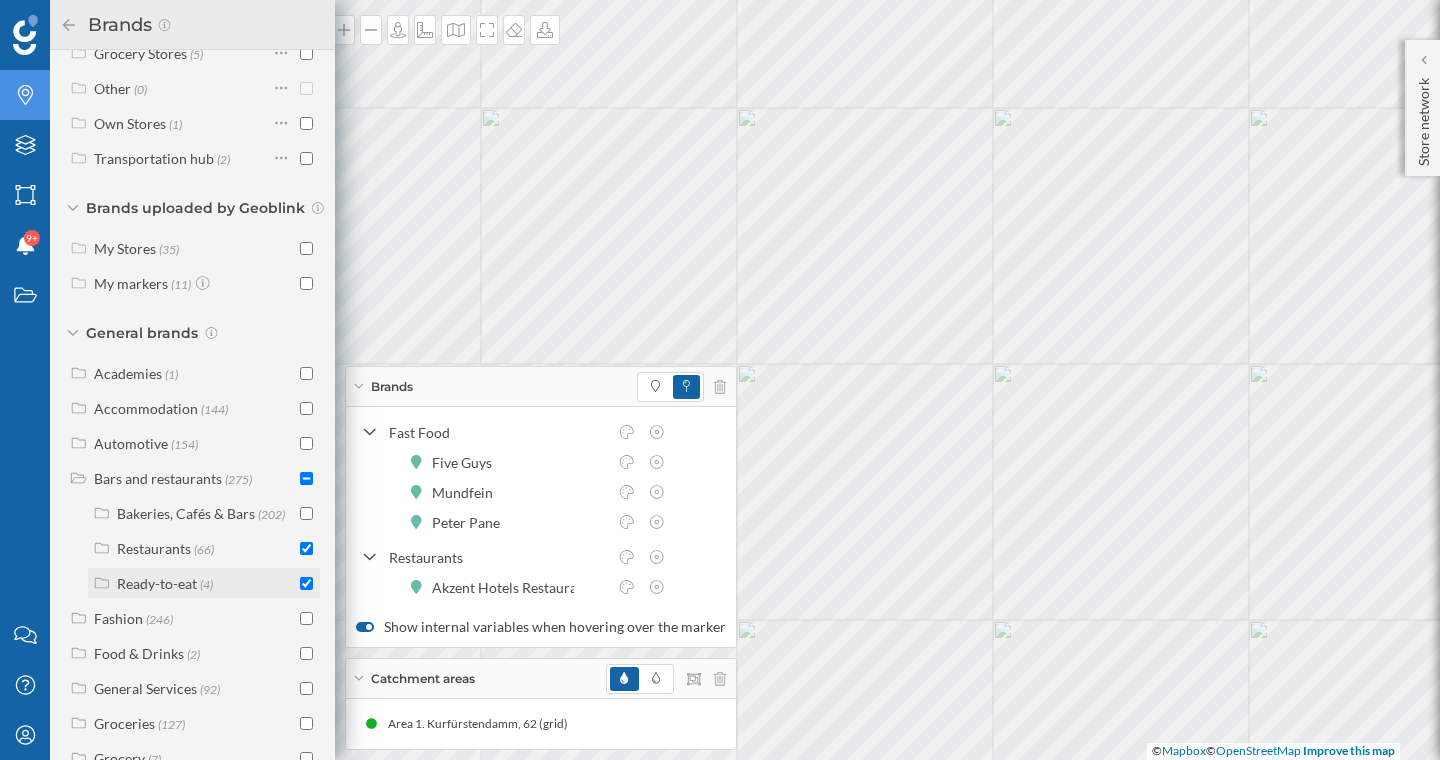 click at bounding box center [306, 583] 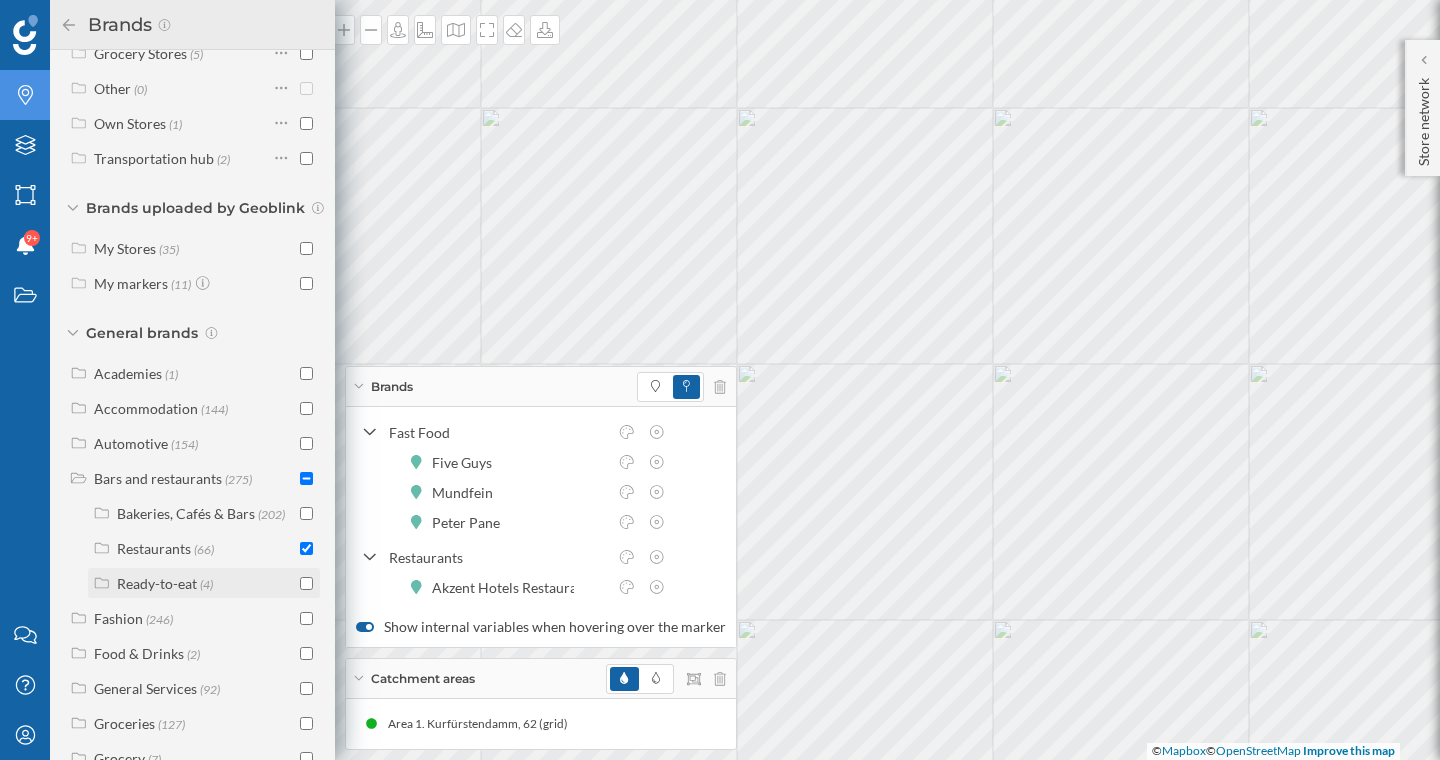 checkbox on "false" 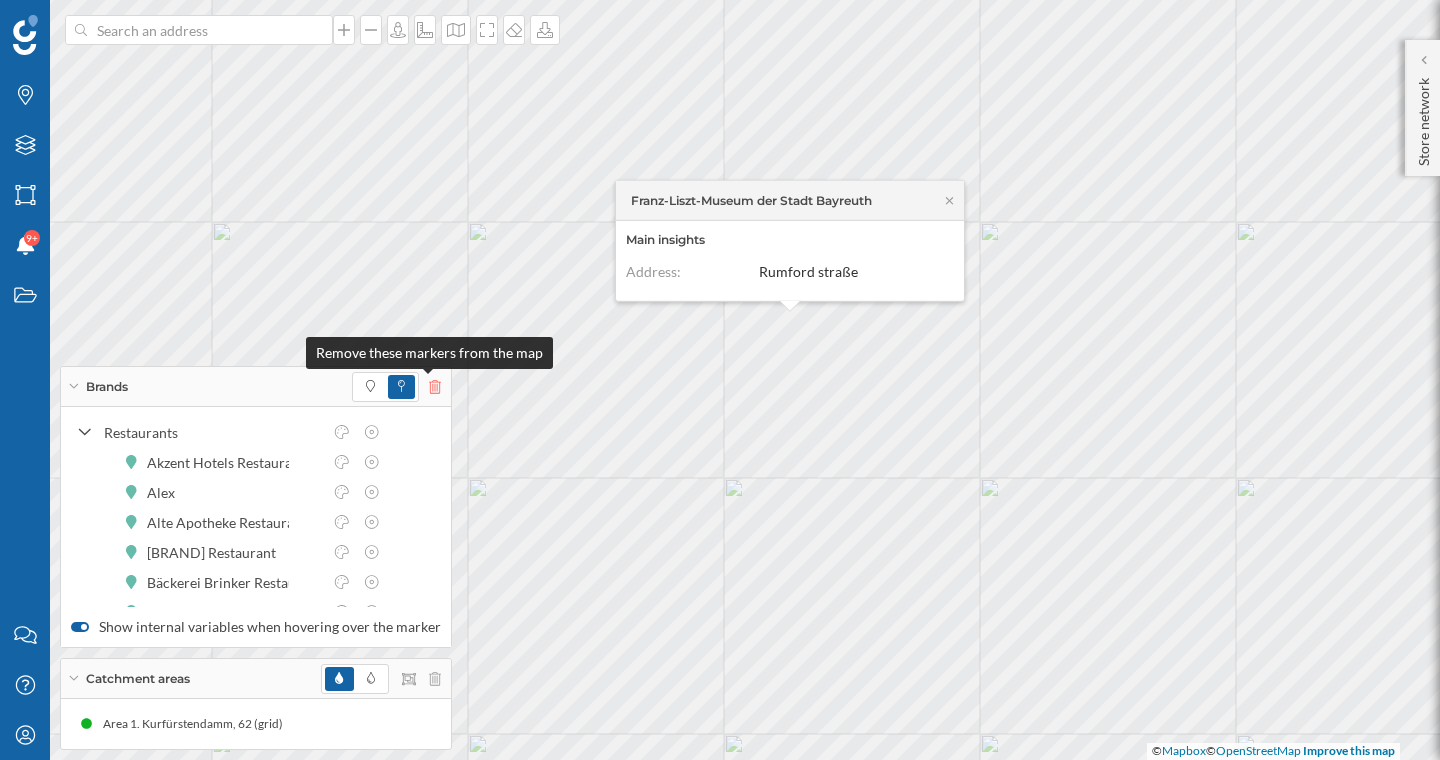 click 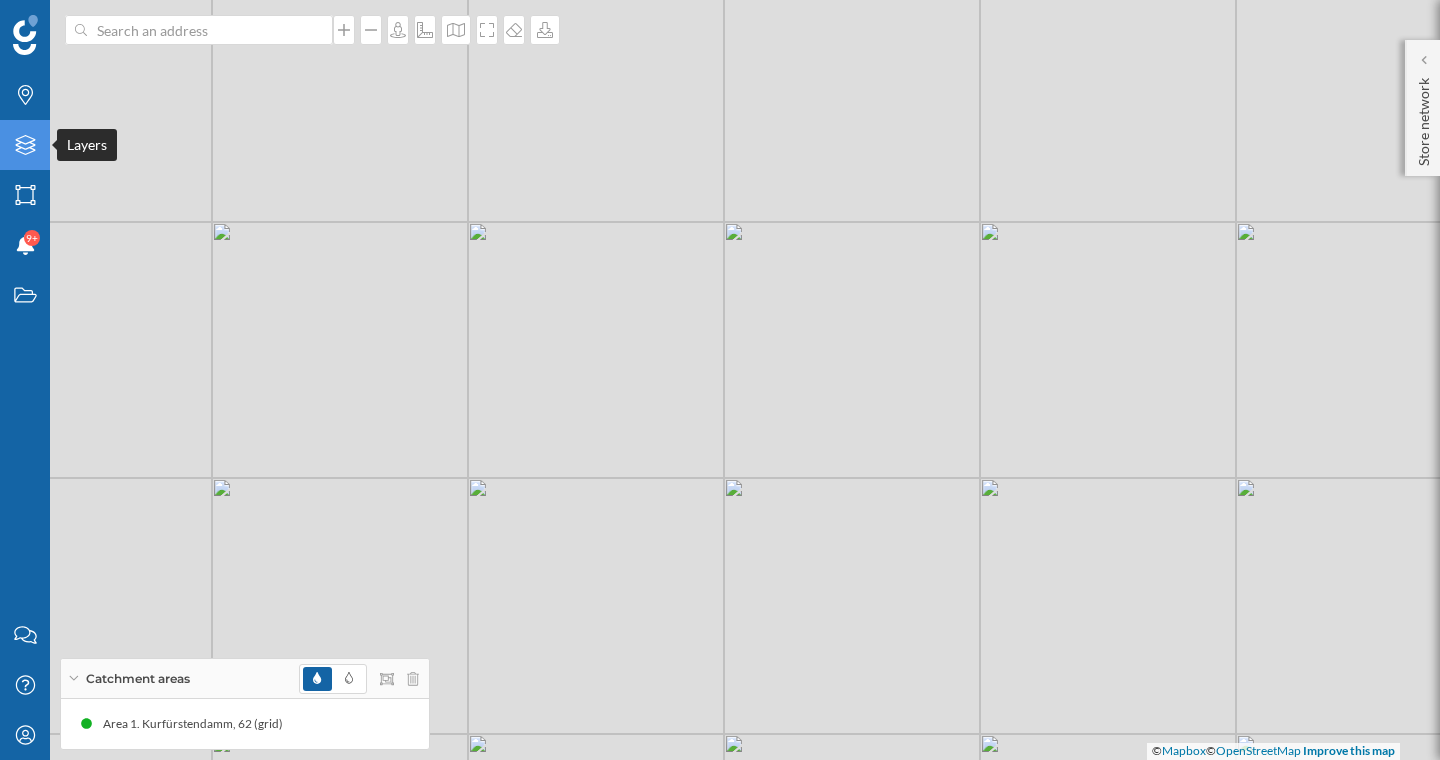 click 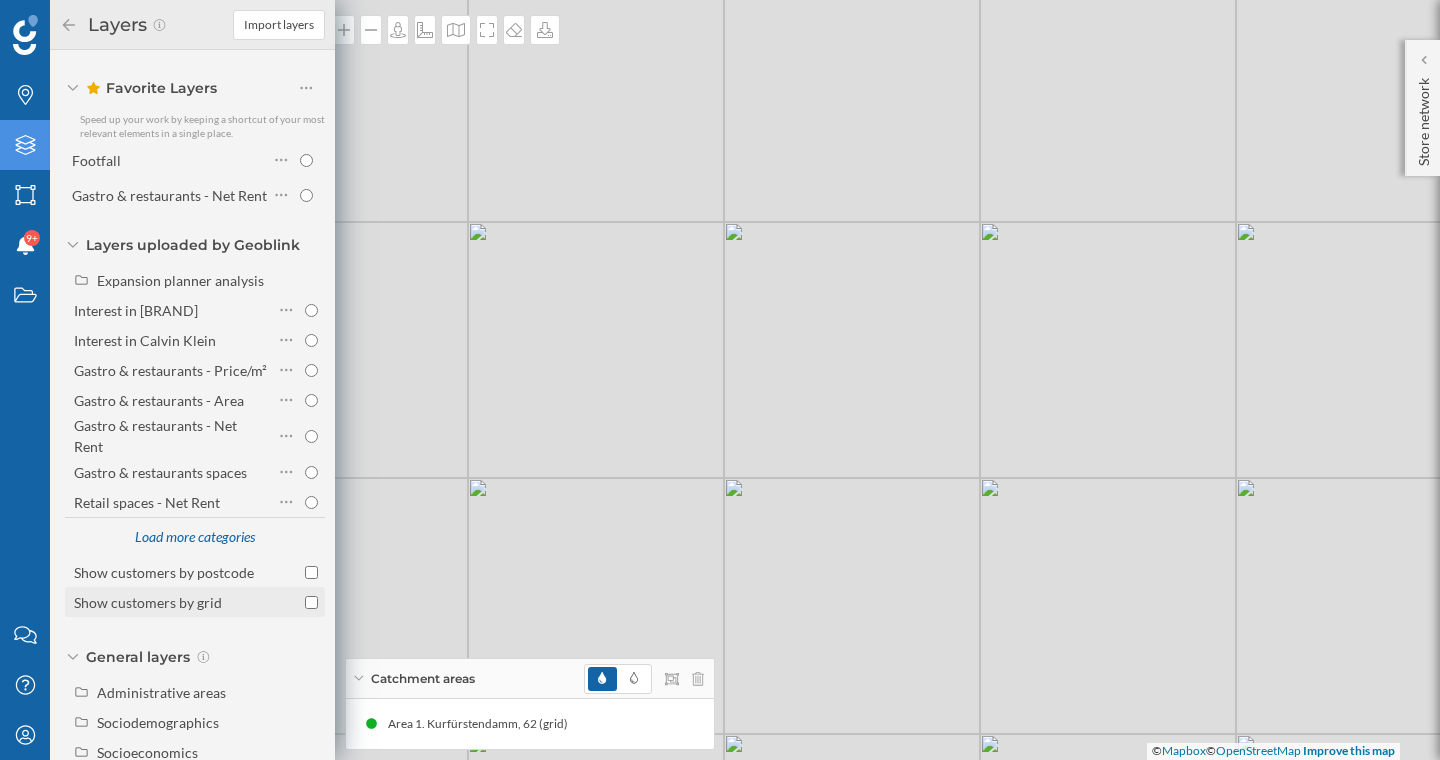 scroll, scrollTop: 147, scrollLeft: 0, axis: vertical 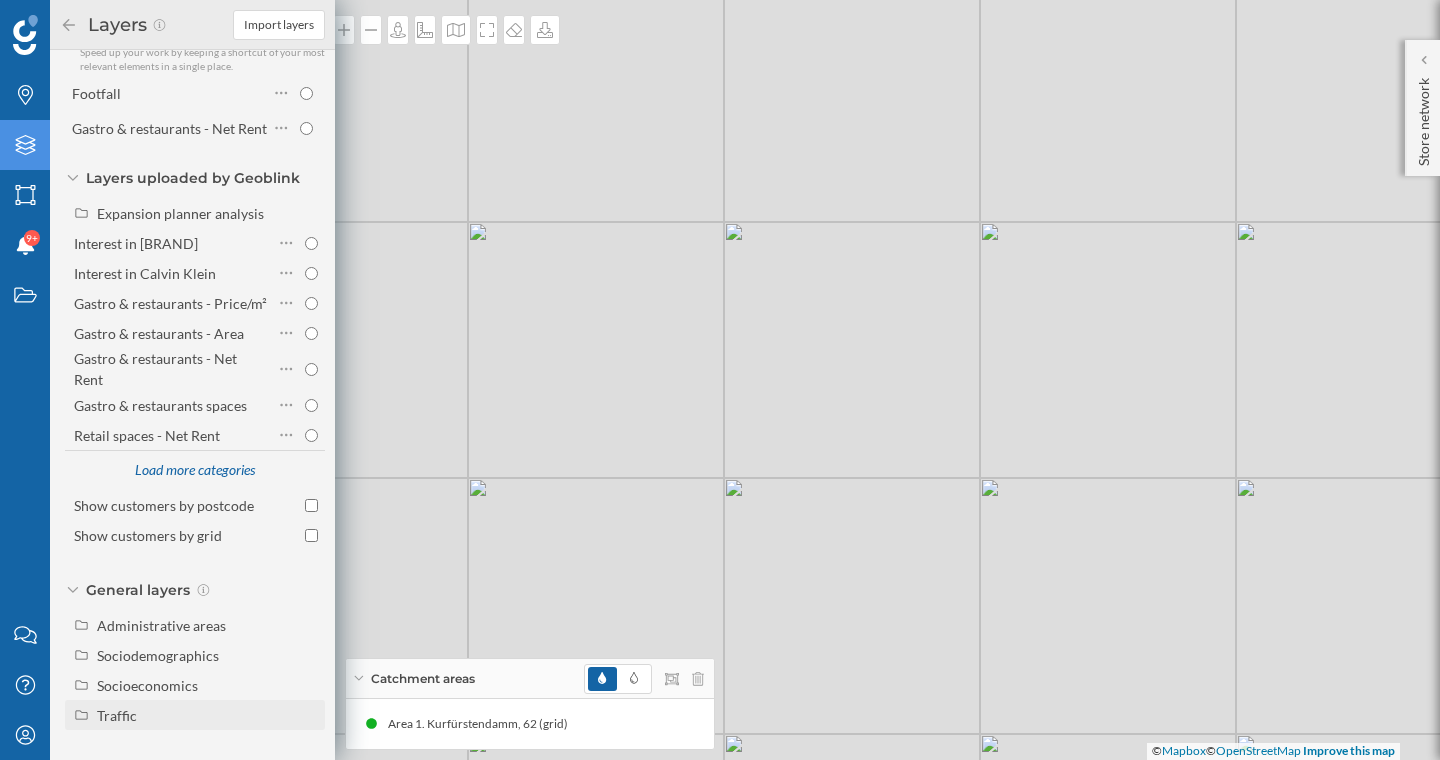 click on "Traffic" at bounding box center [207, 715] 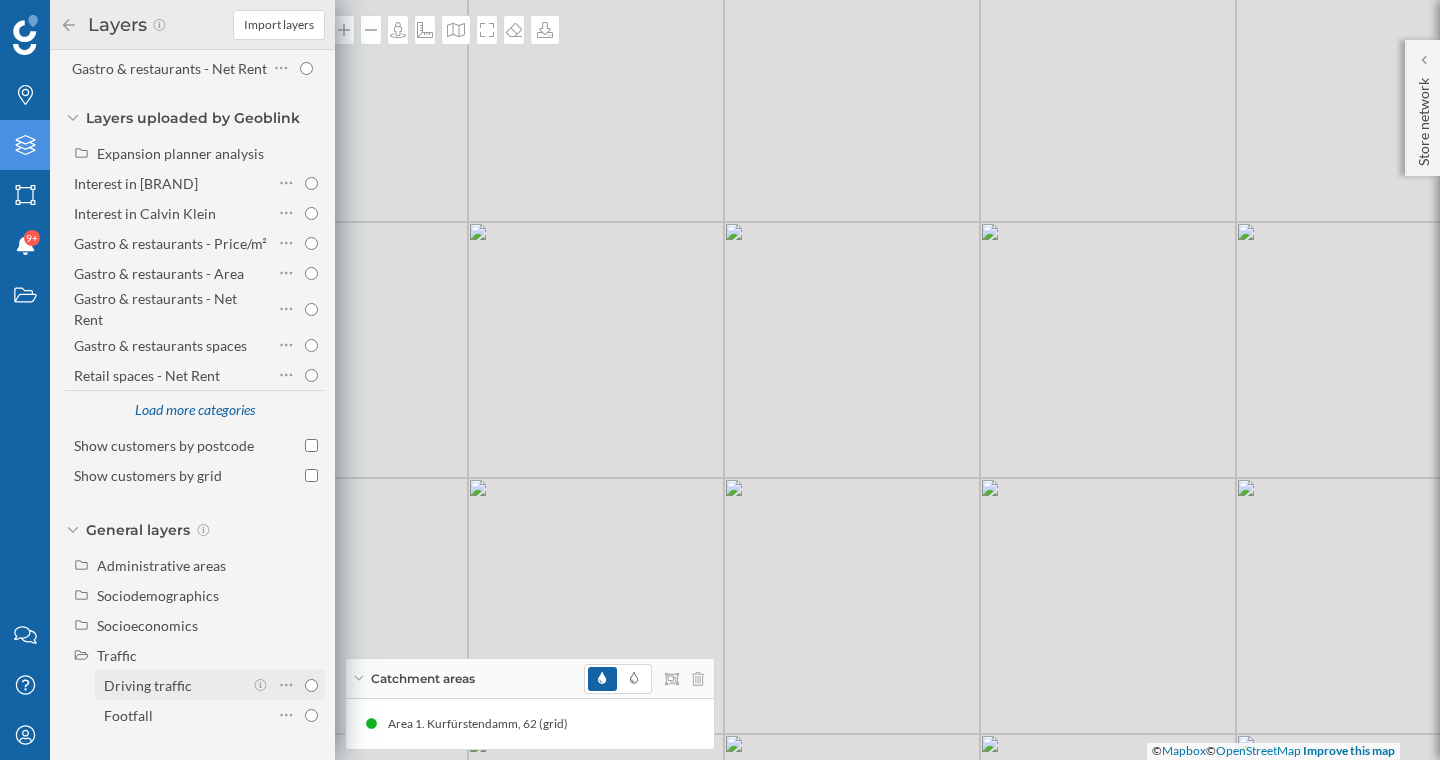 scroll, scrollTop: 207, scrollLeft: 0, axis: vertical 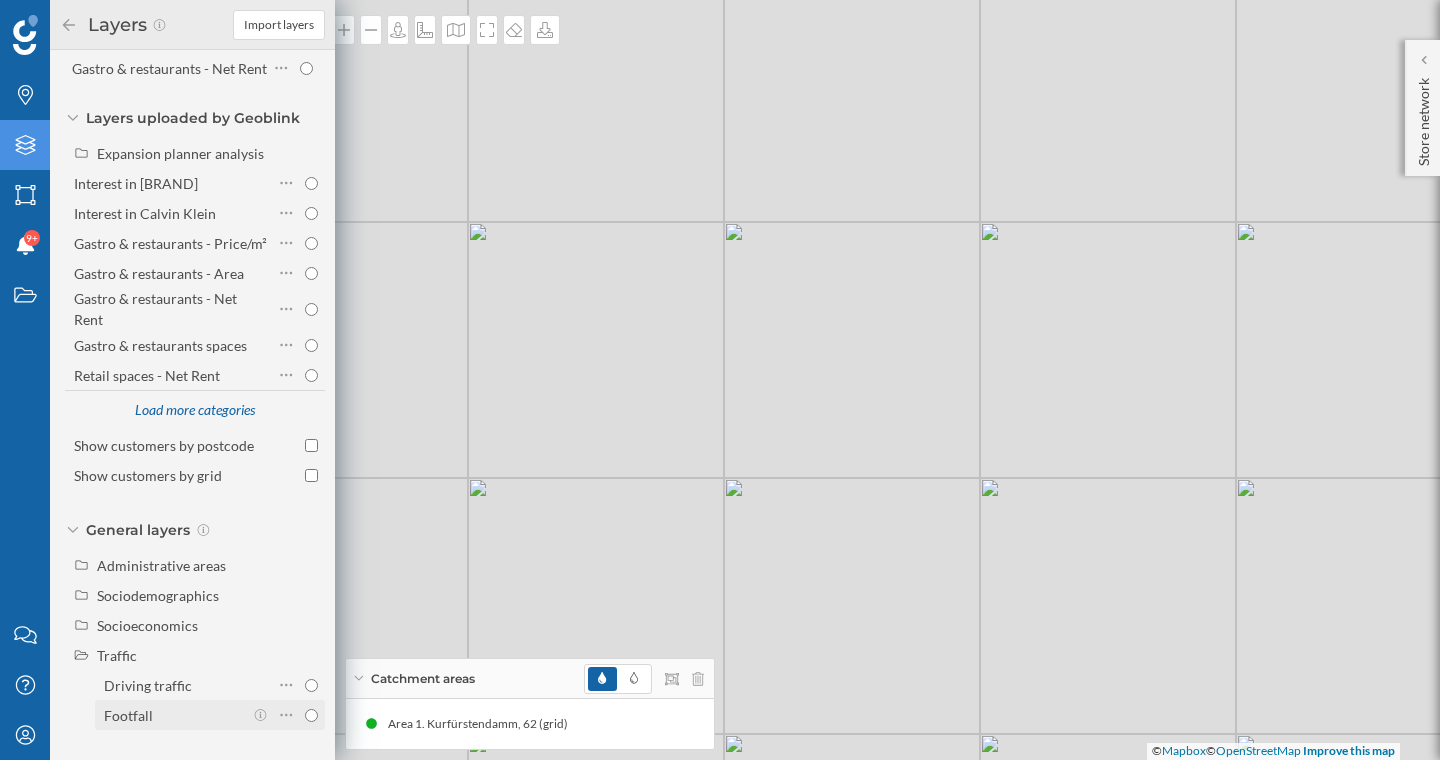 click on "Footfall" at bounding box center [311, 715] 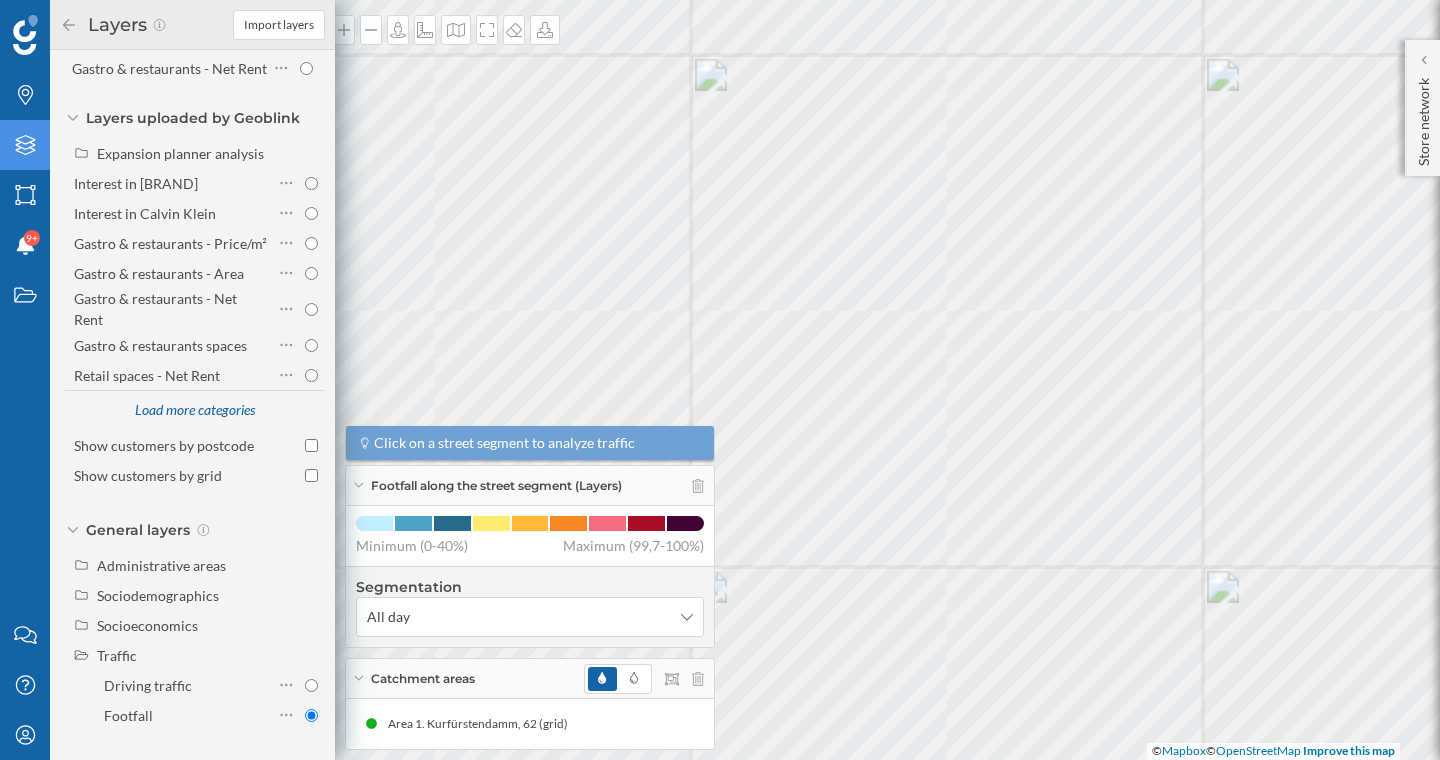 click 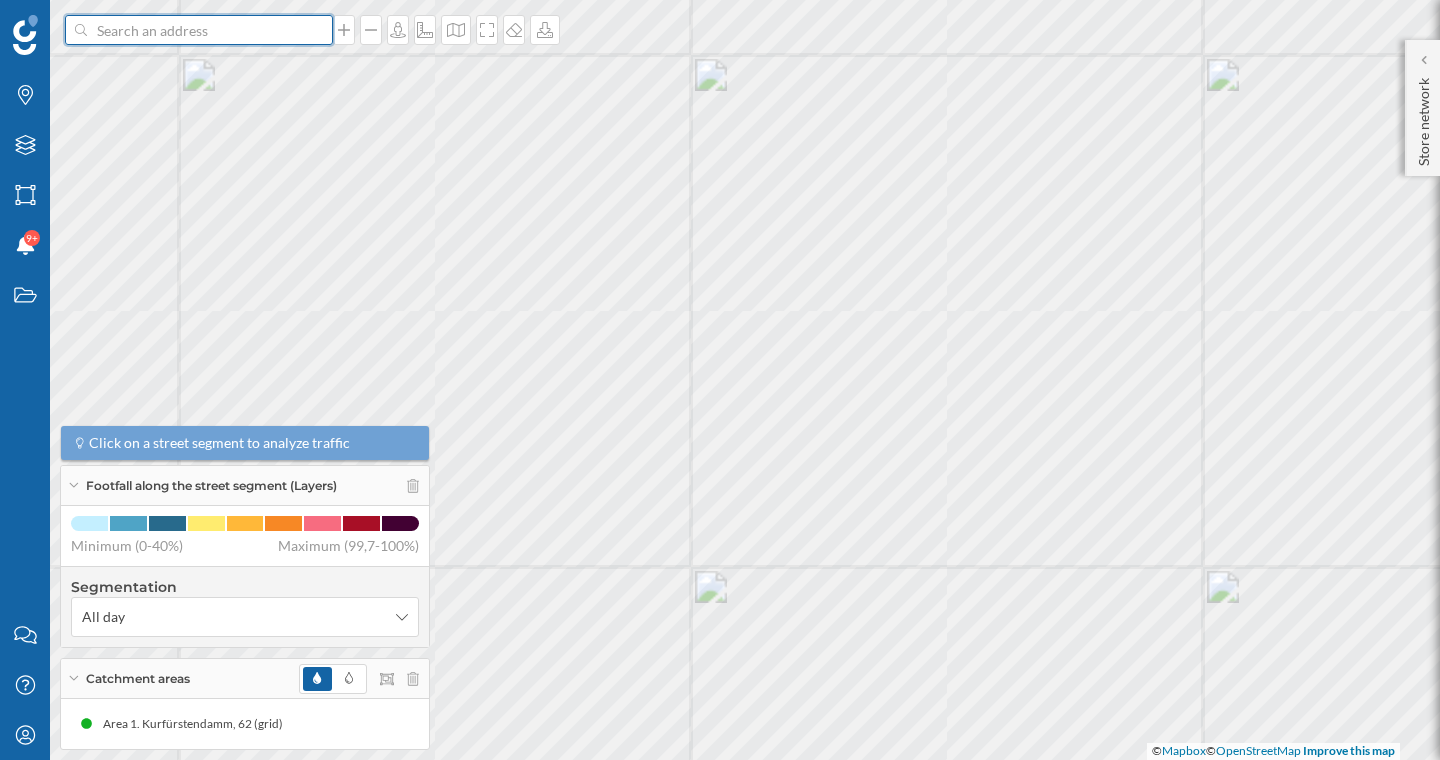 click at bounding box center [199, 30] 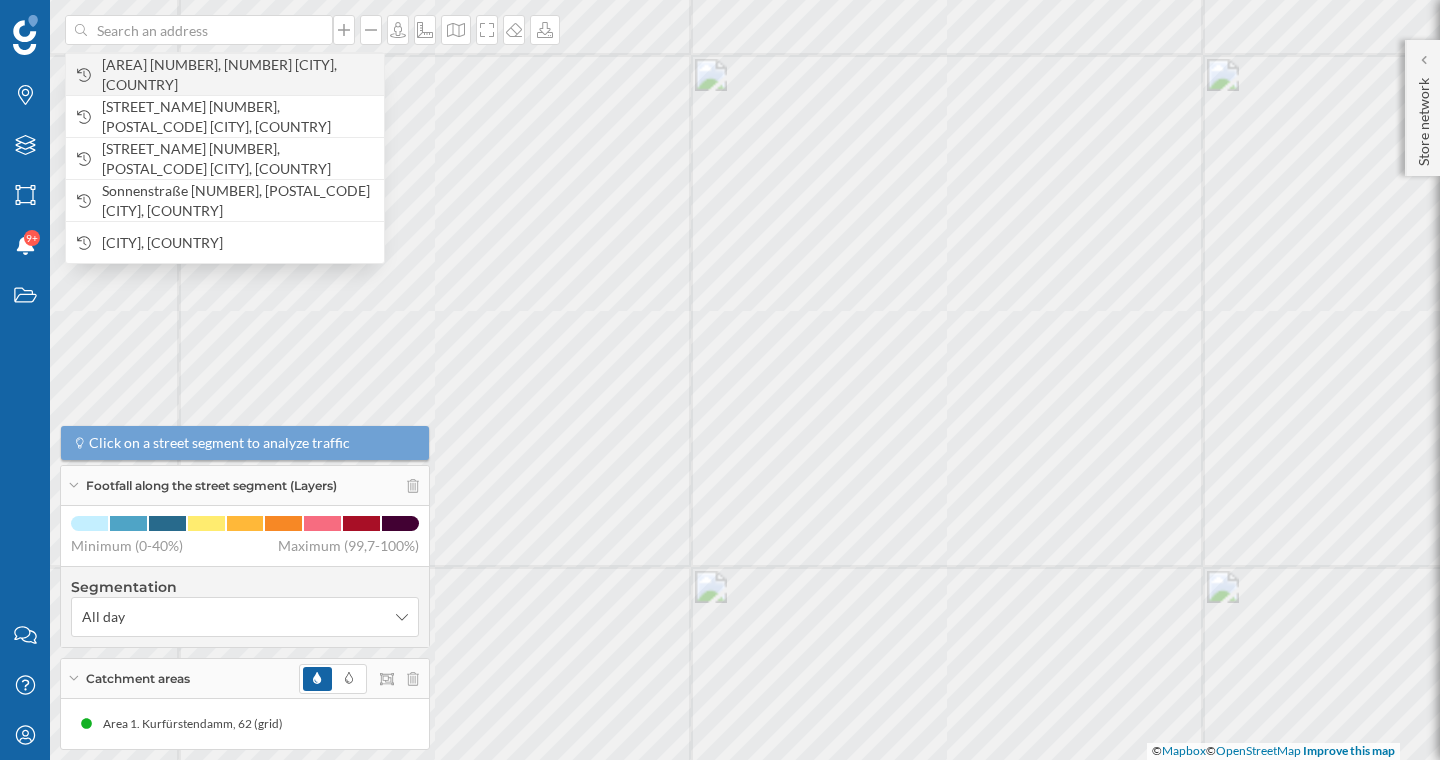 click on "[AREA] [NUMBER], [NUMBER] [CITY], [COUNTRY]" at bounding box center (238, 75) 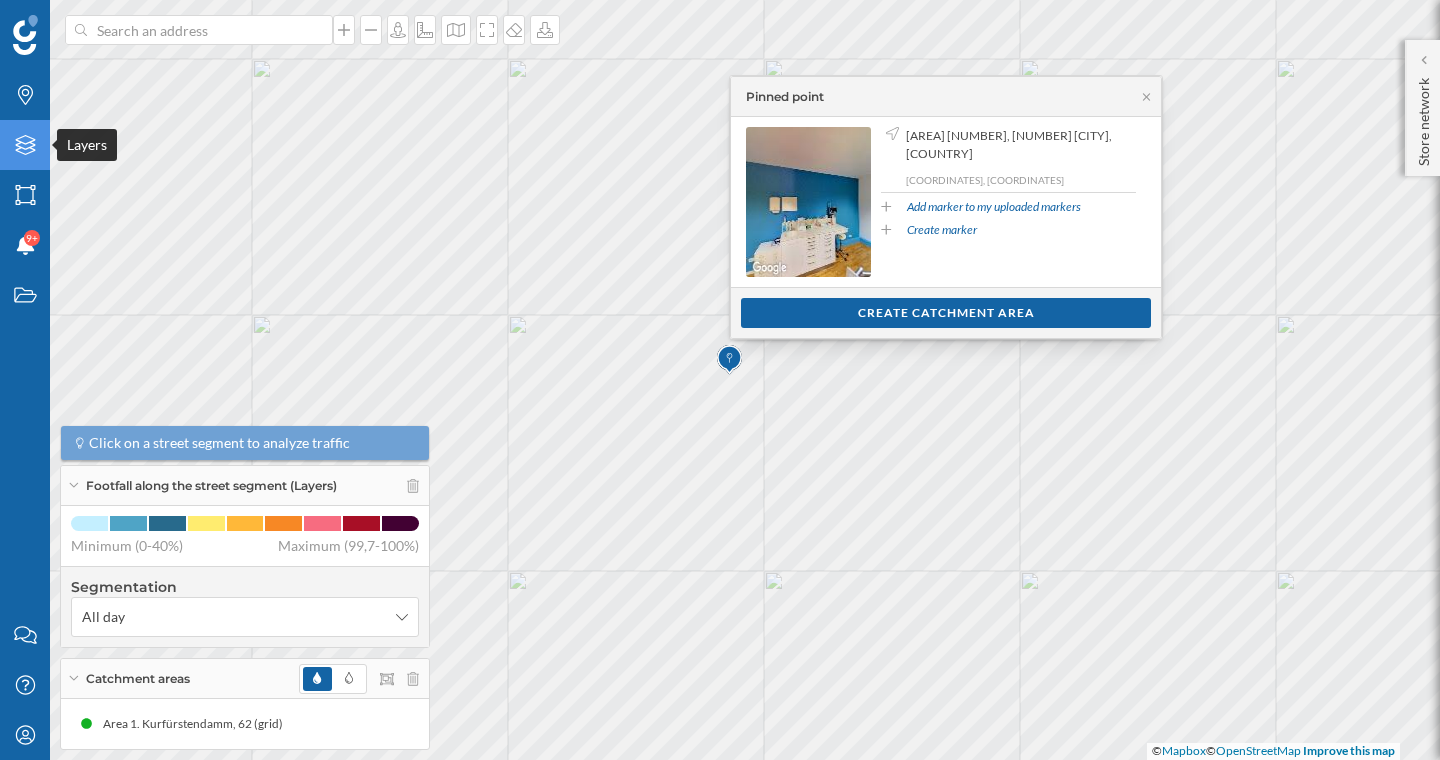 click on "Layers" 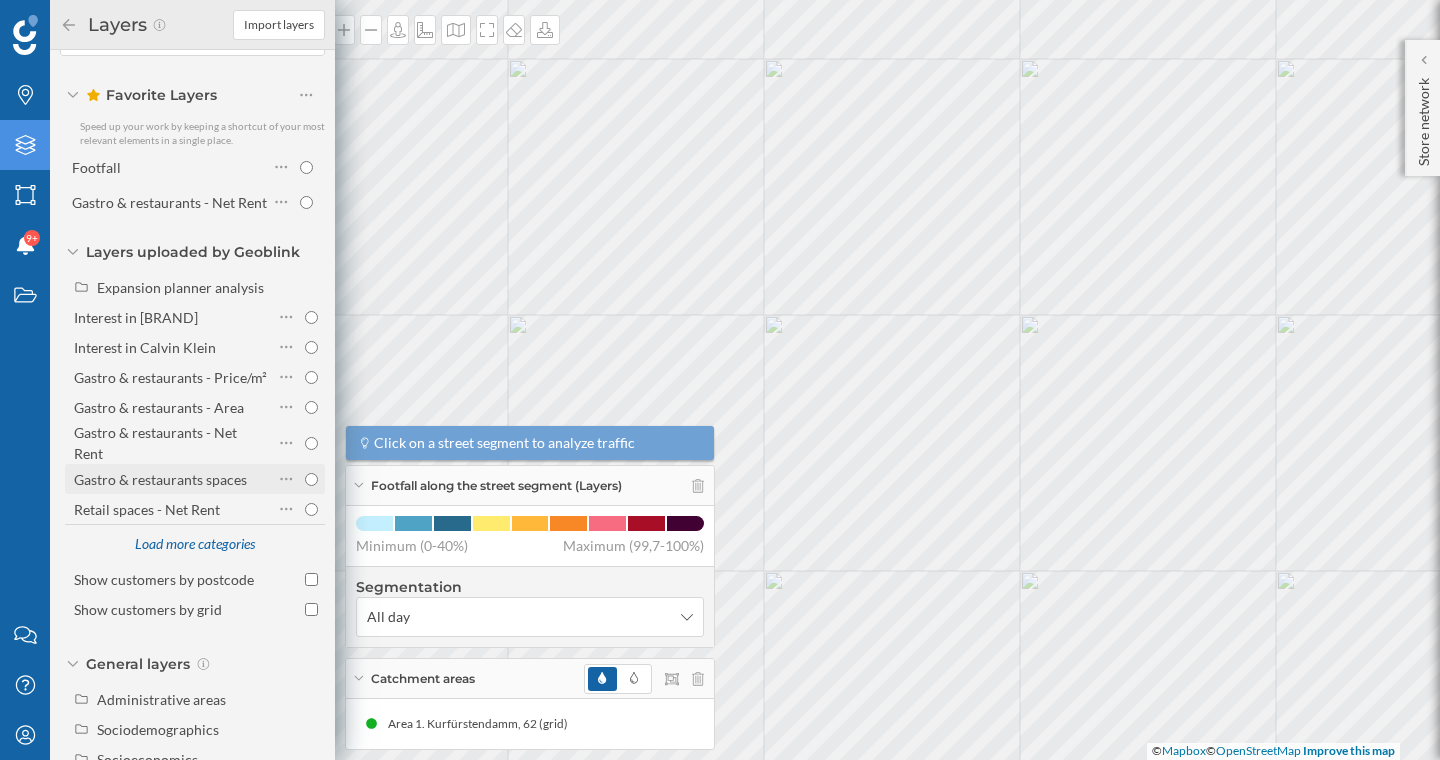 scroll, scrollTop: 147, scrollLeft: 0, axis: vertical 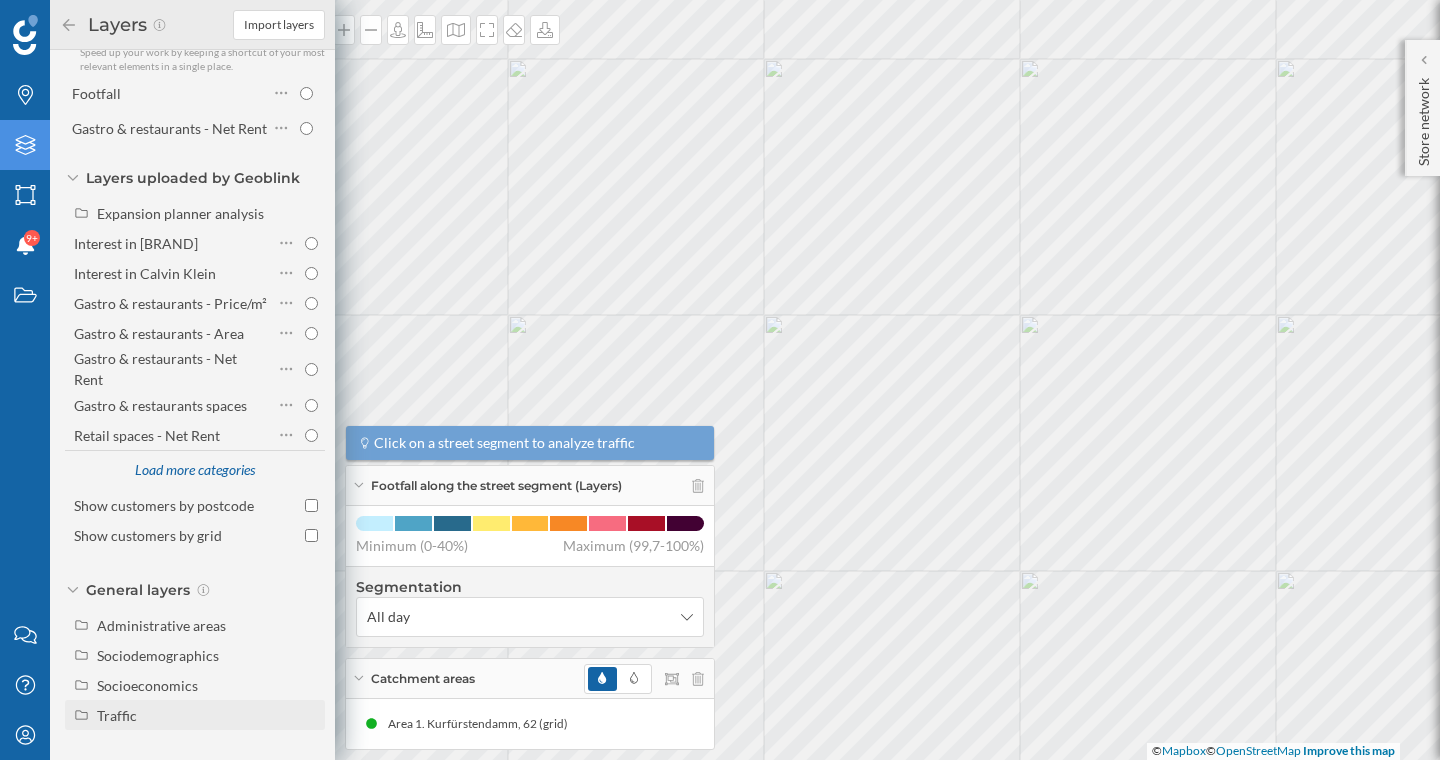 click on "Traffic" at bounding box center (207, 715) 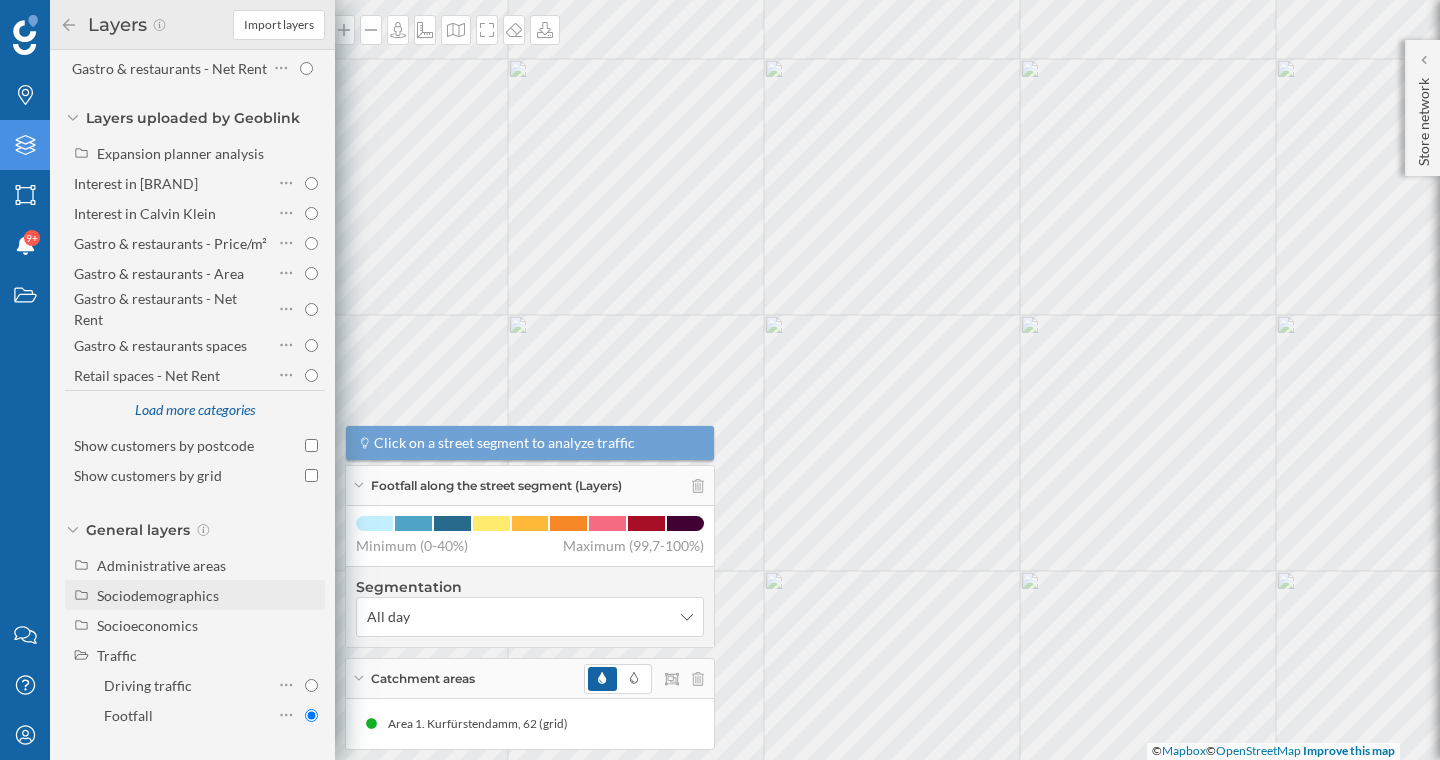 scroll, scrollTop: 207, scrollLeft: 0, axis: vertical 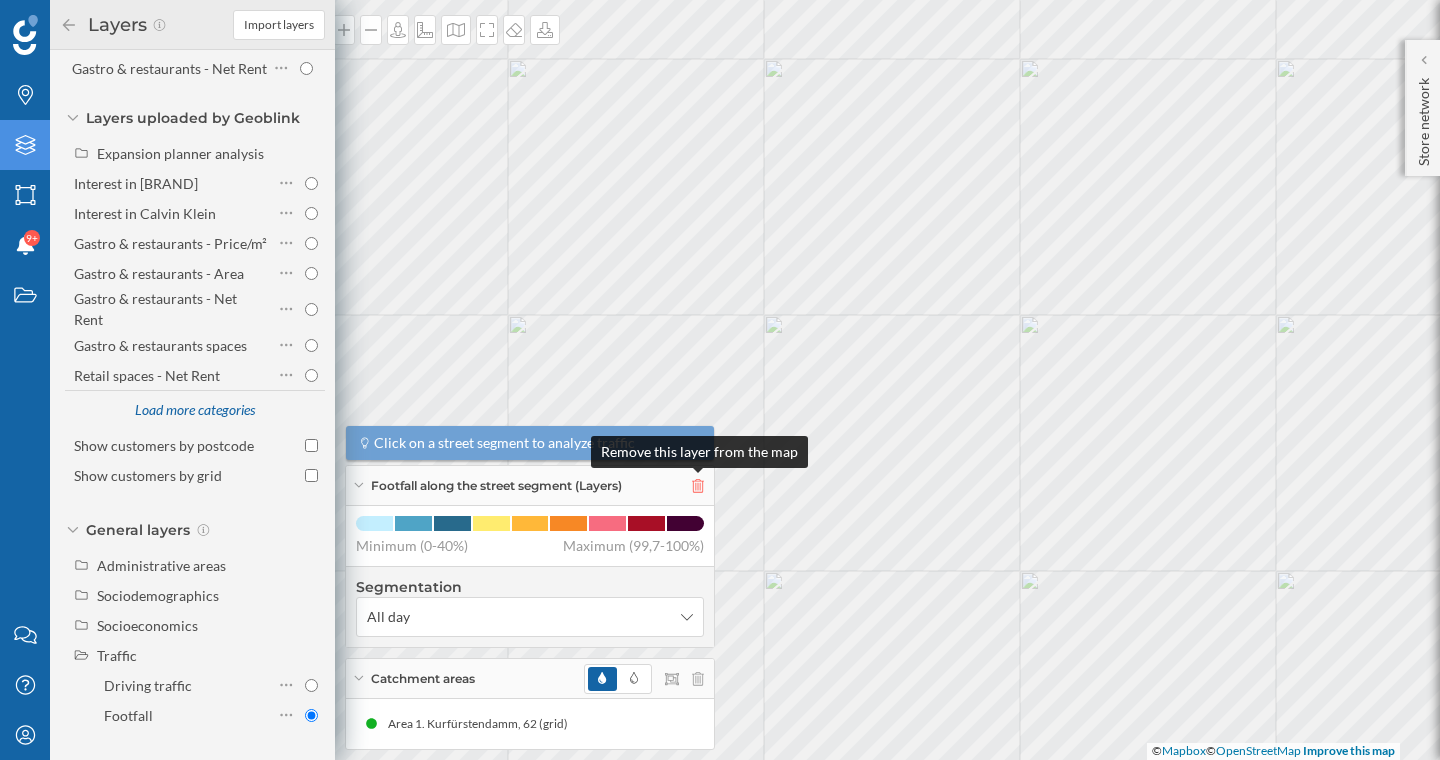 click 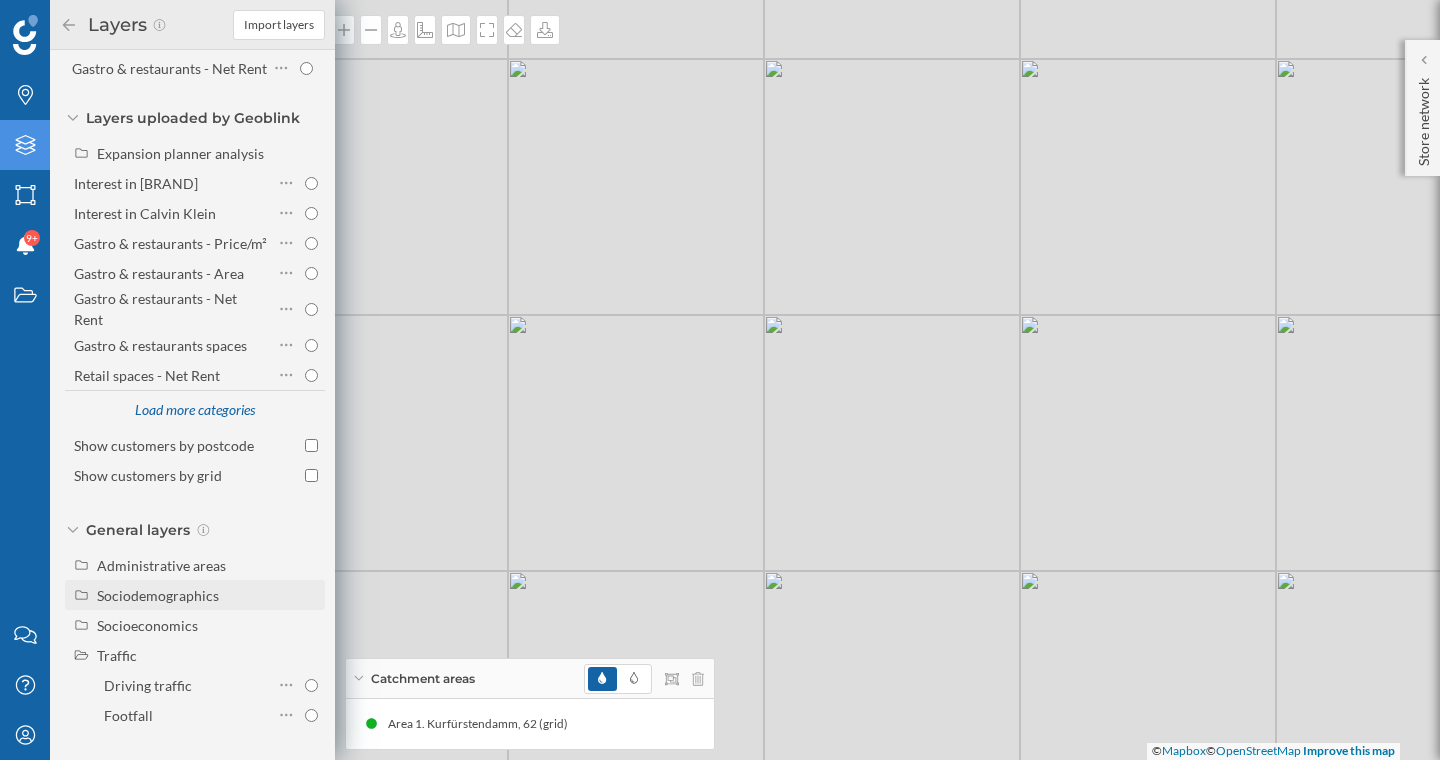 click on "Sociodemographics" at bounding box center [207, 595] 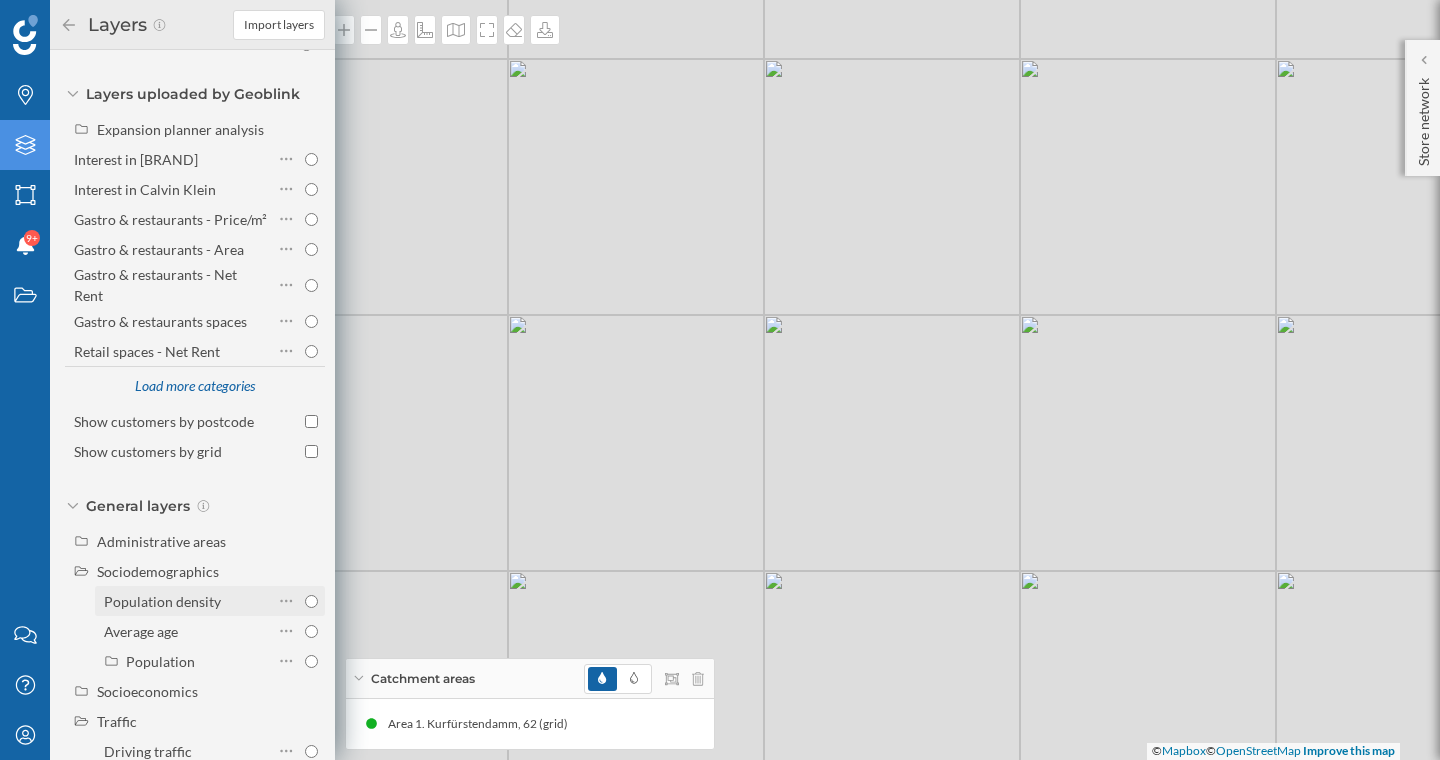 click on "Population density" at bounding box center [311, 601] 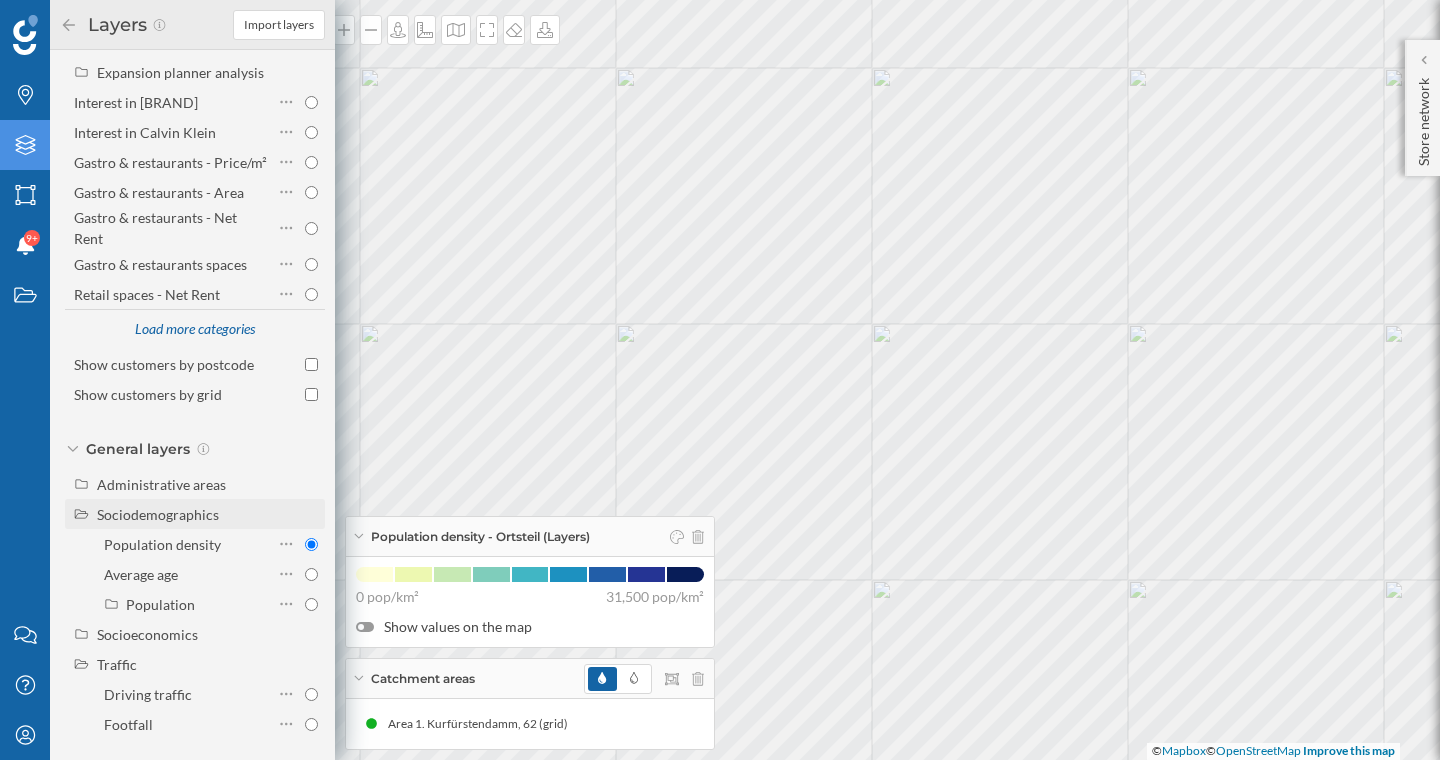 scroll, scrollTop: 268, scrollLeft: 0, axis: vertical 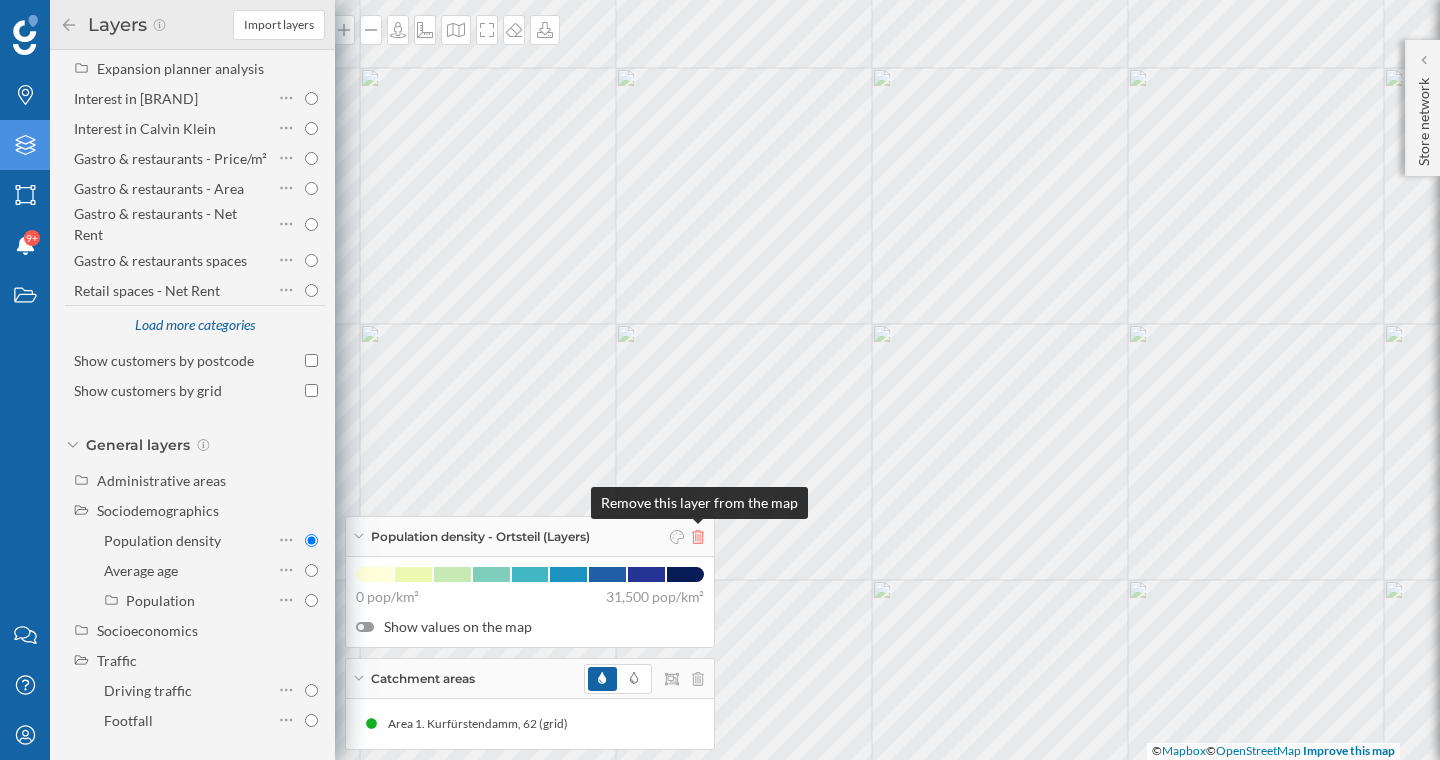 click 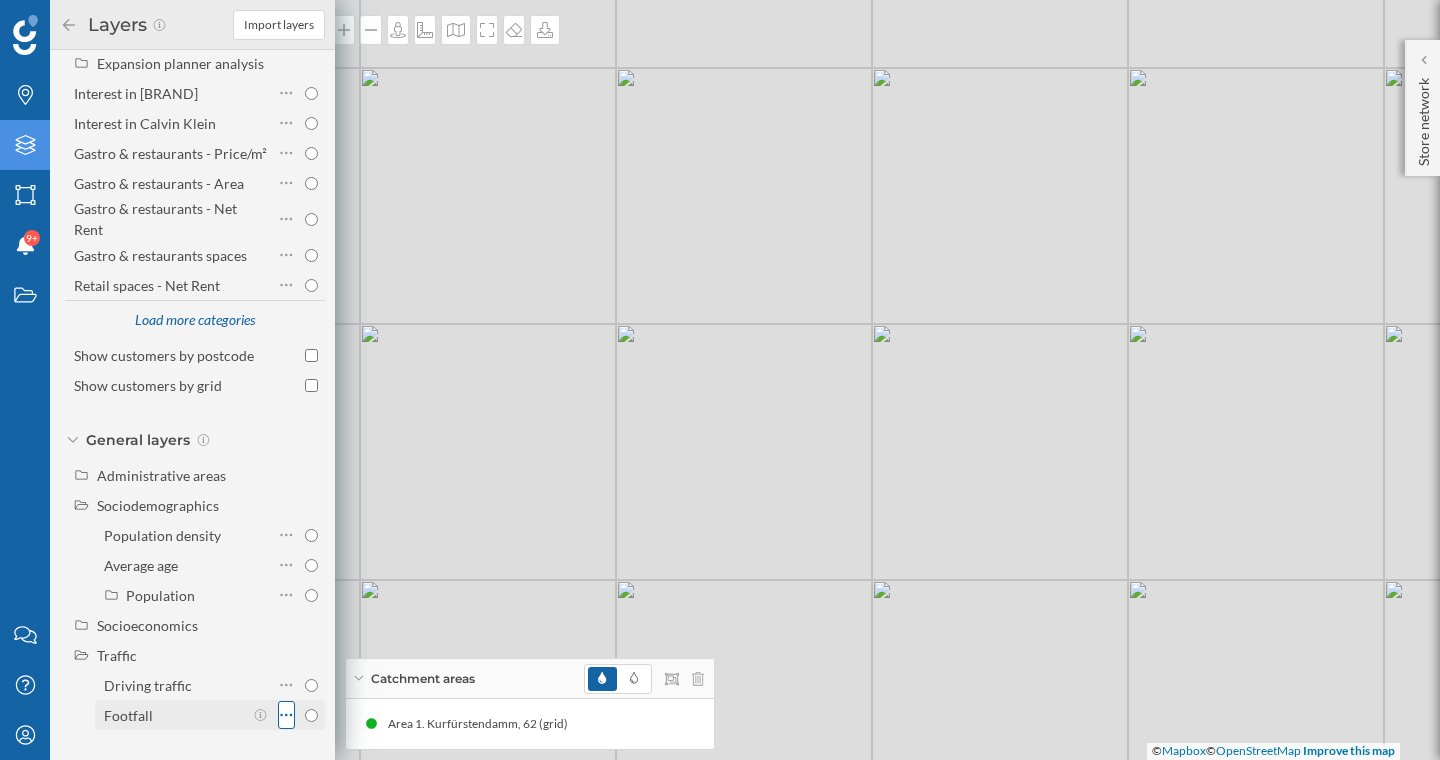 scroll, scrollTop: 297, scrollLeft: 0, axis: vertical 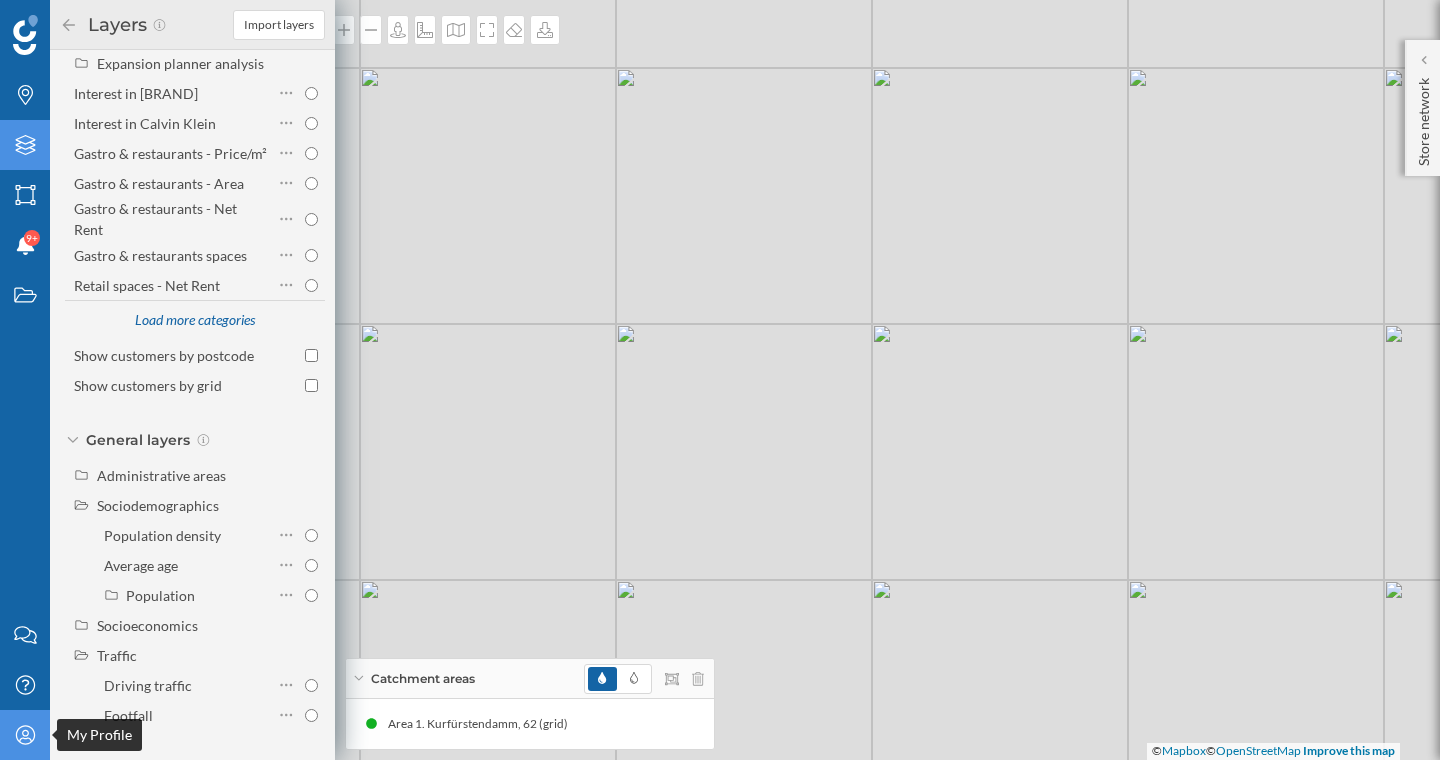 click on "My Profile" 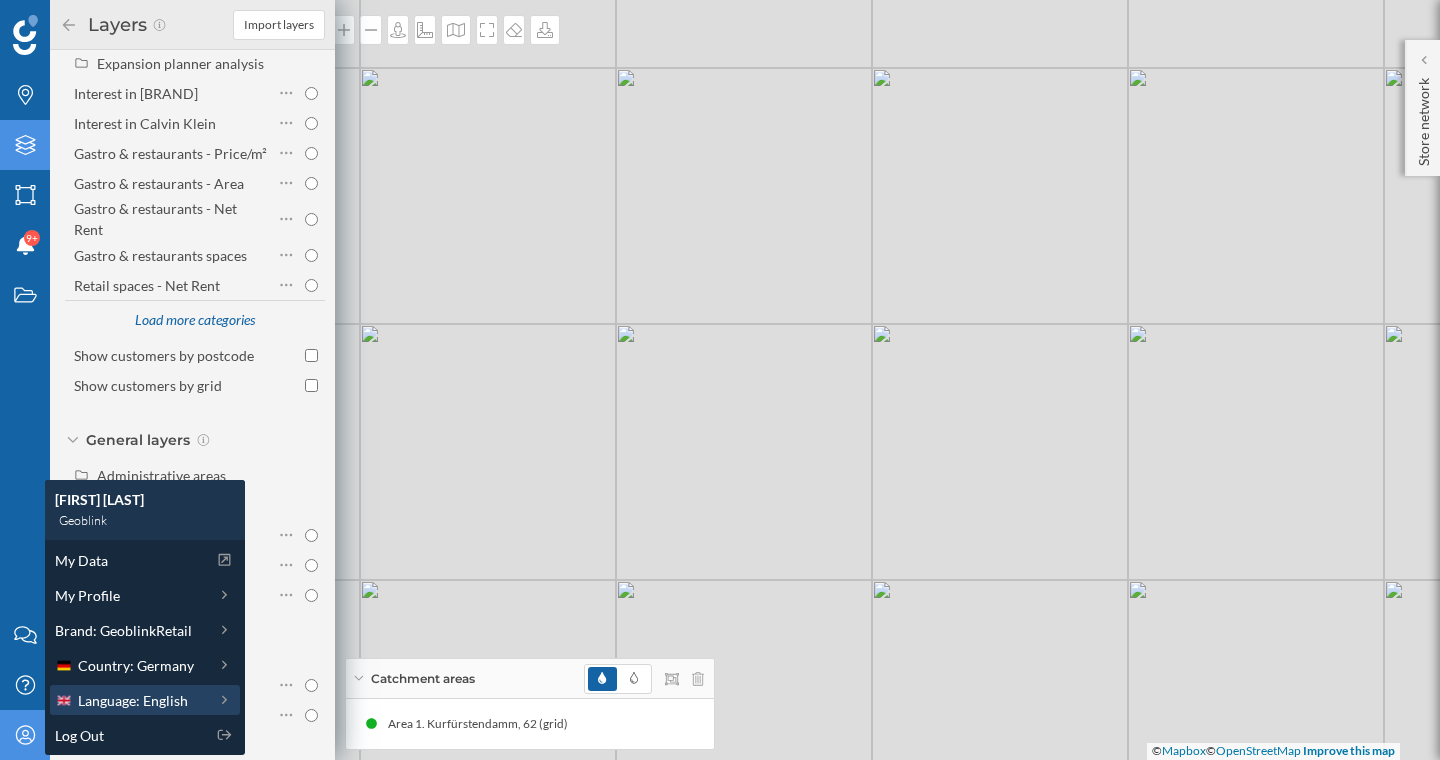 click on "Language: English" at bounding box center (130, 700) 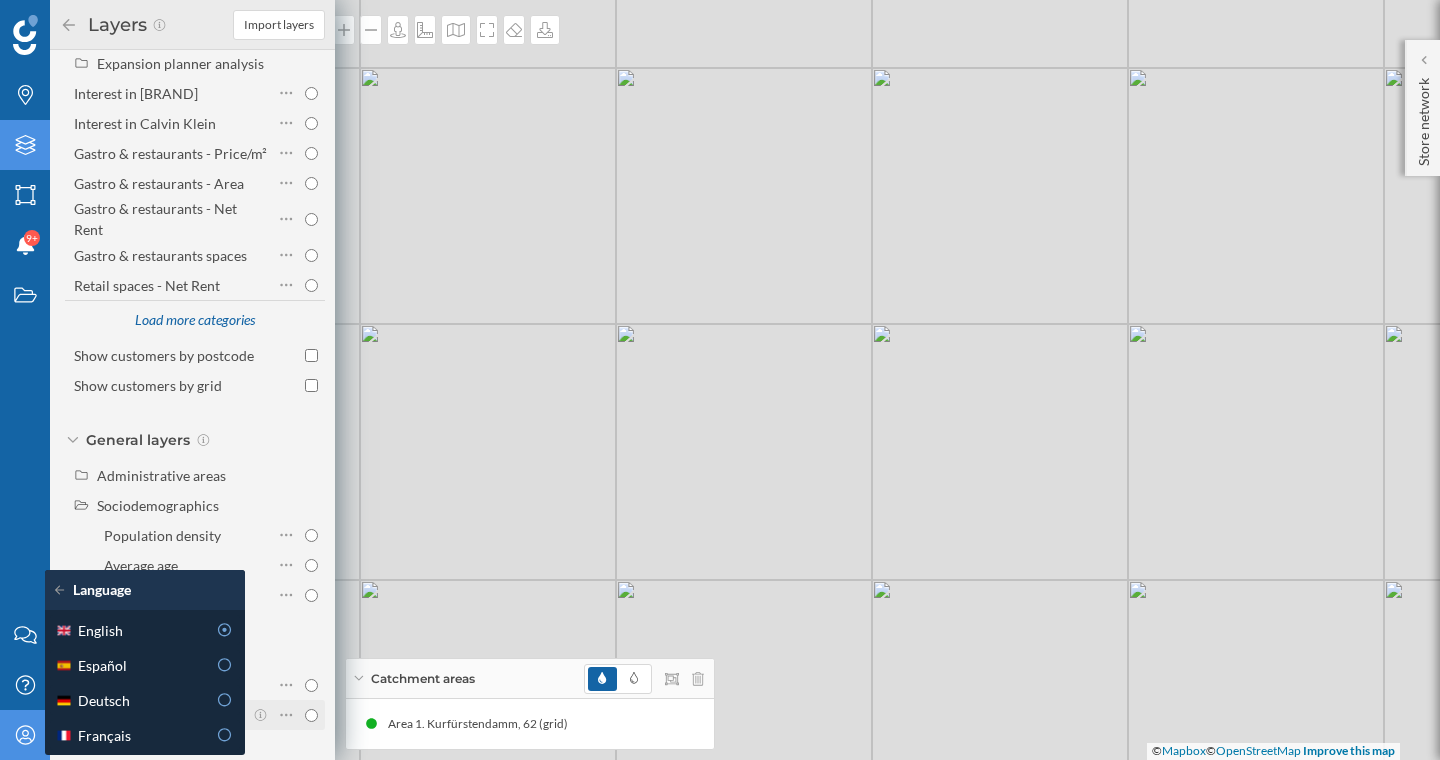 drag, startPoint x: 226, startPoint y: 700, endPoint x: 208, endPoint y: 707, distance: 19.313208 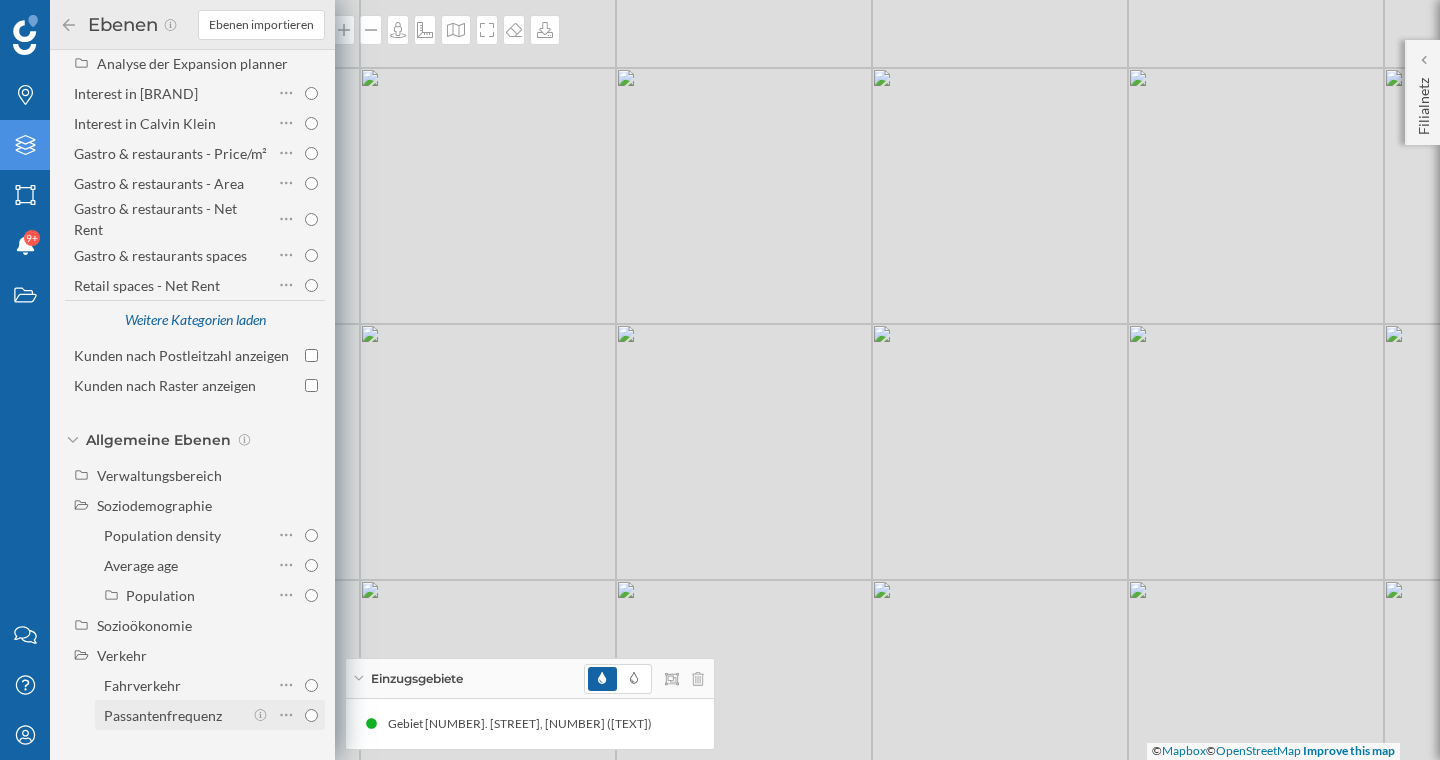 scroll, scrollTop: 311, scrollLeft: 0, axis: vertical 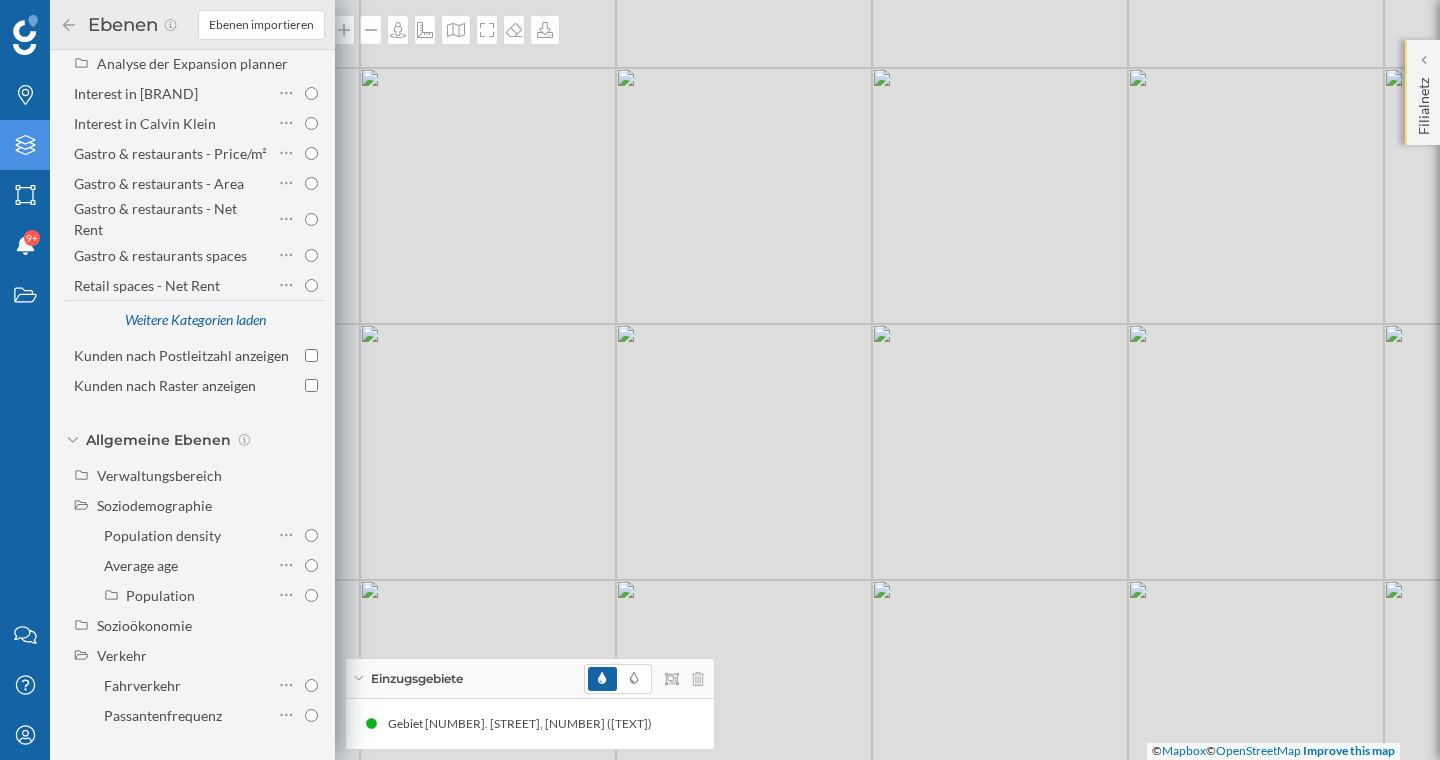 click on "Filialnetz" 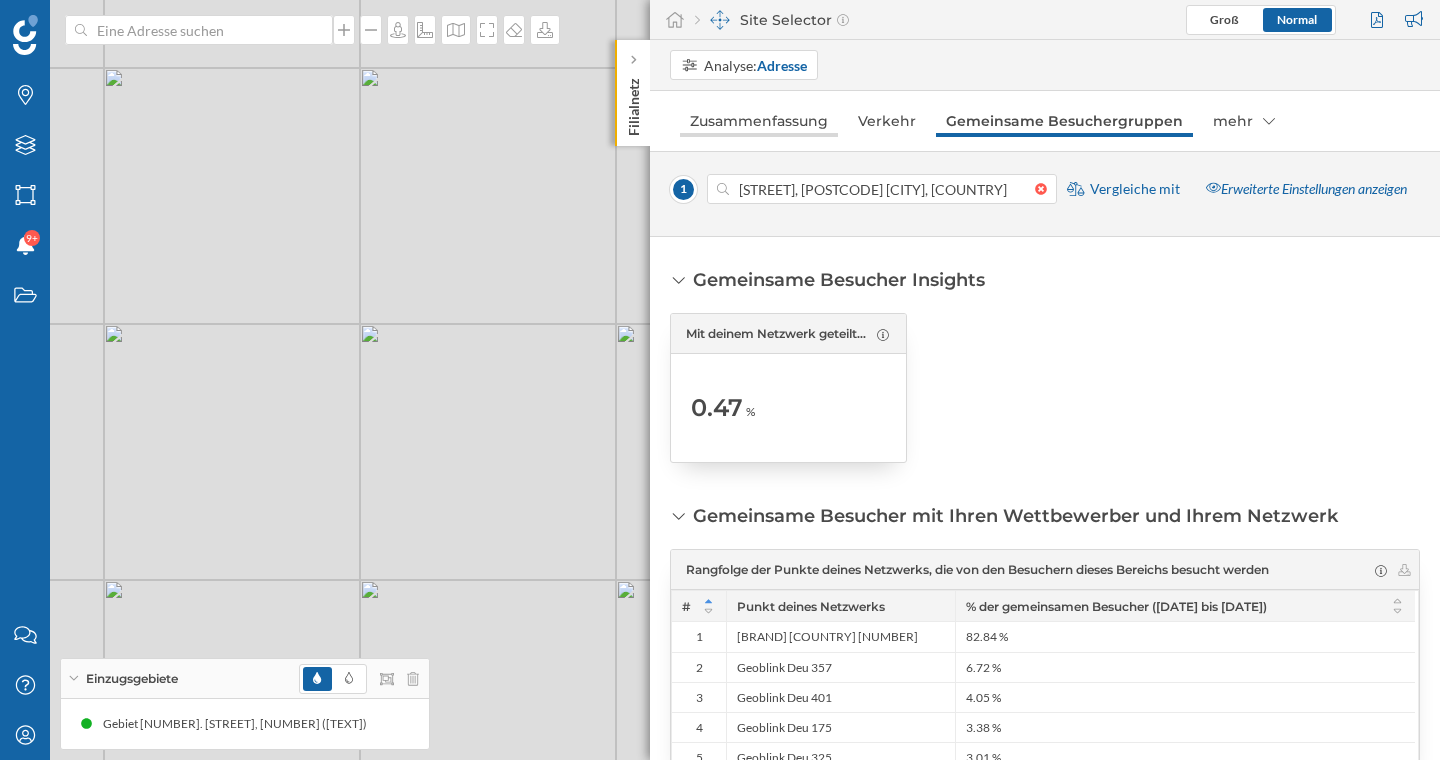 click on "Zusammenfassung" at bounding box center [759, 121] 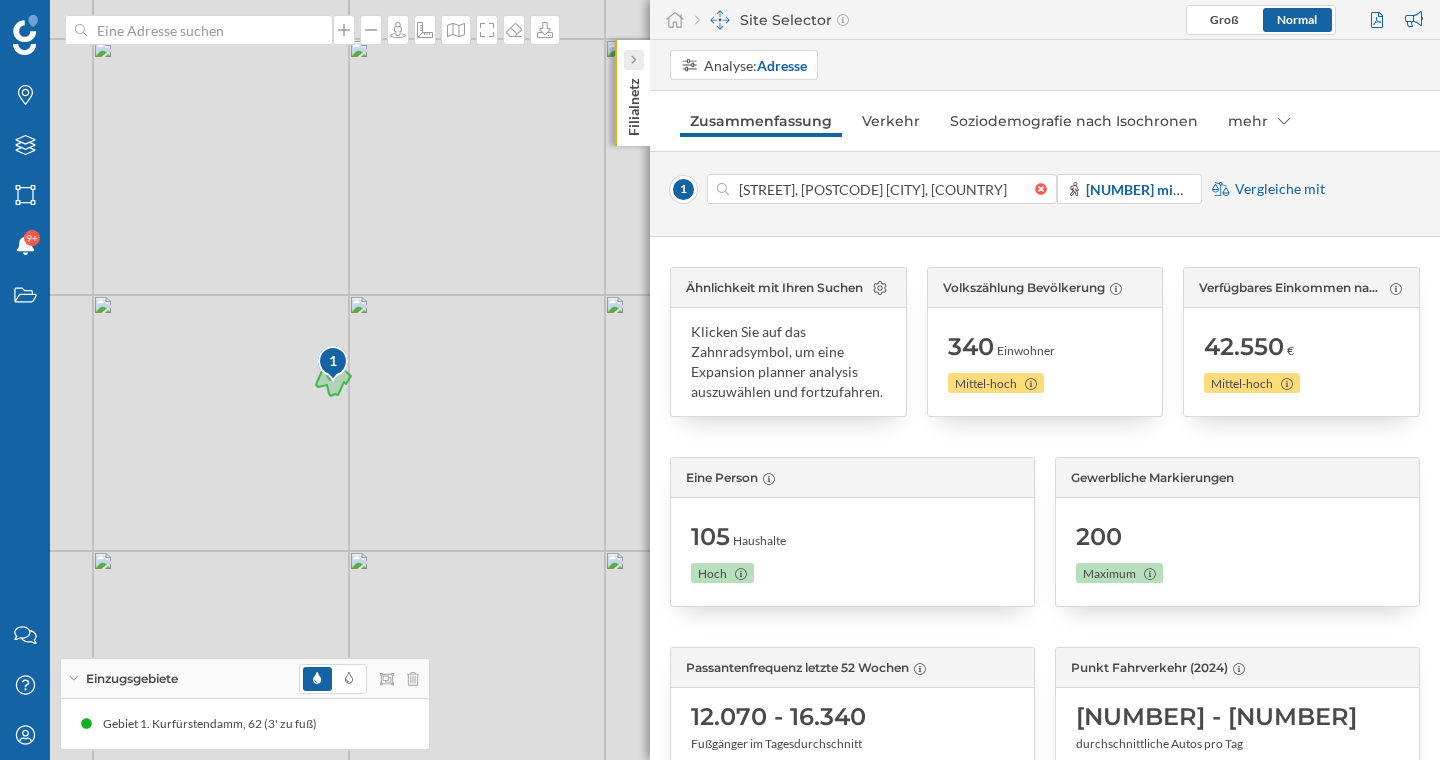 click at bounding box center [633, 60] 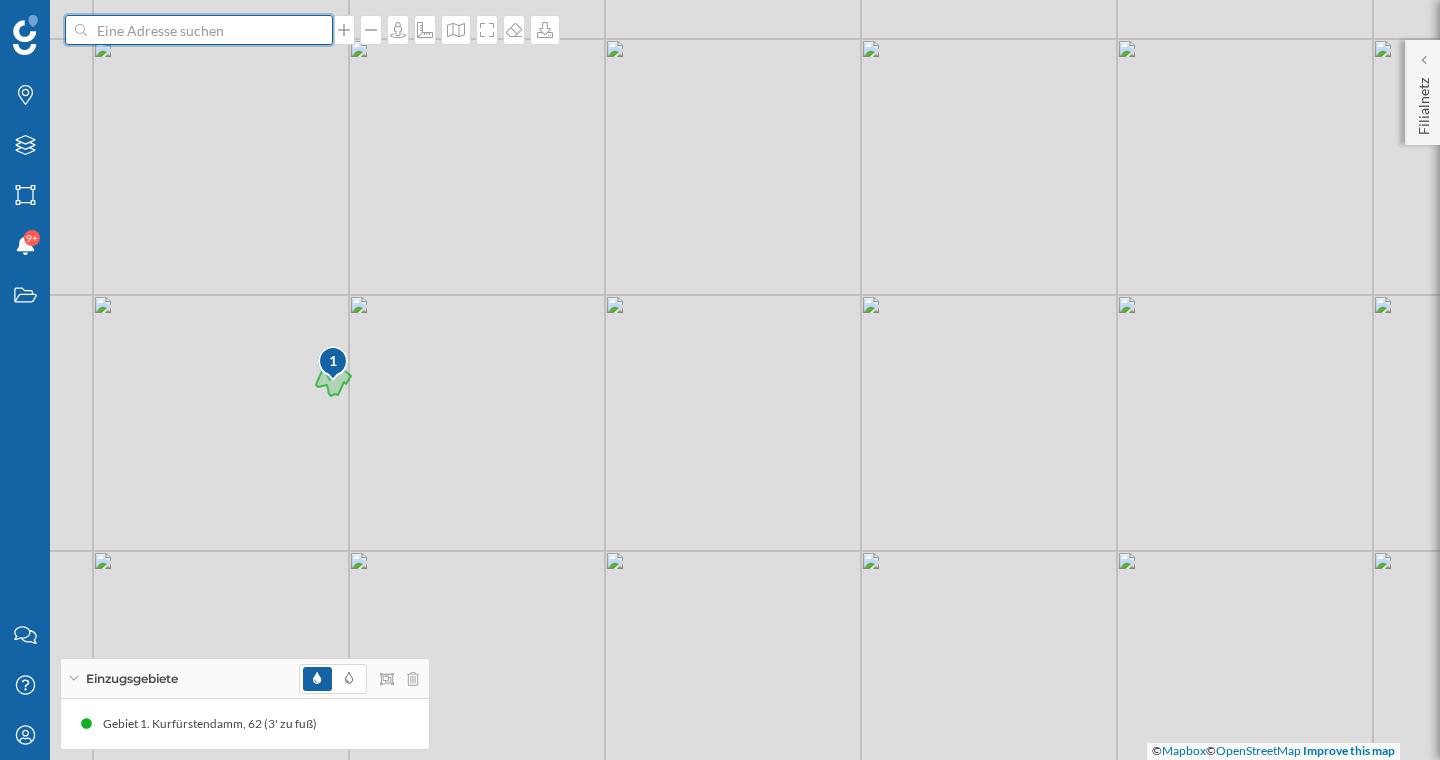 click at bounding box center [199, 30] 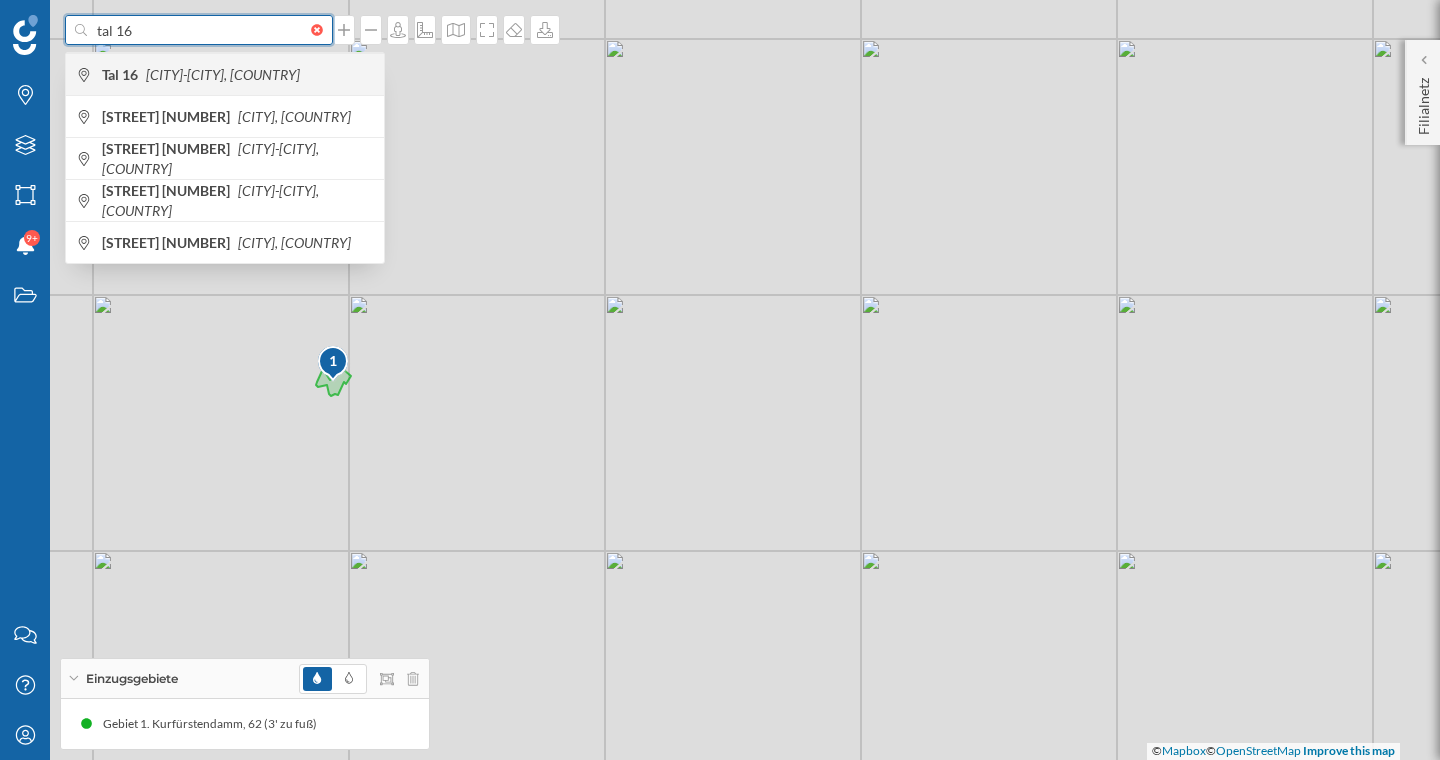 type on "tal 16" 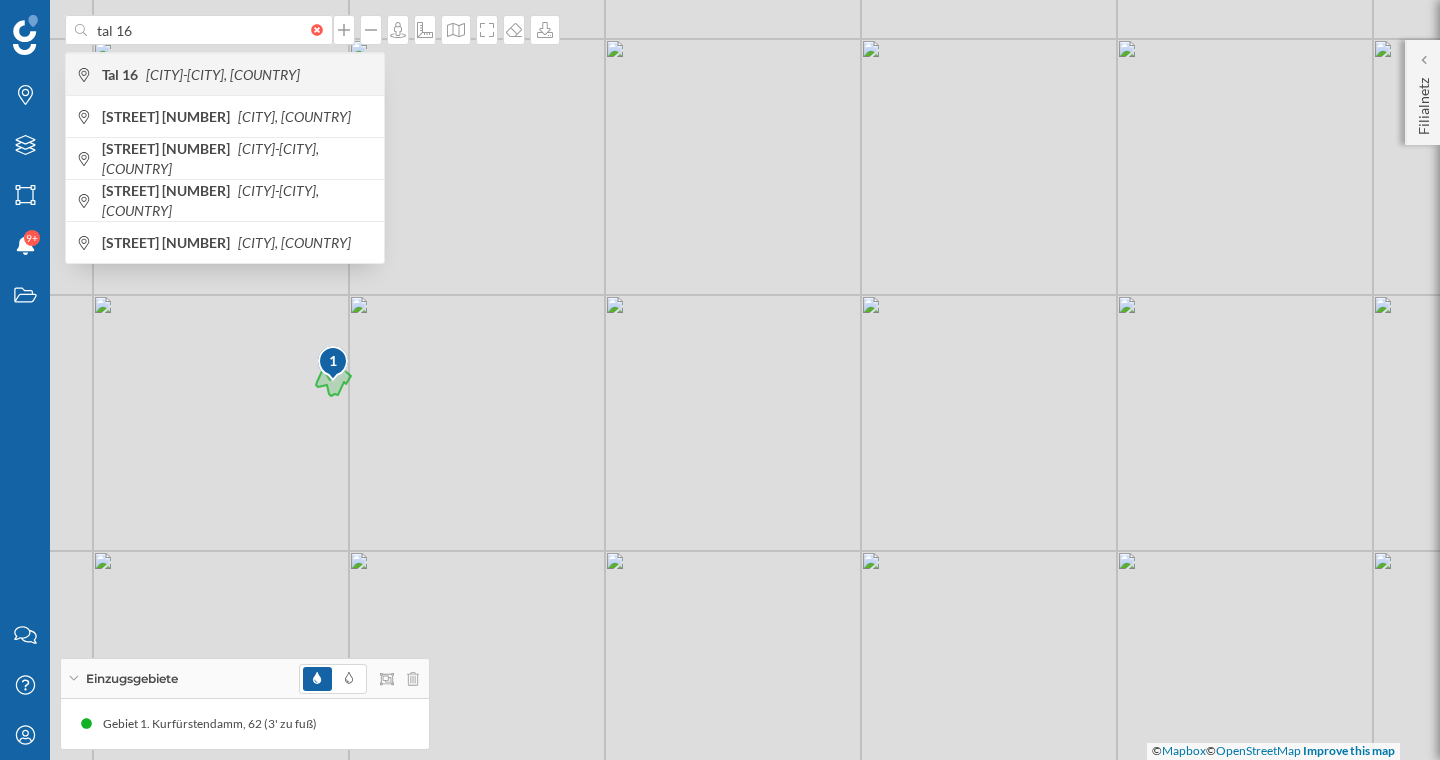 click on "[CITY]-[CITY], [COUNTRY]" at bounding box center [223, 74] 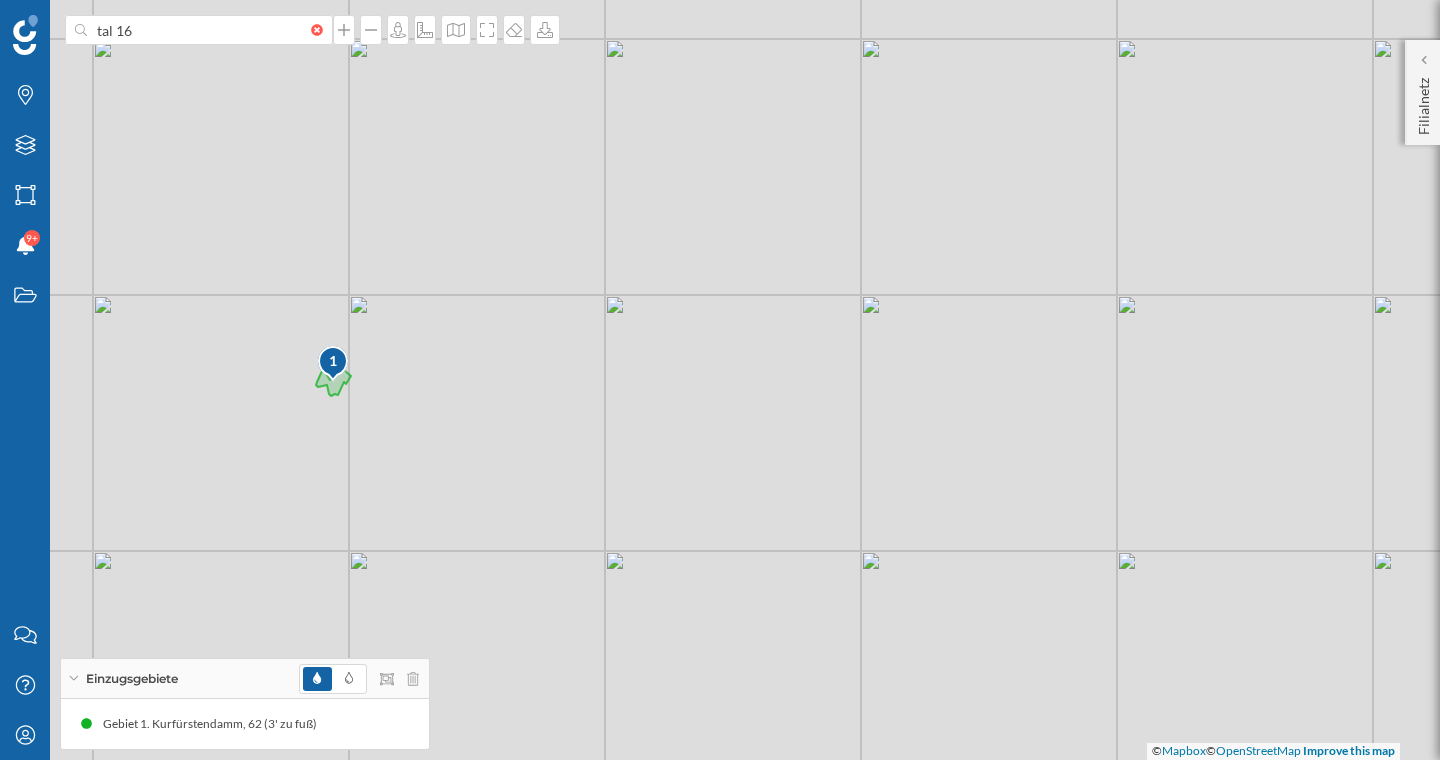 type 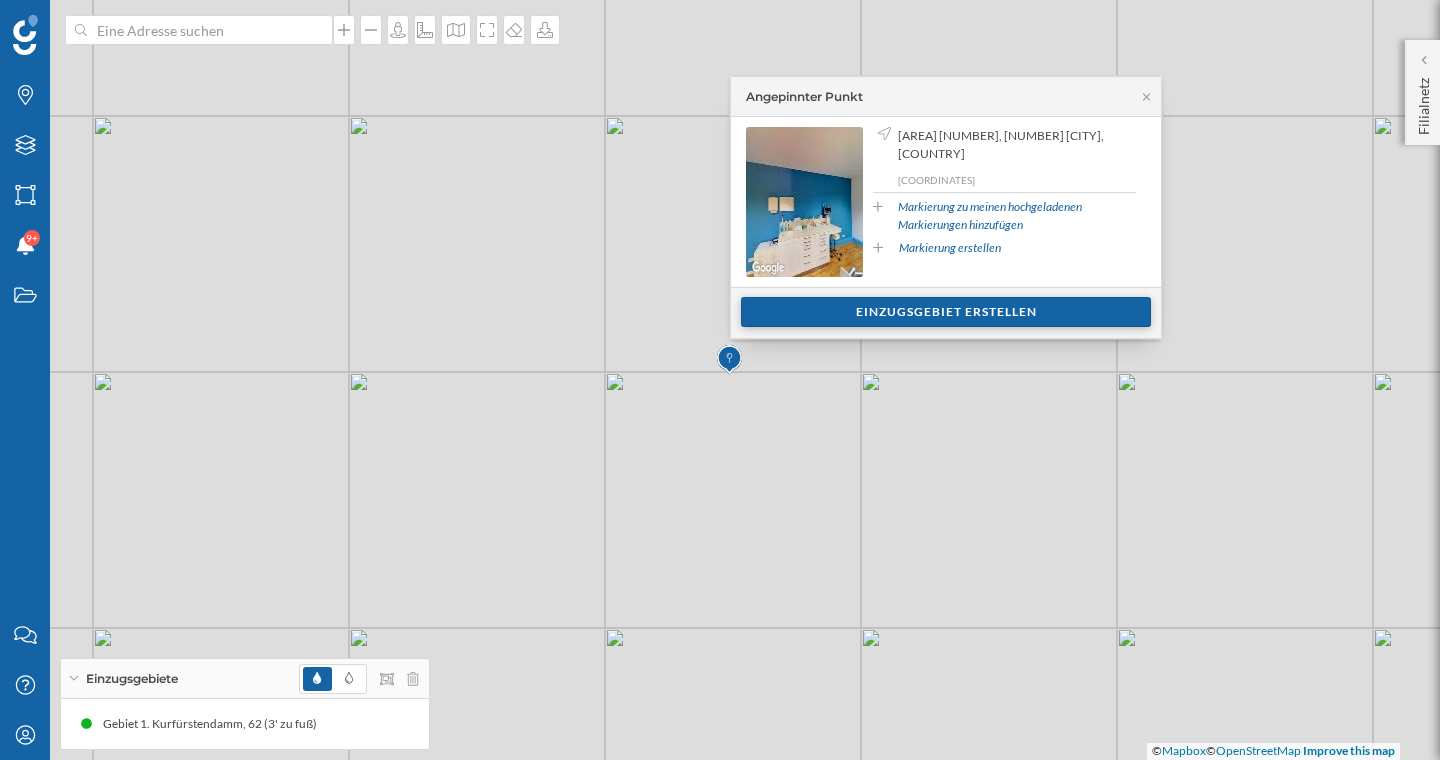 click on "Einzugsgebiet erstellen" at bounding box center (946, 312) 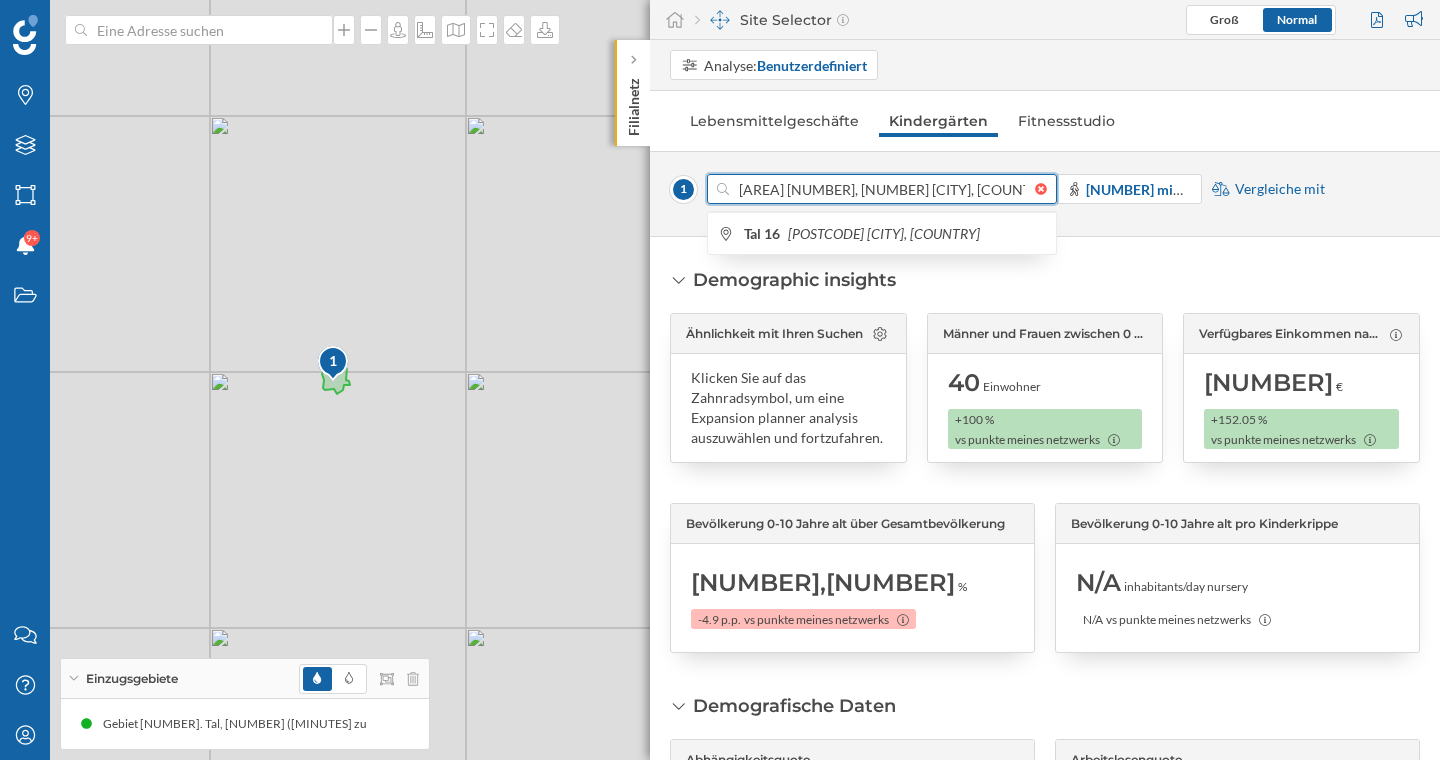 click on "[AREA] [NUMBER], [NUMBER] [CITY], [COUNTRY]" at bounding box center (882, 189) 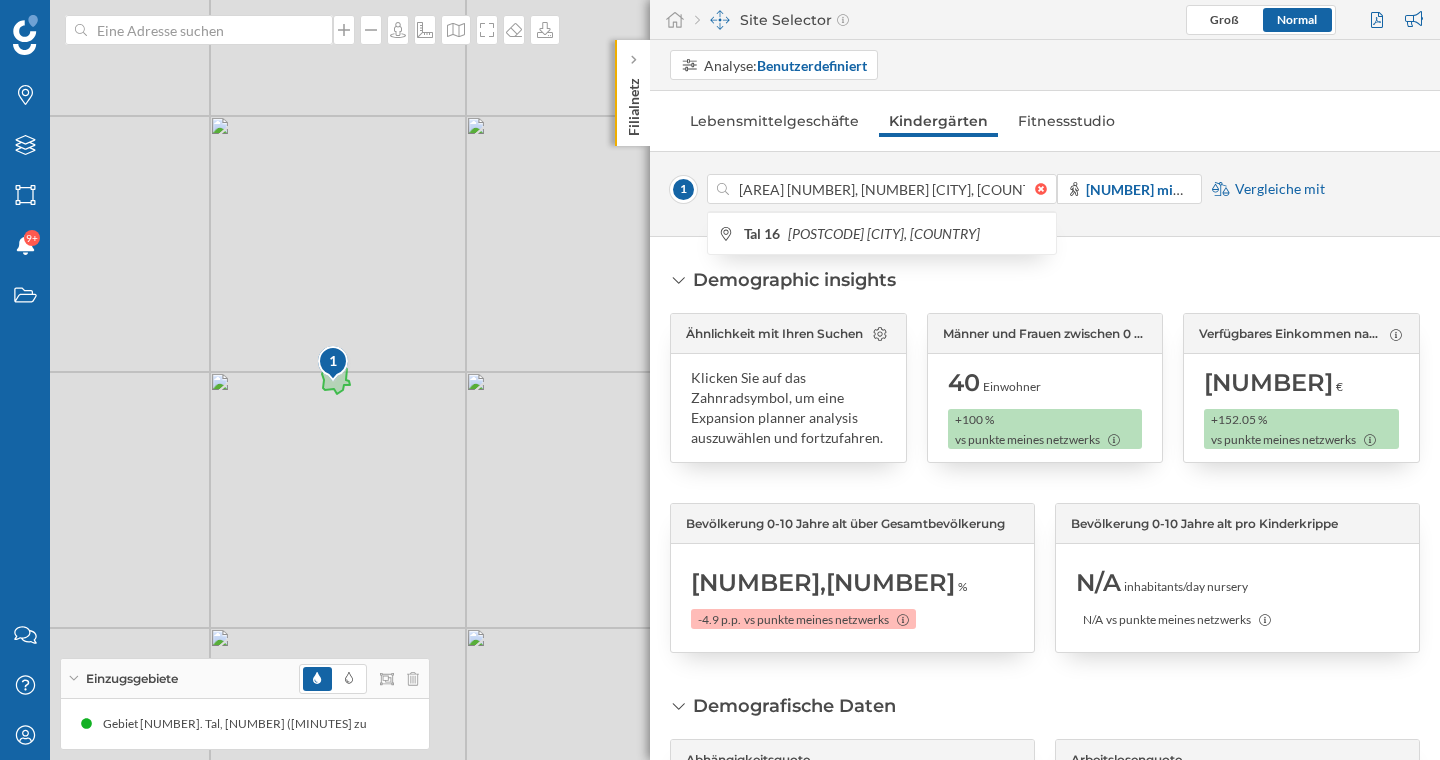 click on "Demographic insights
Ähnlichkeit mit Ihren Suchen
Klicken Sie auf das Zahnradsymbol, um eine [ANALYSIS] auszuwählen und fortzufahren.
Männer und Frauen zwischen [AGE] und [AGE] Jahre
[NUMBER]
Einwohner
[PERCENTAGE]
vs punkte meines netzwerks
Verfügbares Einkommen nach Haushalt
[NUMBER]
€
[PERCENTAGE]
vs punkte meines netzwerks
Bevölkerung [AGE]-[AGE] Jahre alt über Gesamtbevölkerung
[NUMBER]
%
[PERCENTAGE]
vs punkte meines netzwerks
Bevölkerung [AGE]-[AGE] Jahre alt pro Kinderkrippe
N/A" at bounding box center [1045, 498] 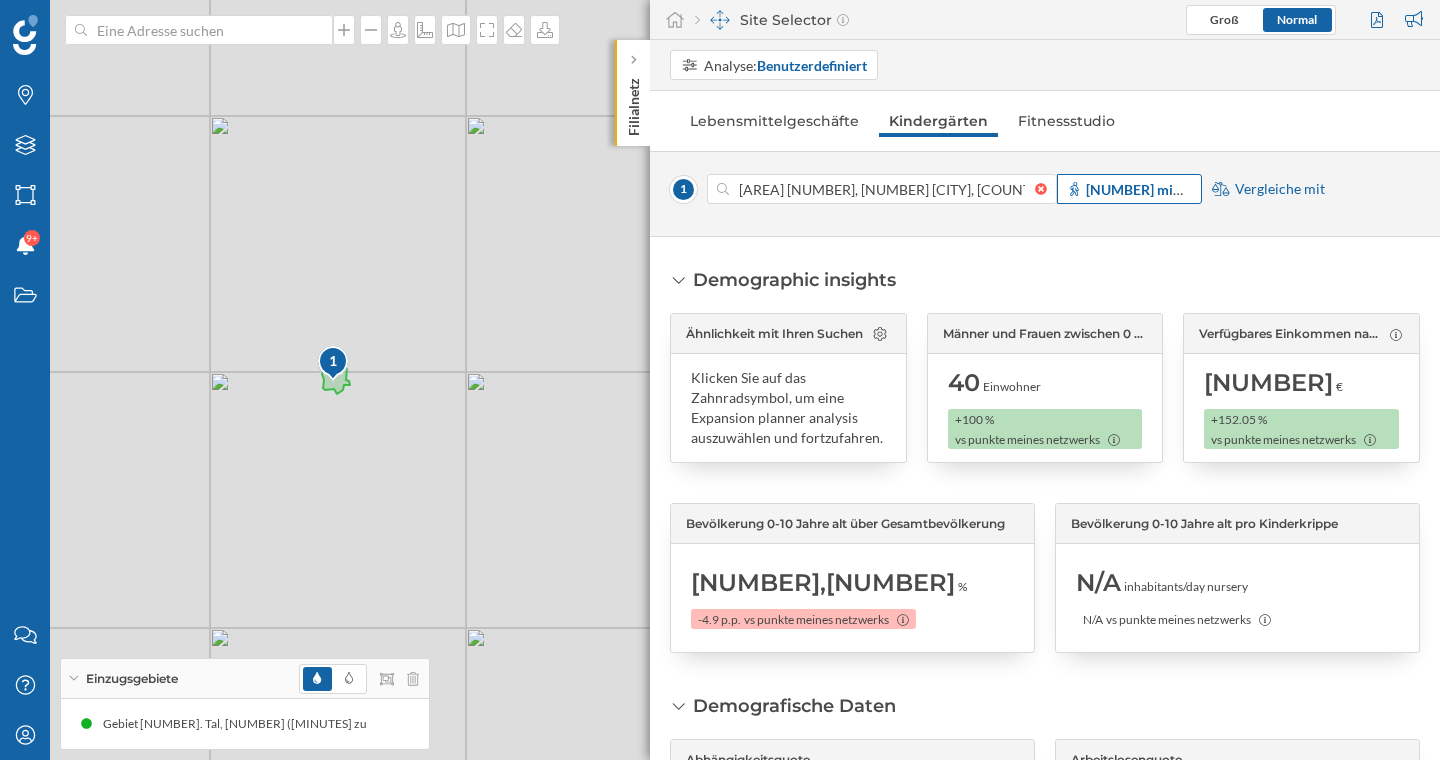 click on "[NUMBER] min zu Fuß" at bounding box center [1156, 189] 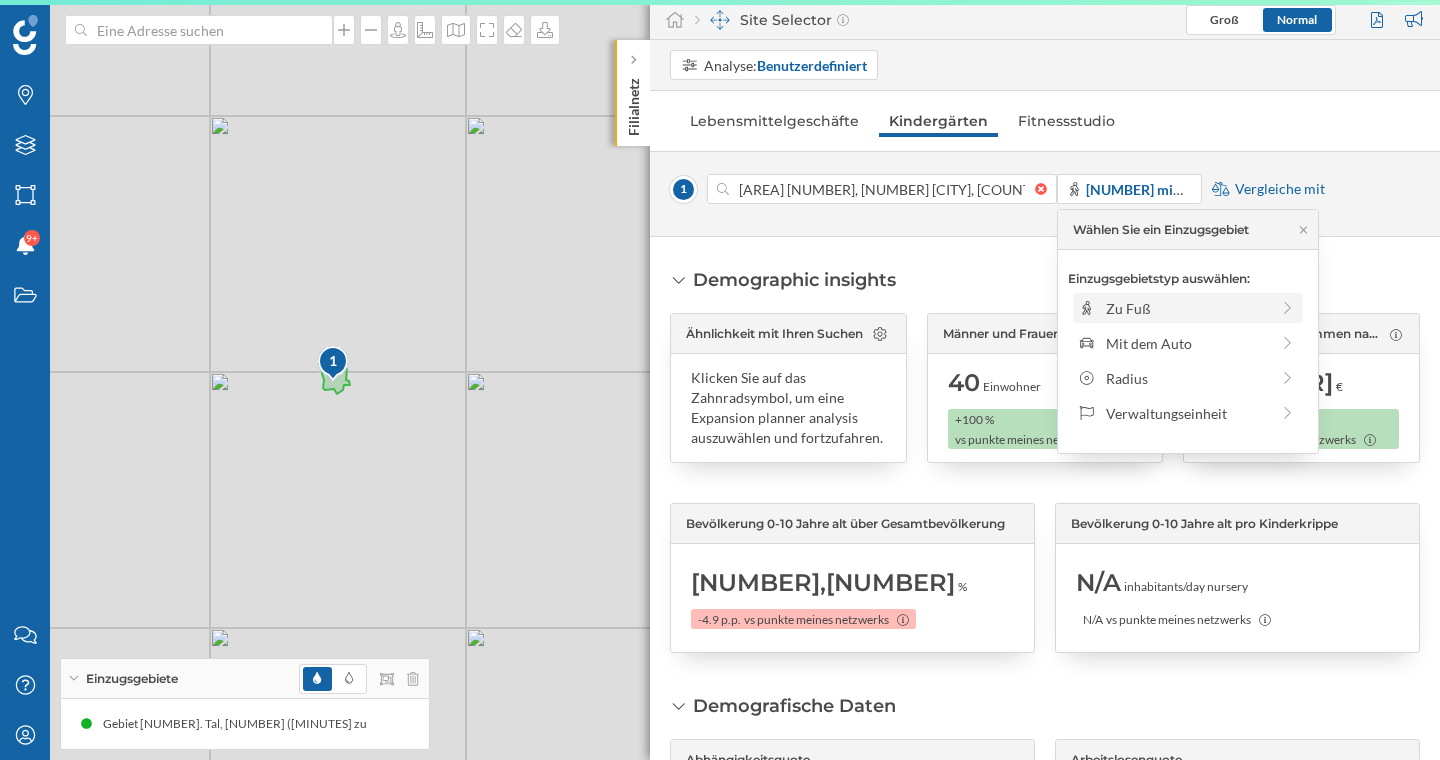 click on "Zu Fuß" at bounding box center [1187, 308] 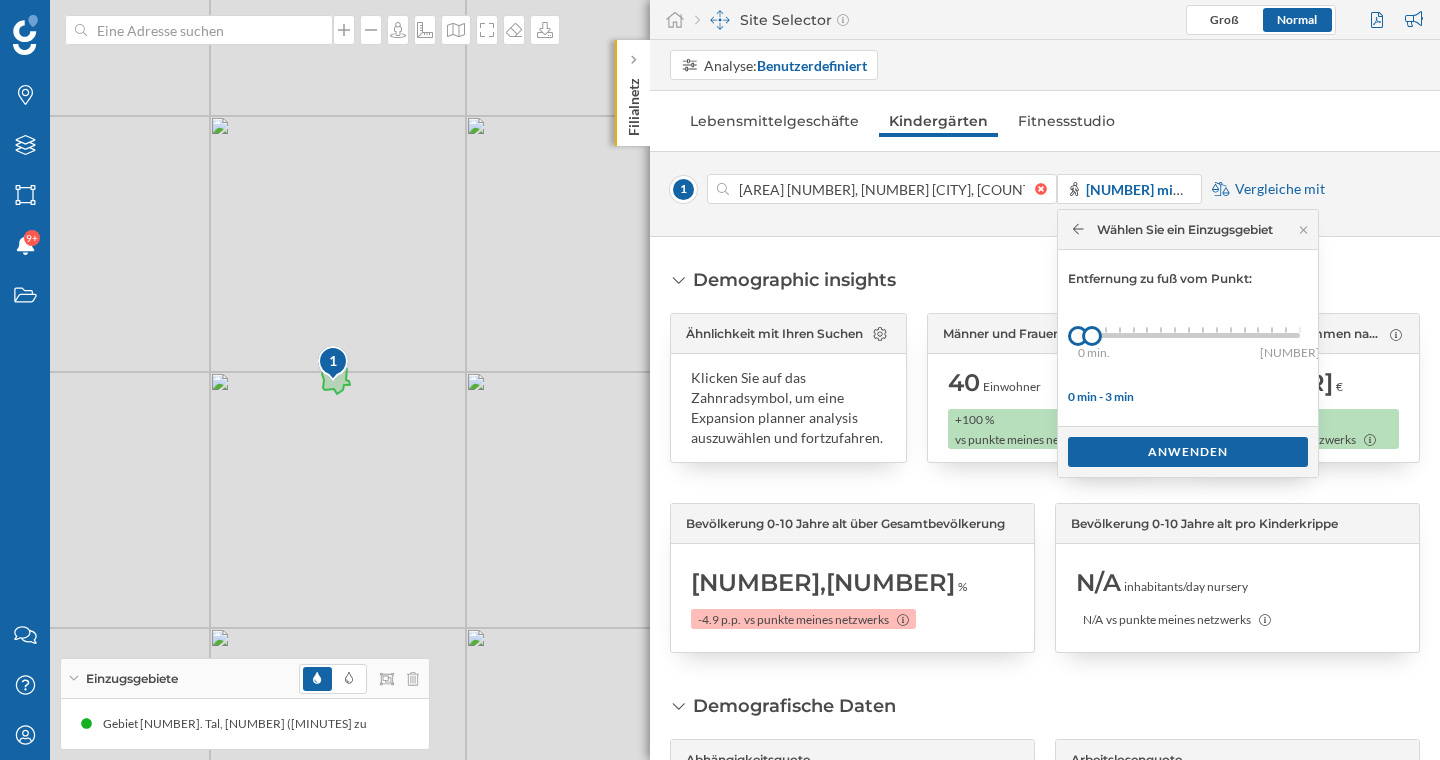 click on "0
min.
3
min.
4
min.
5
min.
6
min.
7
min.
8
min.
9
min.
10
min.
11
min.
12
min.
13
min.
14
min.
15
min.
20
min.
25
min.
30
min." at bounding box center (1189, 335) 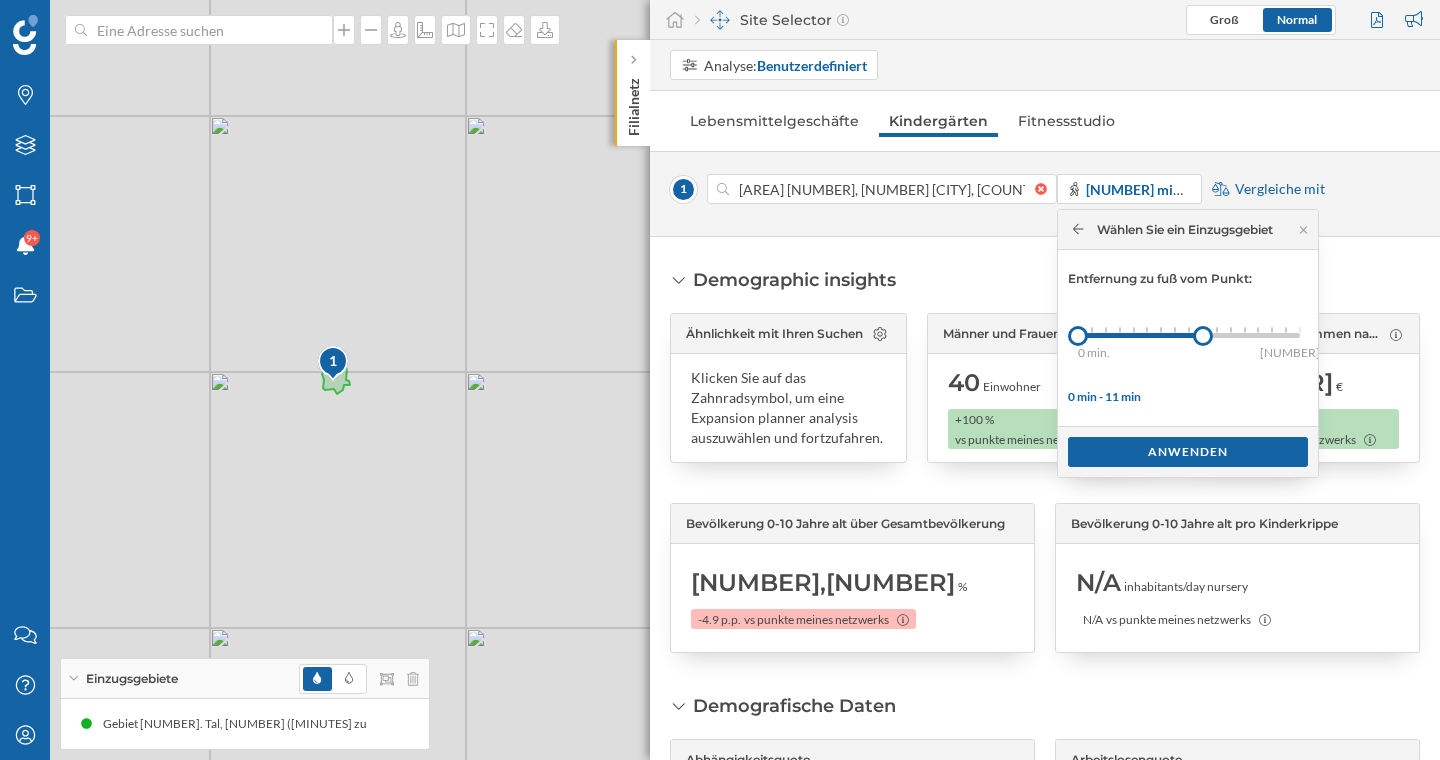 click at bounding box center (1140, 335) 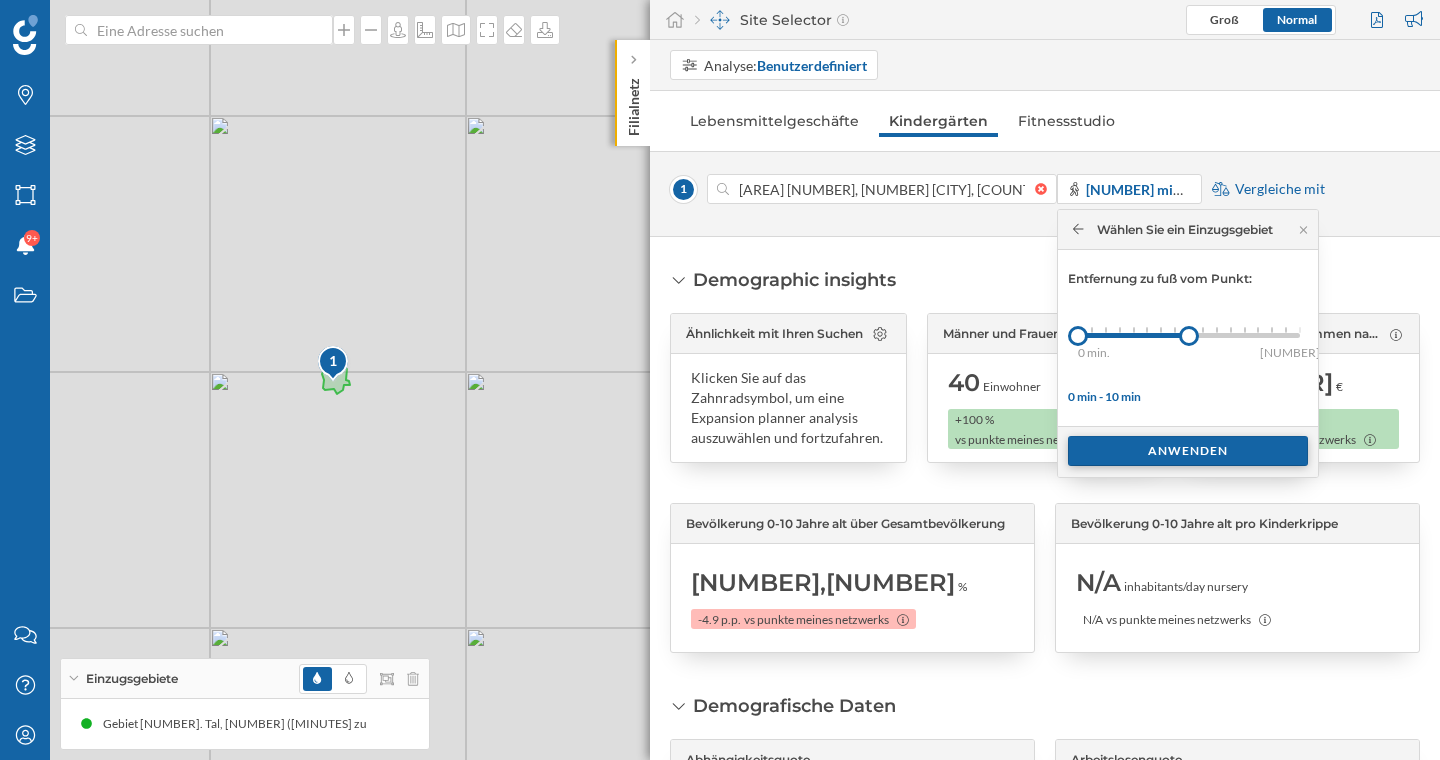 click on "Anwenden" at bounding box center [1188, 451] 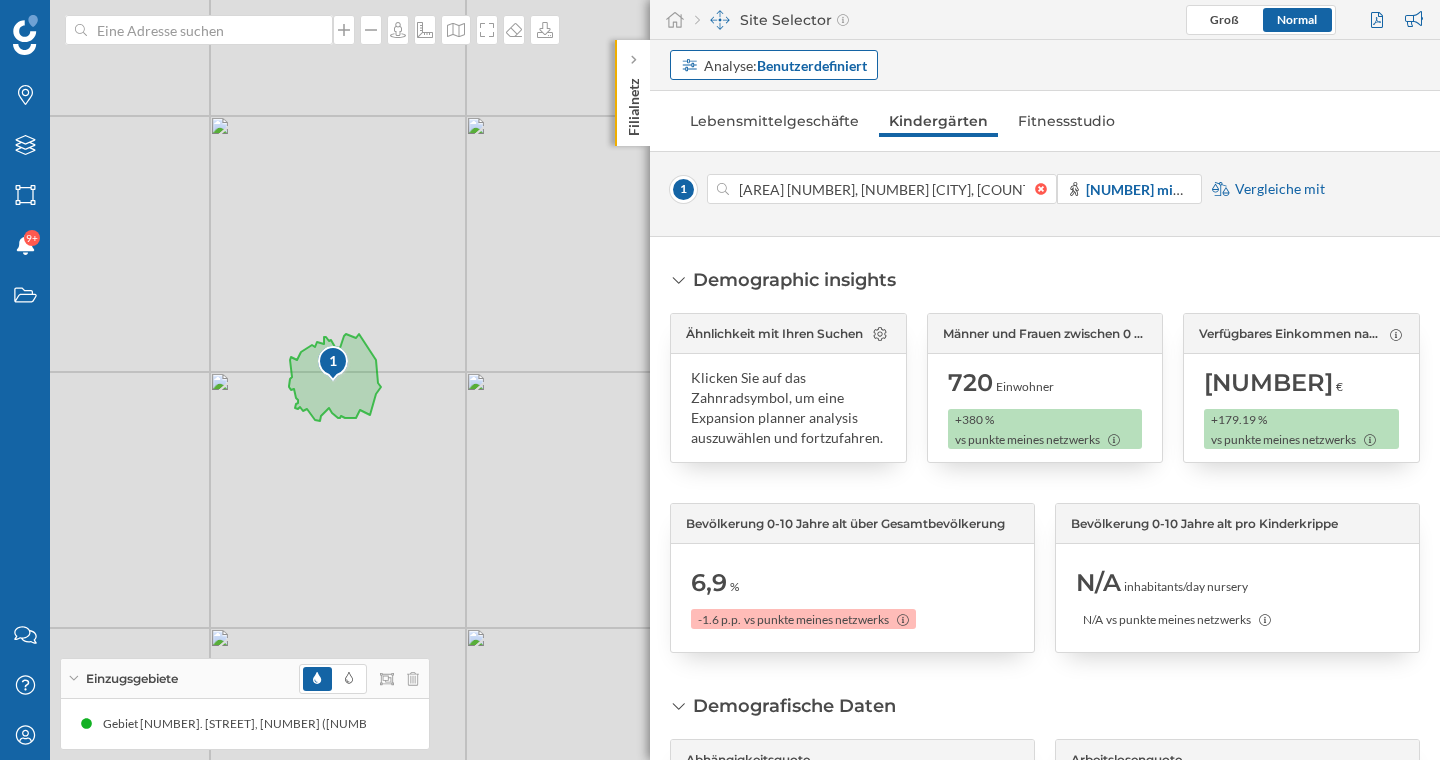 click on "Benutzerdefiniert" at bounding box center (812, 65) 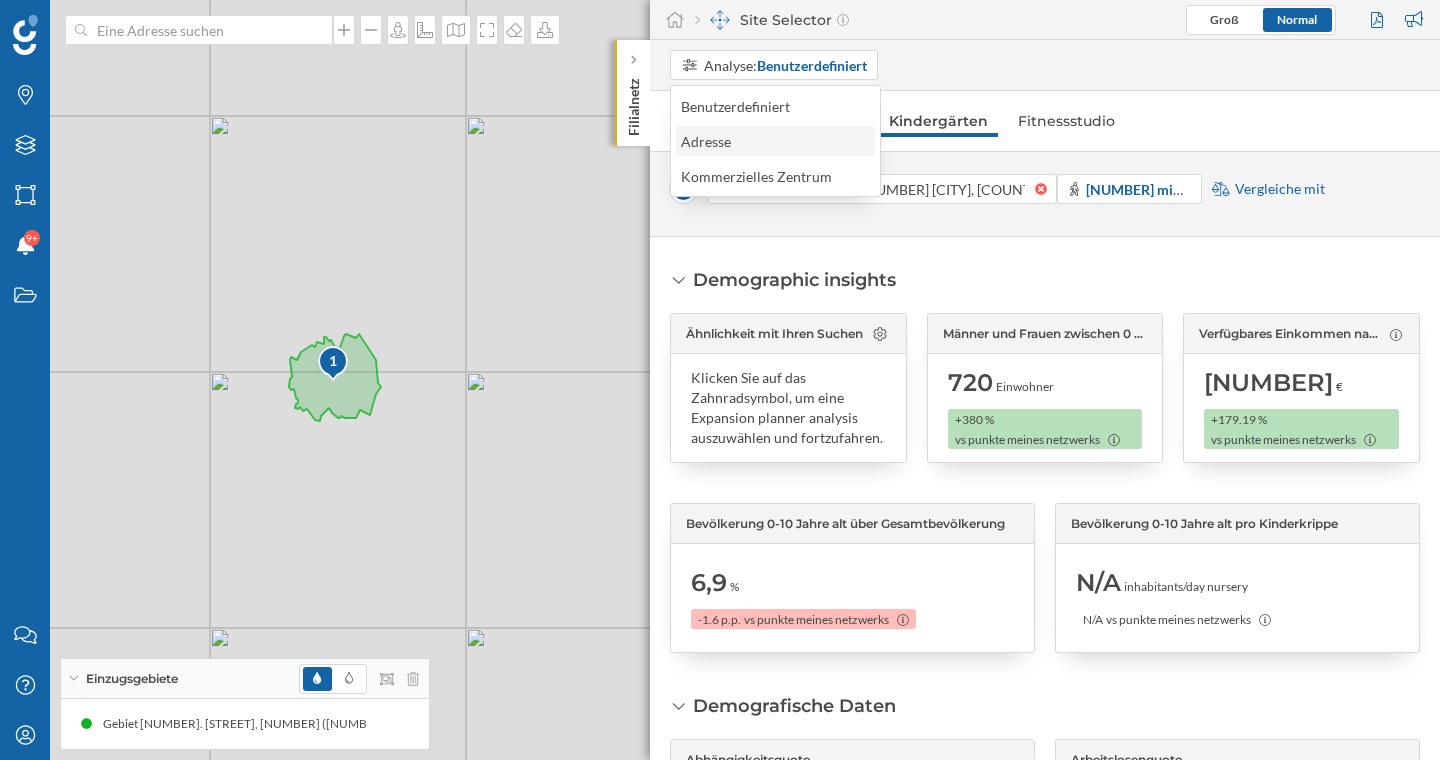 click on "Adresse" at bounding box center (775, 141) 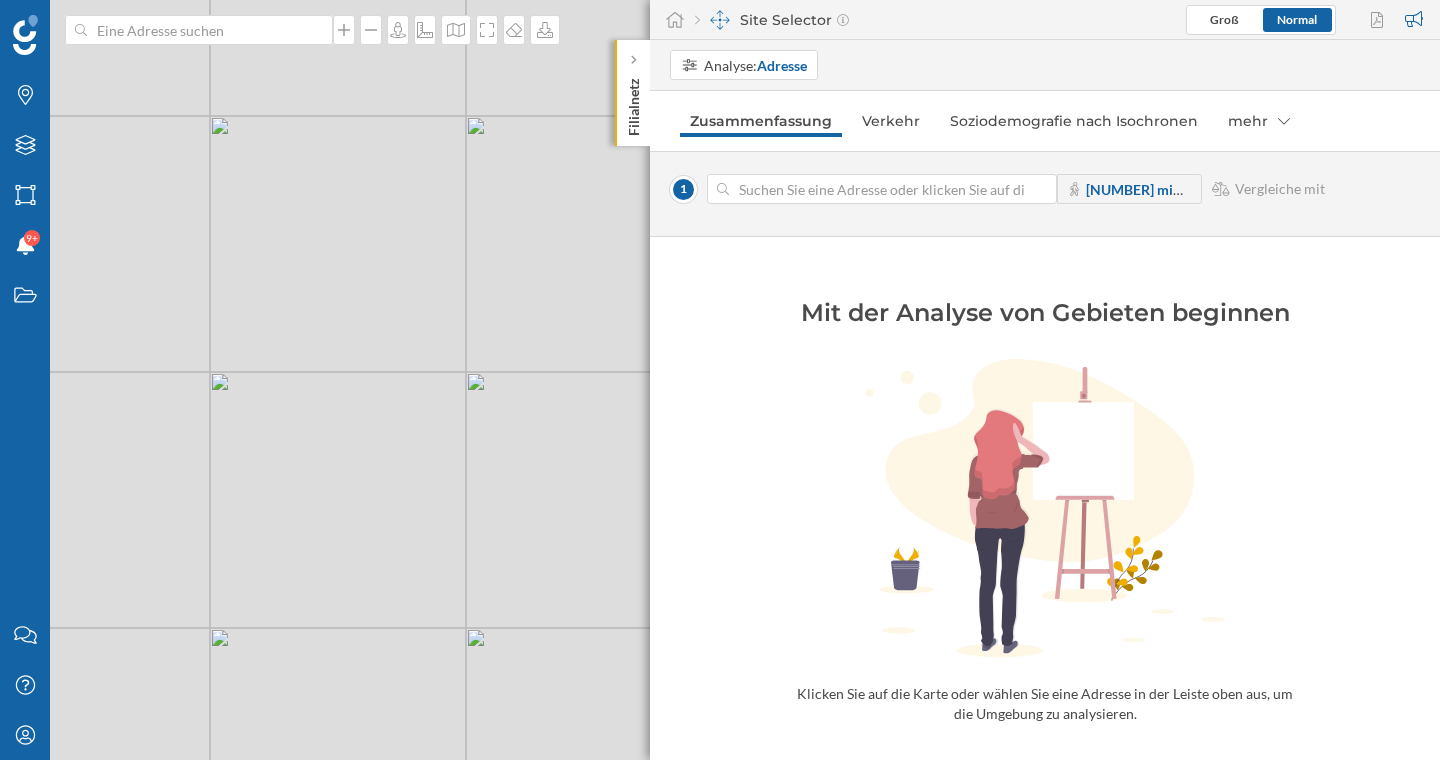 click at bounding box center (882, 189) 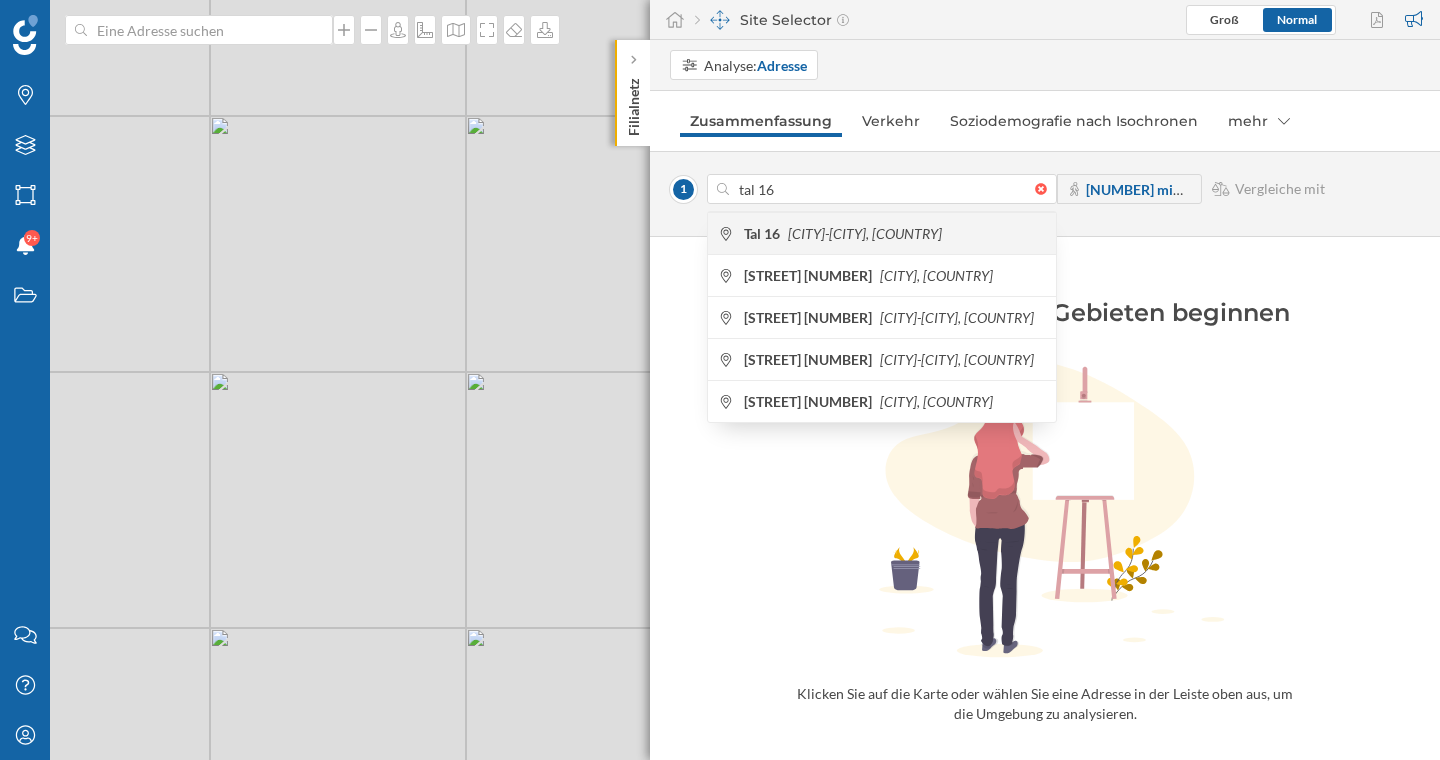 click on "[CITY]-[CITY], [COUNTRY]" at bounding box center [865, 233] 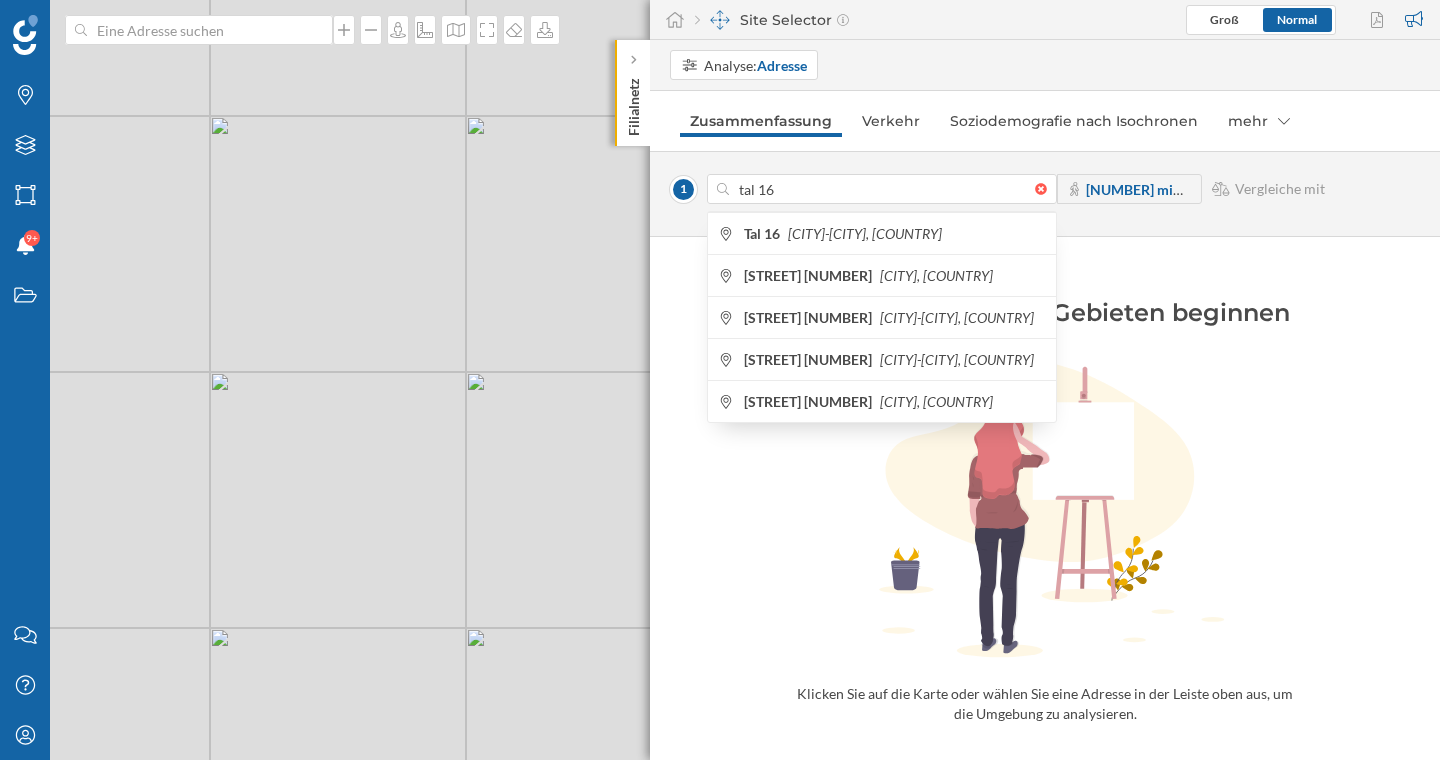 type on "[AREA] [NUMBER], [NUMBER] [CITY], [COUNTRY]" 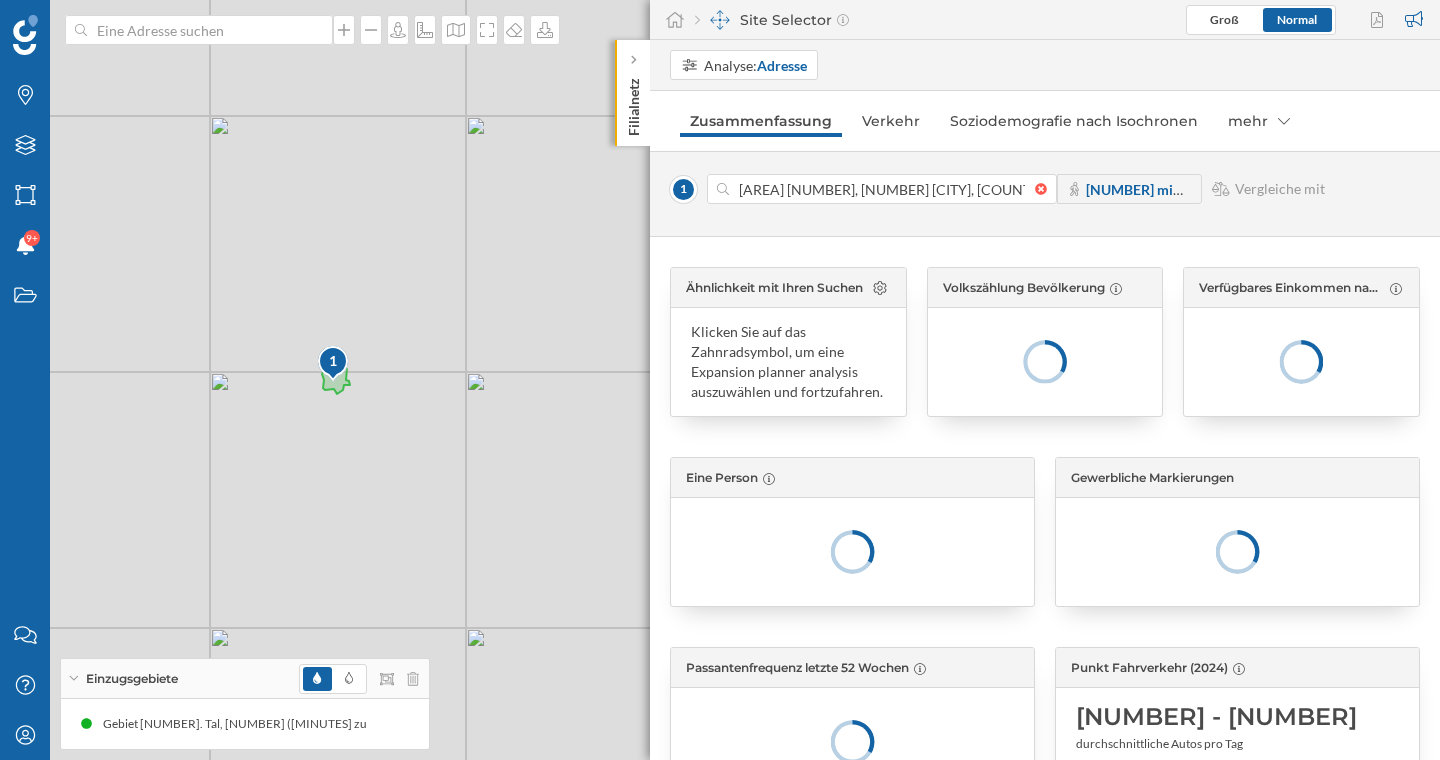 click on "[NUMBER] min zu Fuß" at bounding box center [1129, 189] 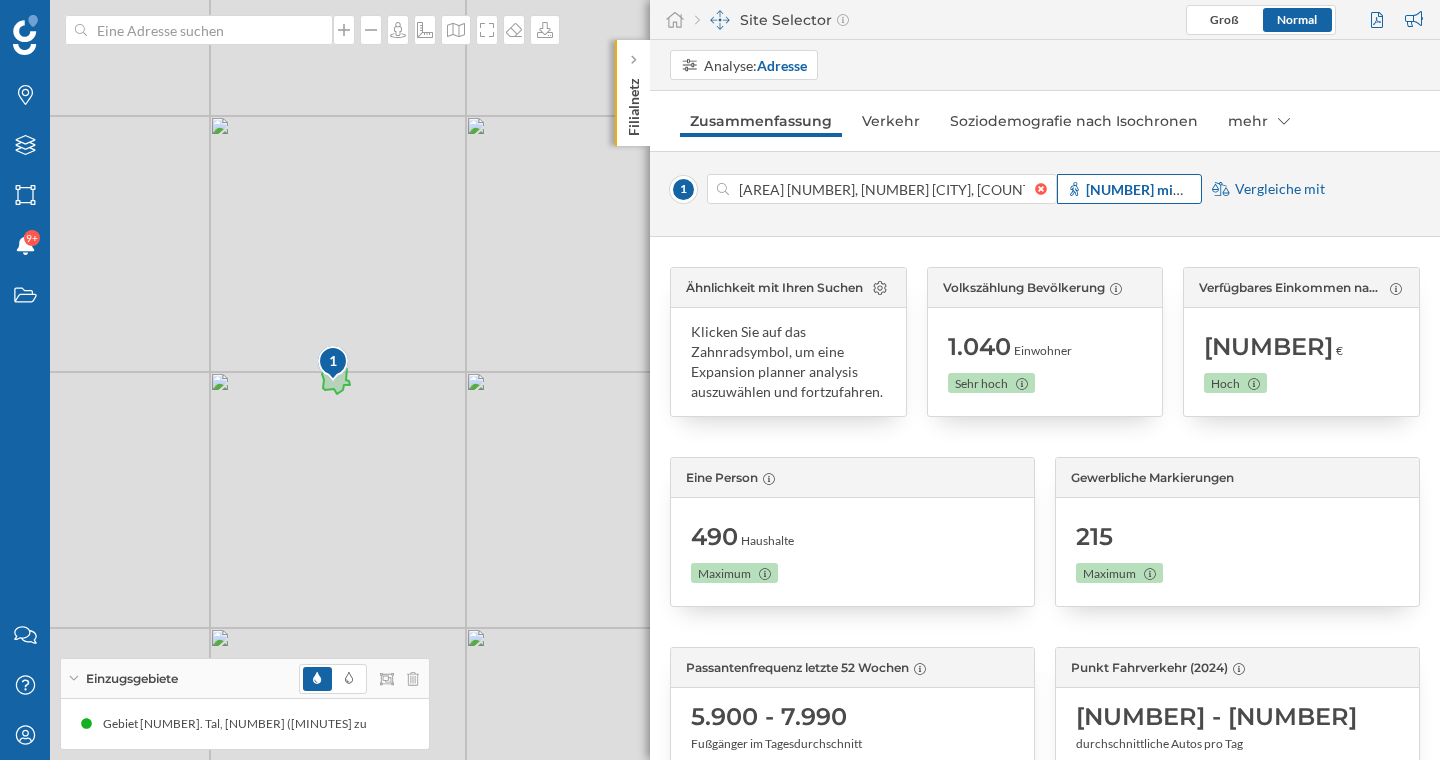 click on "[NUMBER] min zu Fuß" at bounding box center (1138, 189) 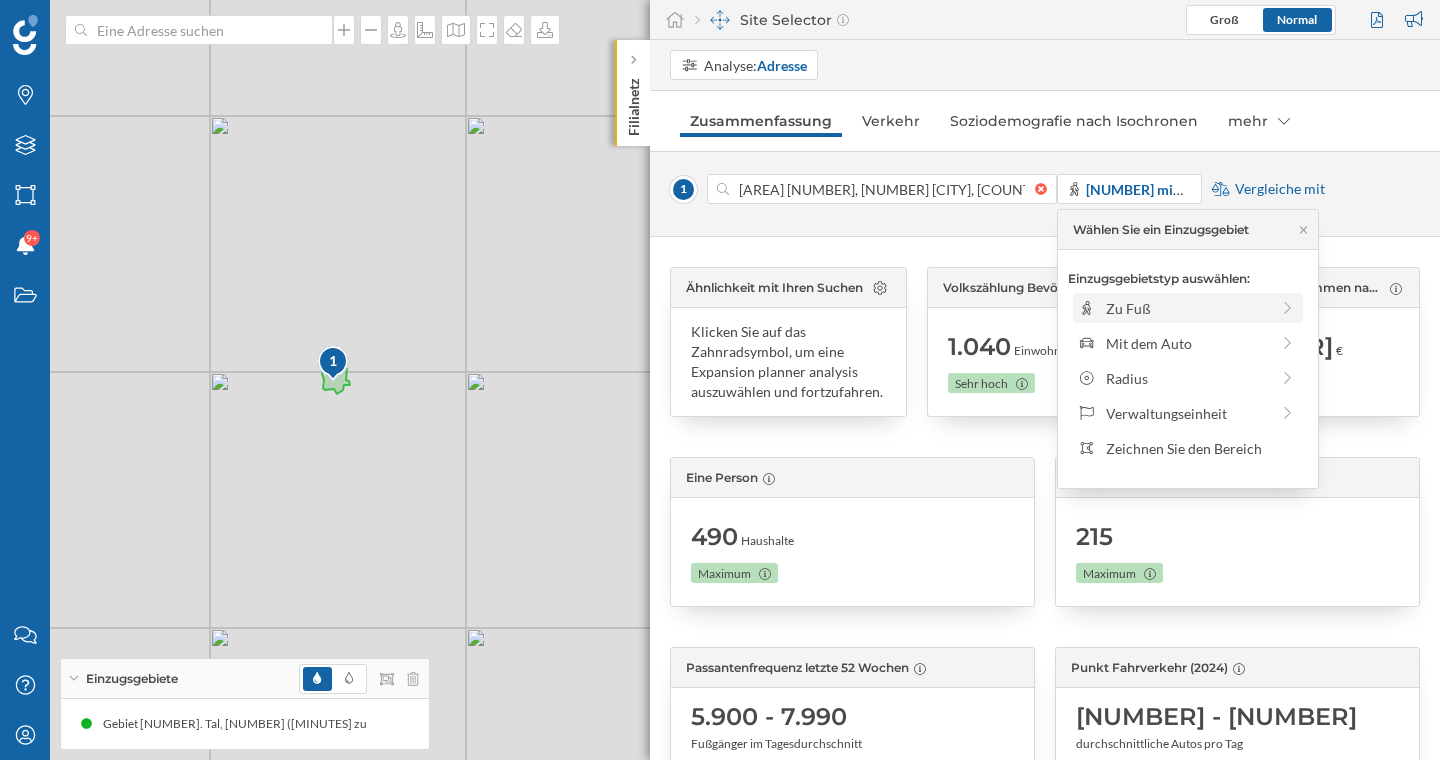 click on "Zu Fuß" at bounding box center [1188, 308] 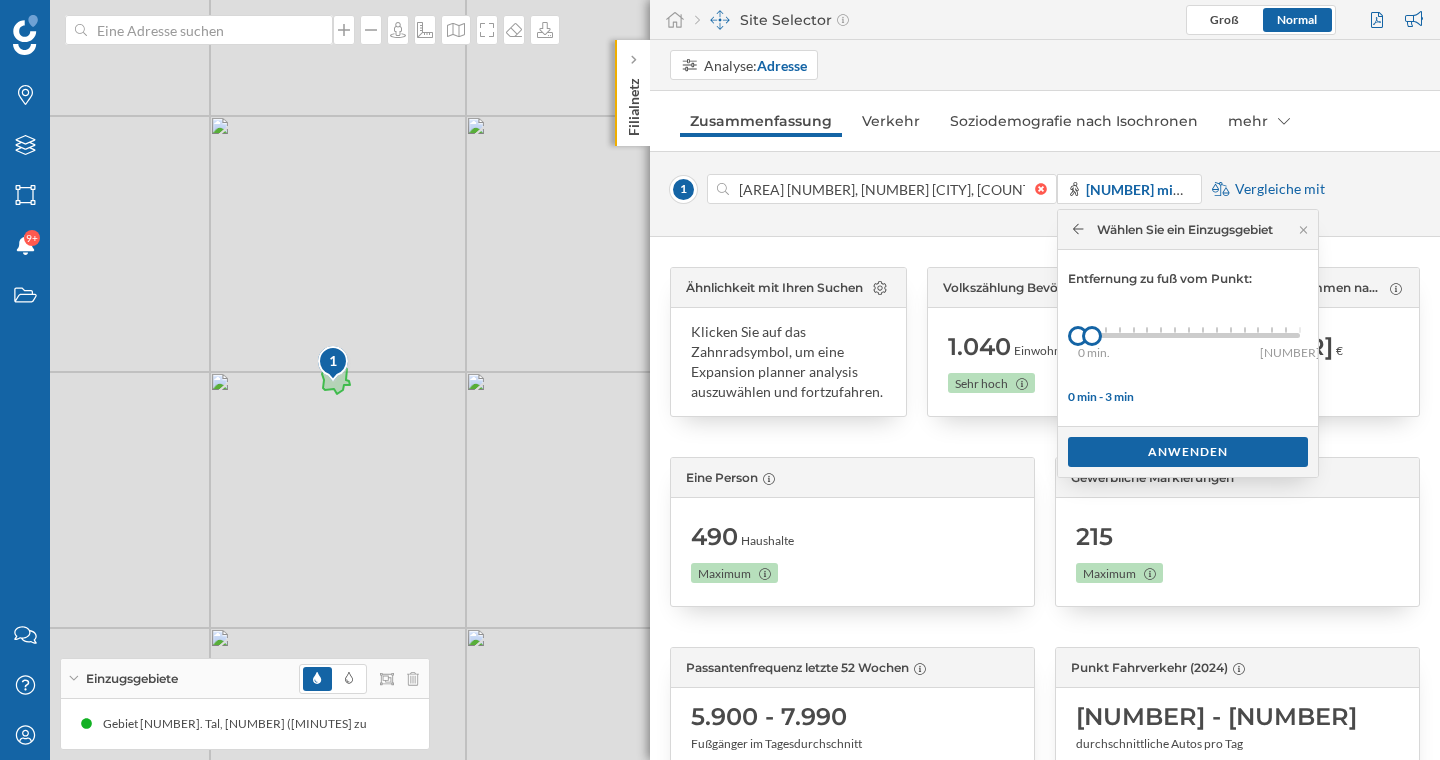 click on "0
min.
3
min.
4
min.
5
min.
6
min.
7
min.
8
min.
9
min.
10
min.
11
min.
12
min.
13
min.
14
min.
15
min.
20
min.
25
min.
30
min." at bounding box center (1189, 335) 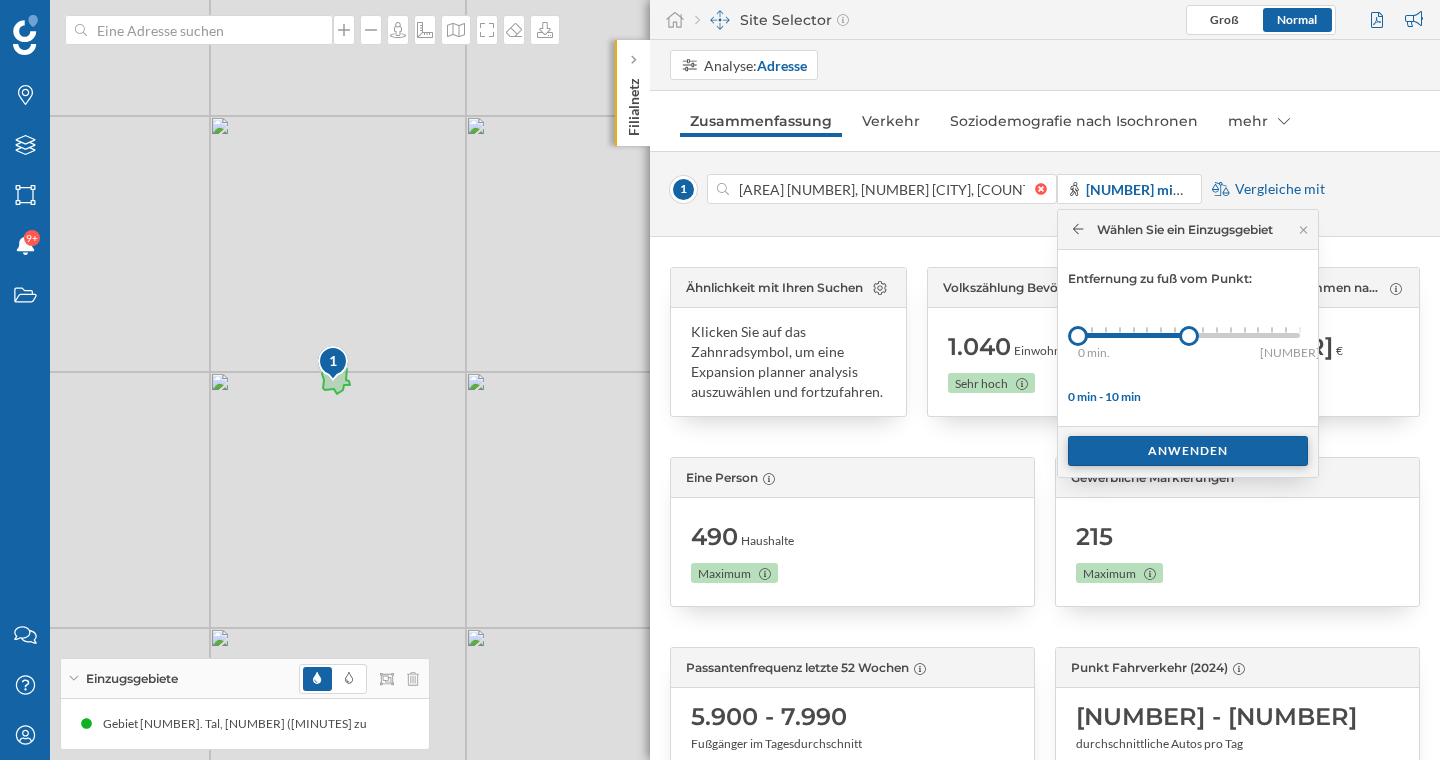 click on "Anwenden" at bounding box center (1188, 451) 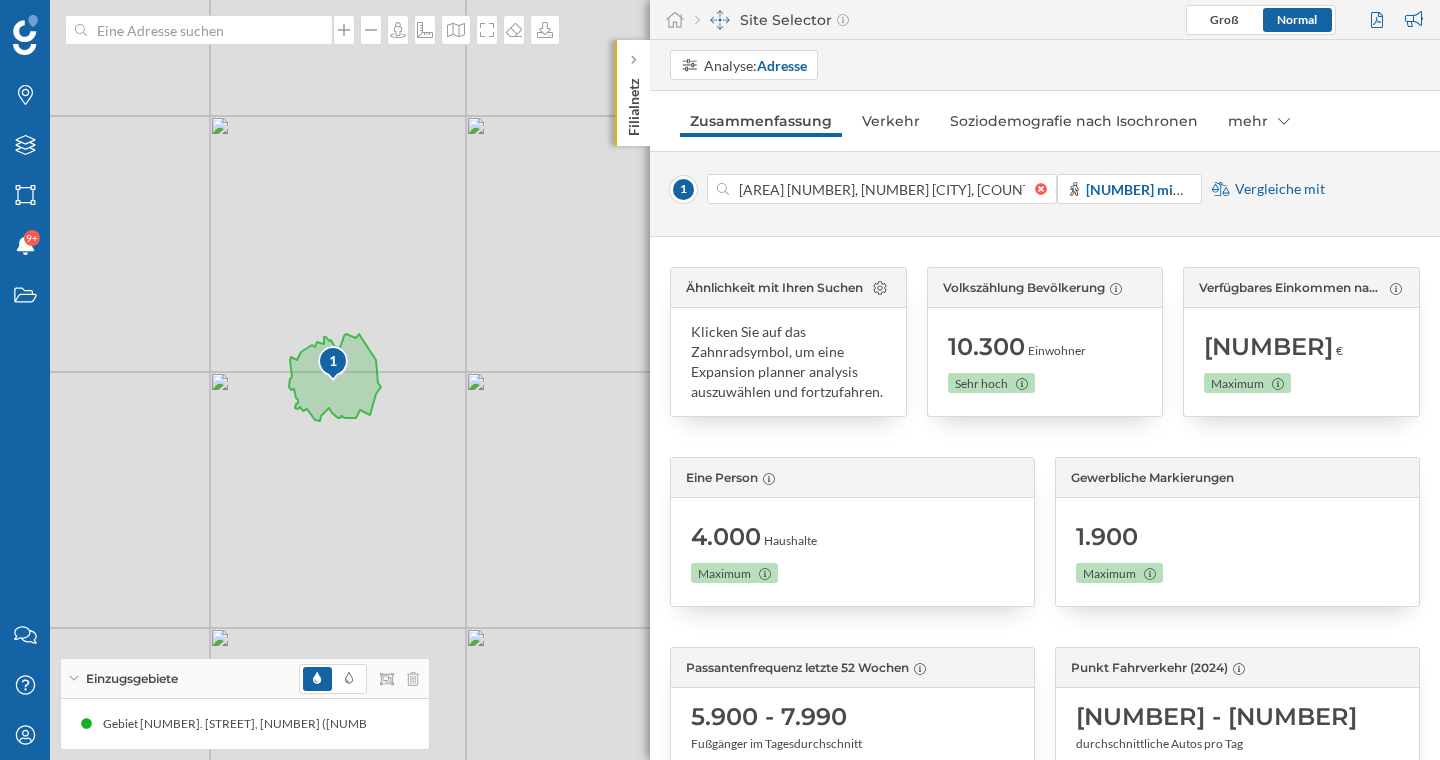 scroll, scrollTop: 77, scrollLeft: 0, axis: vertical 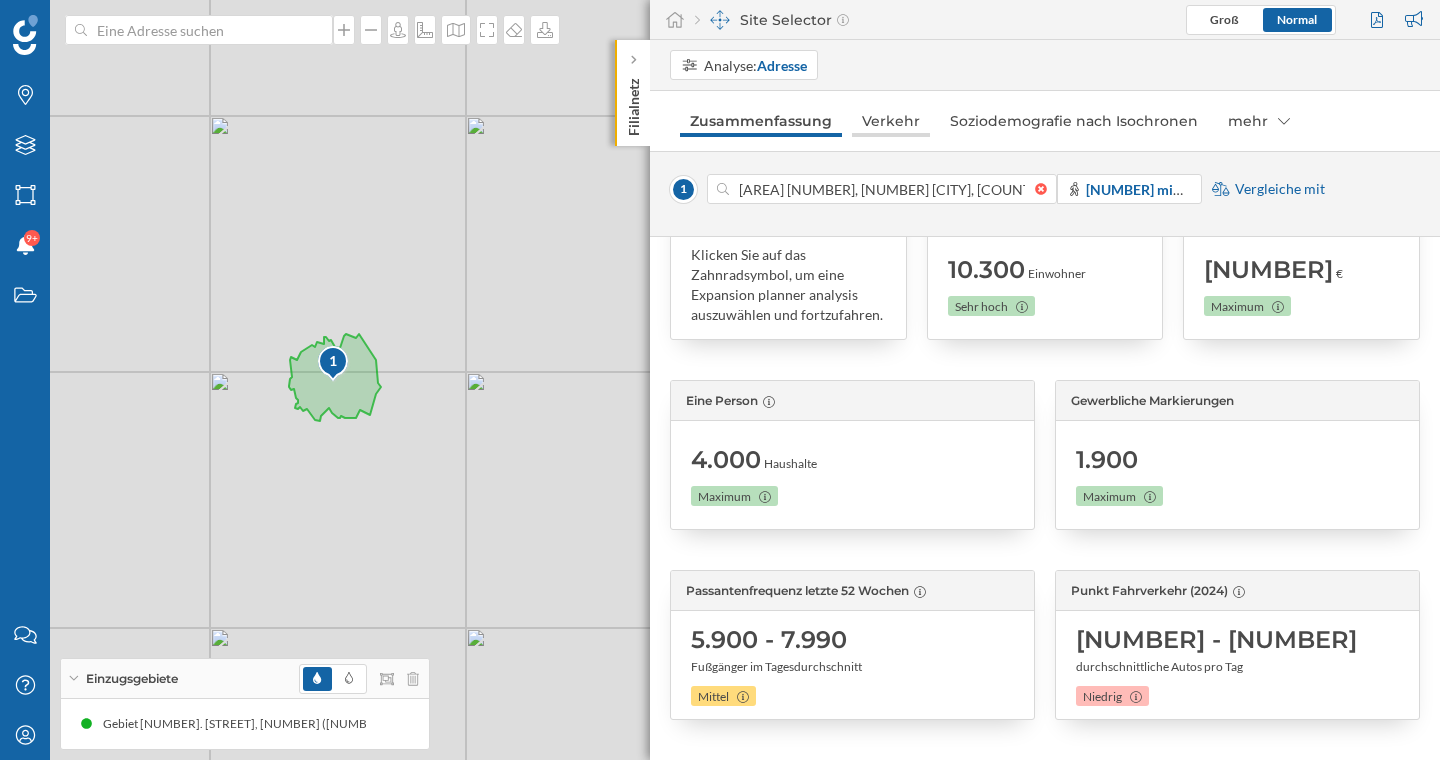 click on "Verkehr" at bounding box center (891, 121) 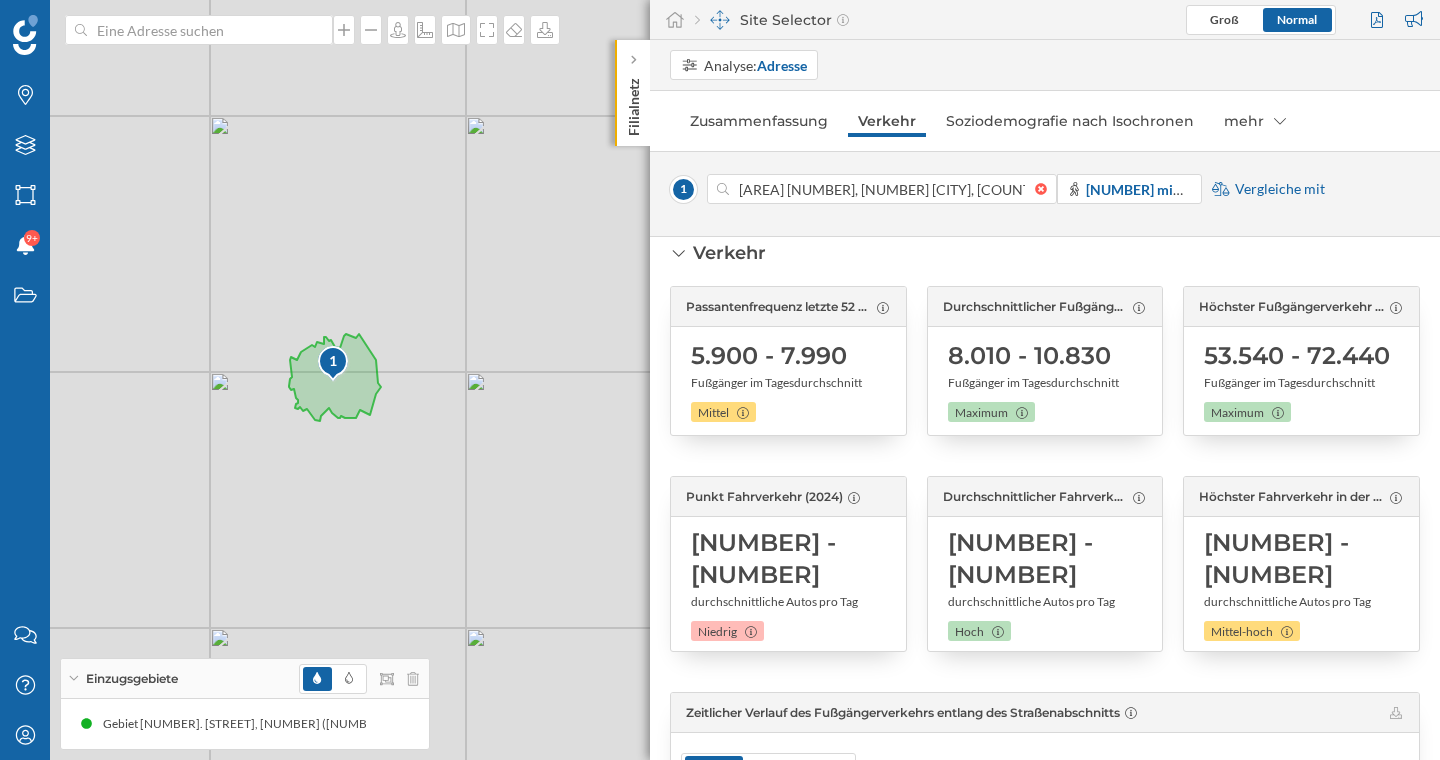 scroll, scrollTop: 27, scrollLeft: 0, axis: vertical 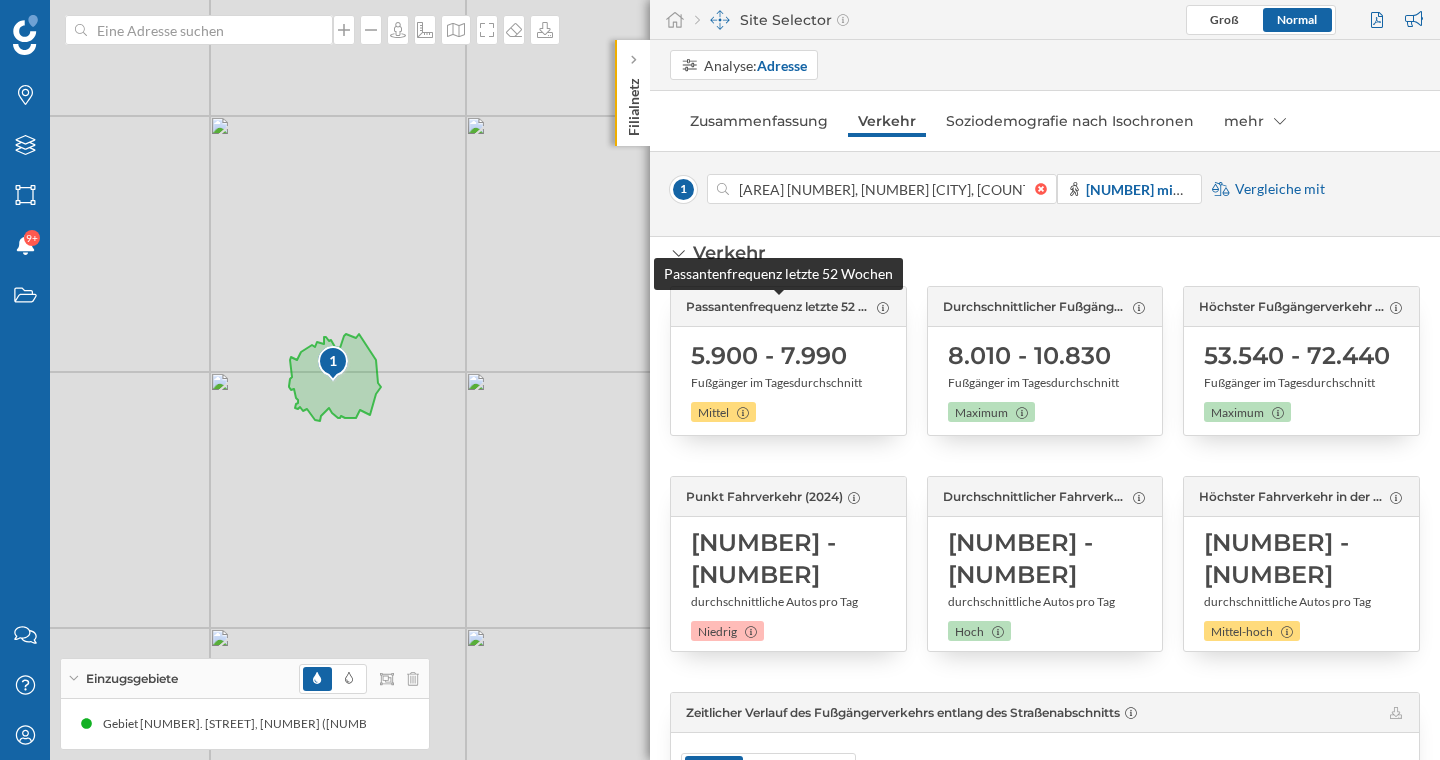 drag, startPoint x: 689, startPoint y: 304, endPoint x: 866, endPoint y: 304, distance: 177 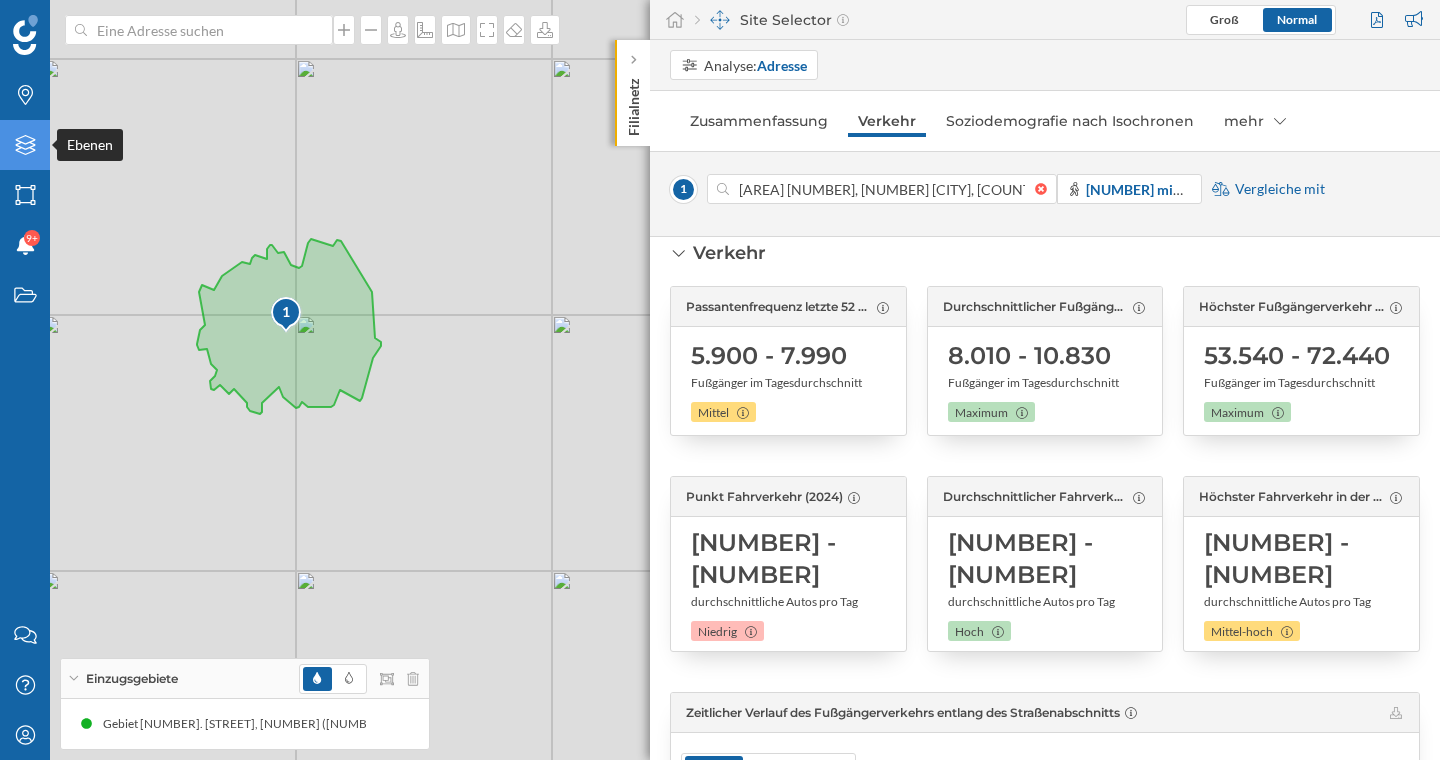 click 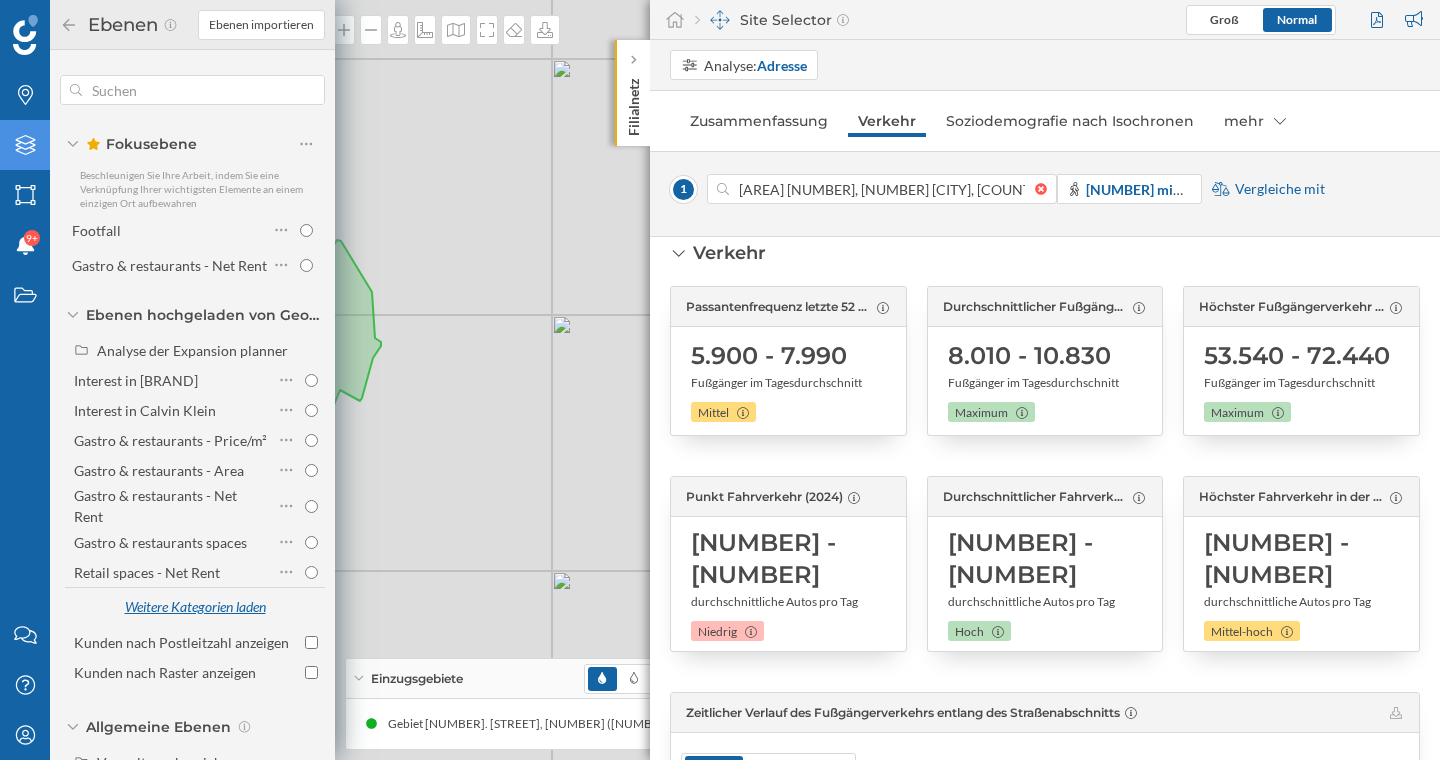 scroll, scrollTop: 161, scrollLeft: 0, axis: vertical 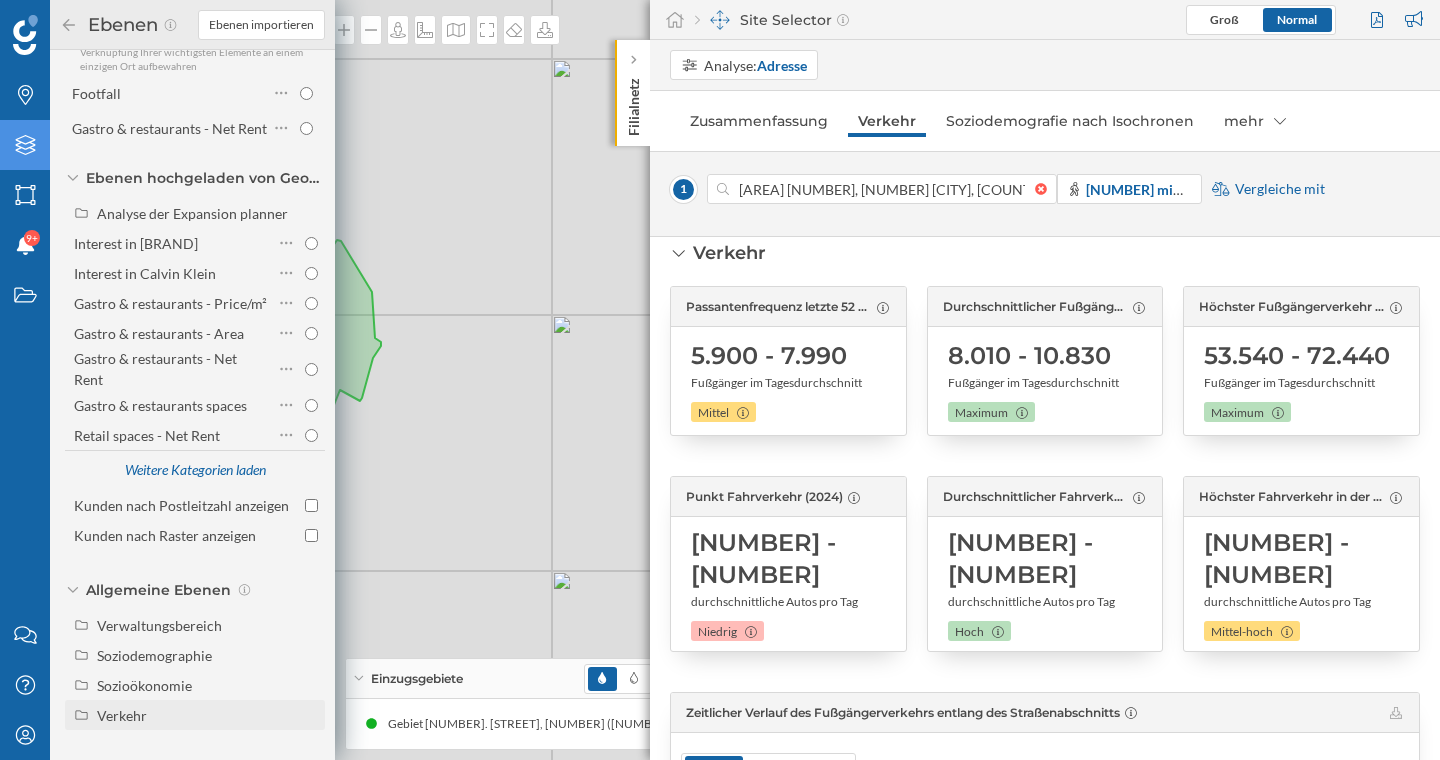 click on "Verkehr" at bounding box center (207, 715) 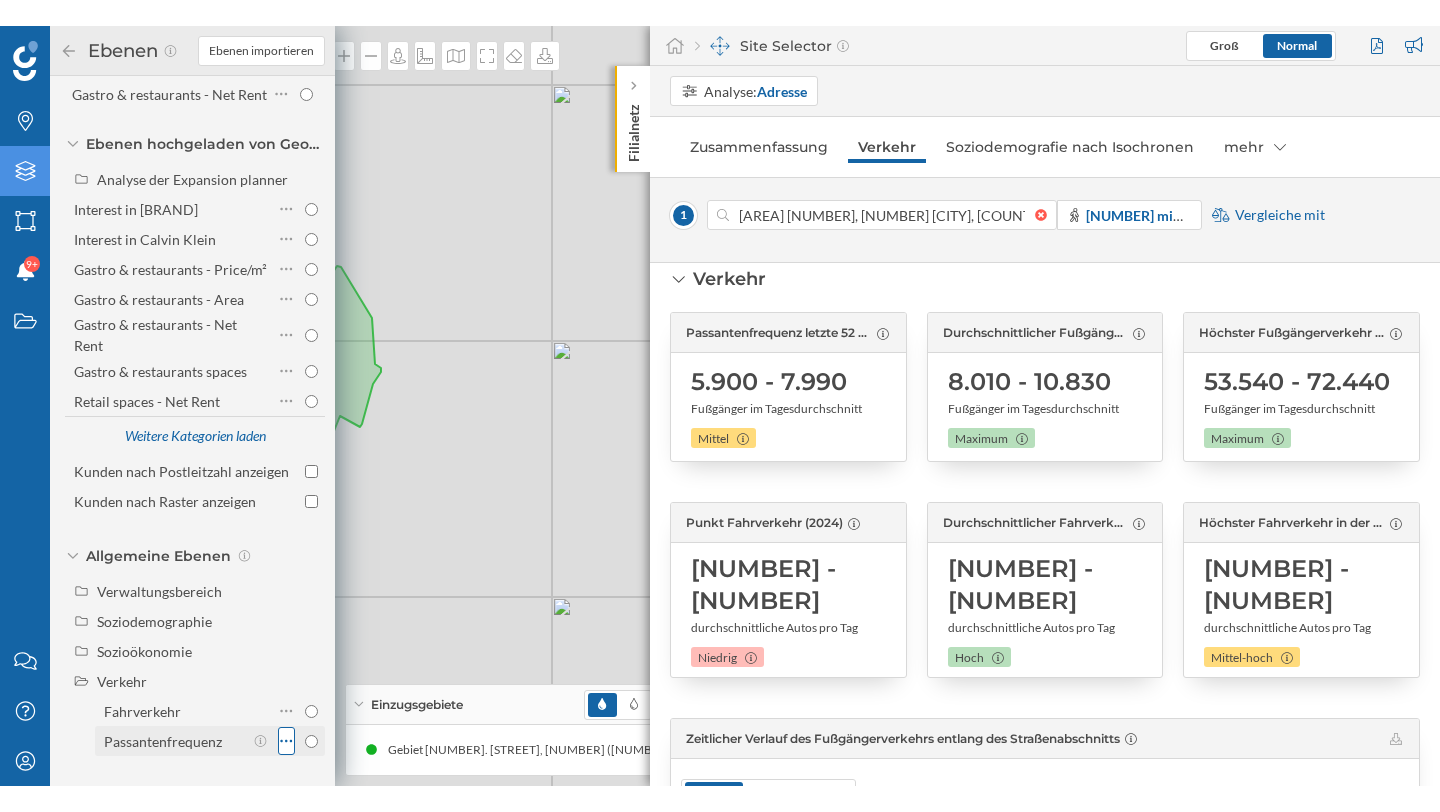 scroll, scrollTop: 221, scrollLeft: 0, axis: vertical 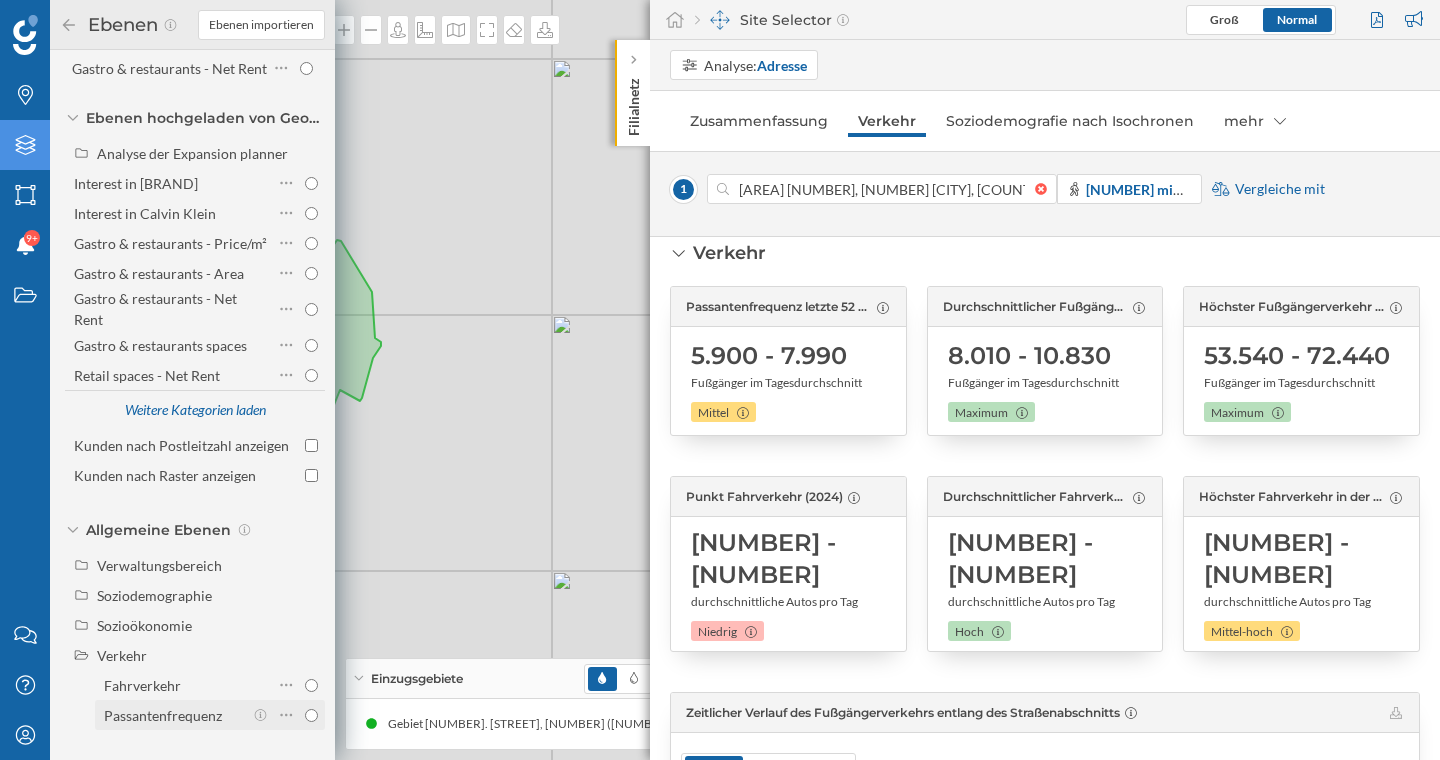 click on "Passantenfrequenz" at bounding box center [311, 715] 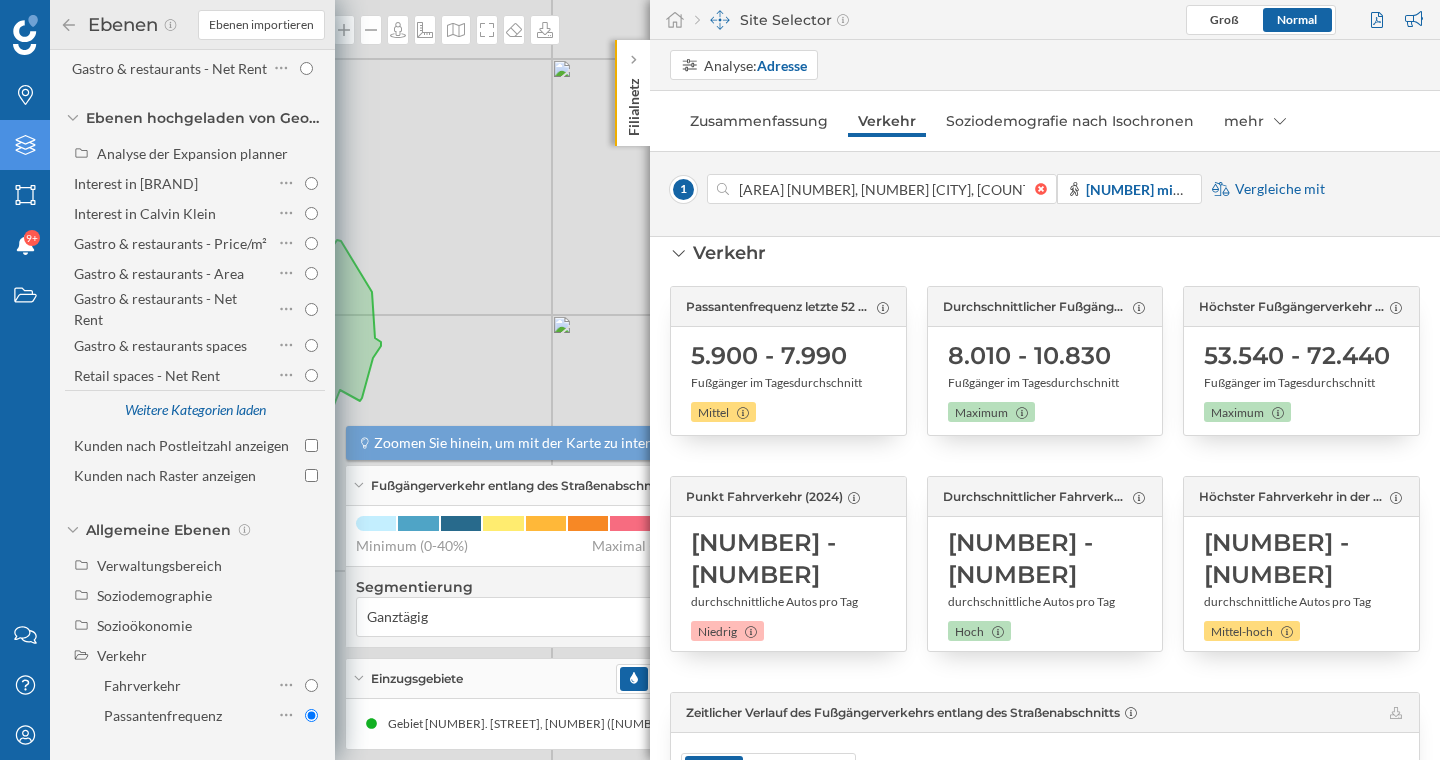 click 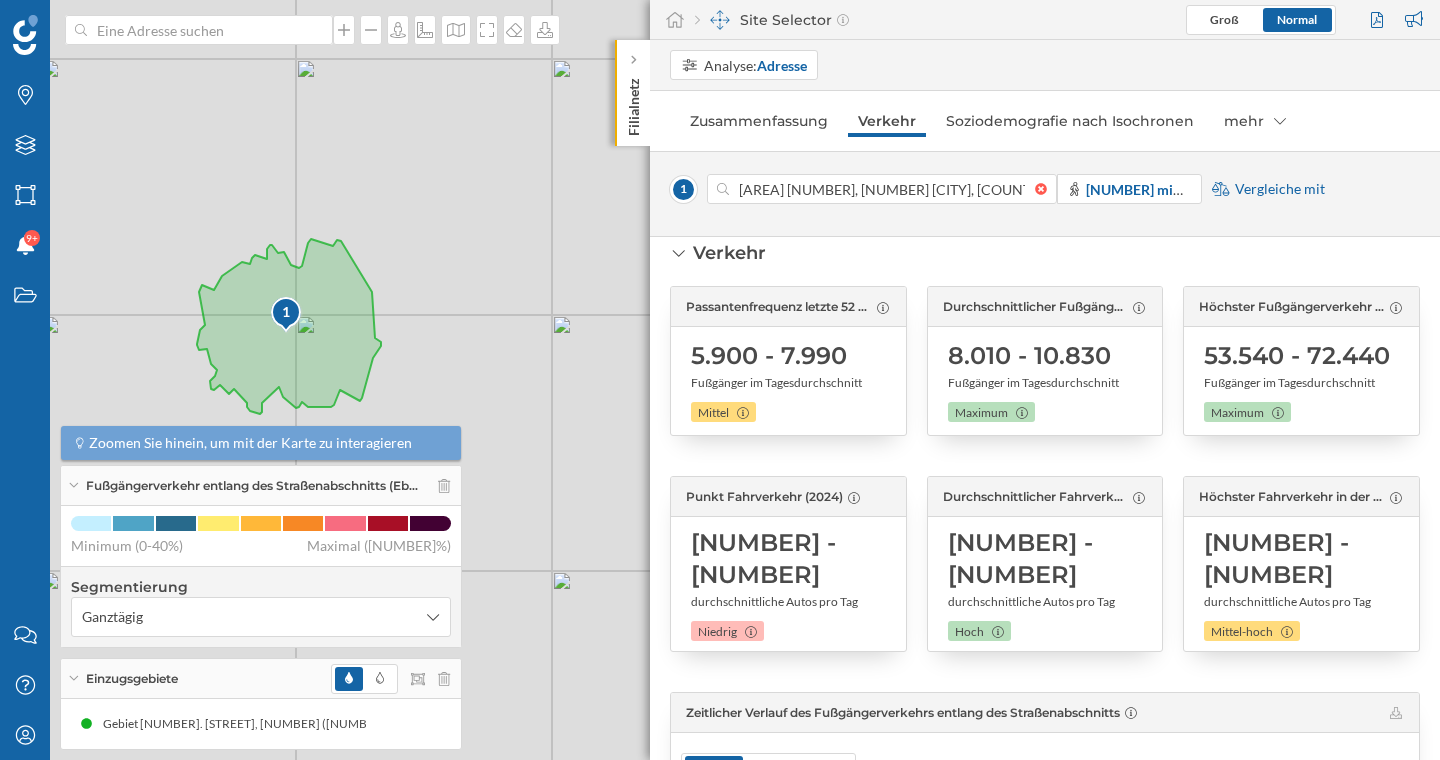 click on "Fußgängerverkehr entlang des Straßenabschnitts (Eb…" at bounding box center (261, 486) 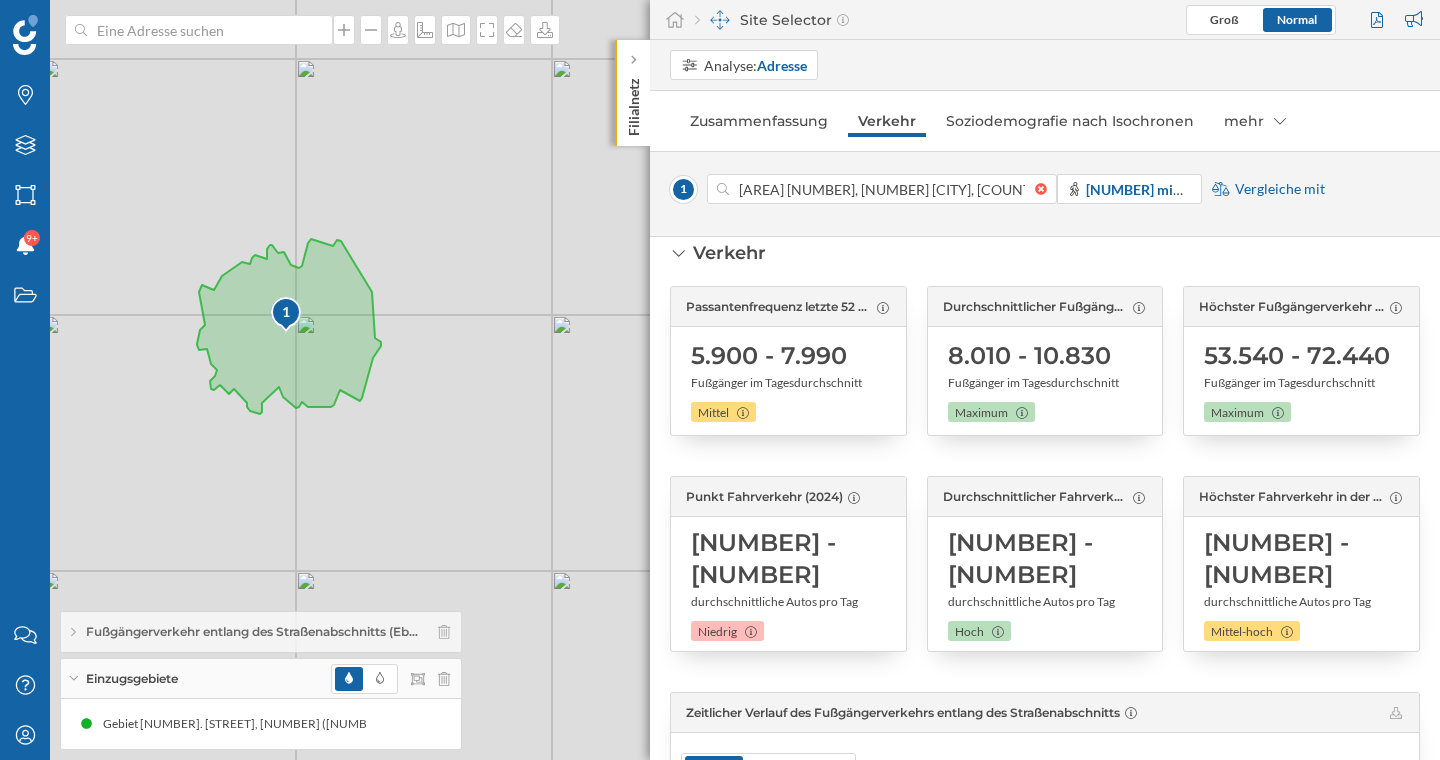 click on "Einzugsgebiete" at bounding box center (261, 679) 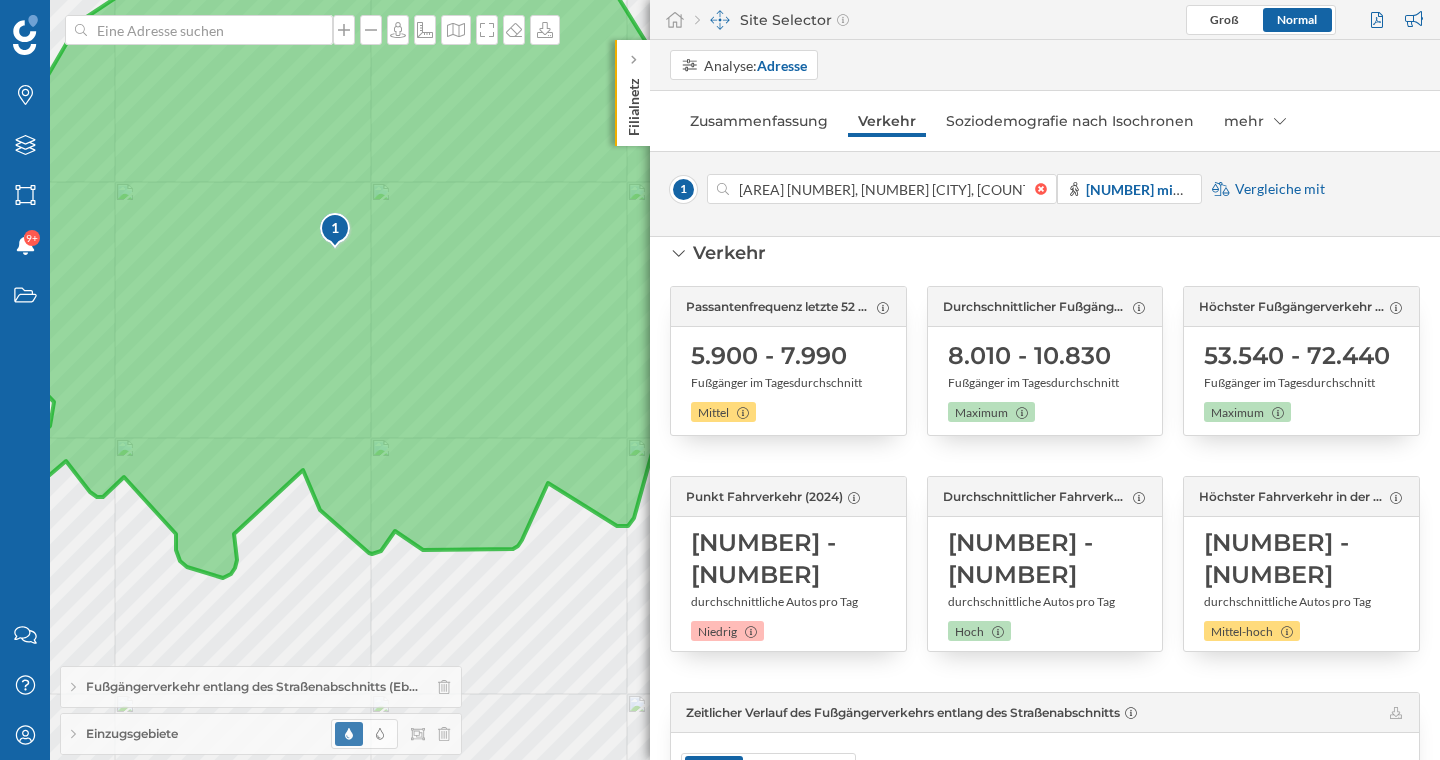 drag, startPoint x: 369, startPoint y: 335, endPoint x: 341, endPoint y: 427, distance: 96.16652 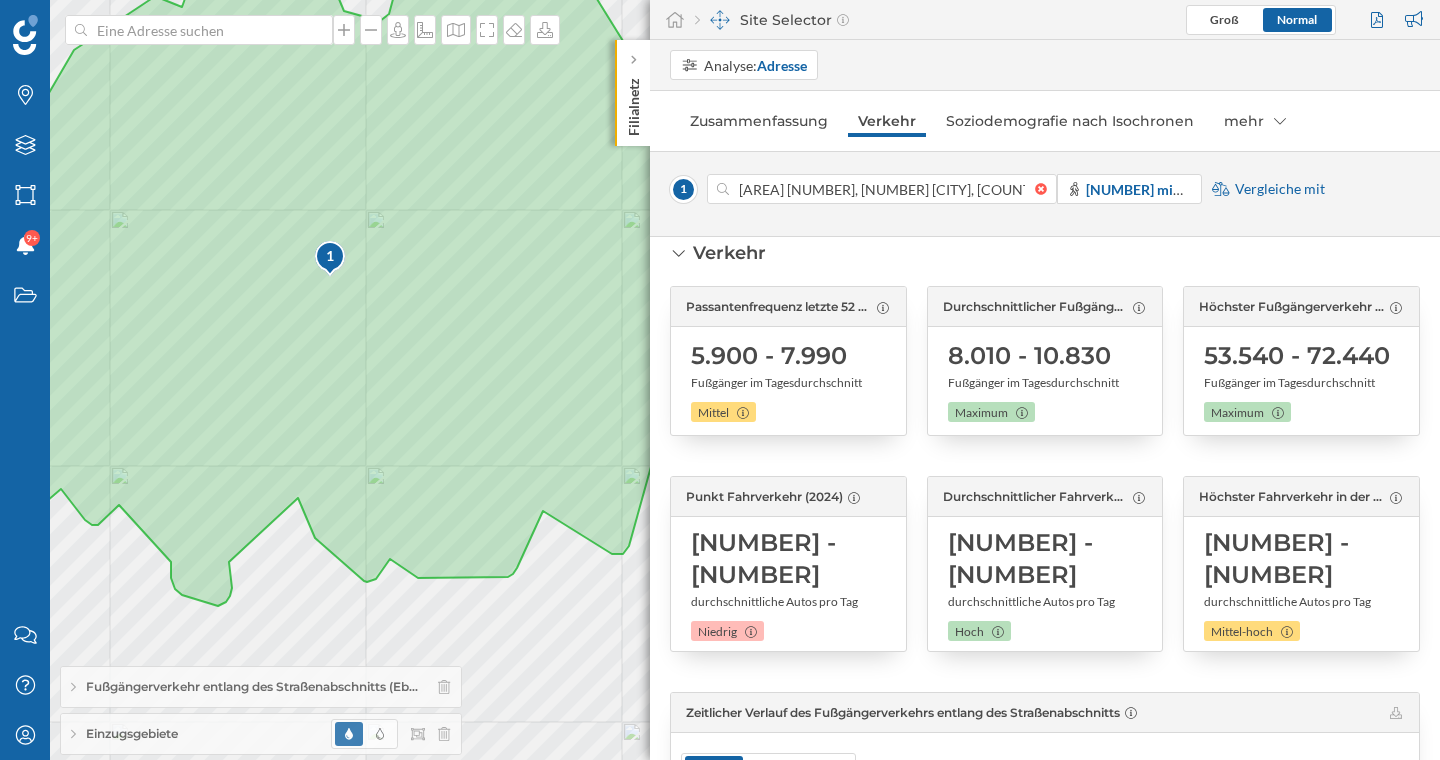 drag, startPoint x: 693, startPoint y: 351, endPoint x: 844, endPoint y: 360, distance: 151.26797 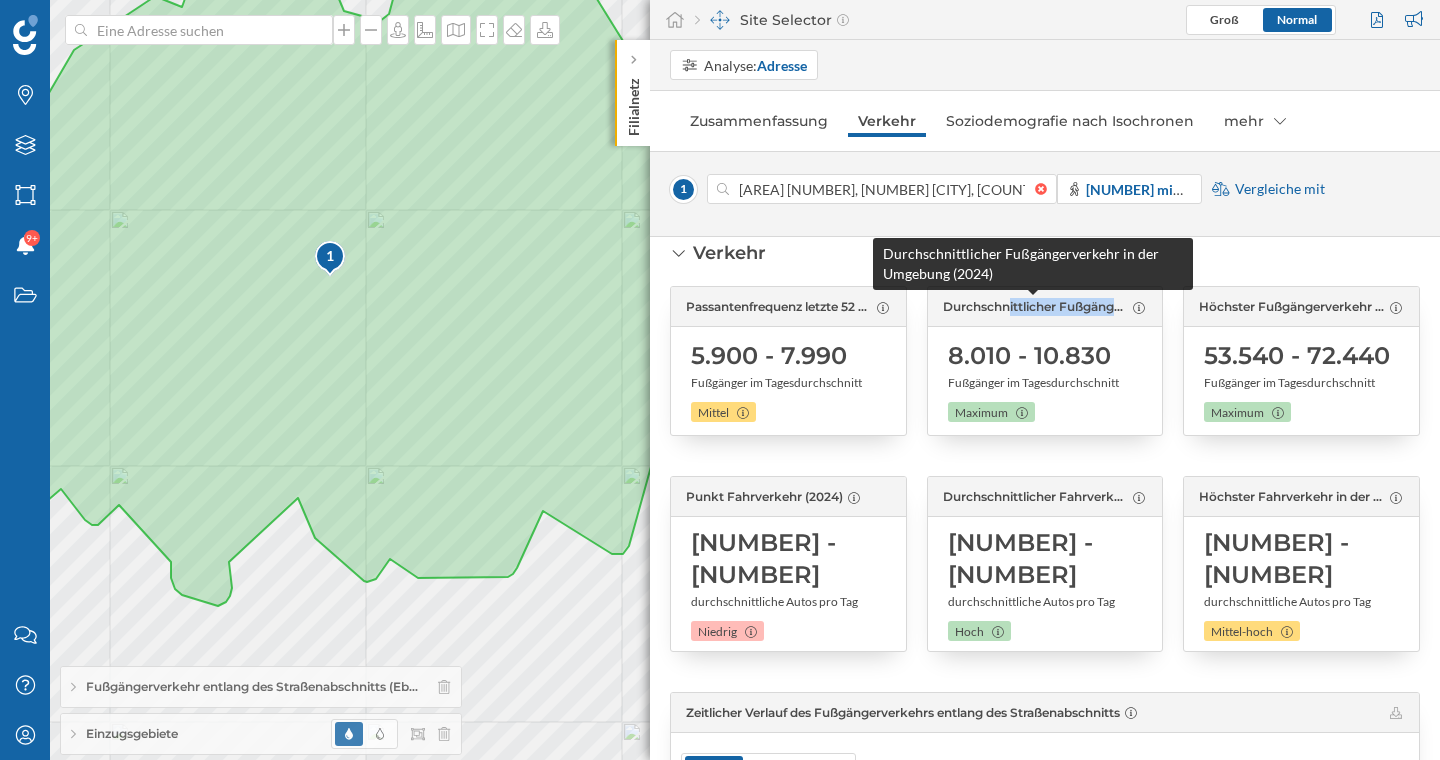 drag, startPoint x: 967, startPoint y: 308, endPoint x: 1092, endPoint y: 305, distance: 125.035995 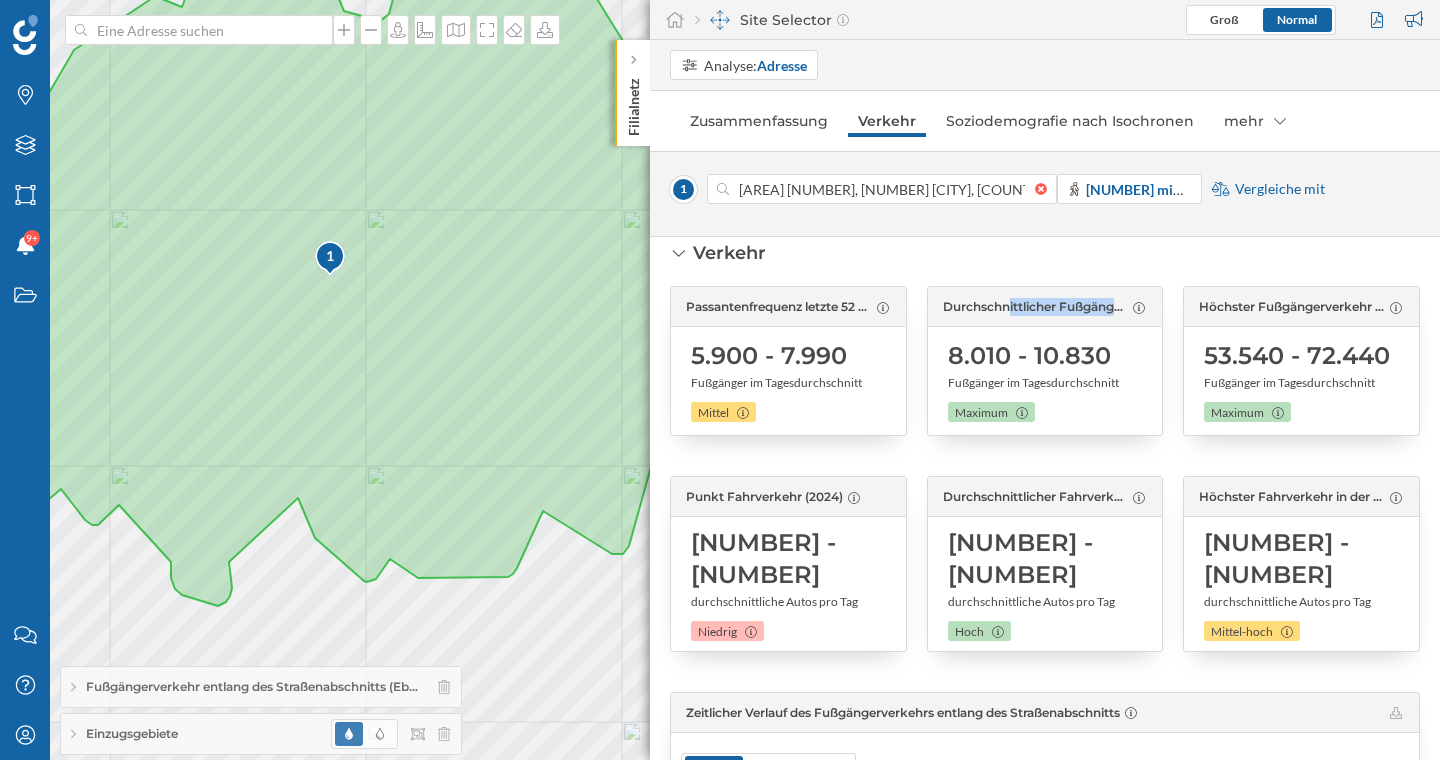 drag, startPoint x: 962, startPoint y: 350, endPoint x: 1092, endPoint y: 346, distance: 130.06152 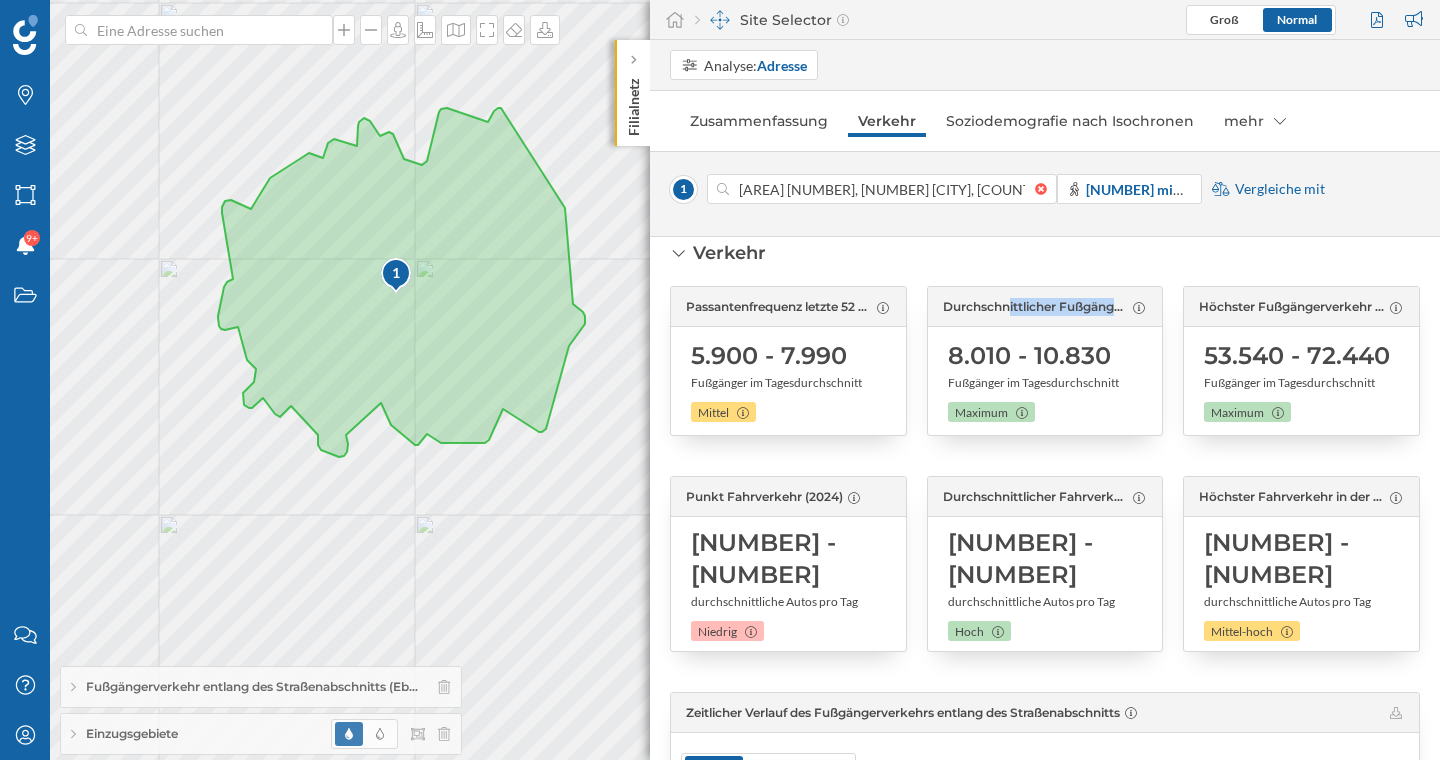 drag, startPoint x: 717, startPoint y: 355, endPoint x: 846, endPoint y: 360, distance: 129.09686 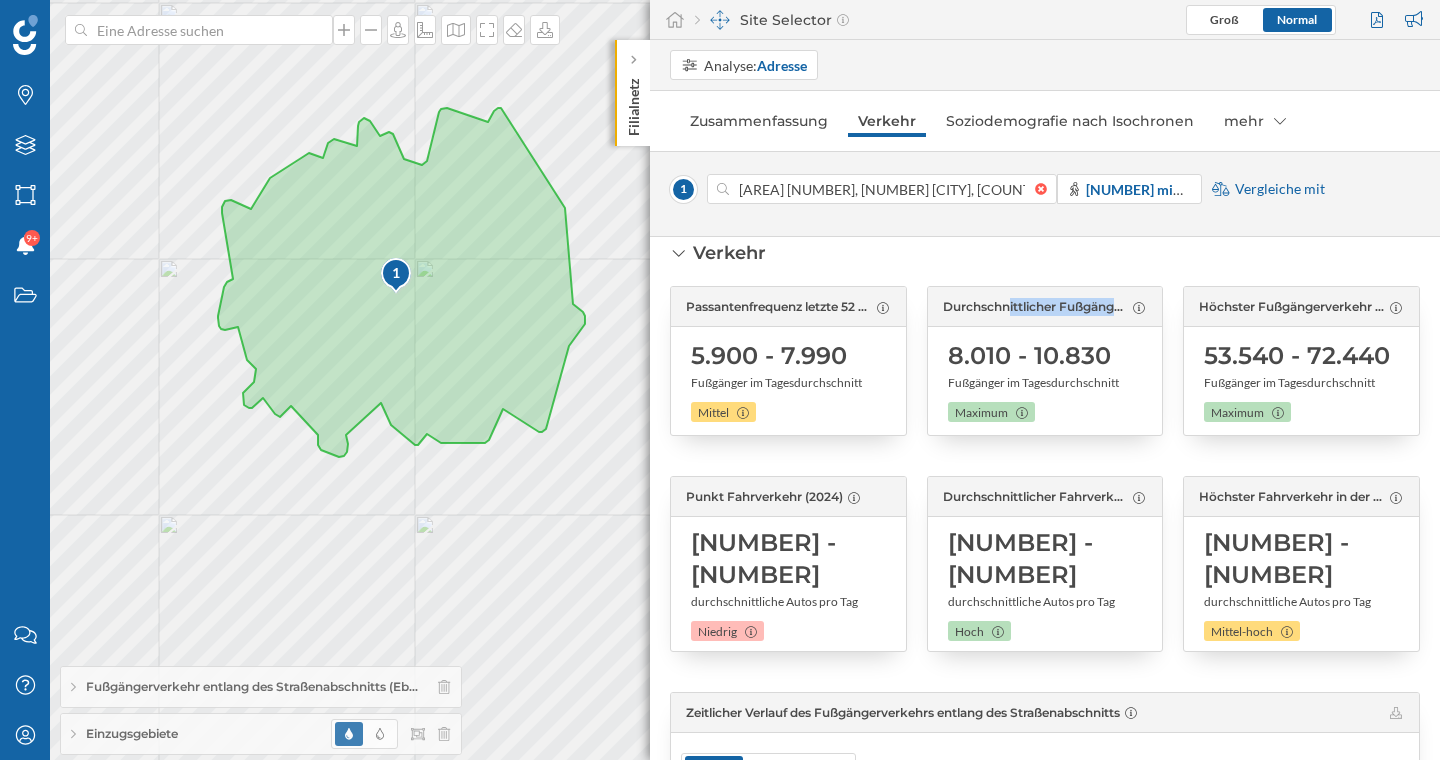 drag, startPoint x: 968, startPoint y: 349, endPoint x: 1086, endPoint y: 352, distance: 118.03813 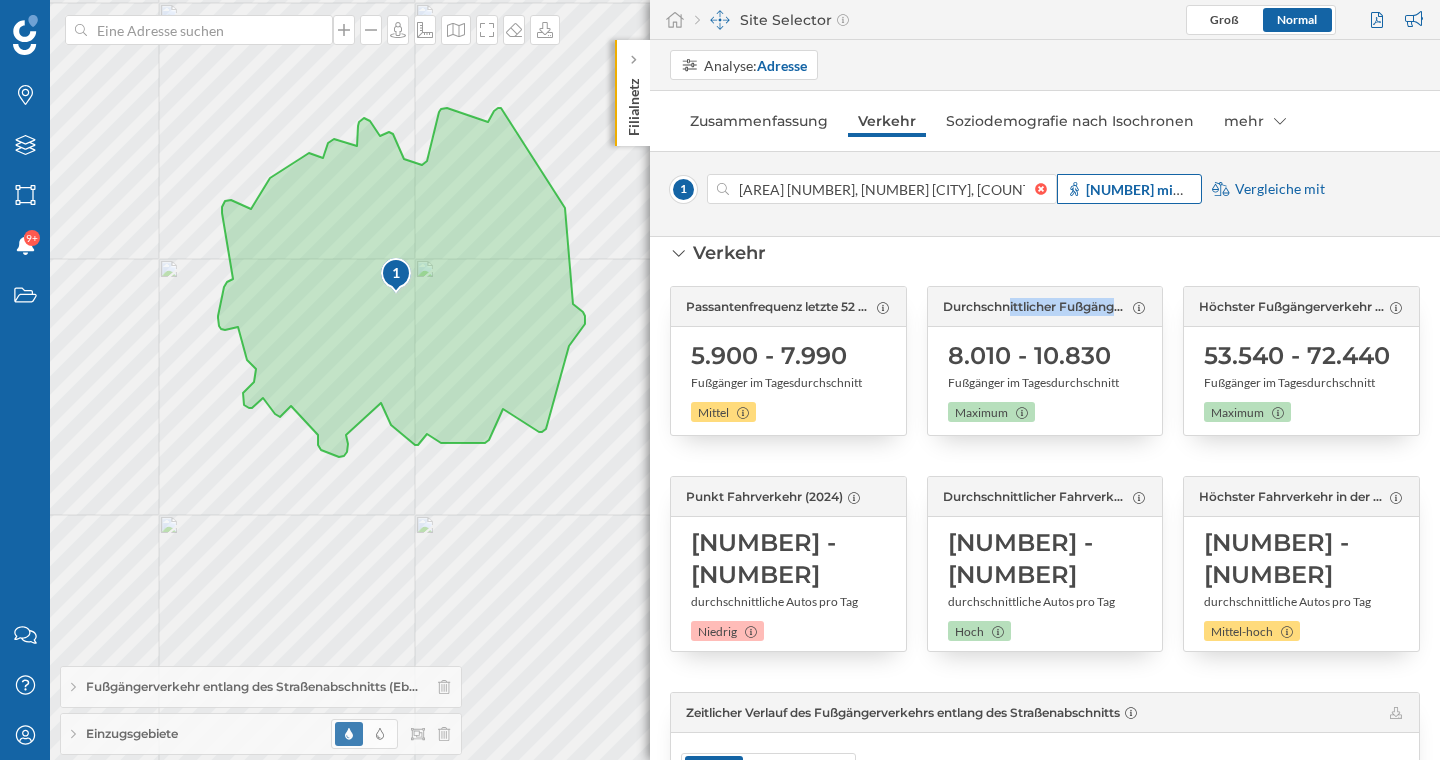 click on "[NUMBER] min zu Fuß" at bounding box center (1156, 189) 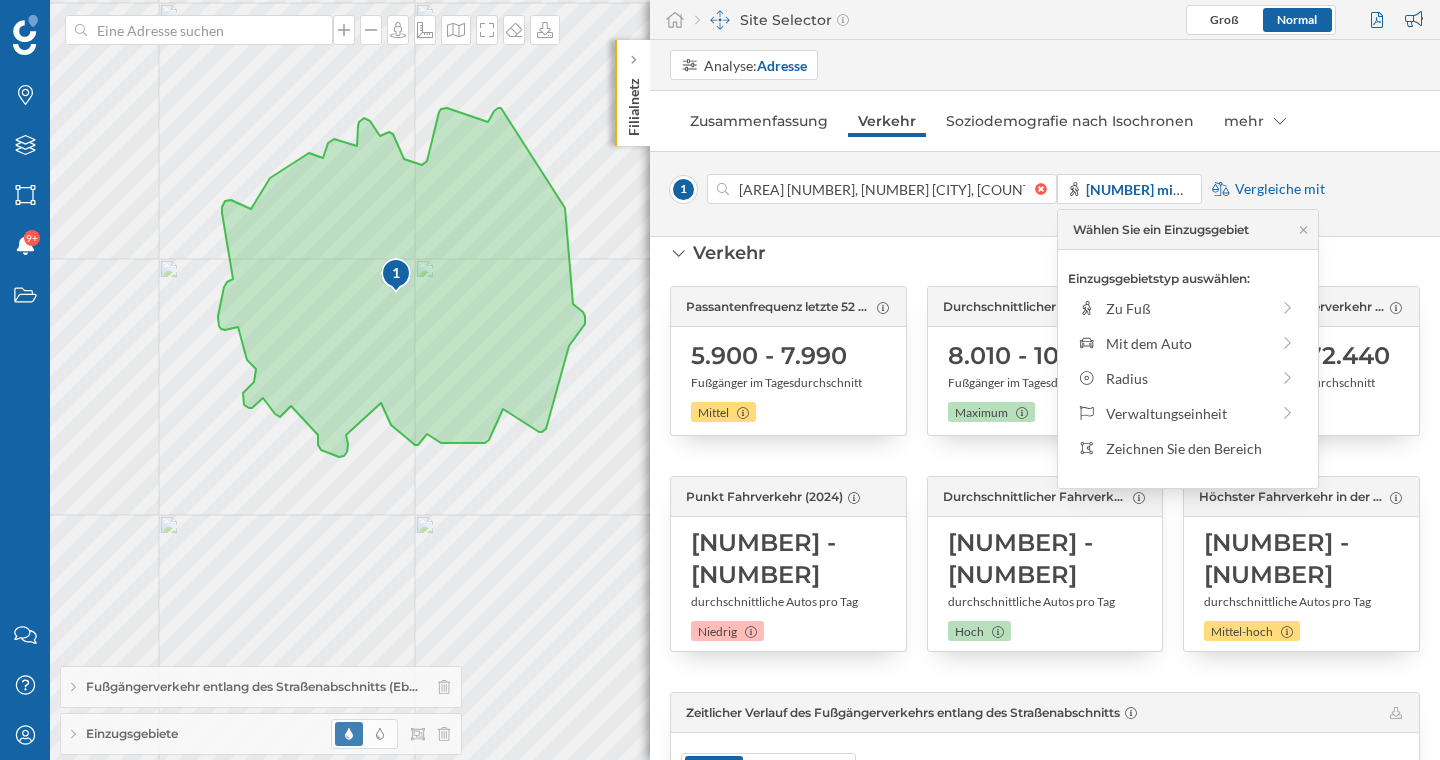 click on "Durchschnittlicher Fußgängerverkehr in der Umgebung ([YEAR])
[NUMBER] - [NUMBER]
Fußgänger im Tagesdurchschnitt
Maximum
Höchster Fußgängerverkehr in der Umgebung ([YEAR])
[NUMBER] - [NUMBER]
Fußgänger im Tagesdurchschnitt
Maximum
Punkt Fahrverkehr ([YEAR])
[NUMBER] - [NUMBER]
durchschnittliche Autos pro Tag
Niedrig
Durchschnittlicher Fahrverkehr in dem Gebiet ([YEAR])
[NUMBER] - [NUMBER]" at bounding box center (1045, 1426) 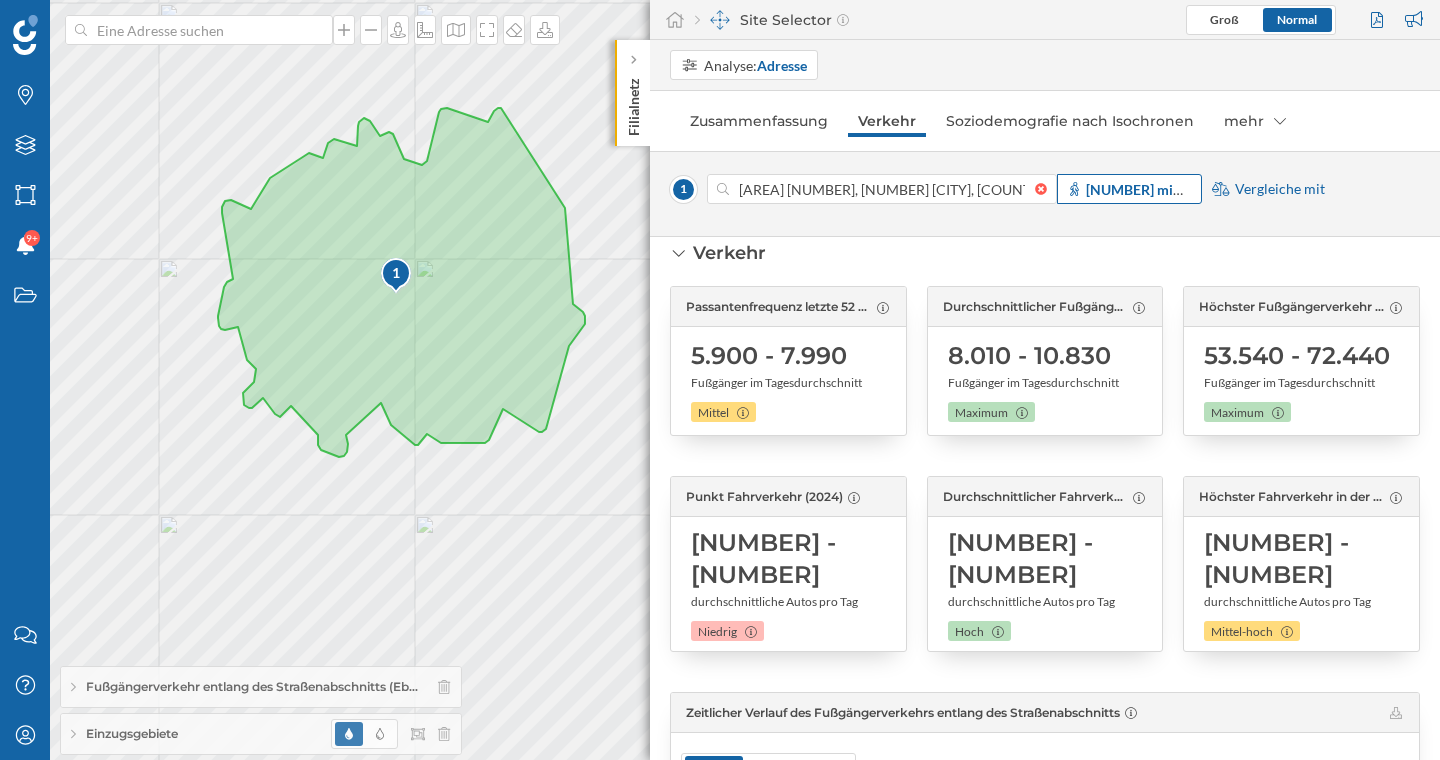click on "[NUMBER] min zu Fuß" at bounding box center [1156, 189] 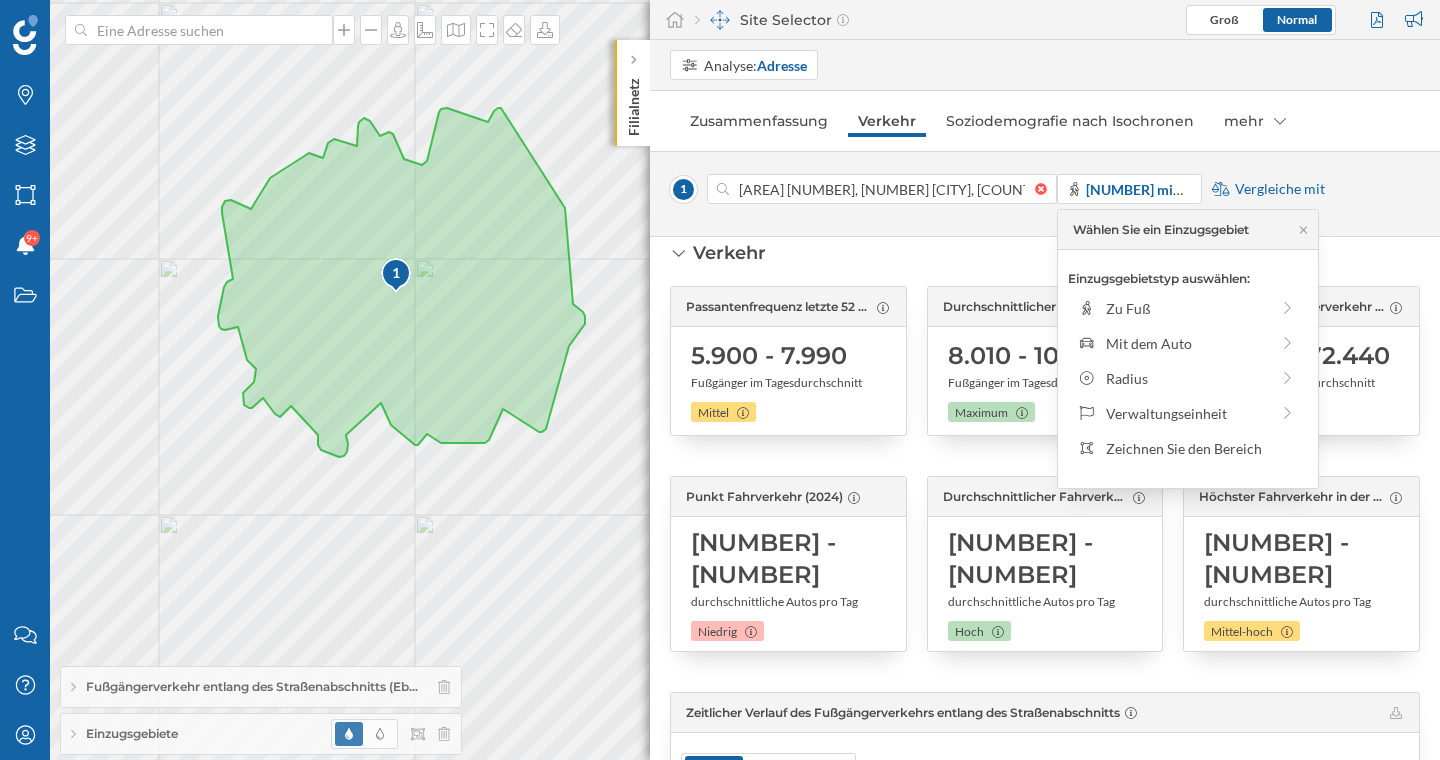 click on "Durchschnittlicher Fußgängerverkehr in der Umgebung ([YEAR])
[NUMBER] - [NUMBER]
Fußgänger im Tagesdurchschnitt
Maximum
Höchster Fußgängerverkehr in der Umgebung ([YEAR])
[NUMBER] - [NUMBER]
Fußgänger im Tagesdurchschnitt
Maximum
Punkt Fahrverkehr ([YEAR])
[NUMBER] - [NUMBER]
durchschnittliche Autos pro Tag
Niedrig
Durchschnittlicher Fahrverkehr in dem Gebiet ([YEAR])
[NUMBER] - [NUMBER]" at bounding box center (1045, 1426) 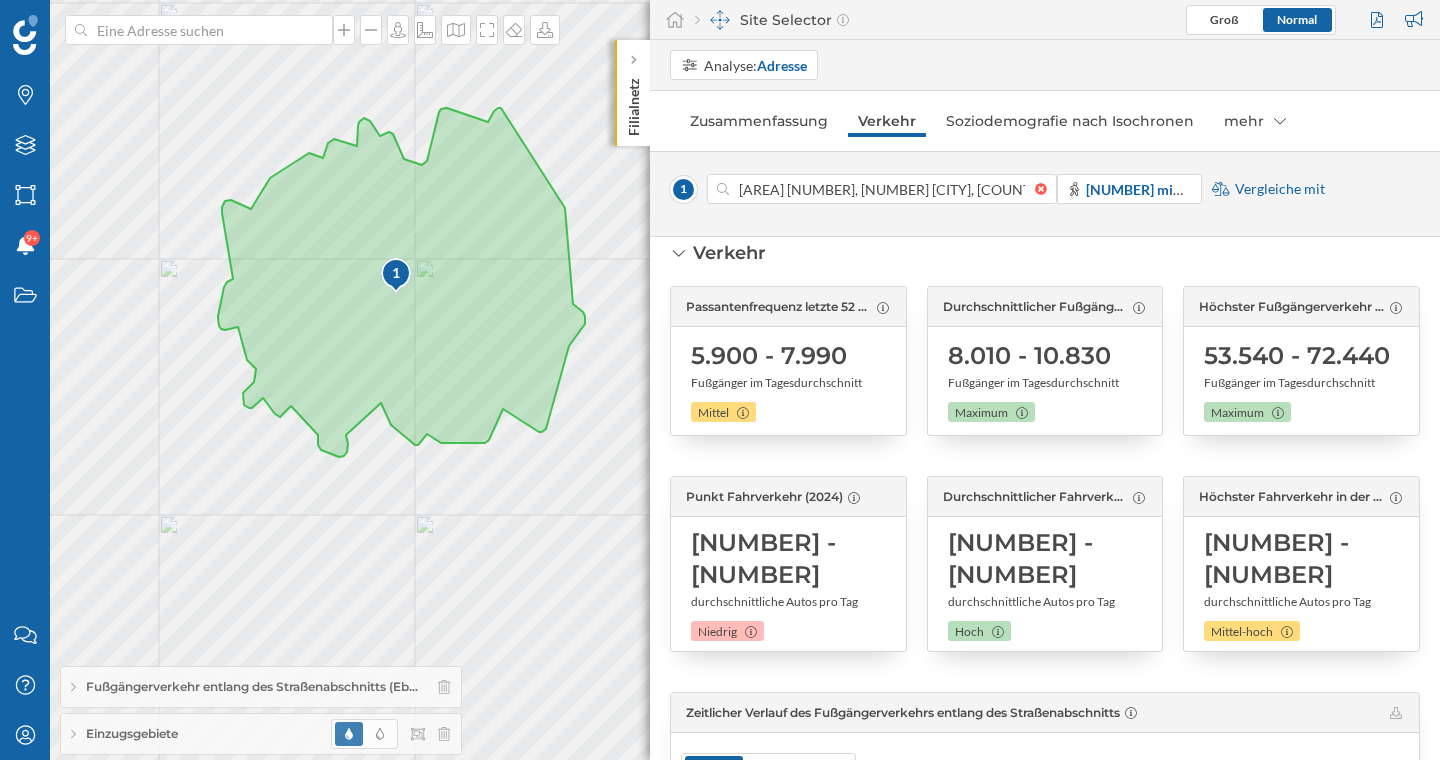 drag, startPoint x: 697, startPoint y: 354, endPoint x: 871, endPoint y: 352, distance: 174.01149 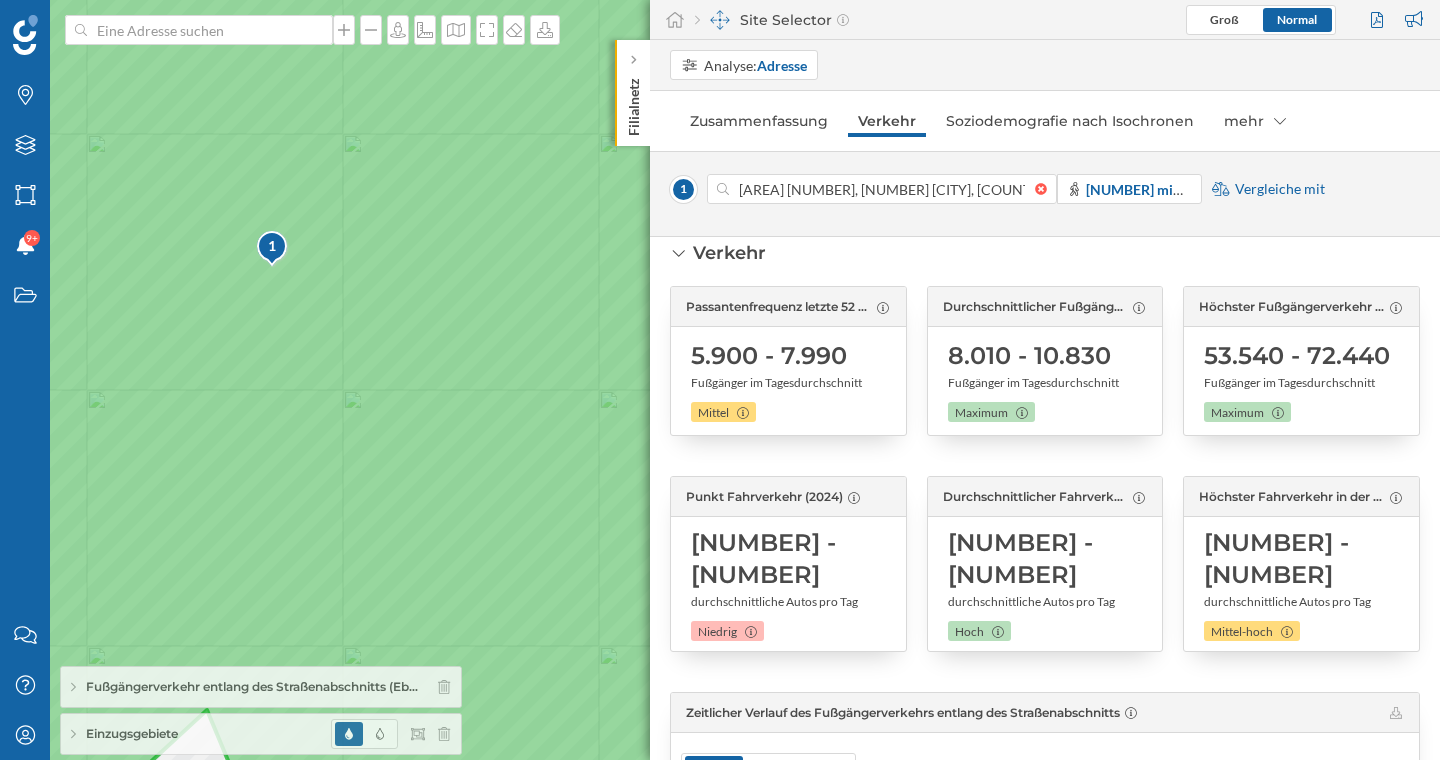 drag, startPoint x: 188, startPoint y: 288, endPoint x: 357, endPoint y: 325, distance: 173.00288 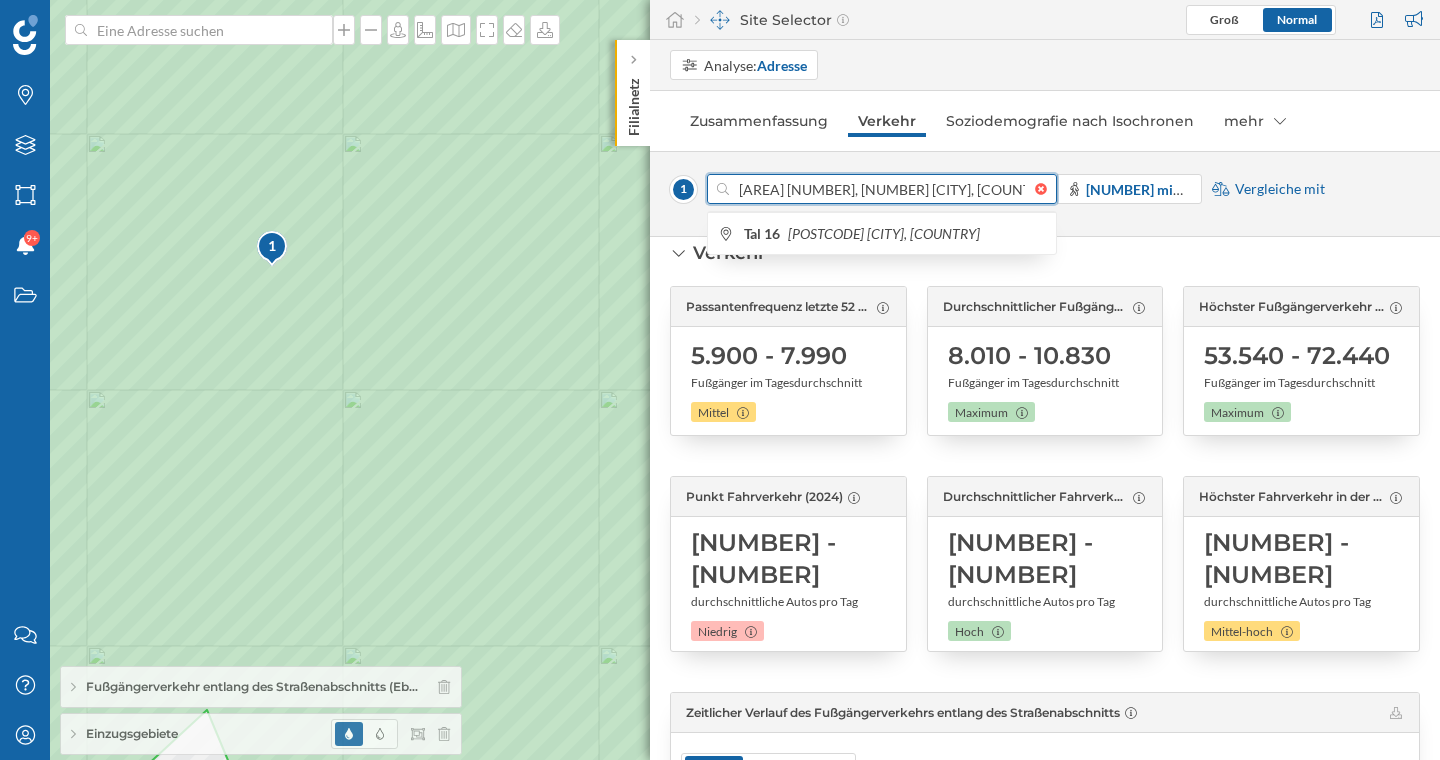 drag, startPoint x: 741, startPoint y: 192, endPoint x: 792, endPoint y: 183, distance: 51.78803 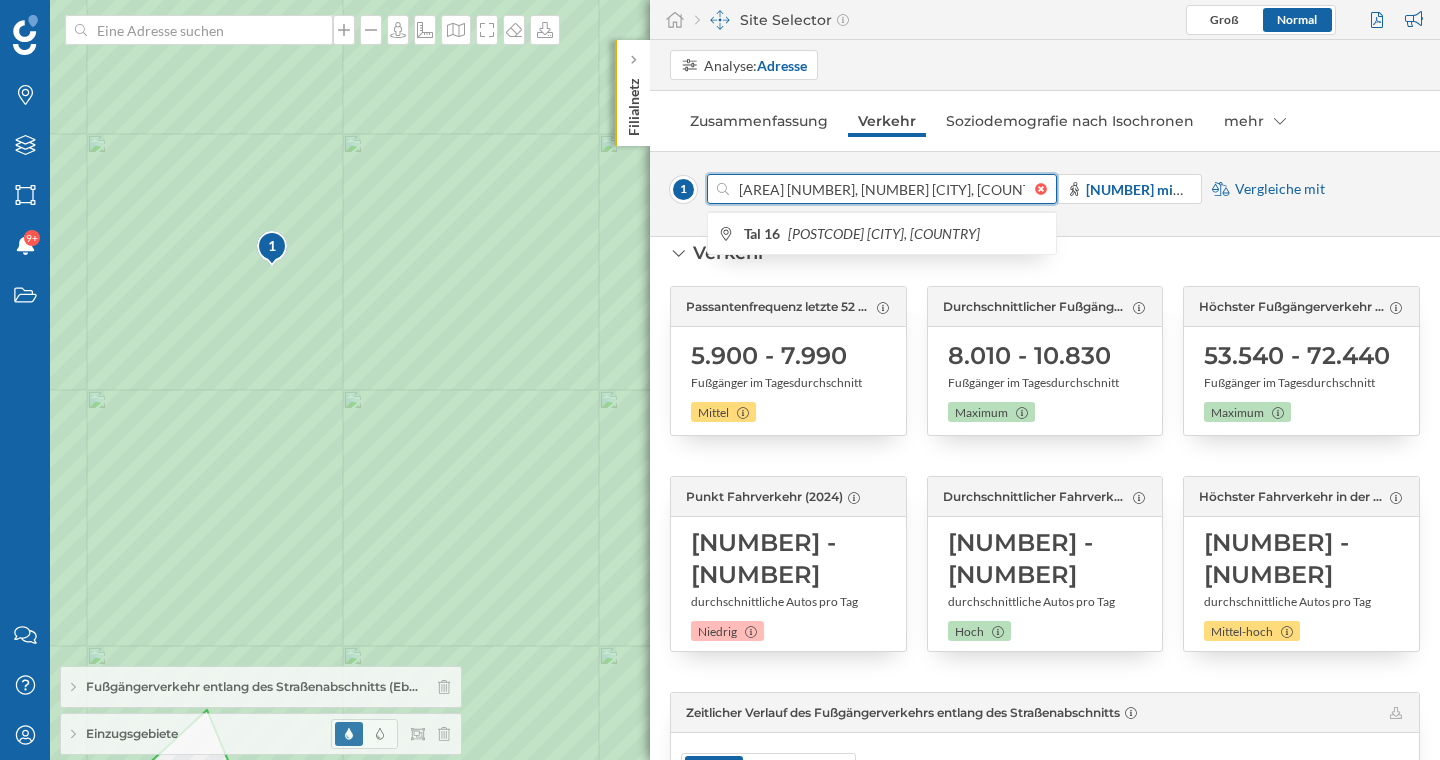 click on "[AREA] [NUMBER], [NUMBER] [CITY], [COUNTRY]" at bounding box center [882, 189] 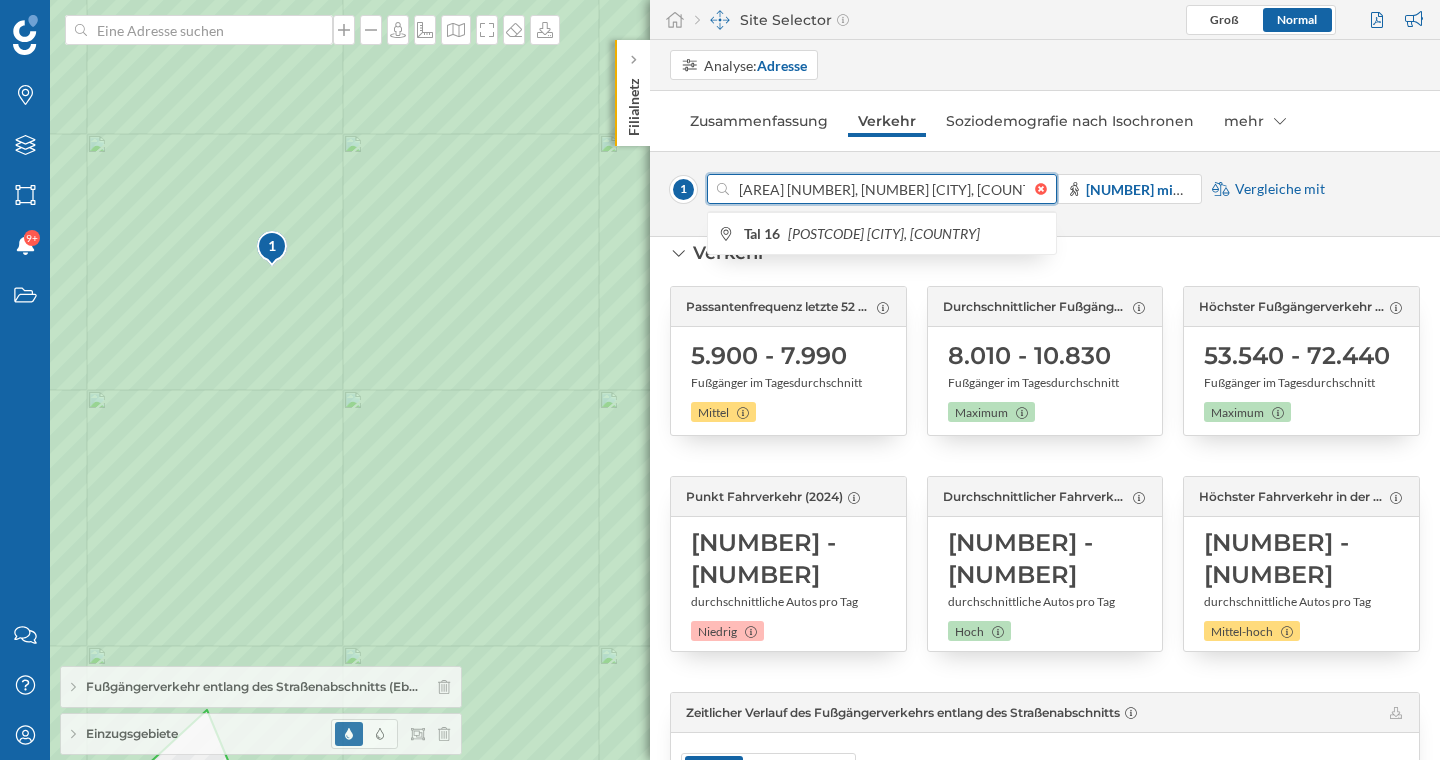 drag, startPoint x: 776, startPoint y: 187, endPoint x: 759, endPoint y: 189, distance: 17.117243 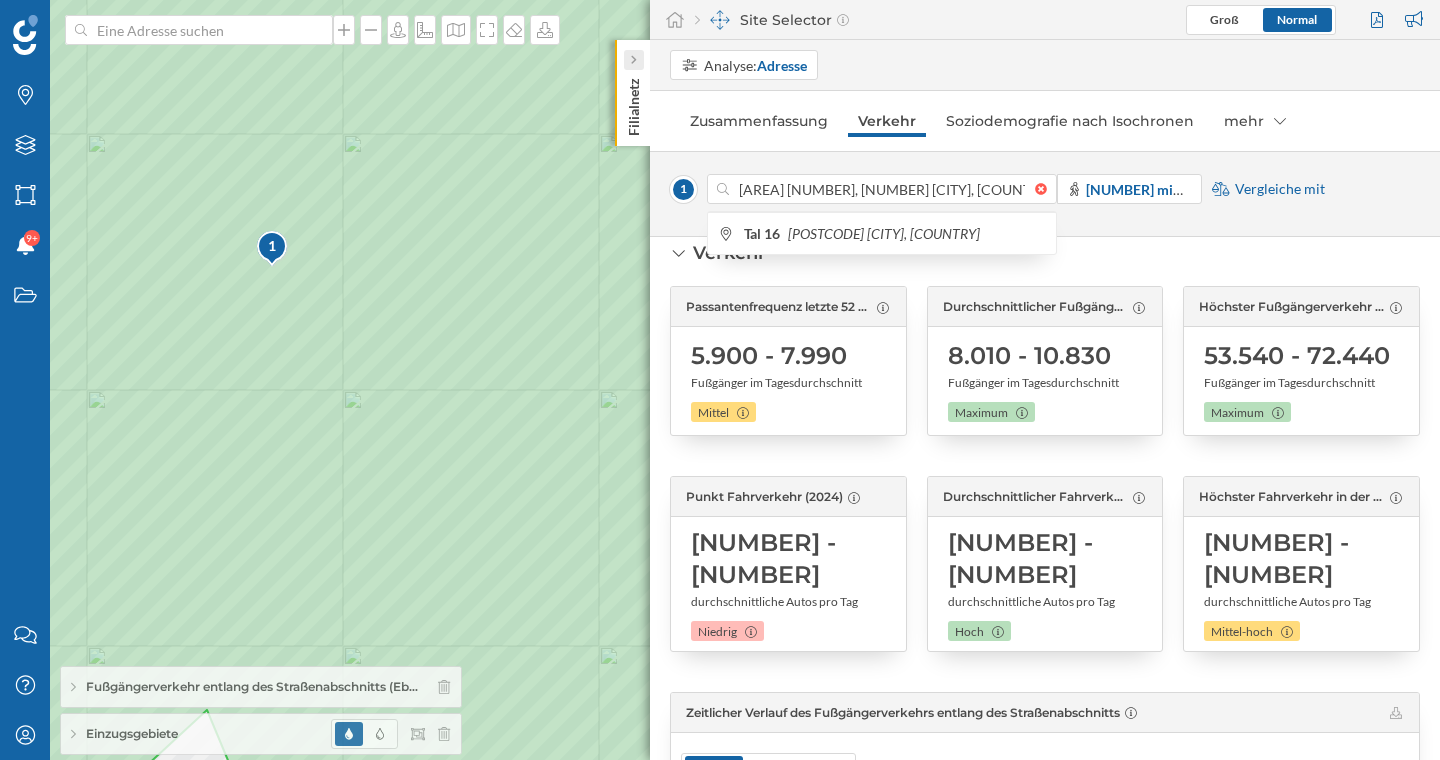 click 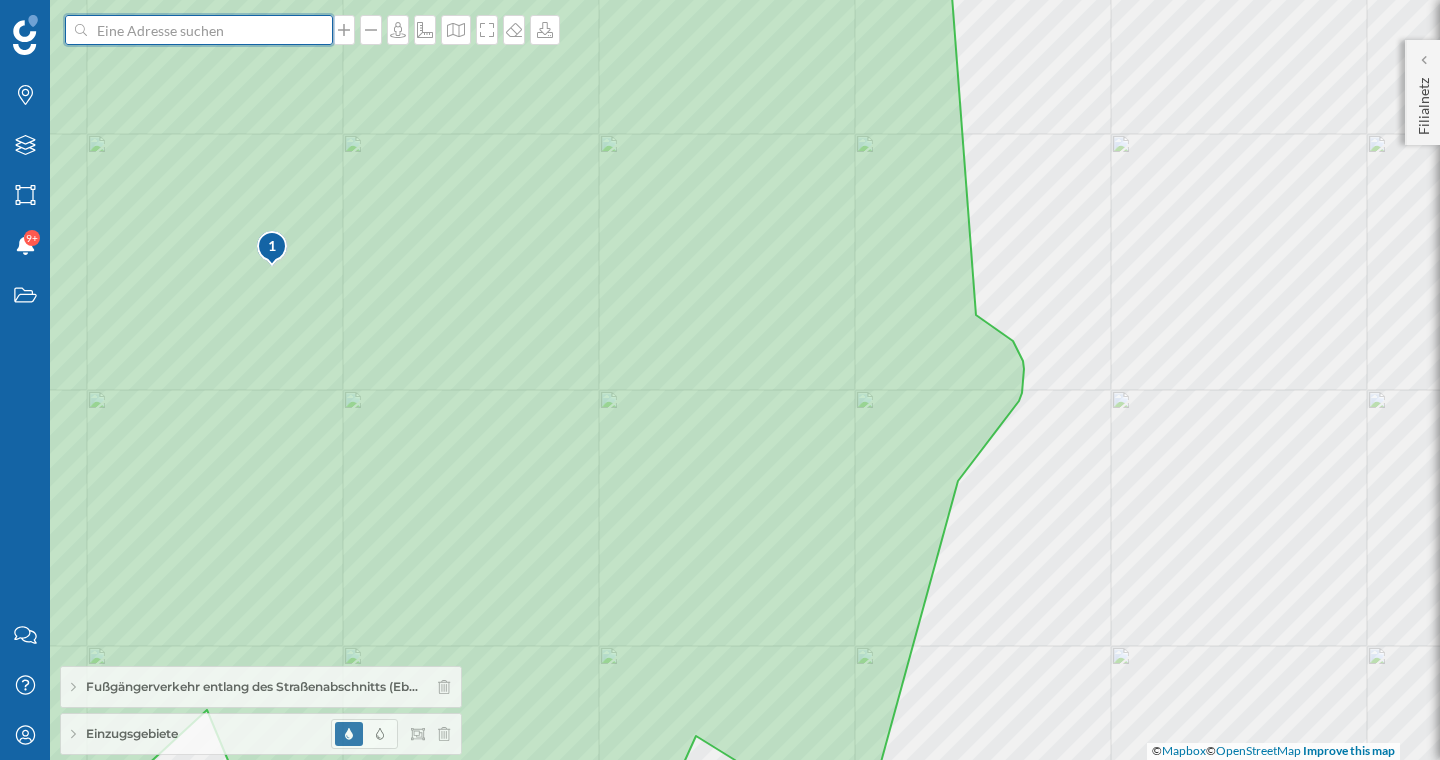 click at bounding box center [199, 30] 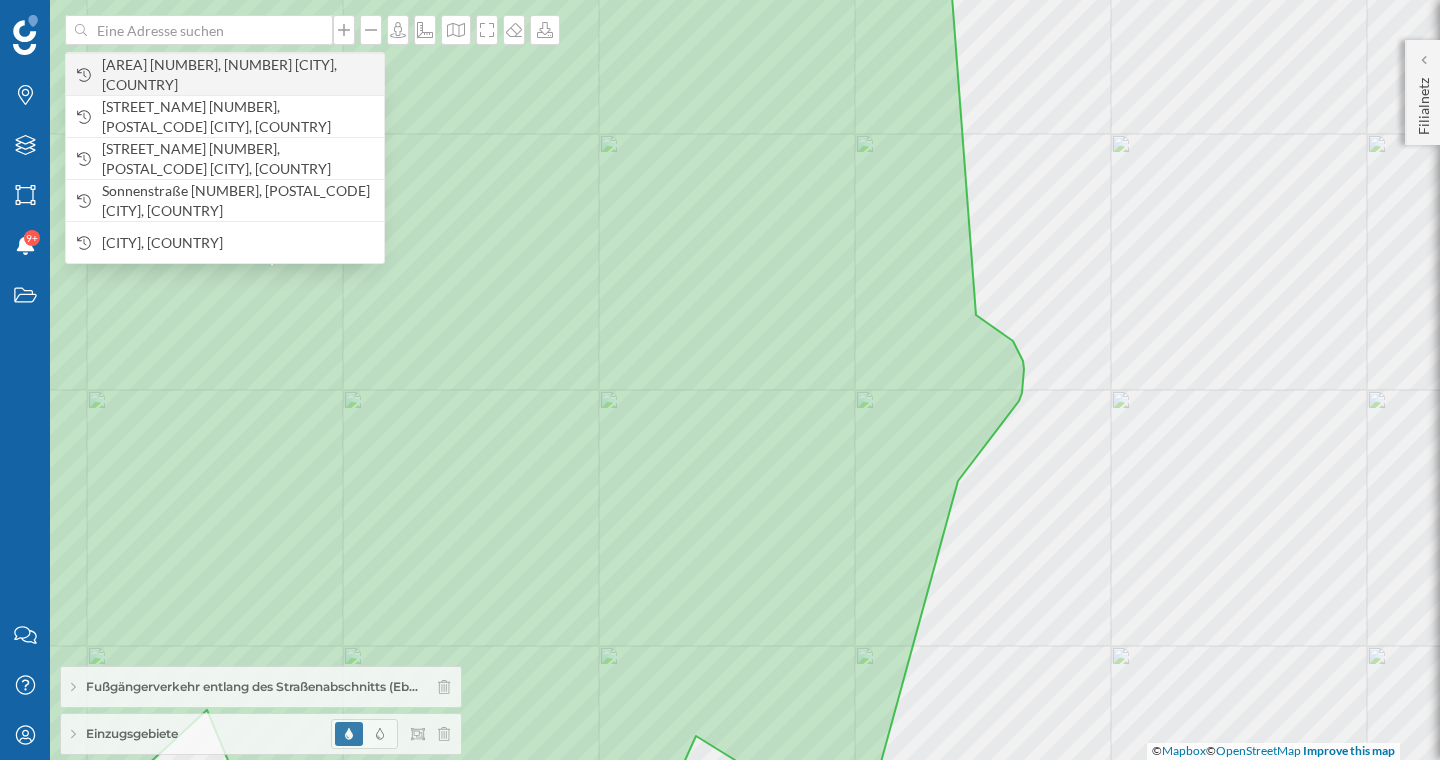 click on "[AREA] [NUMBER], [NUMBER] [CITY], [COUNTRY]" at bounding box center [238, 75] 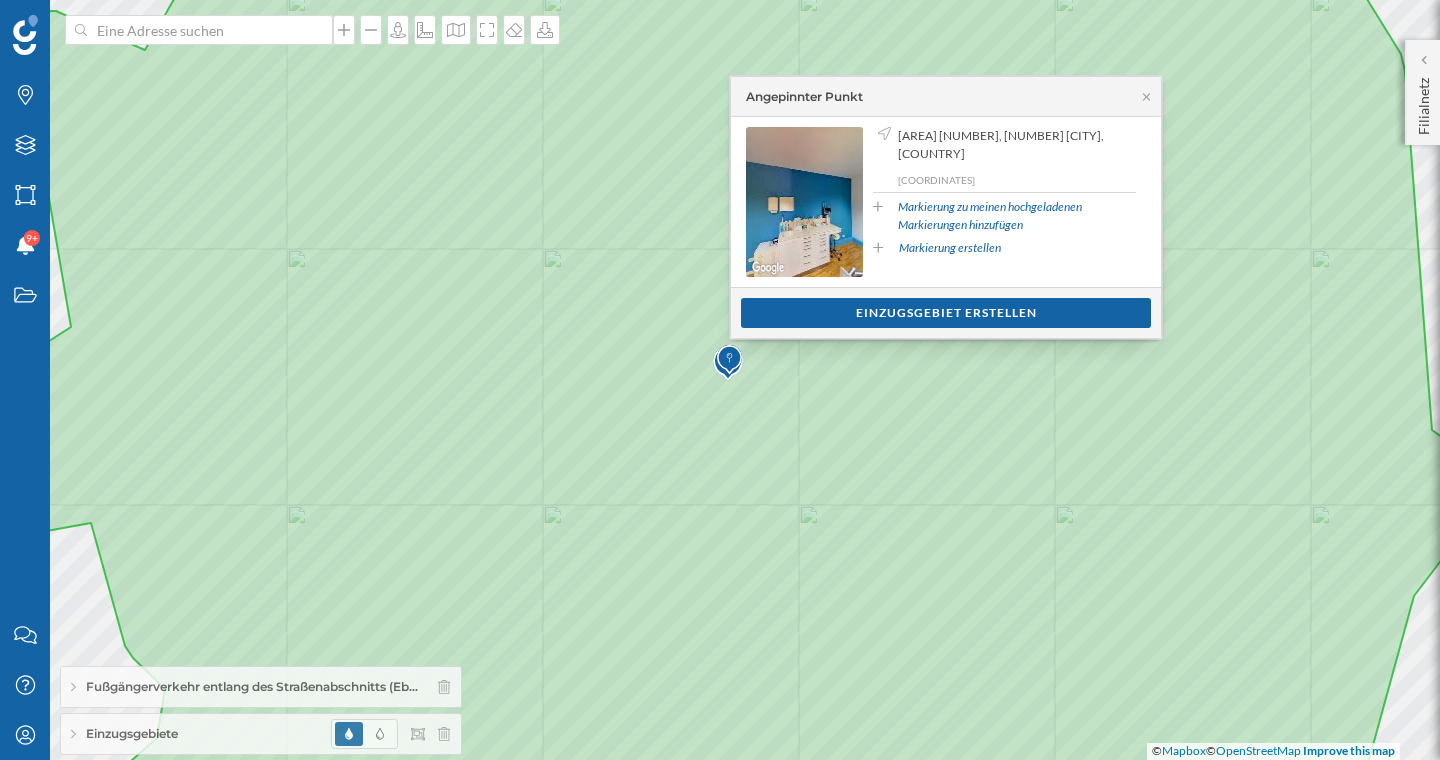 click 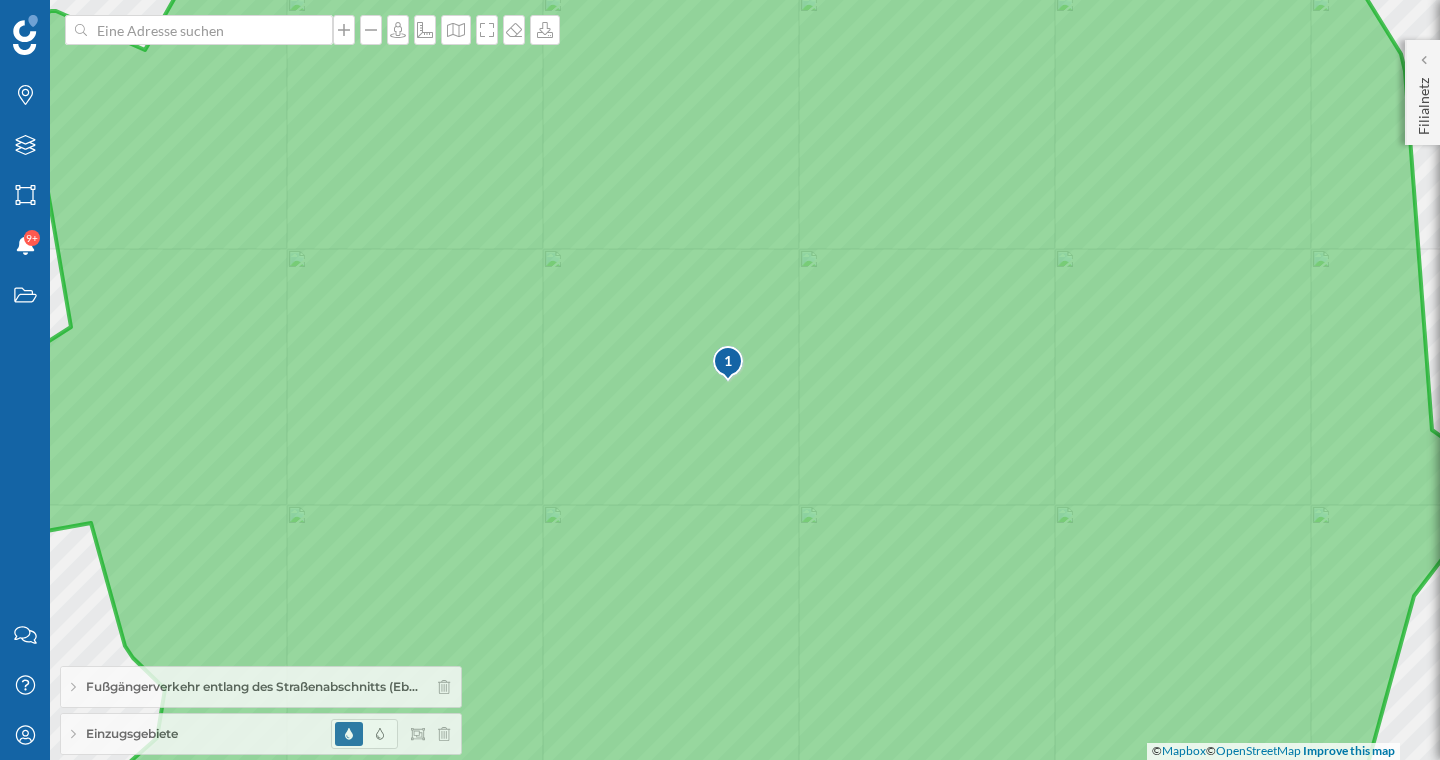 click at bounding box center [729, 364] 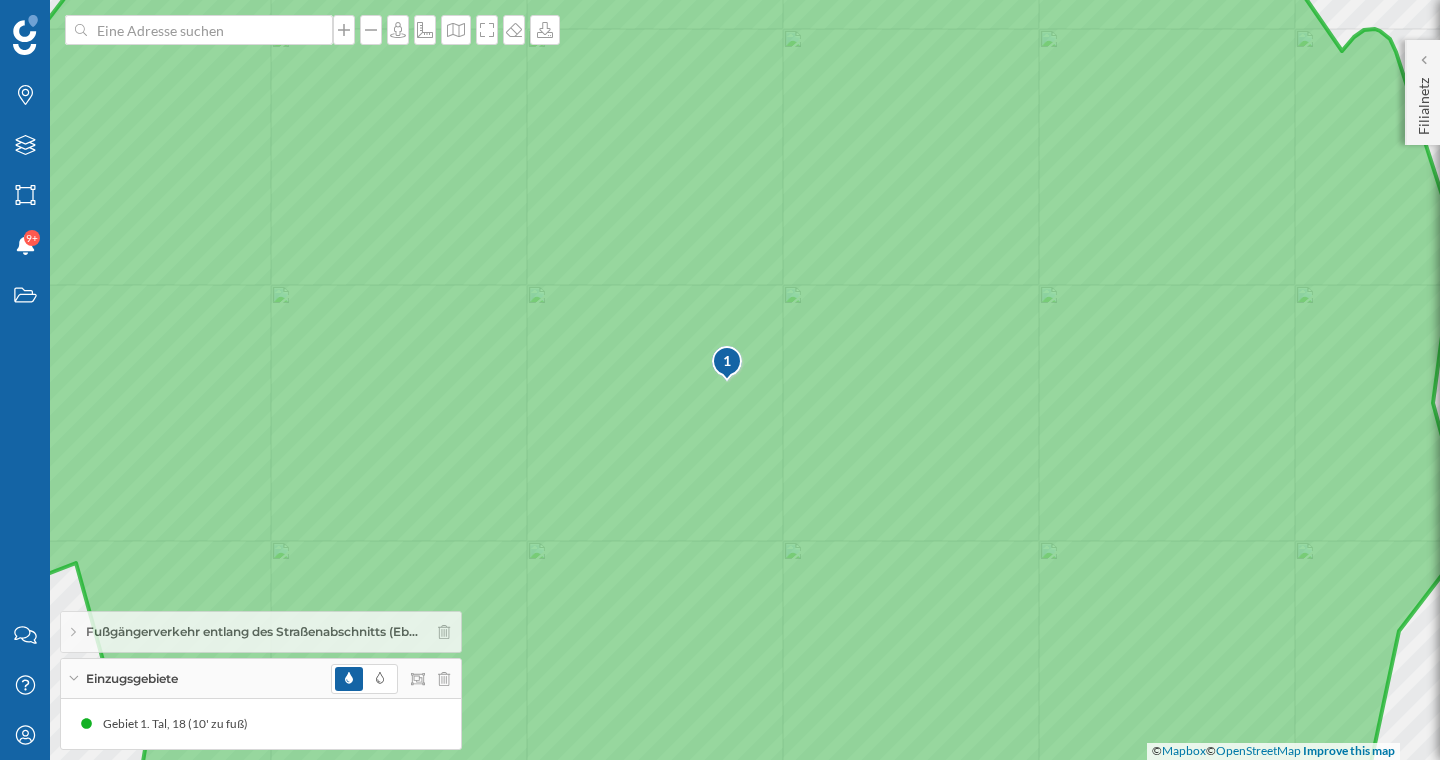 click at bounding box center (728, 364) 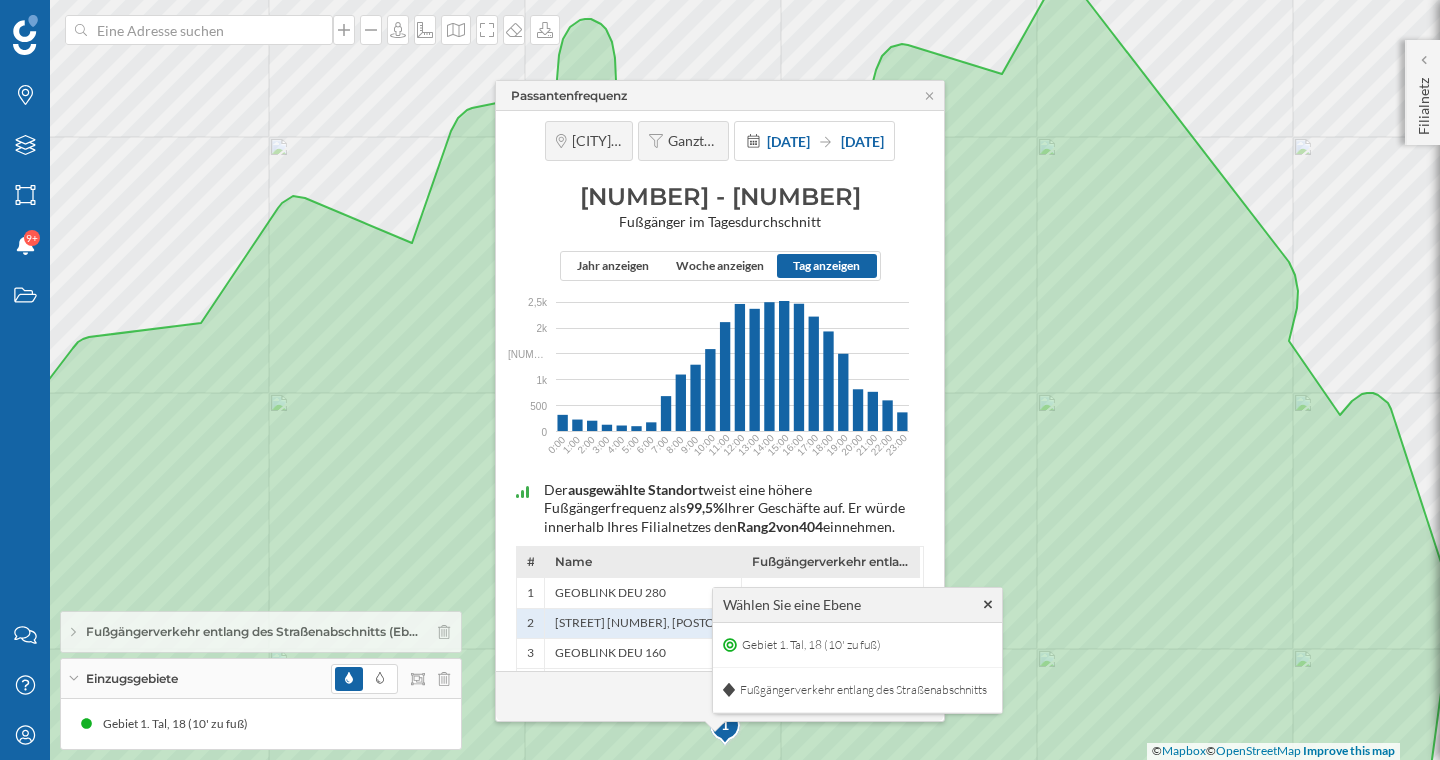 click 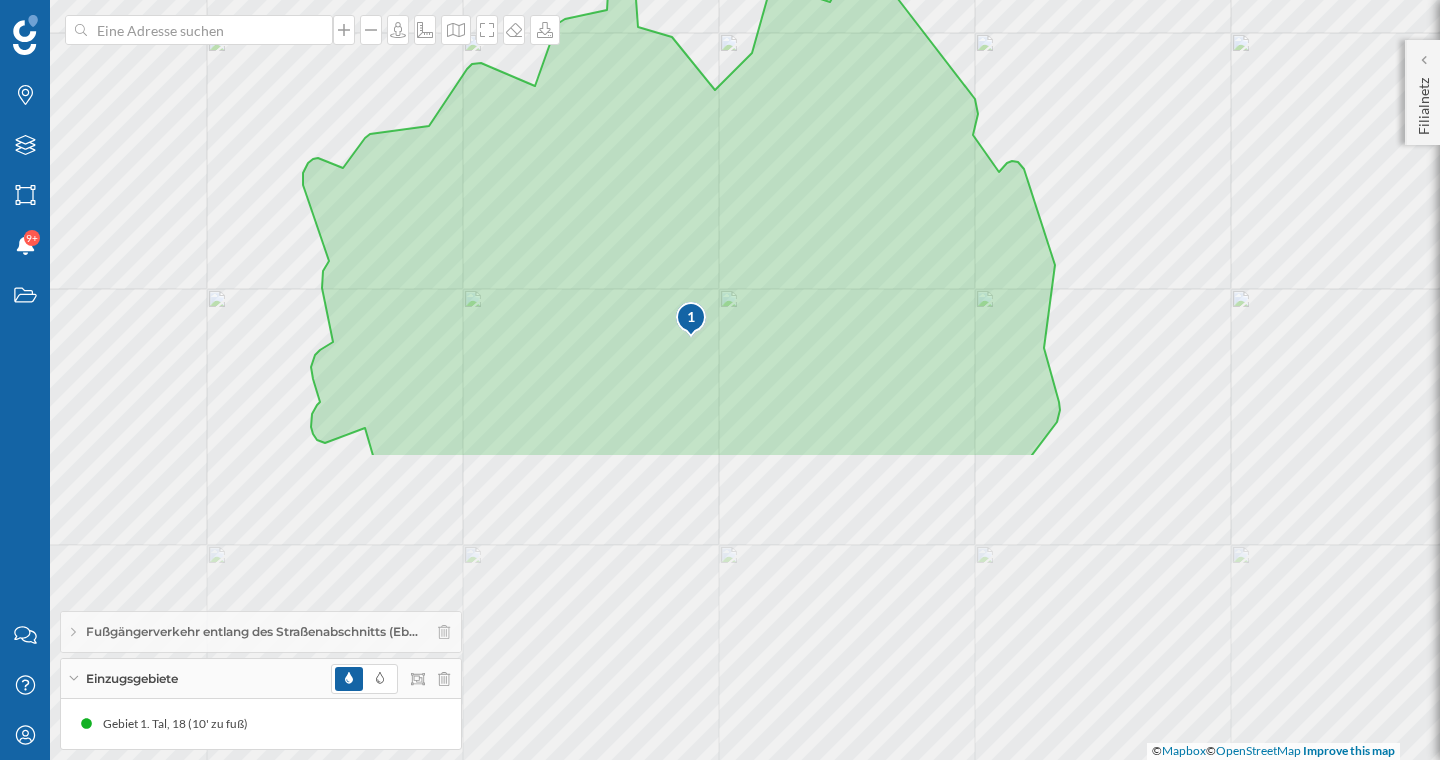 drag, startPoint x: 819, startPoint y: 636, endPoint x: 781, endPoint y: 255, distance: 382.89032 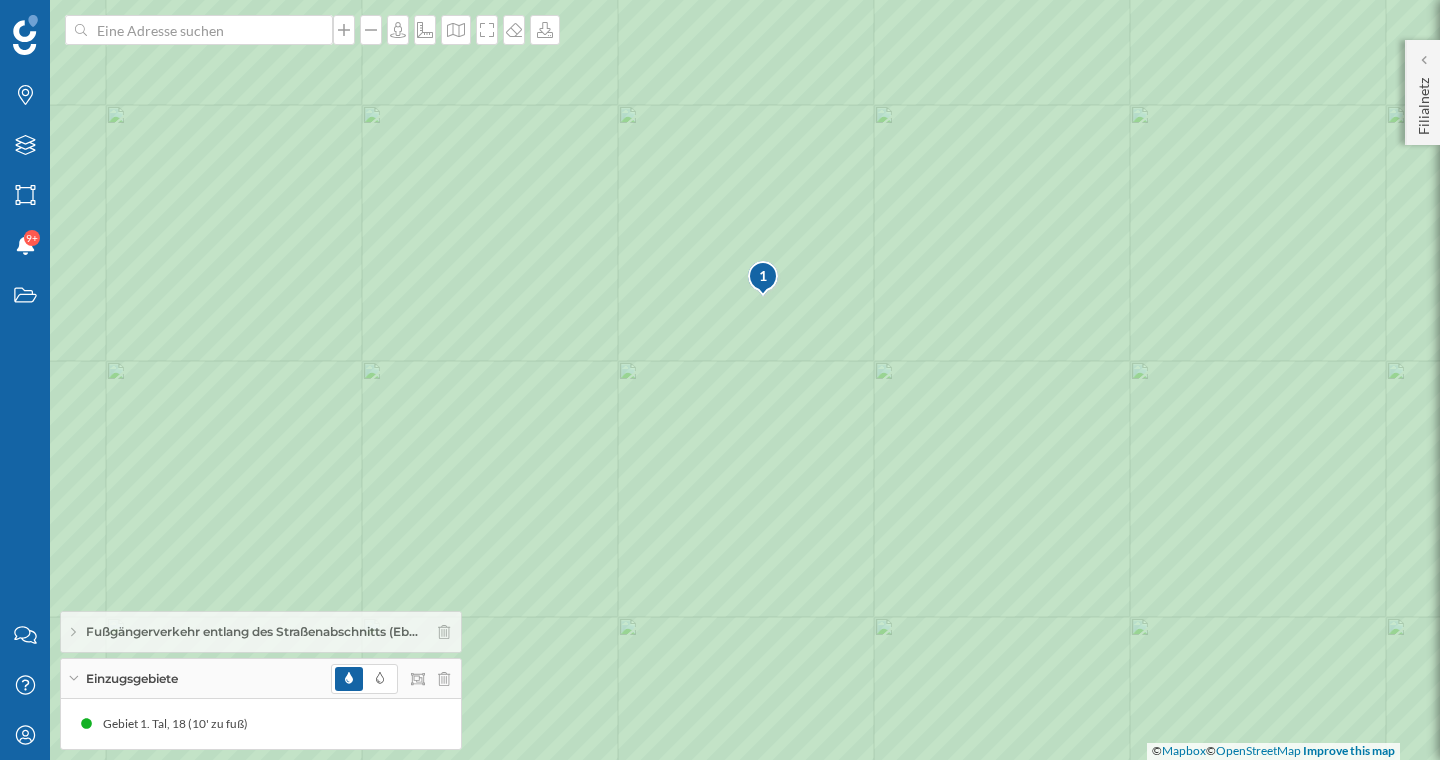 click 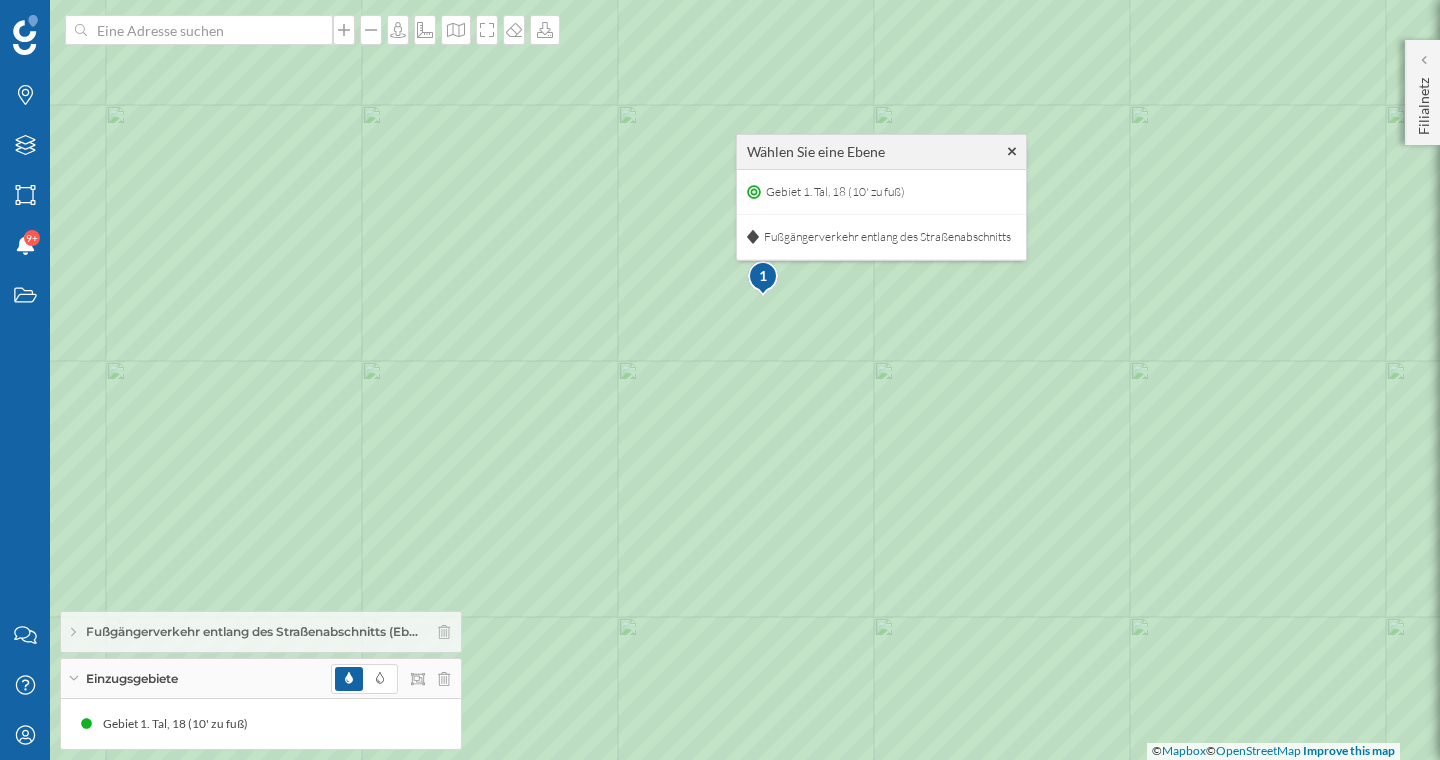 click 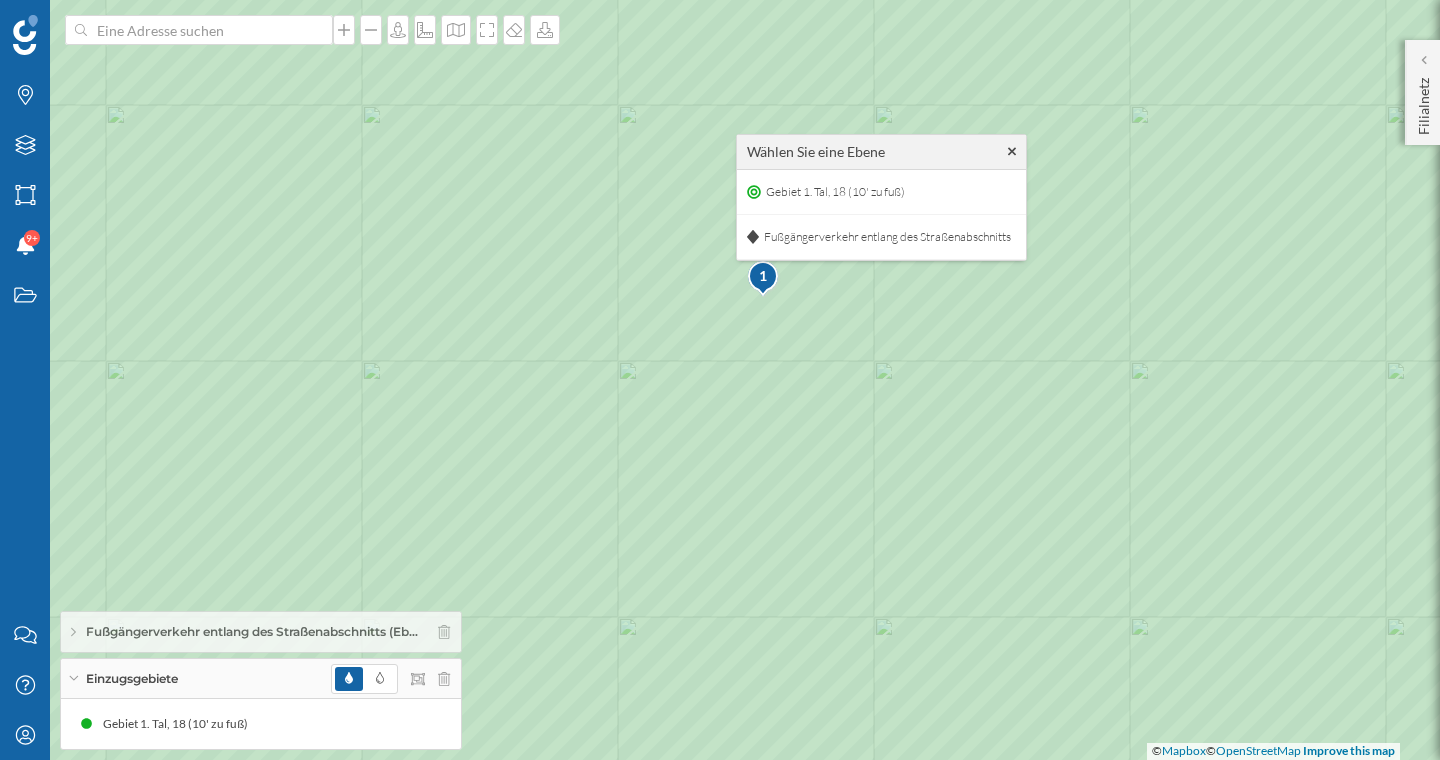 click 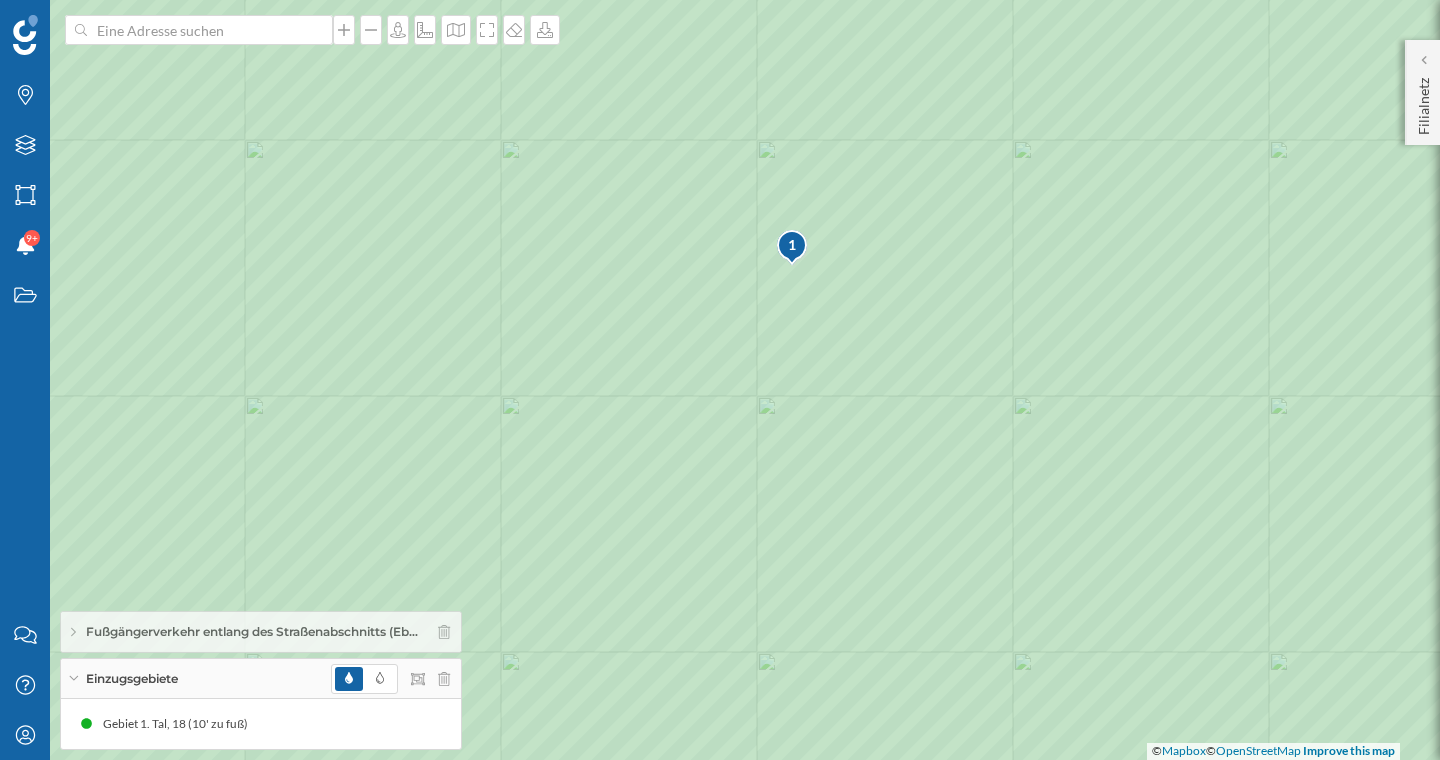 drag, startPoint x: 676, startPoint y: 338, endPoint x: 602, endPoint y: 364, distance: 78.434685 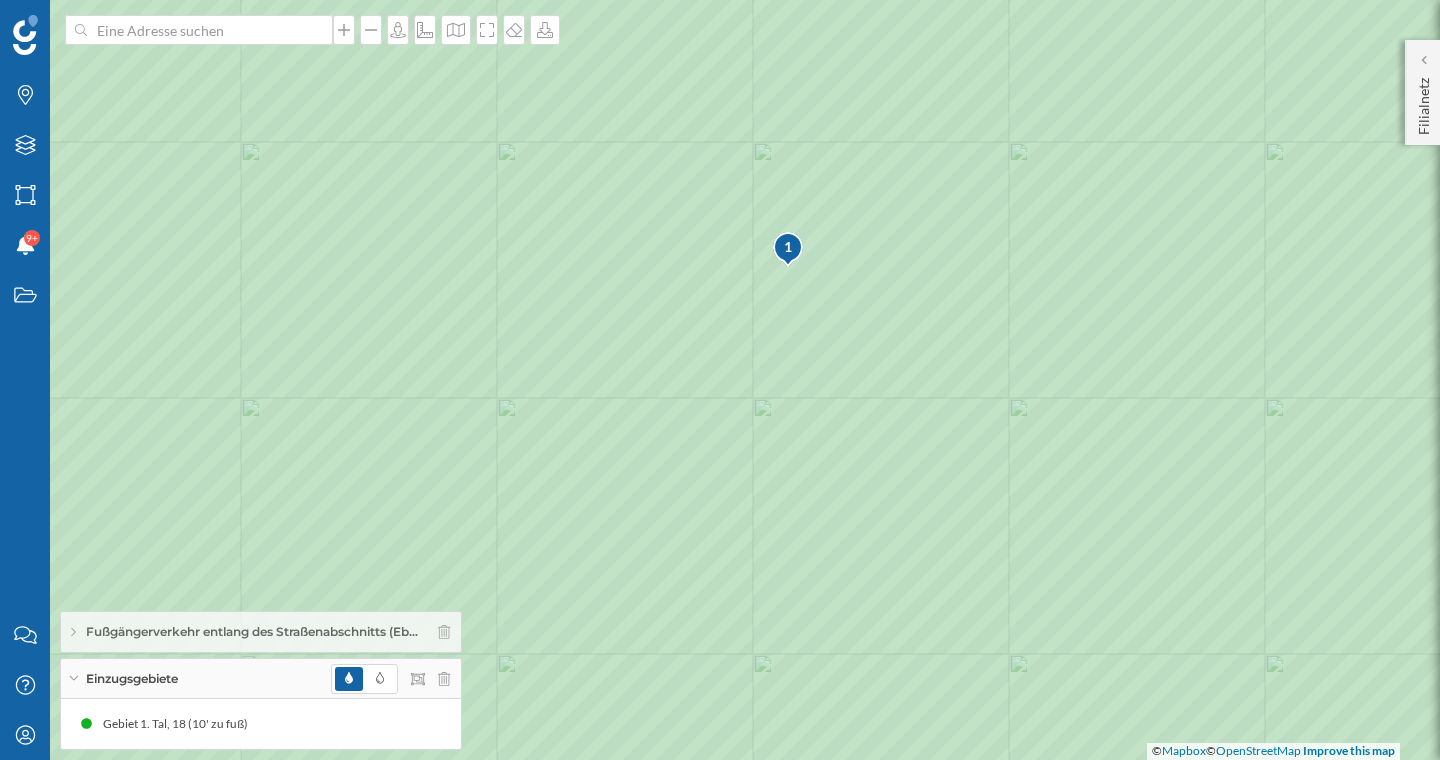 click 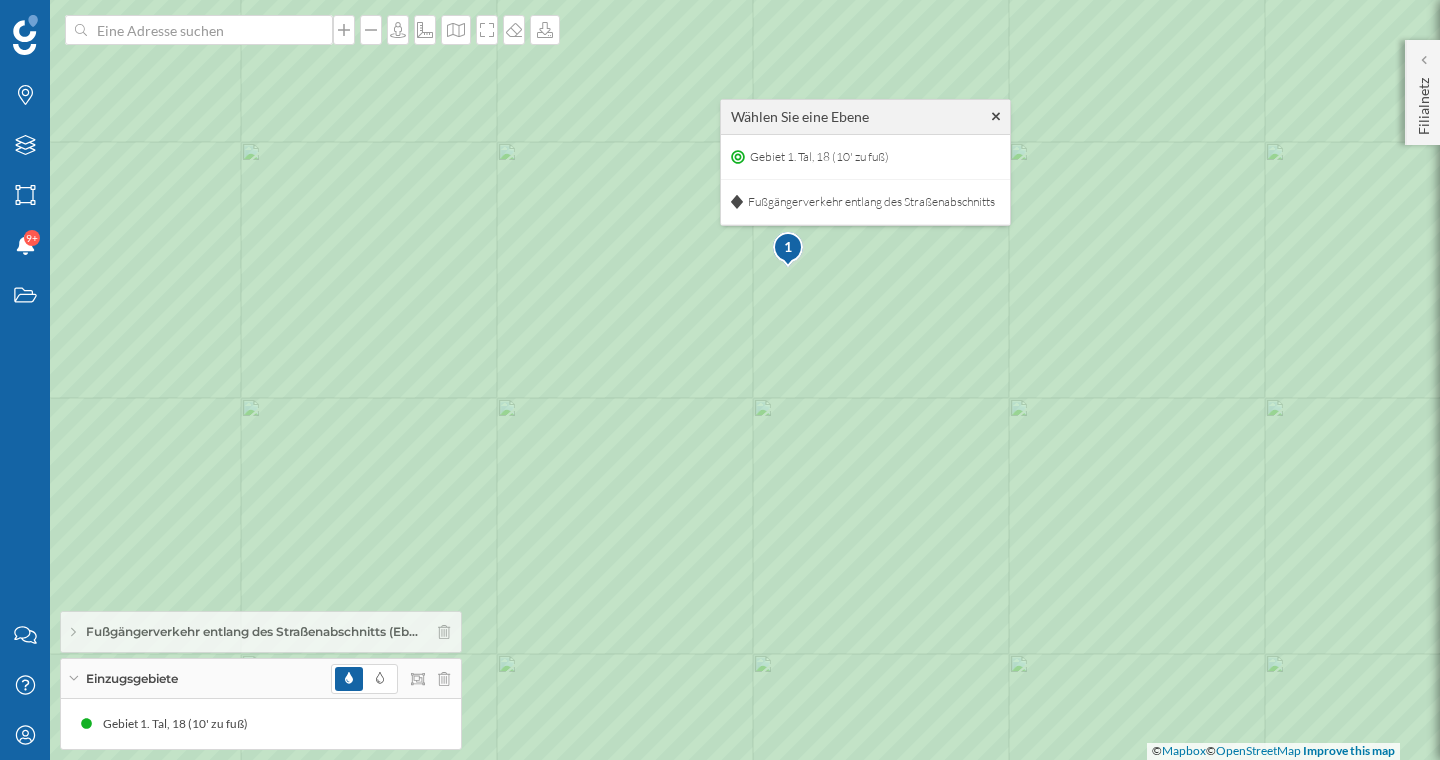 click 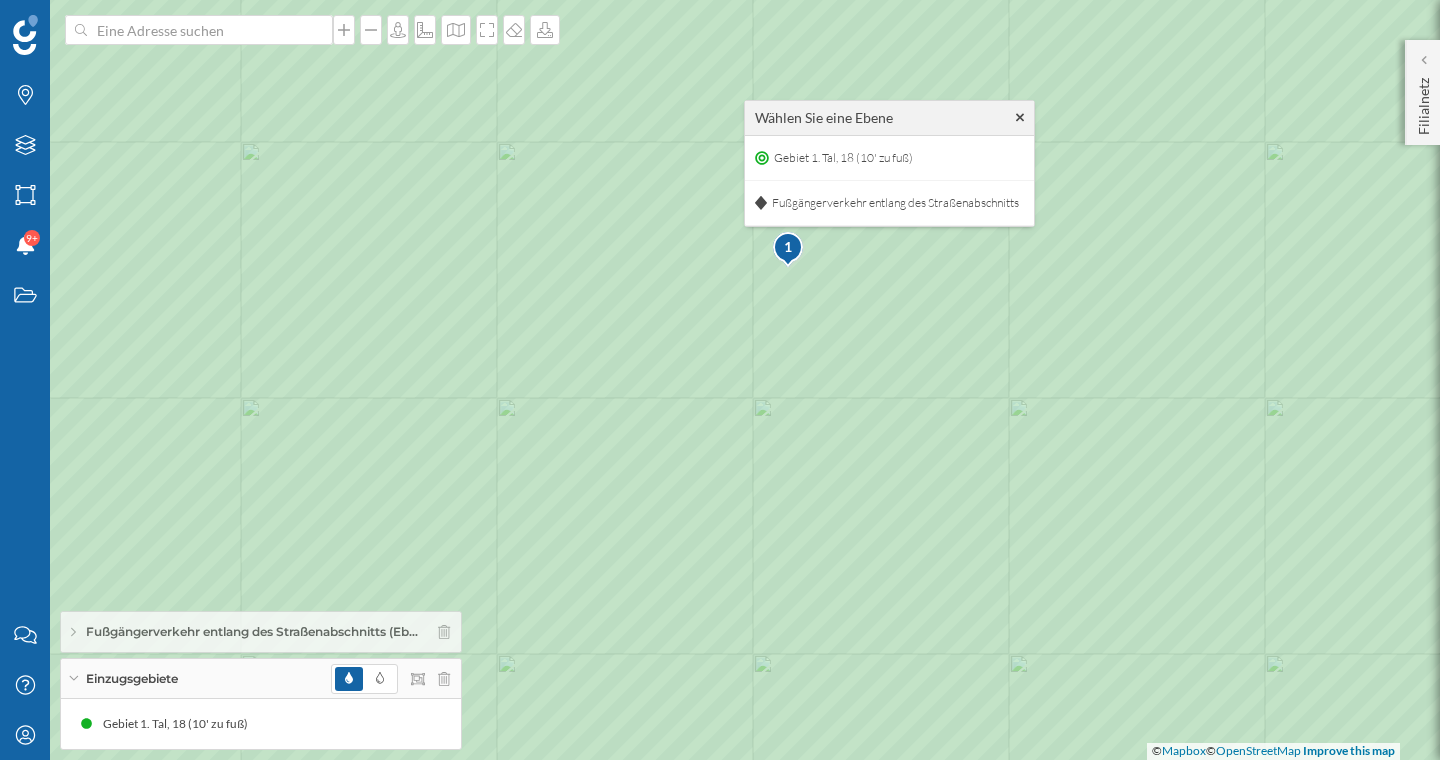 click 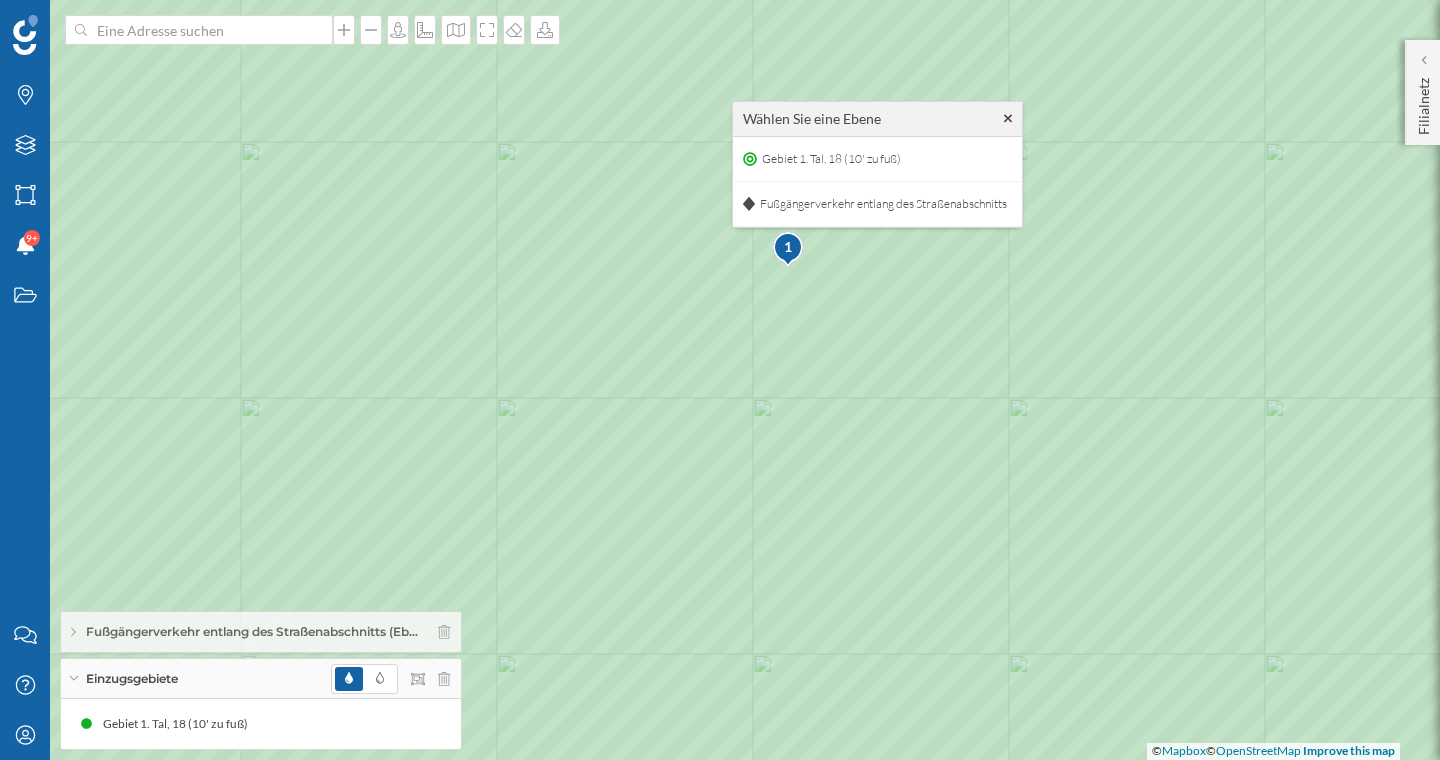 click 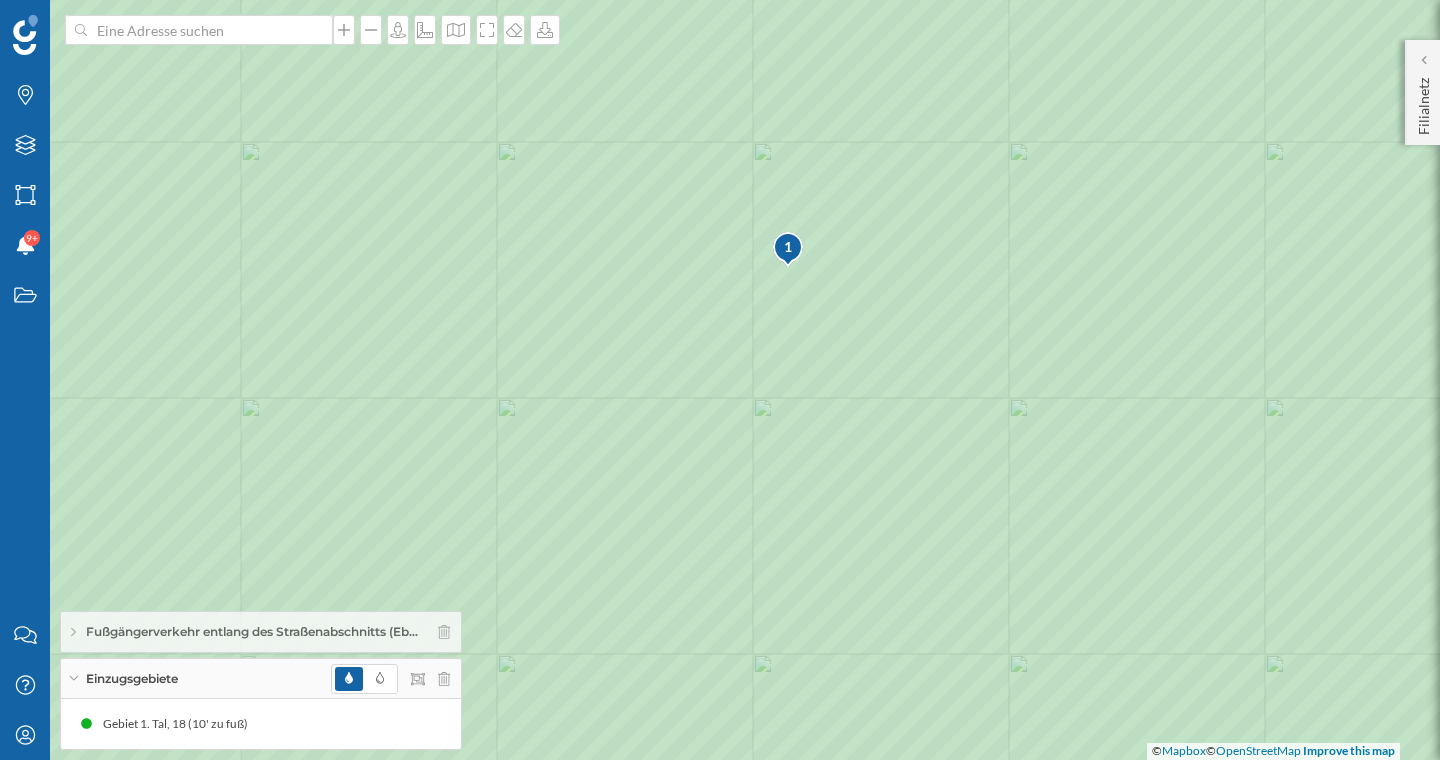 click 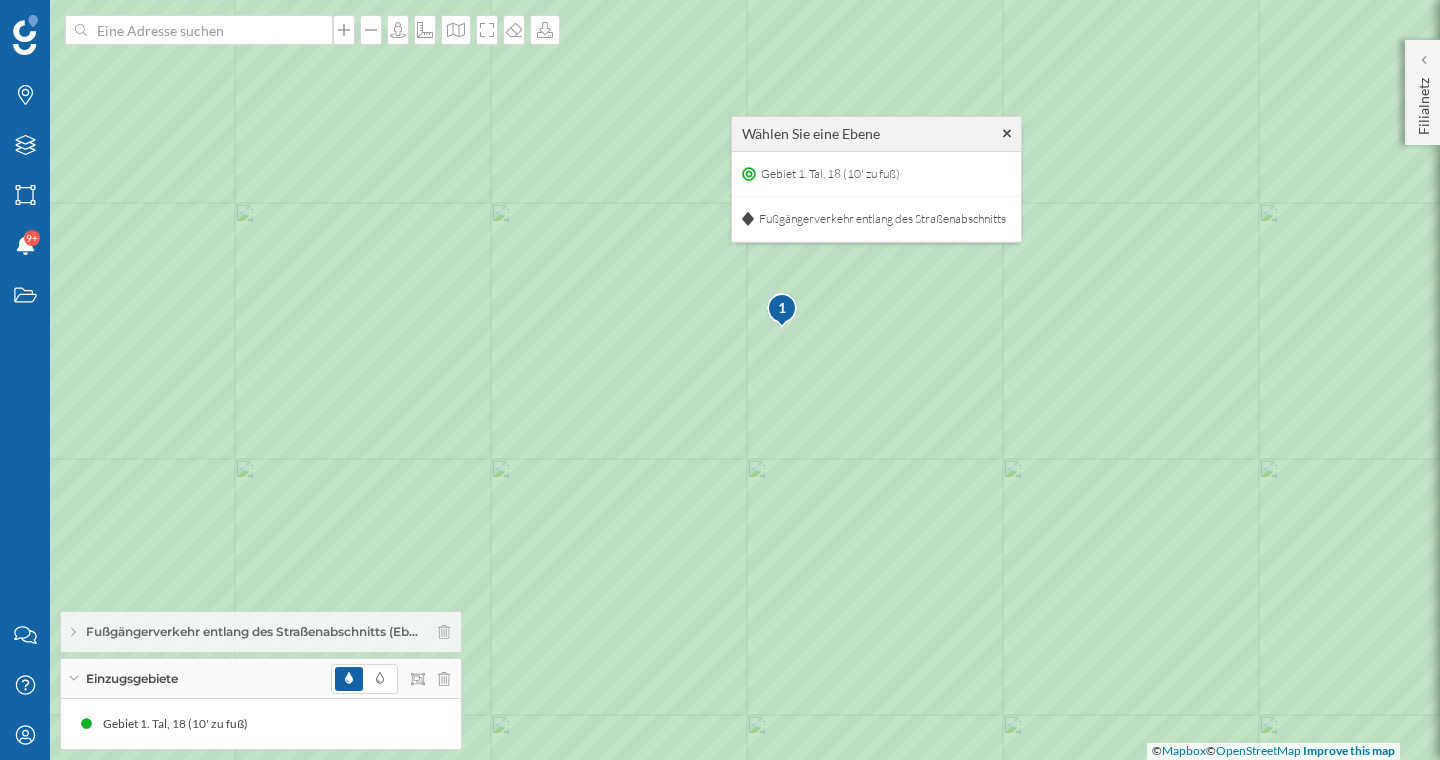 click 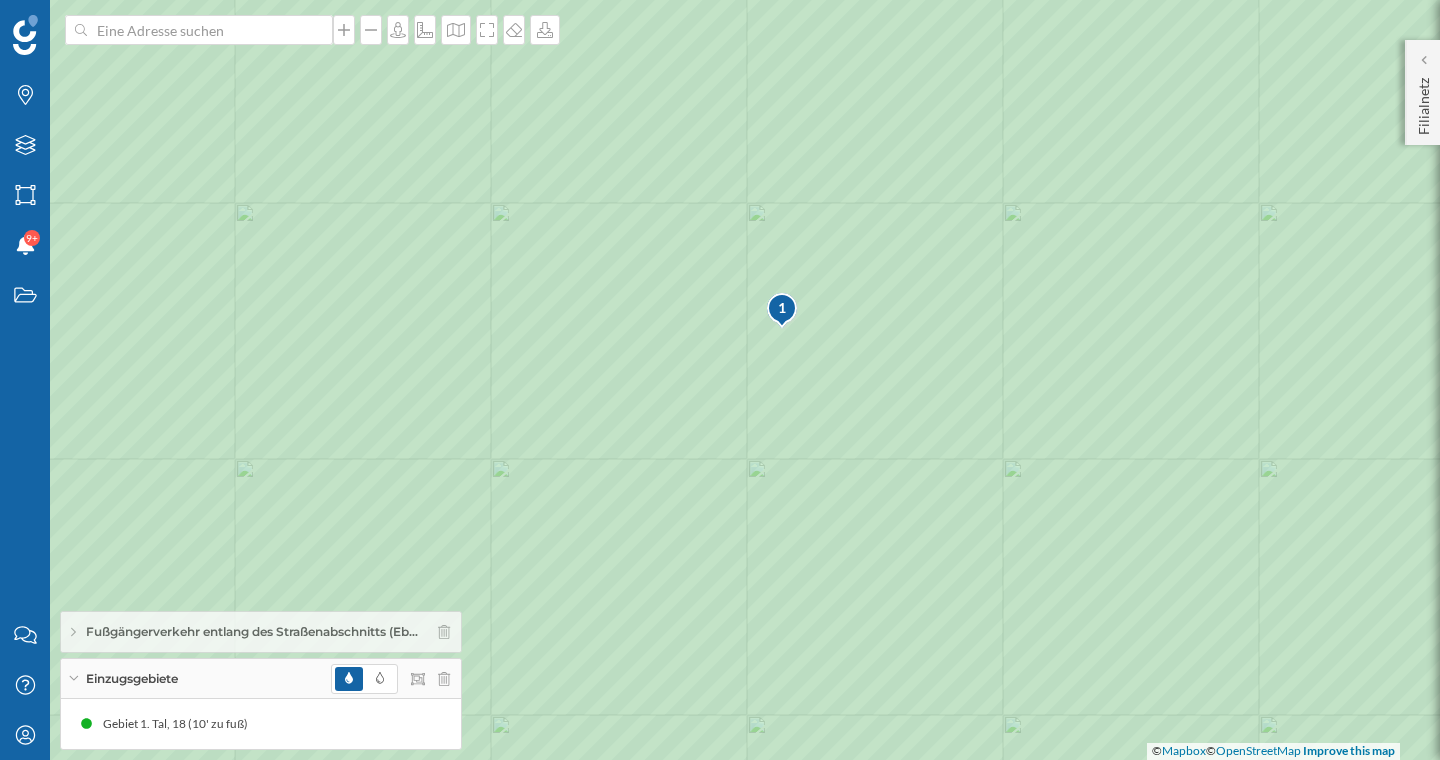 click 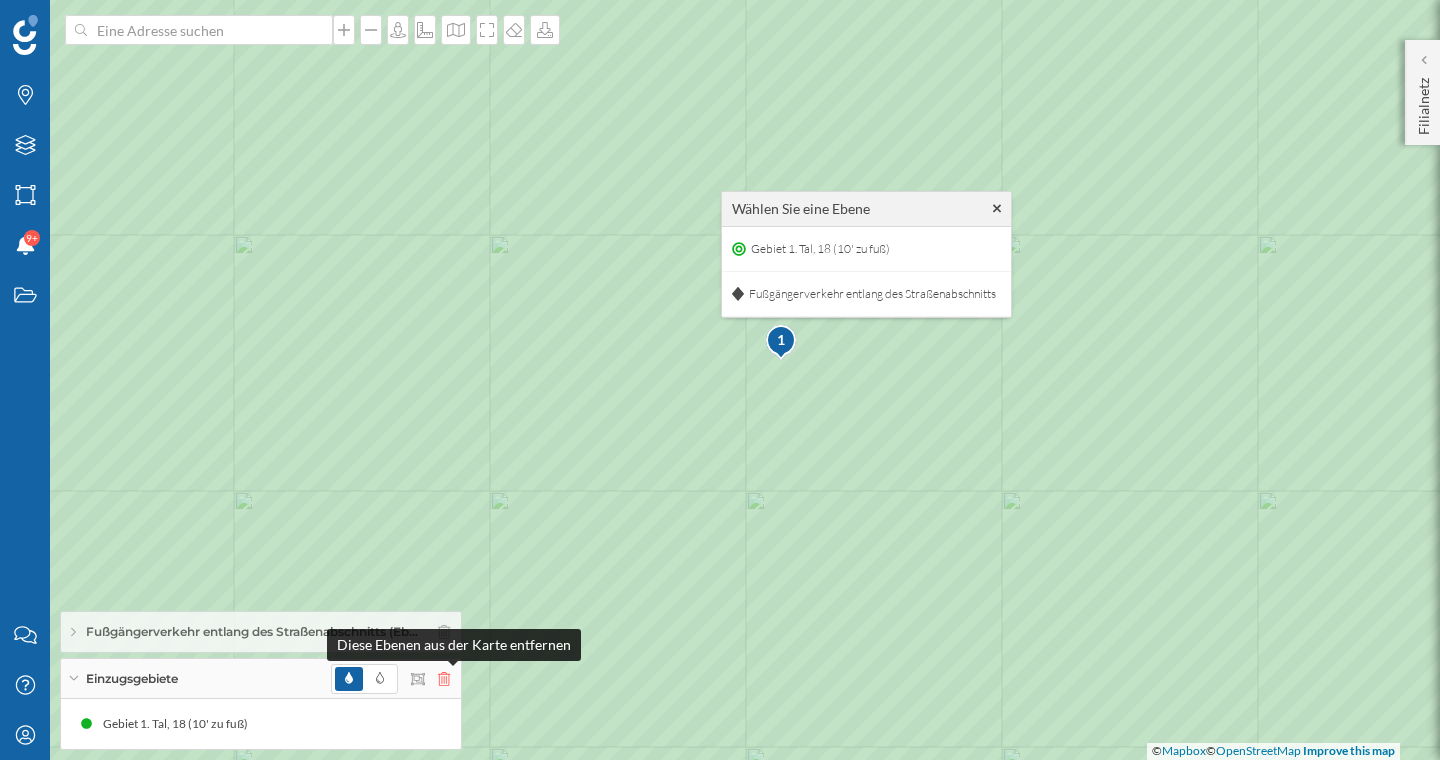 click 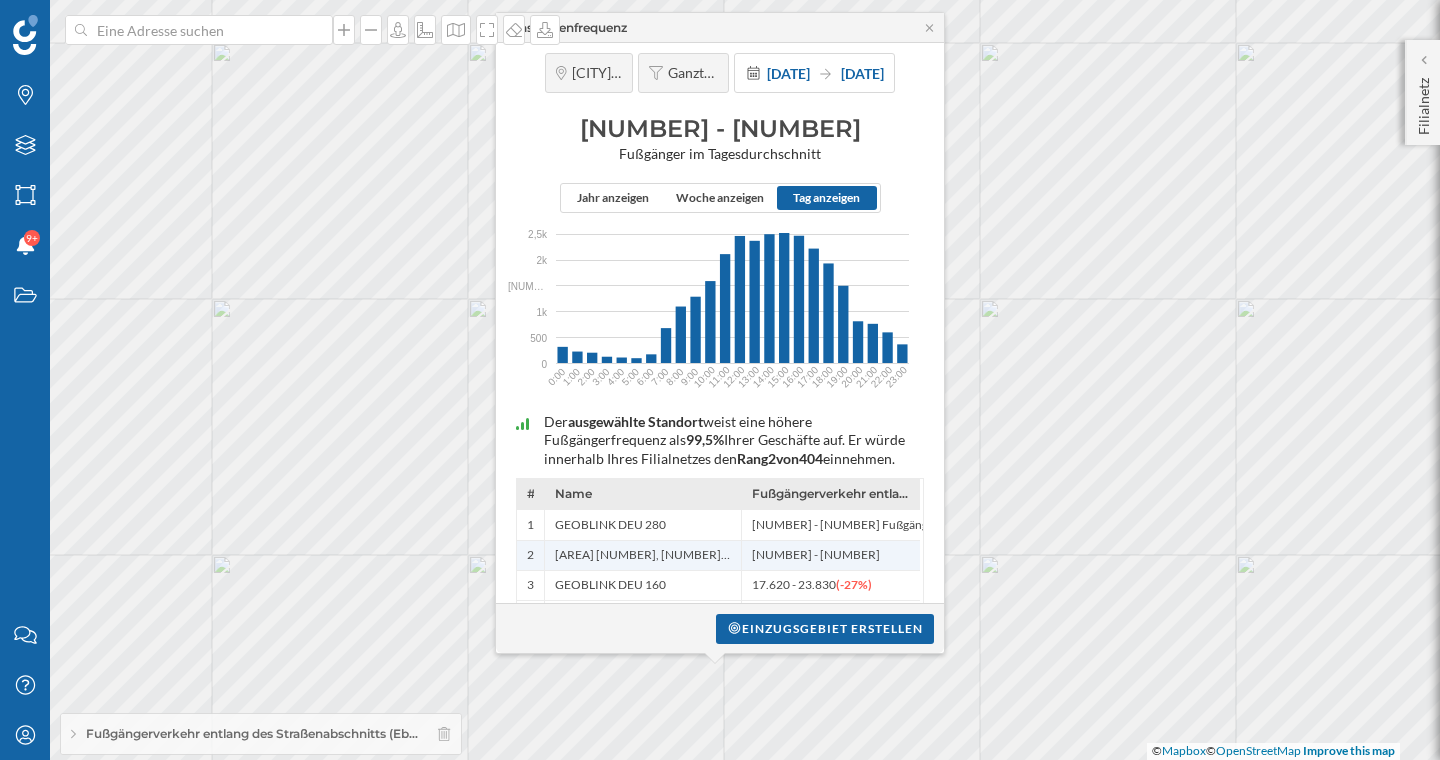 drag, startPoint x: 555, startPoint y: 558, endPoint x: 729, endPoint y: 559, distance: 174.00287 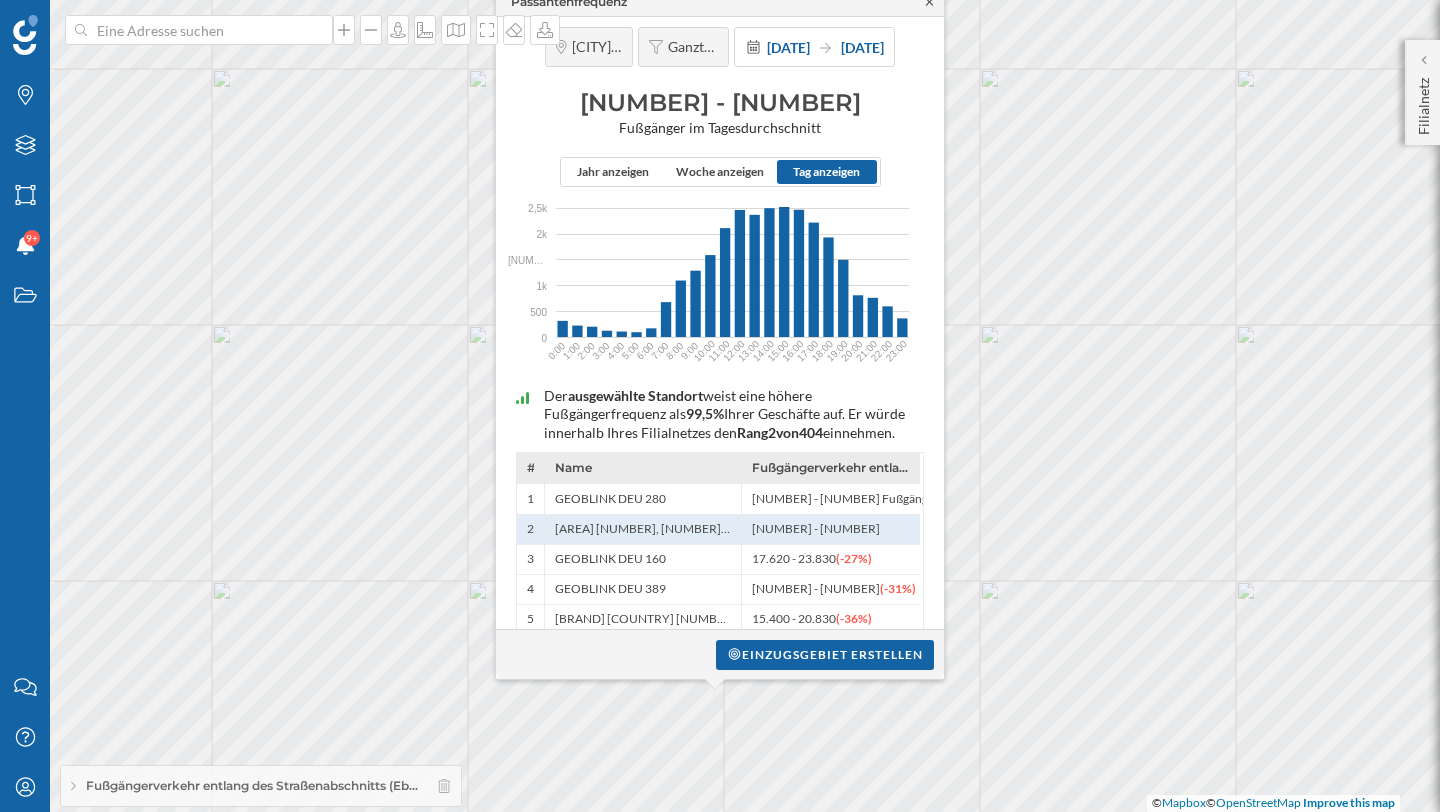 click 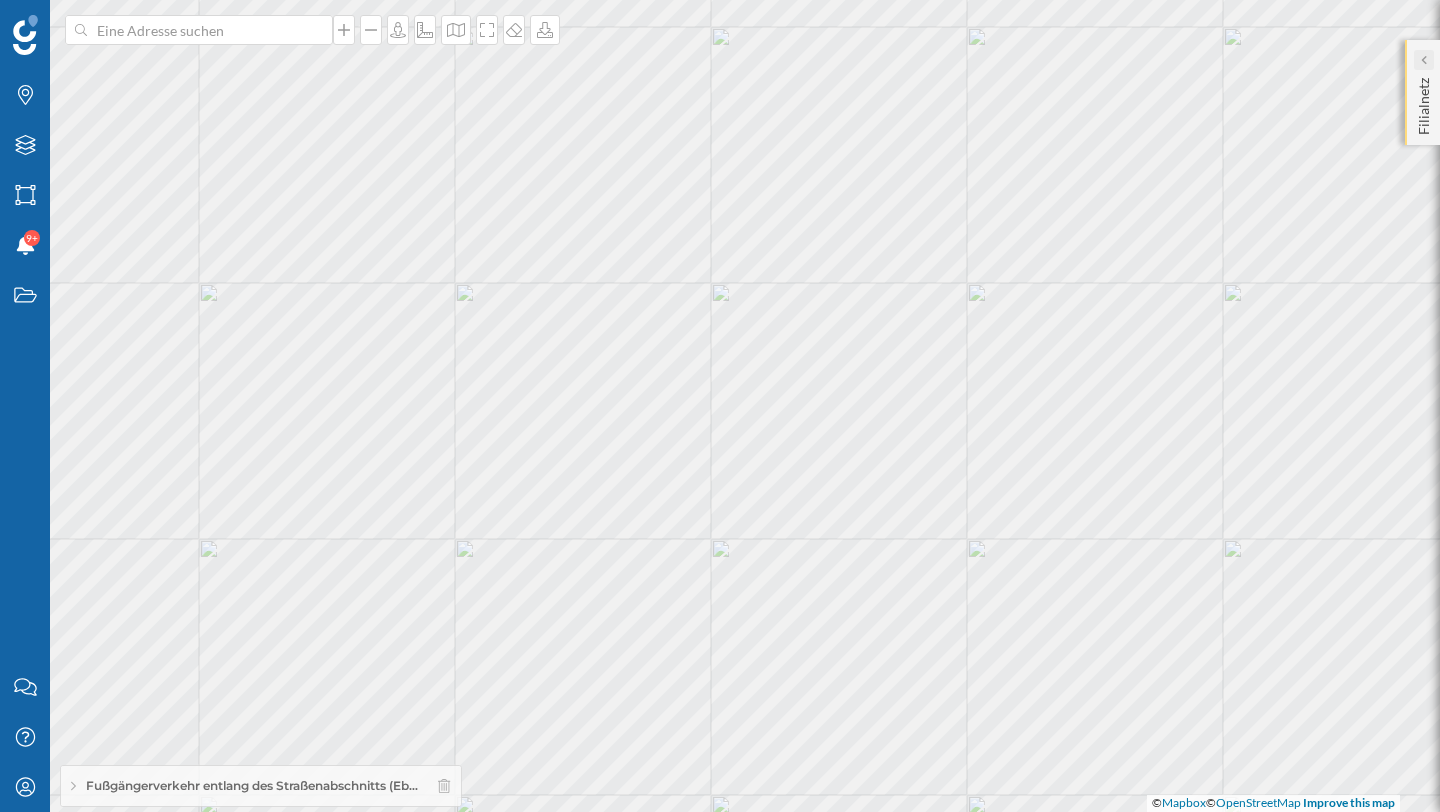 click 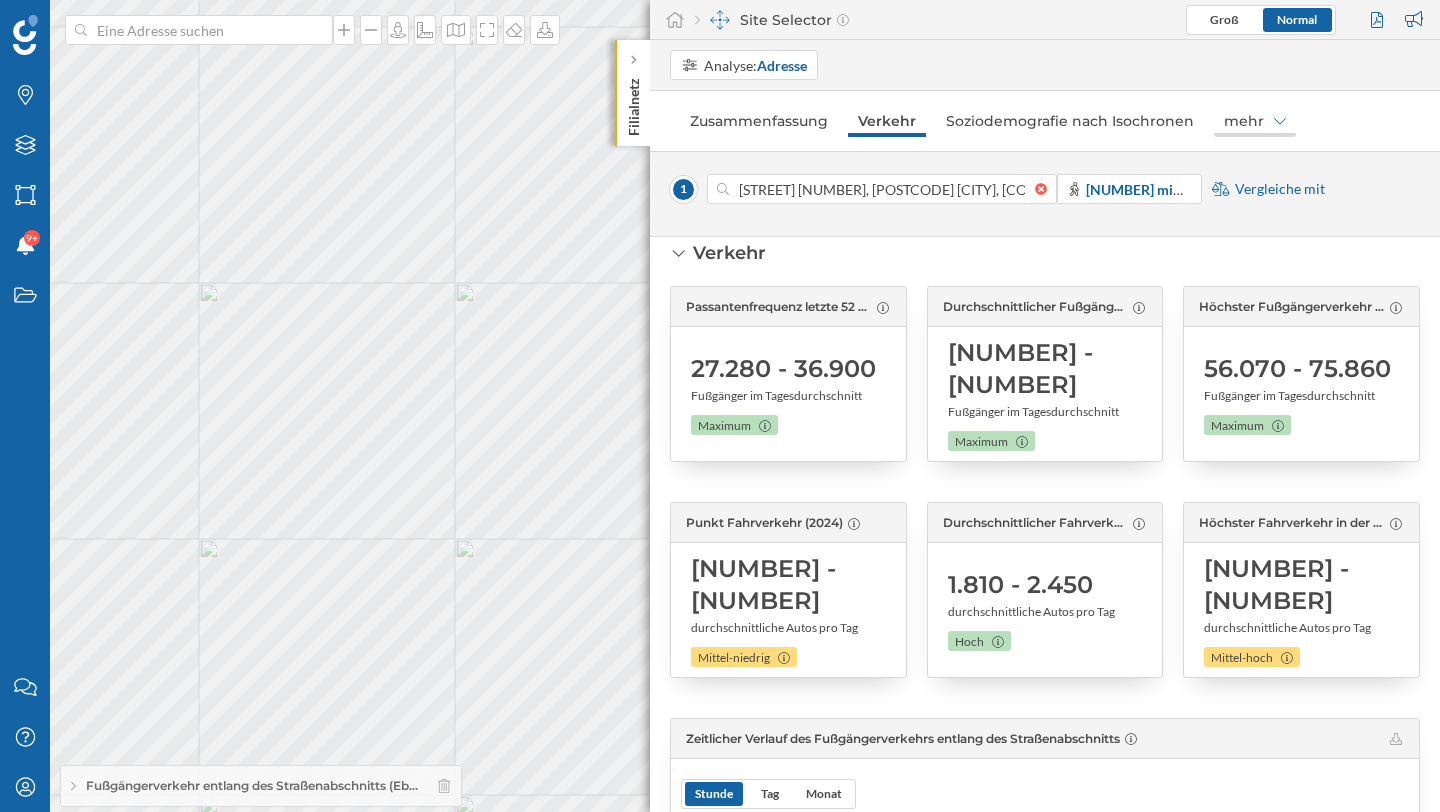 click on "mehr" at bounding box center (1255, 121) 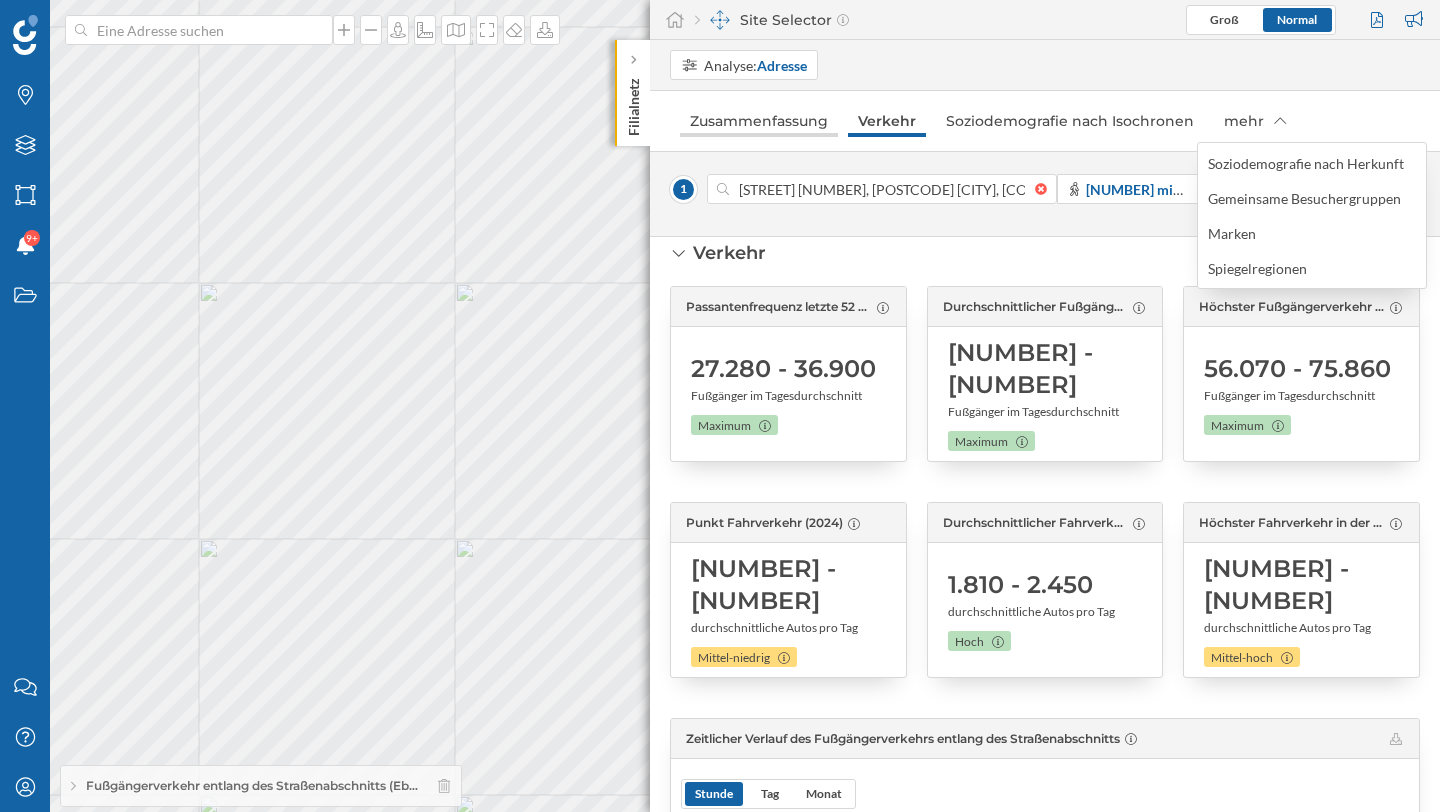 click on "Zusammenfassung" at bounding box center [759, 121] 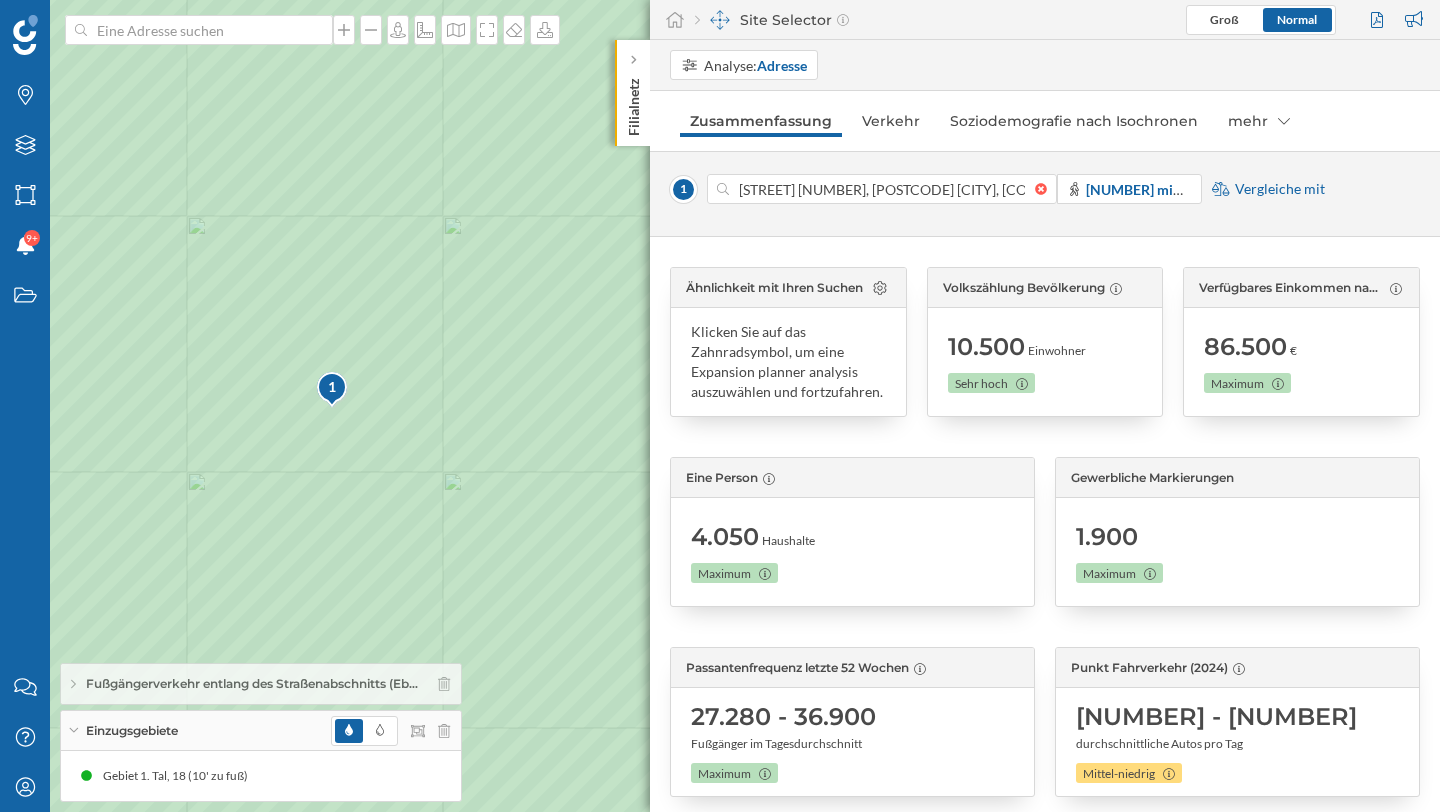 scroll, scrollTop: 25, scrollLeft: 0, axis: vertical 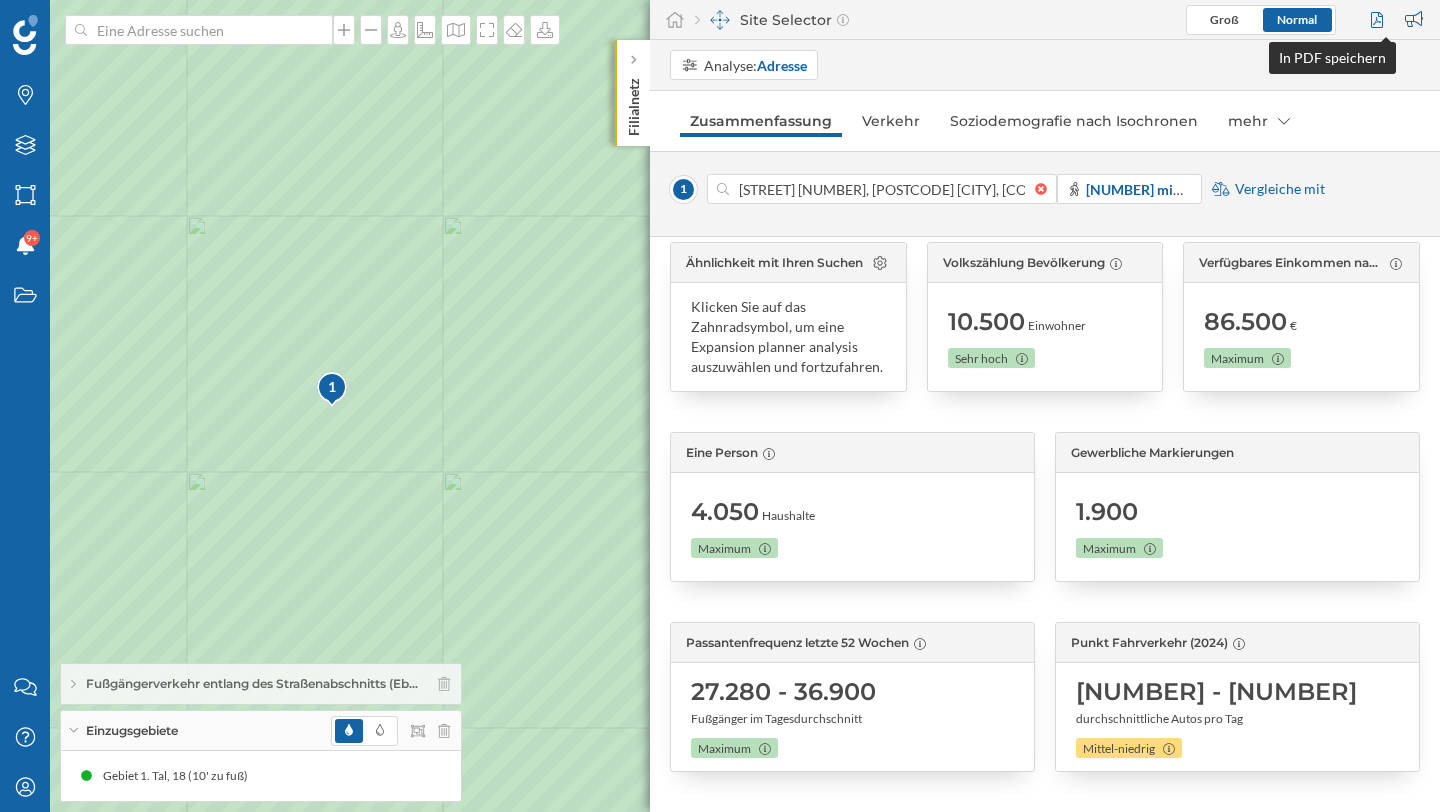 click at bounding box center [1379, 20] 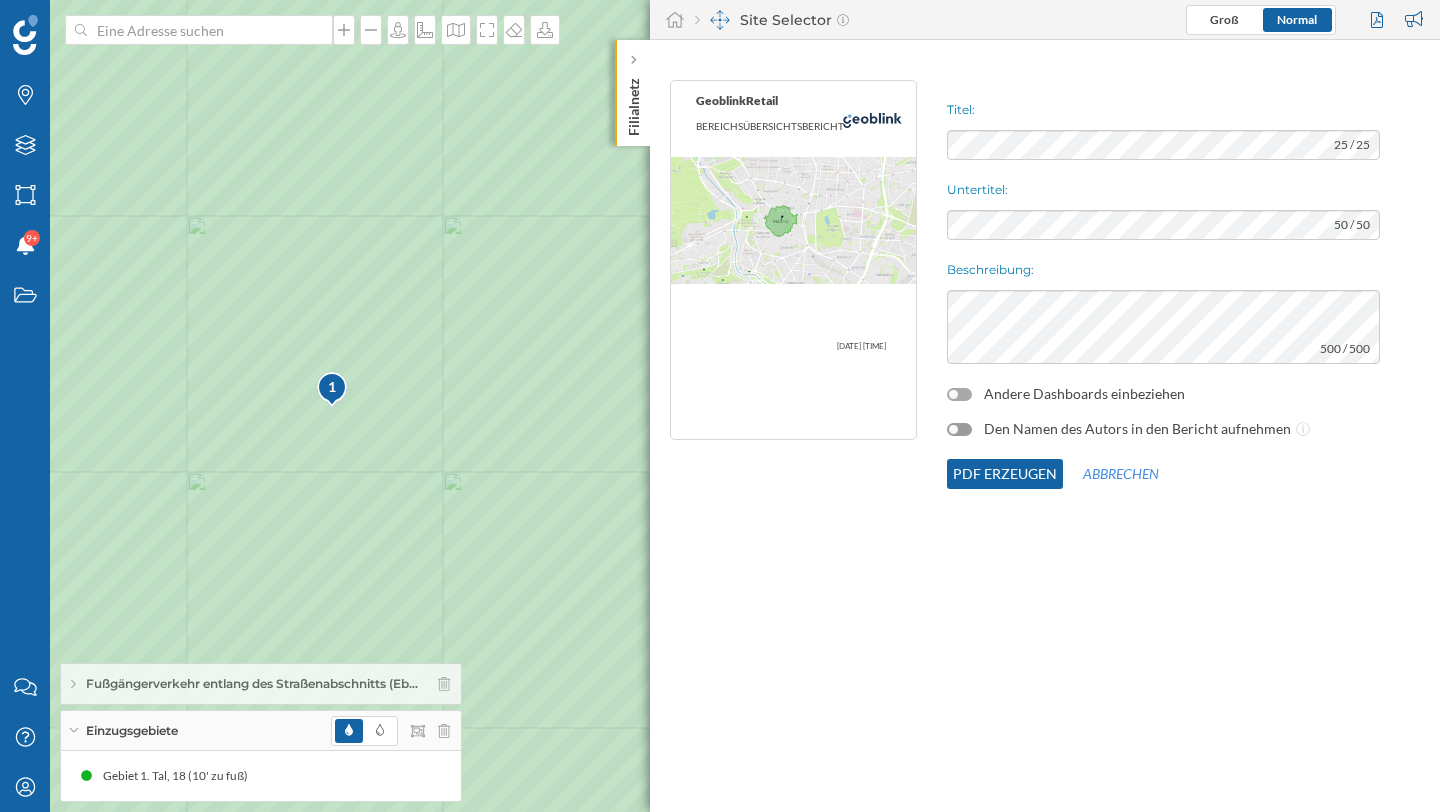 click at bounding box center (959, 394) 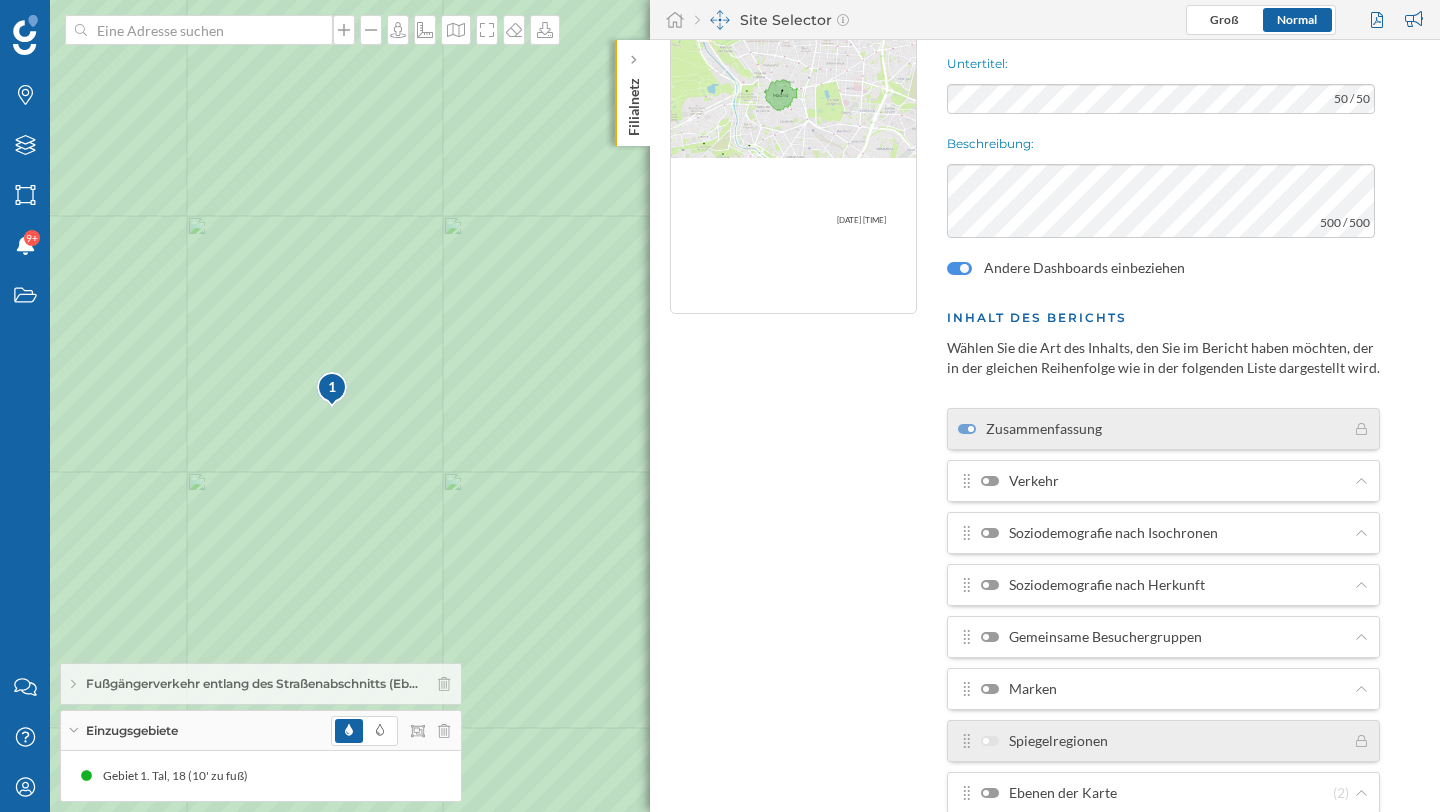 scroll, scrollTop: 233, scrollLeft: 0, axis: vertical 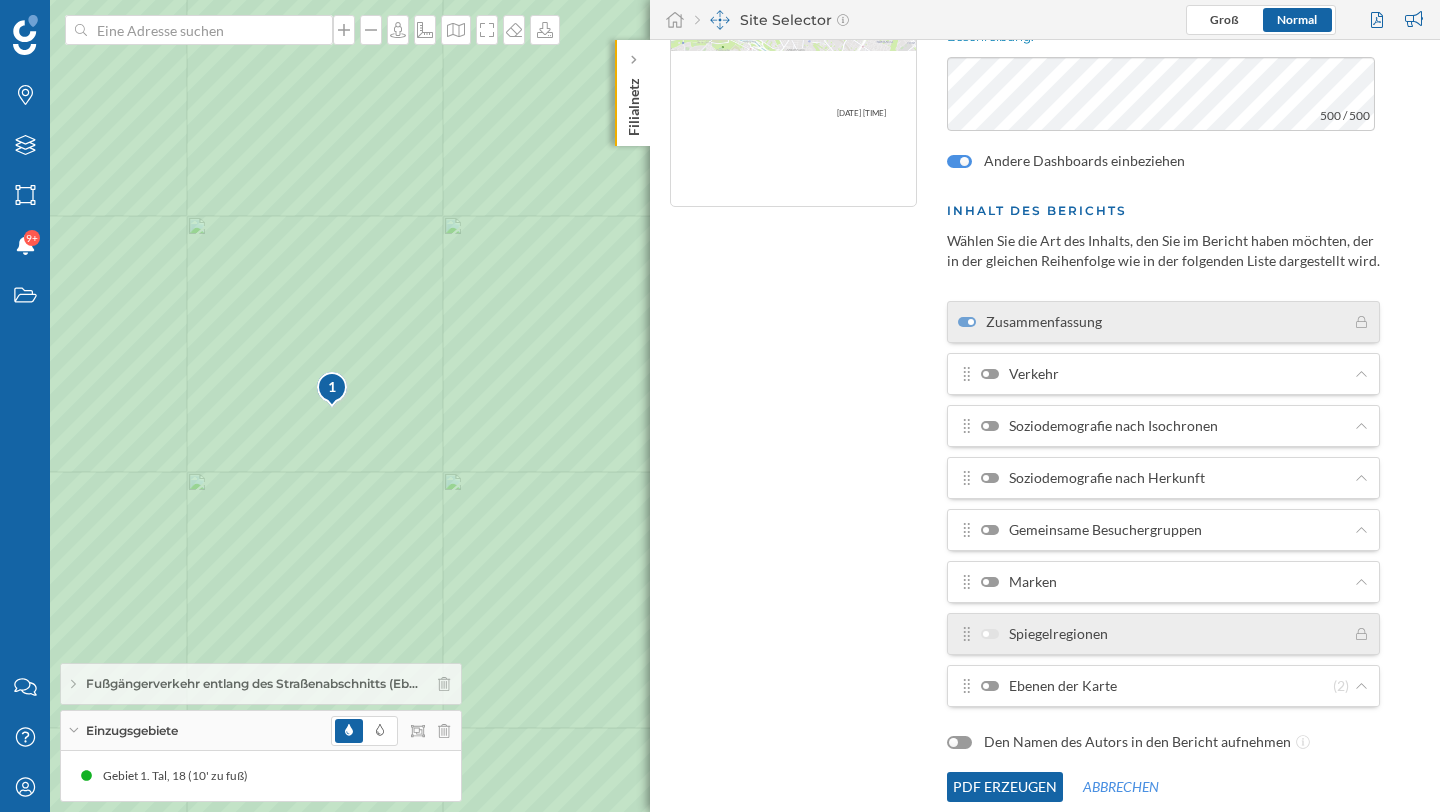 click at bounding box center [990, 686] 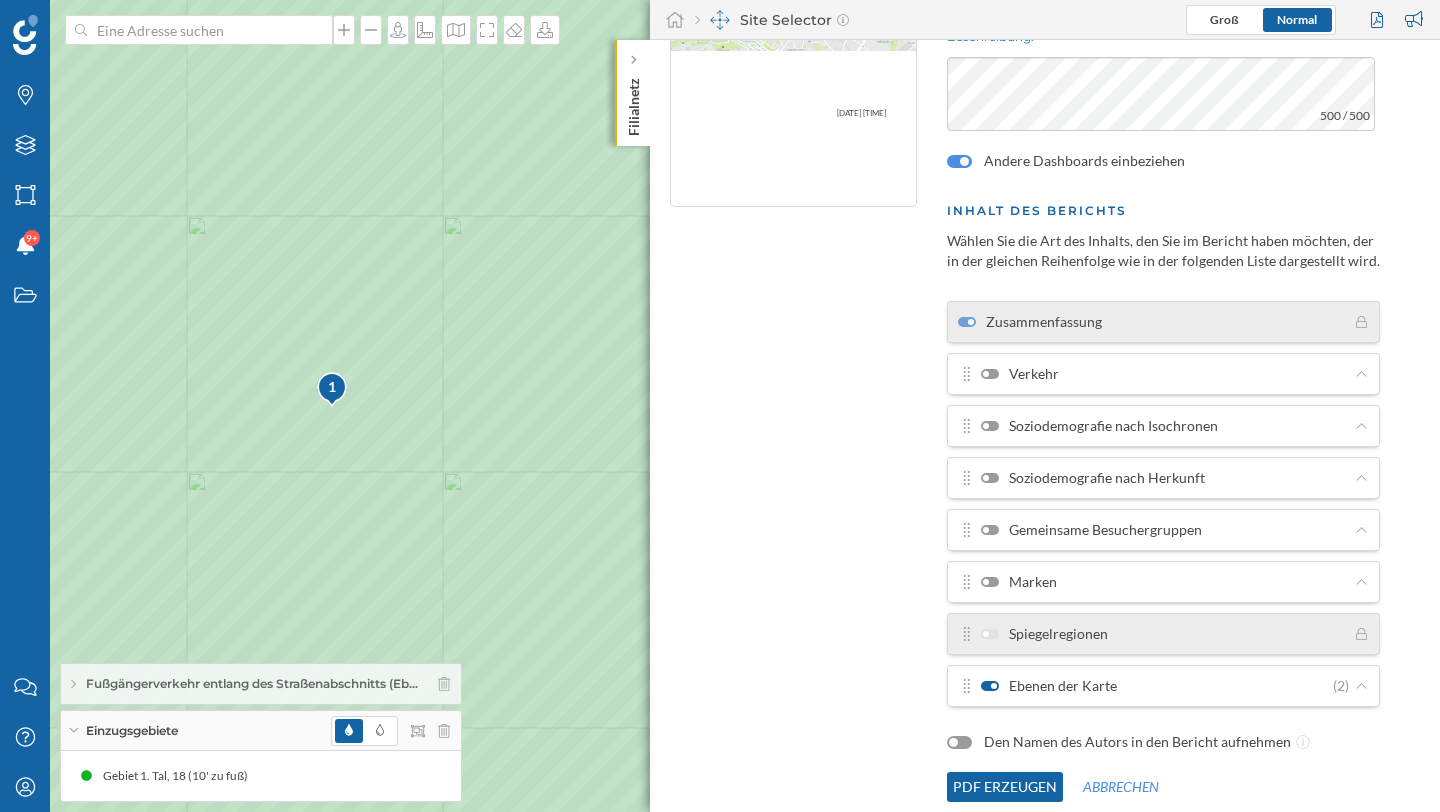 click at bounding box center [990, 686] 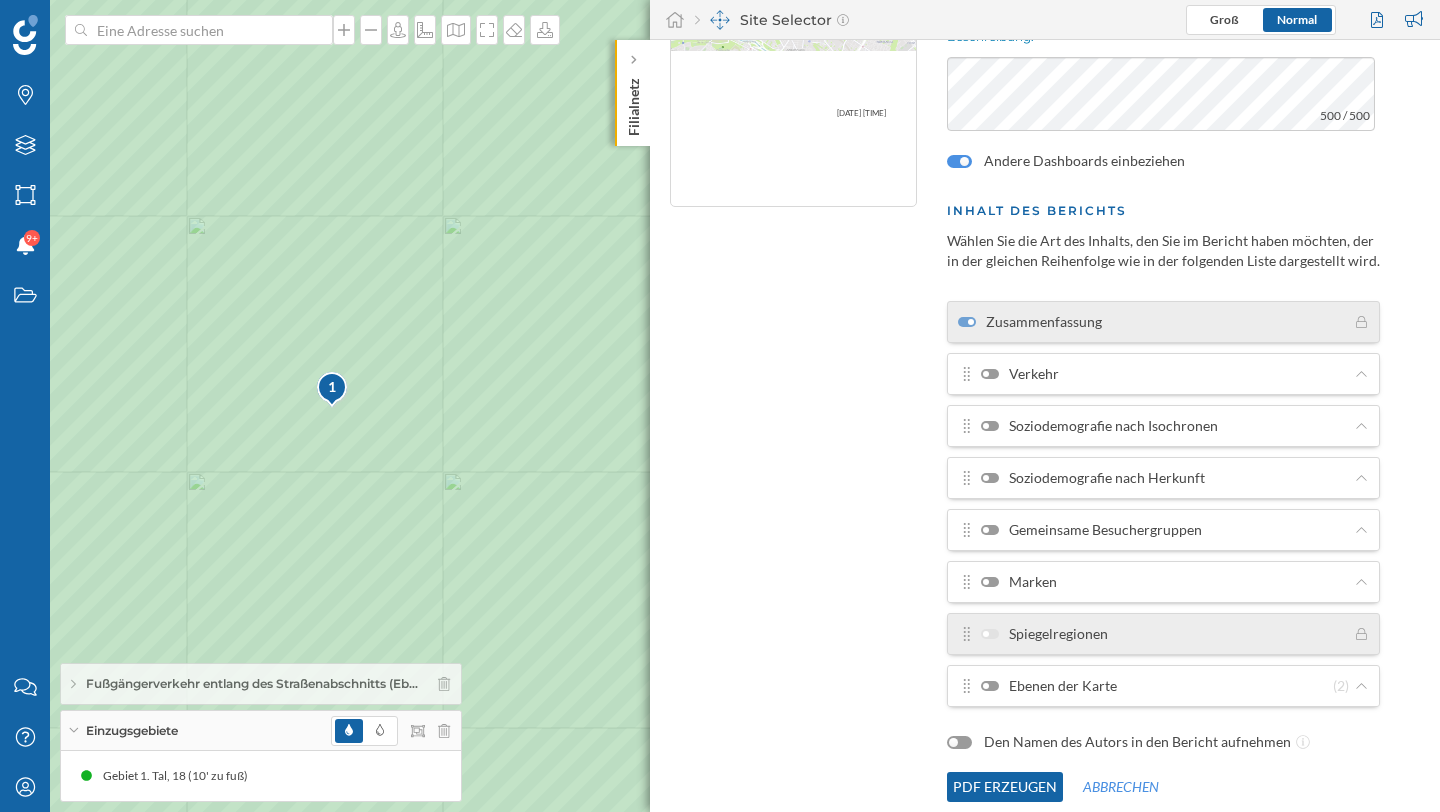 click on "Ebenen der Karte
(2)" at bounding box center (1163, 686) 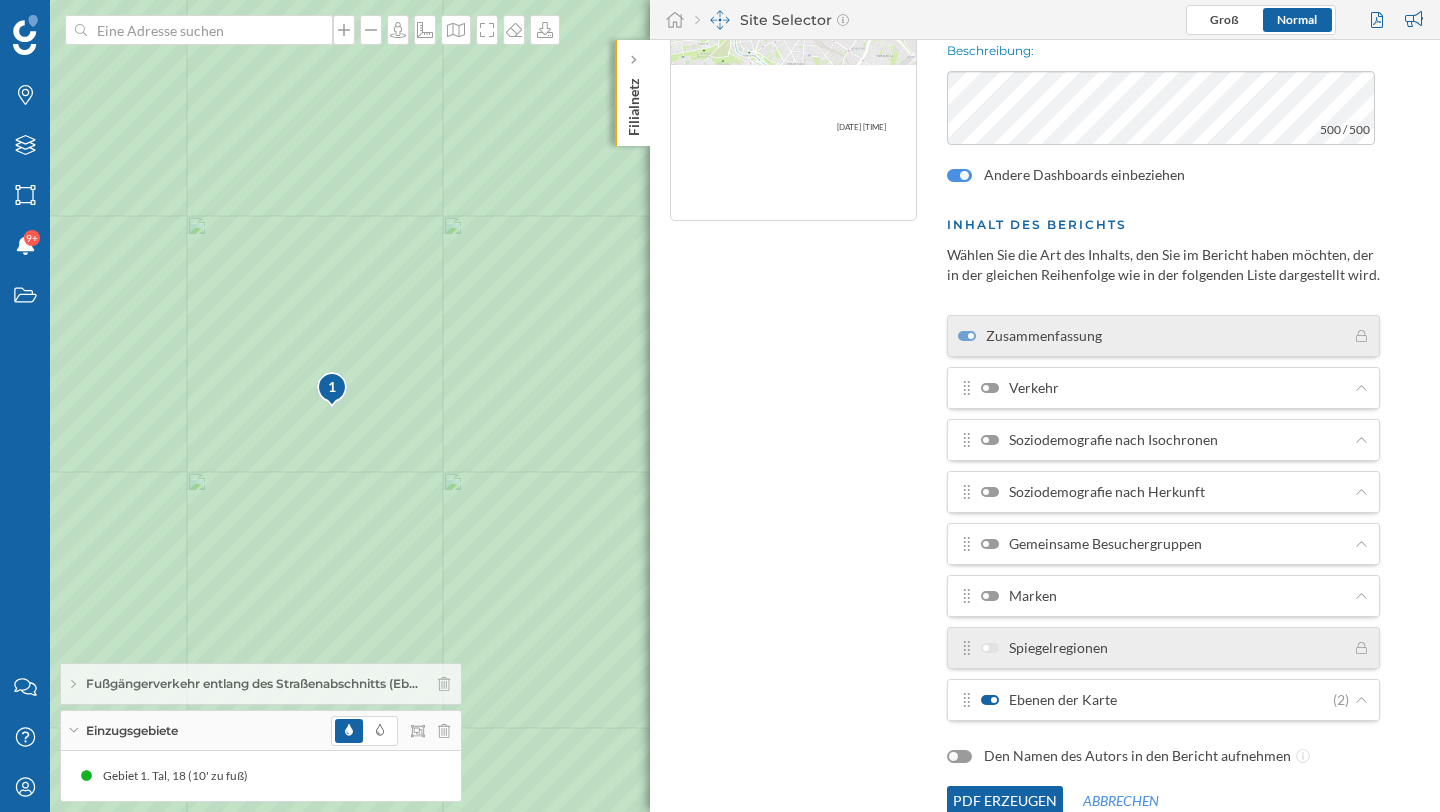 scroll, scrollTop: 233, scrollLeft: 0, axis: vertical 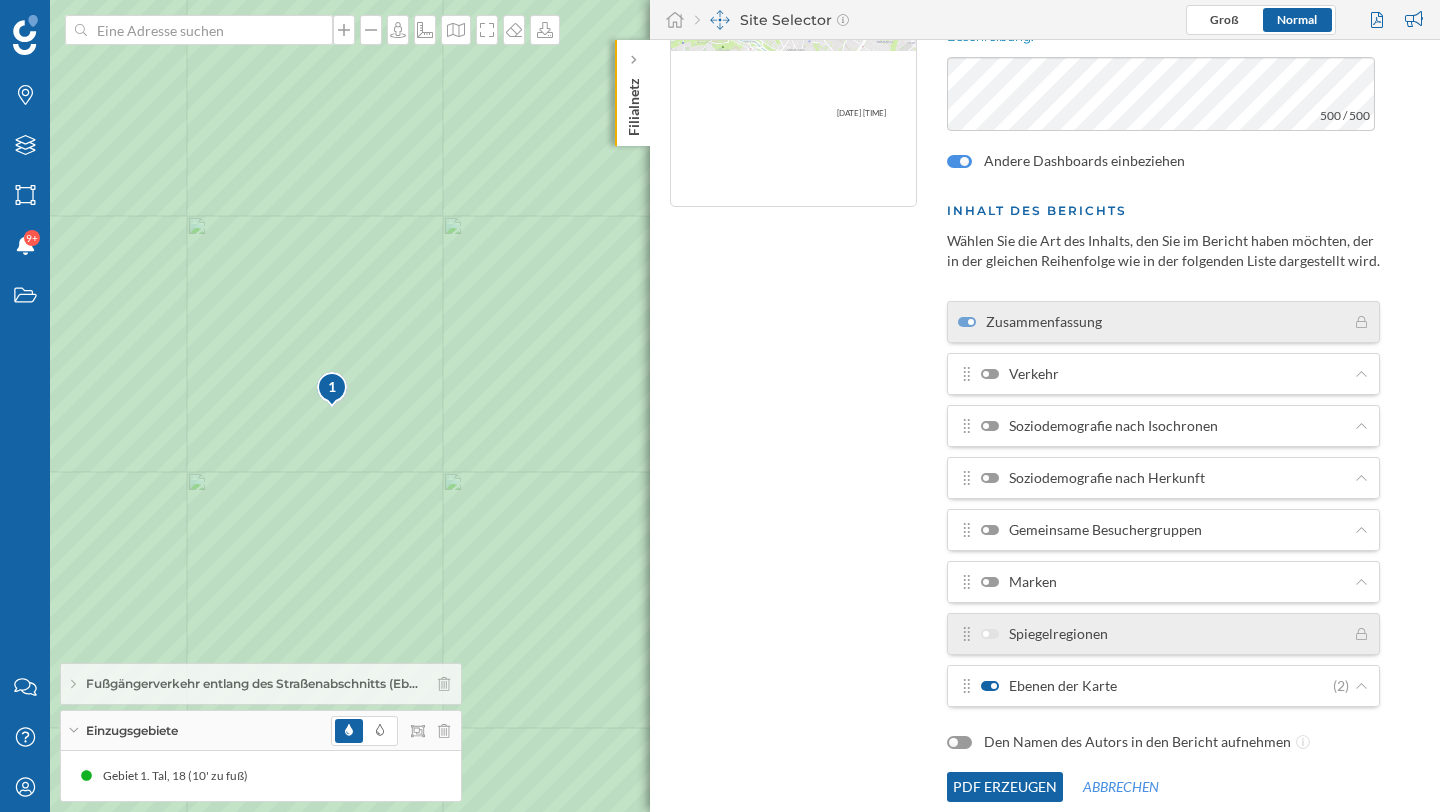 click on "PDF erzeugen" 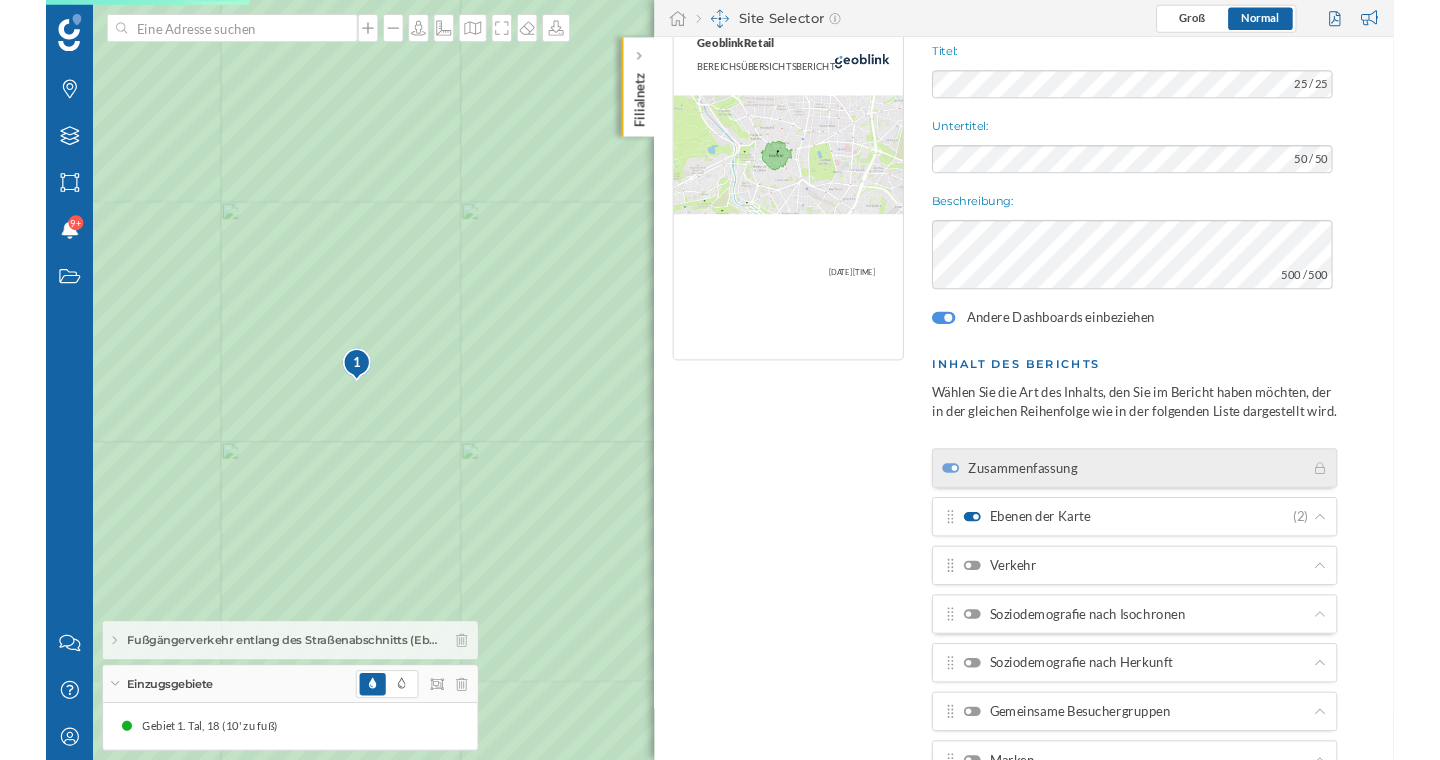 scroll, scrollTop: 0, scrollLeft: 0, axis: both 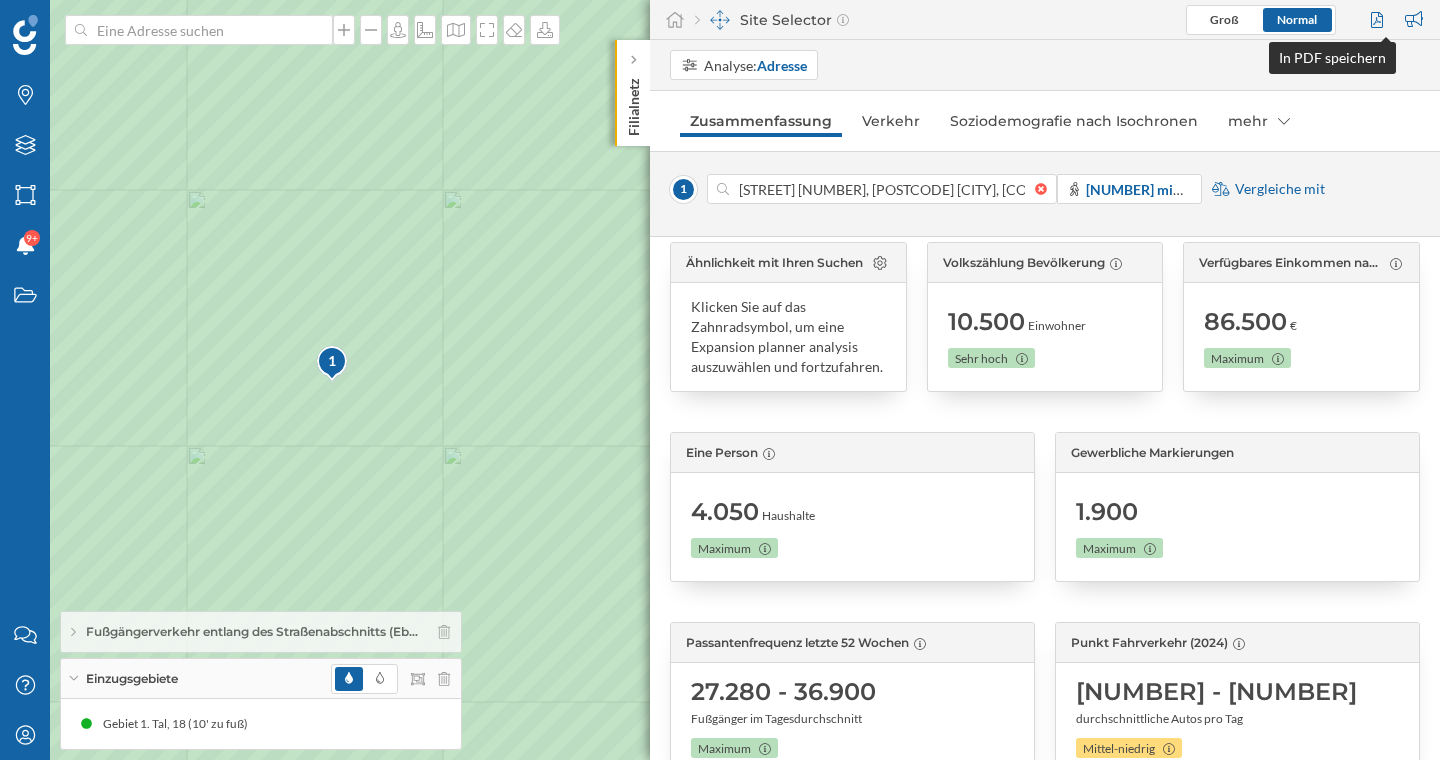 click at bounding box center (1379, 20) 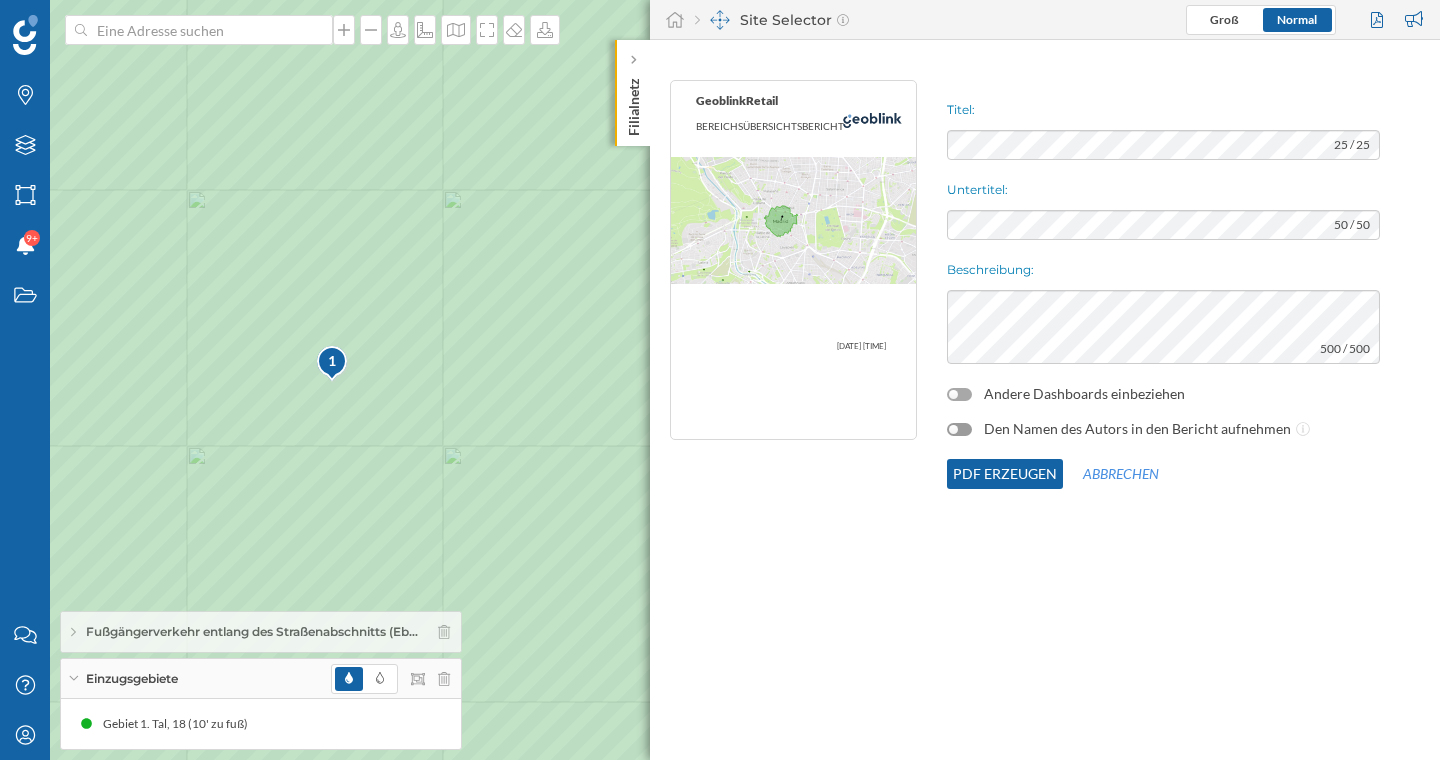 click at bounding box center [959, 394] 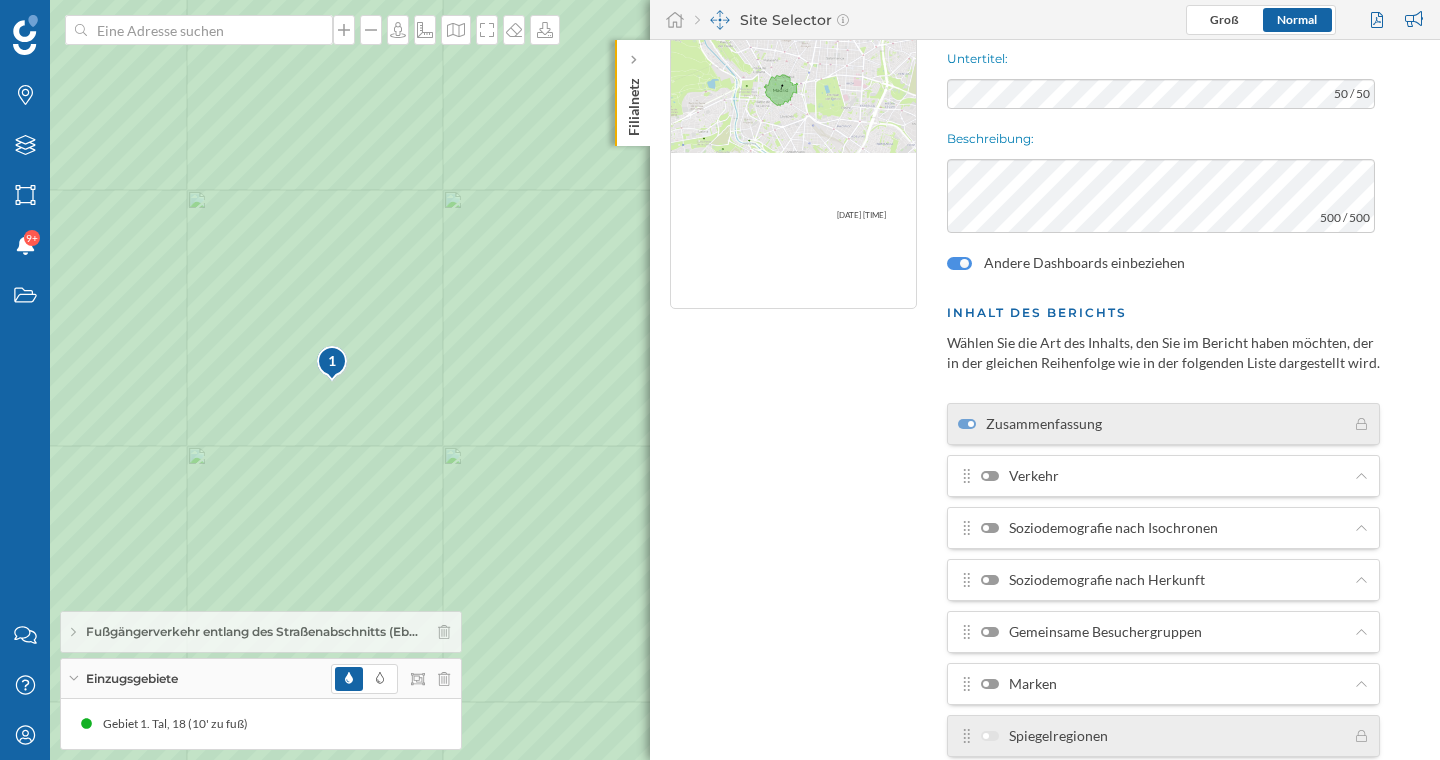 scroll, scrollTop: 143, scrollLeft: 0, axis: vertical 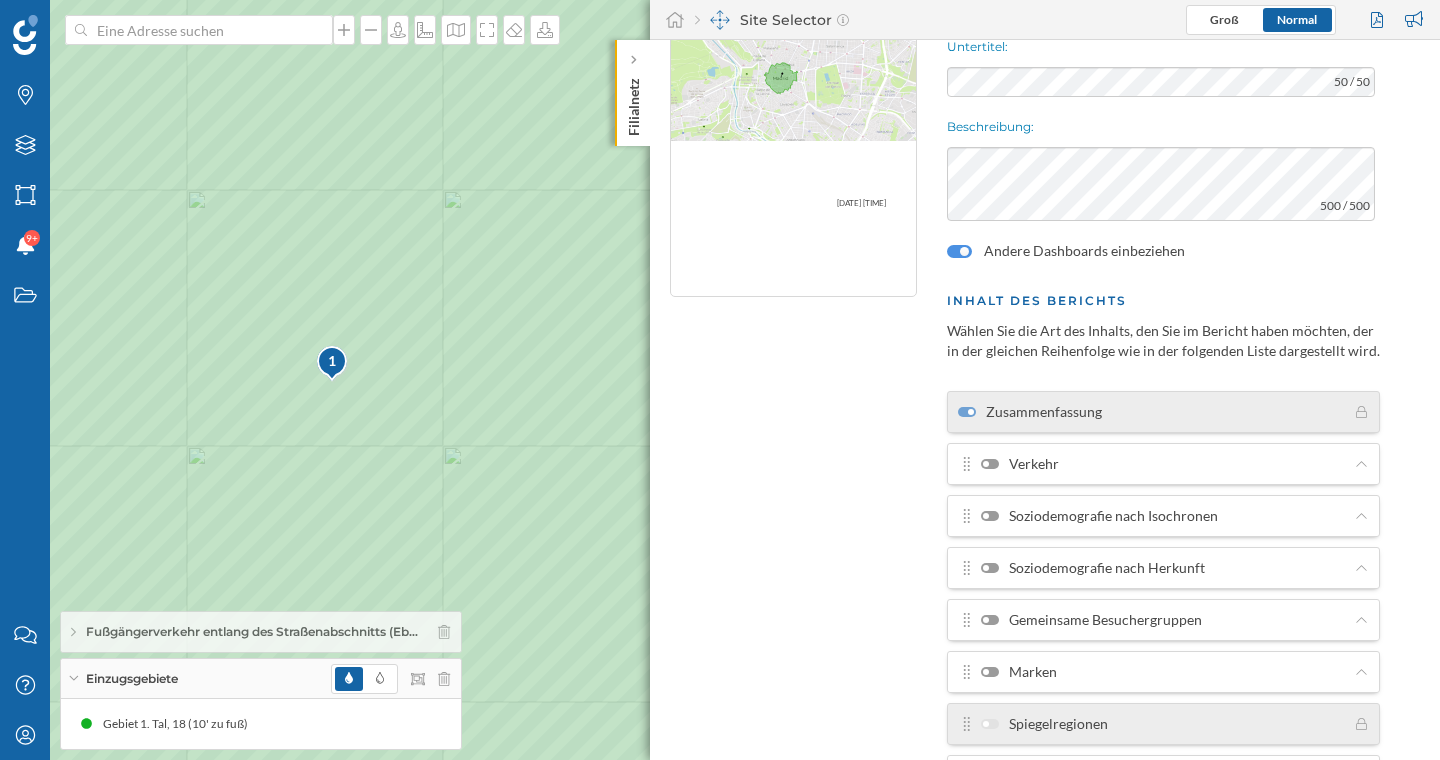 click at bounding box center (986, 464) 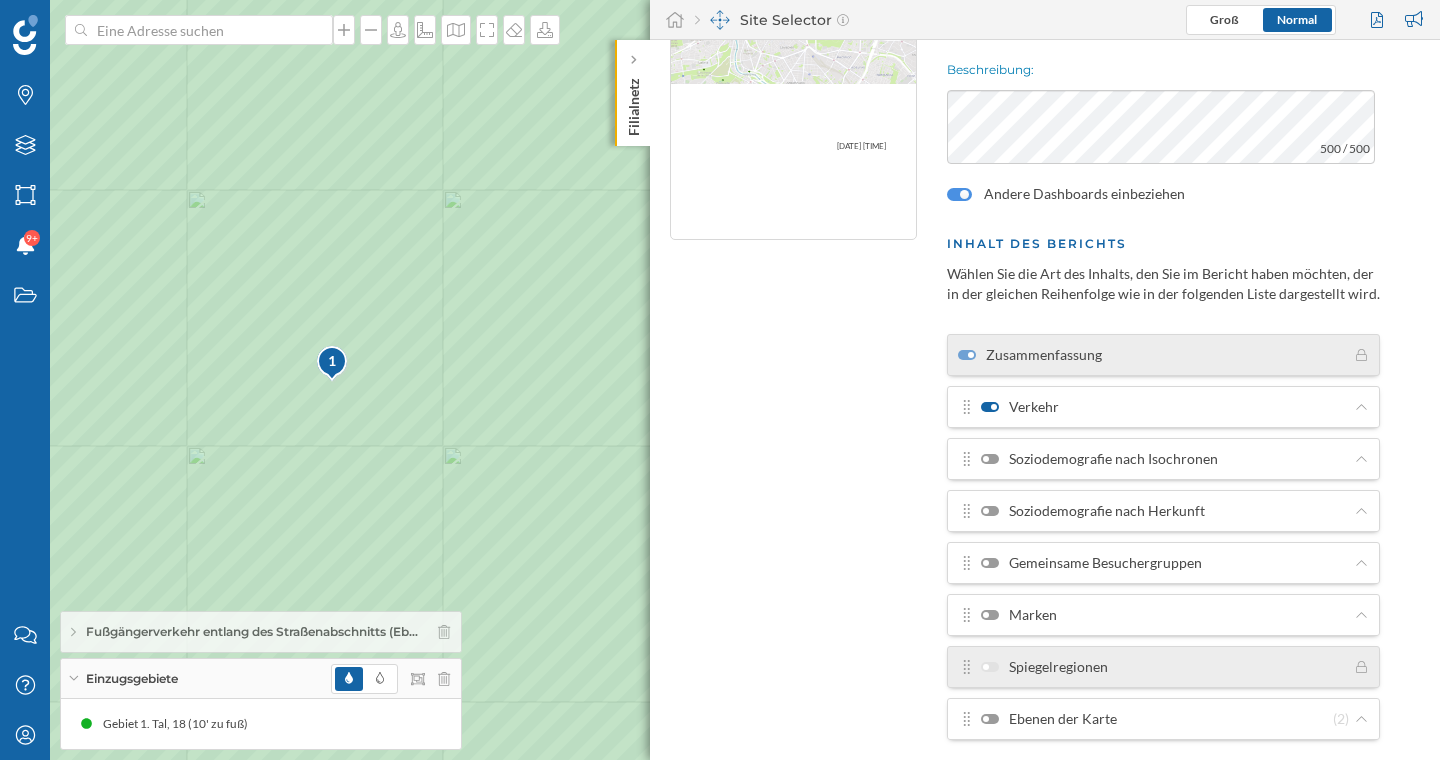 scroll, scrollTop: 285, scrollLeft: 0, axis: vertical 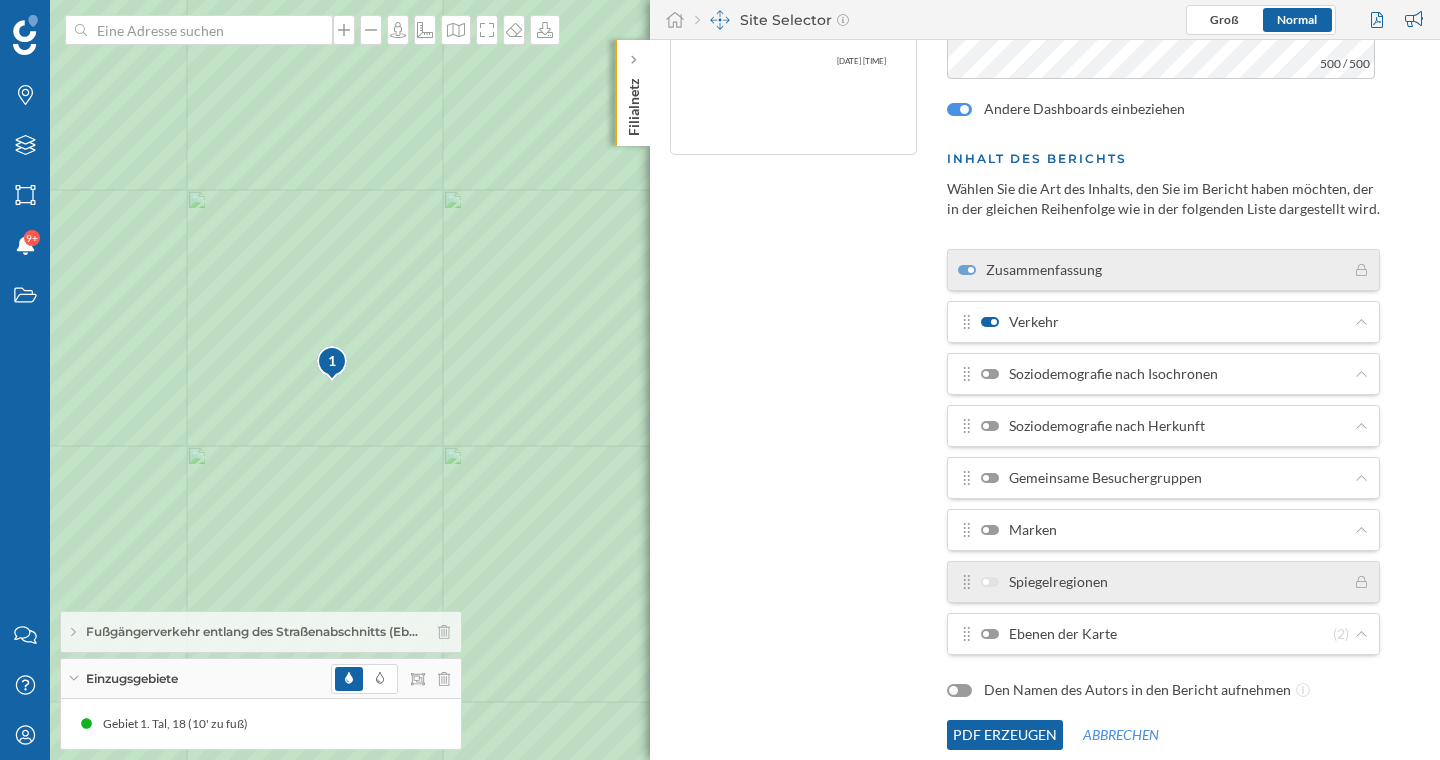 click at bounding box center [990, 634] 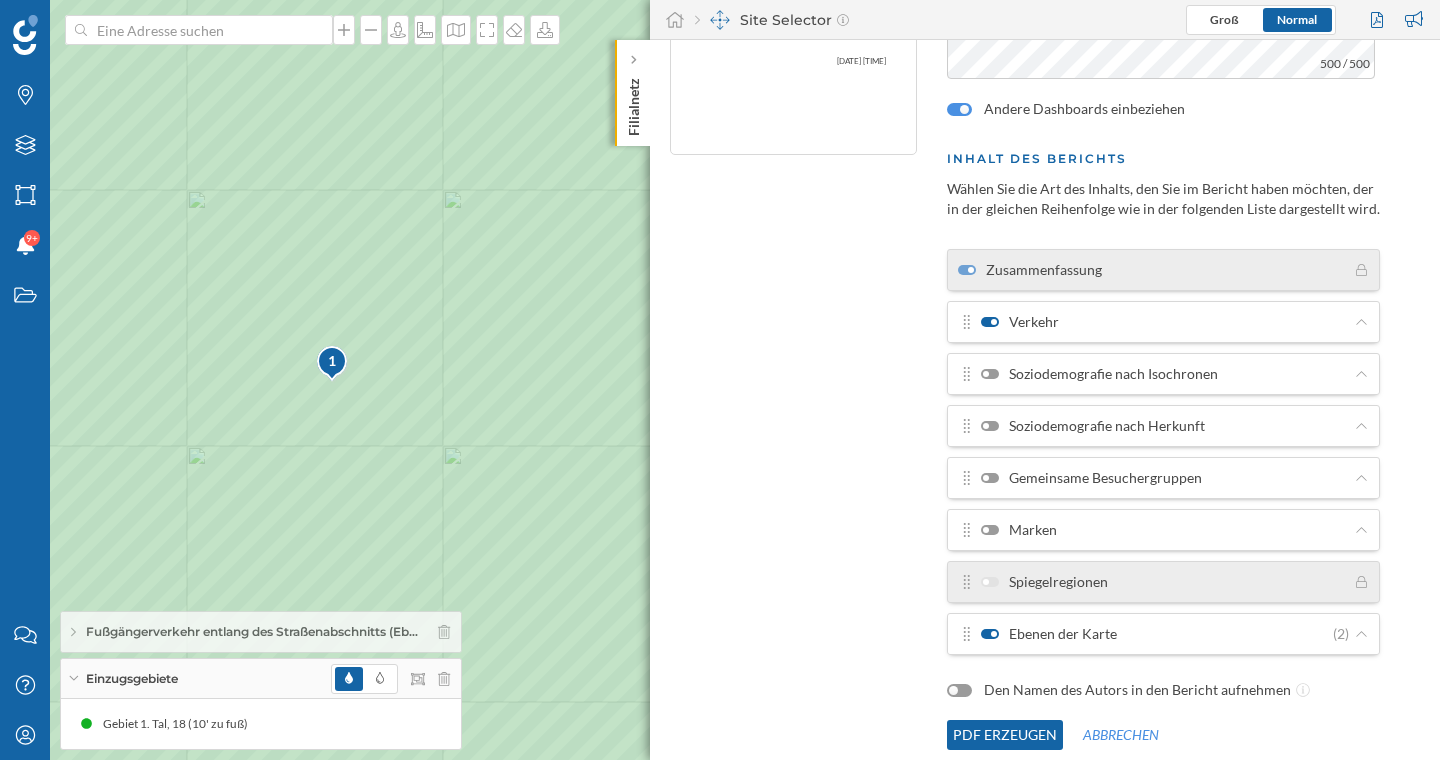 click on "PDF erzeugen" 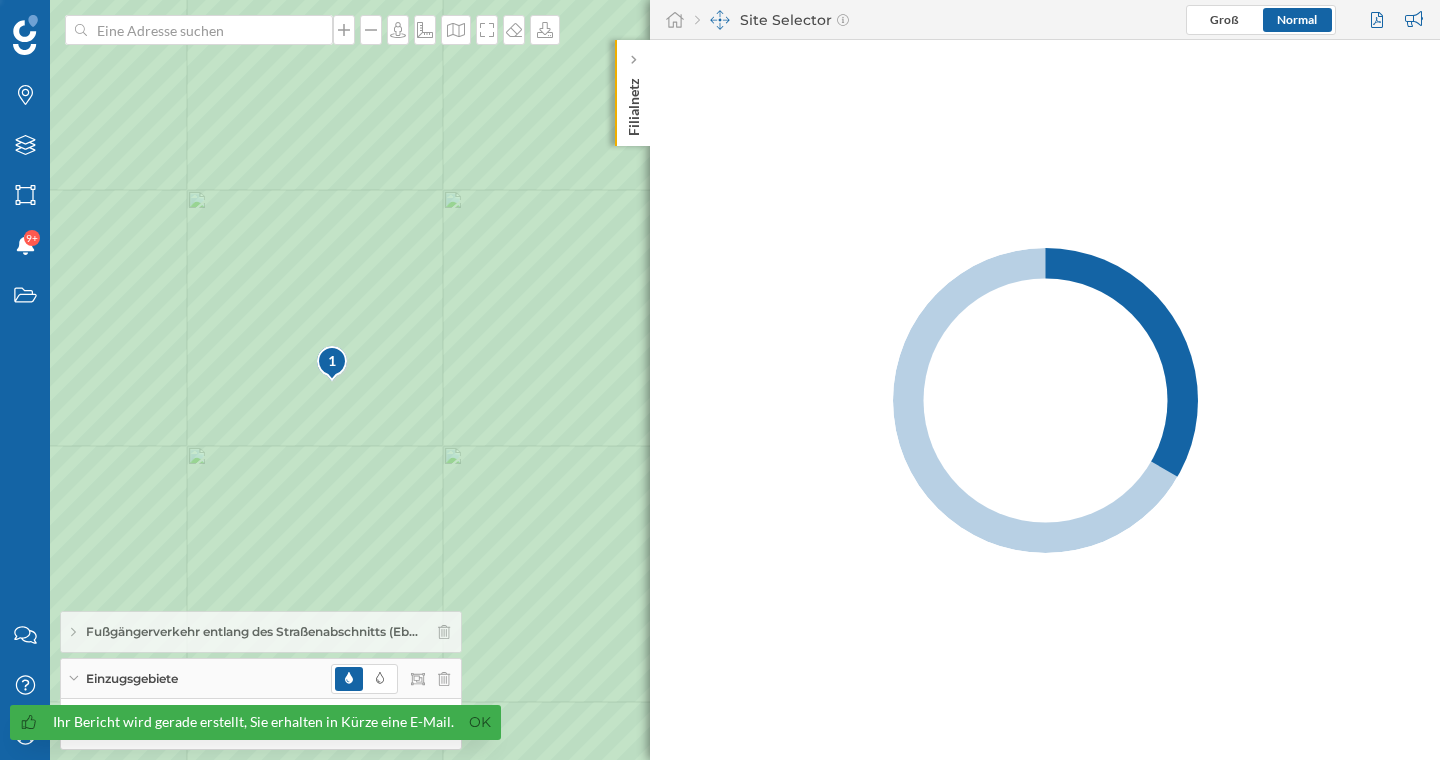 scroll, scrollTop: 0, scrollLeft: 0, axis: both 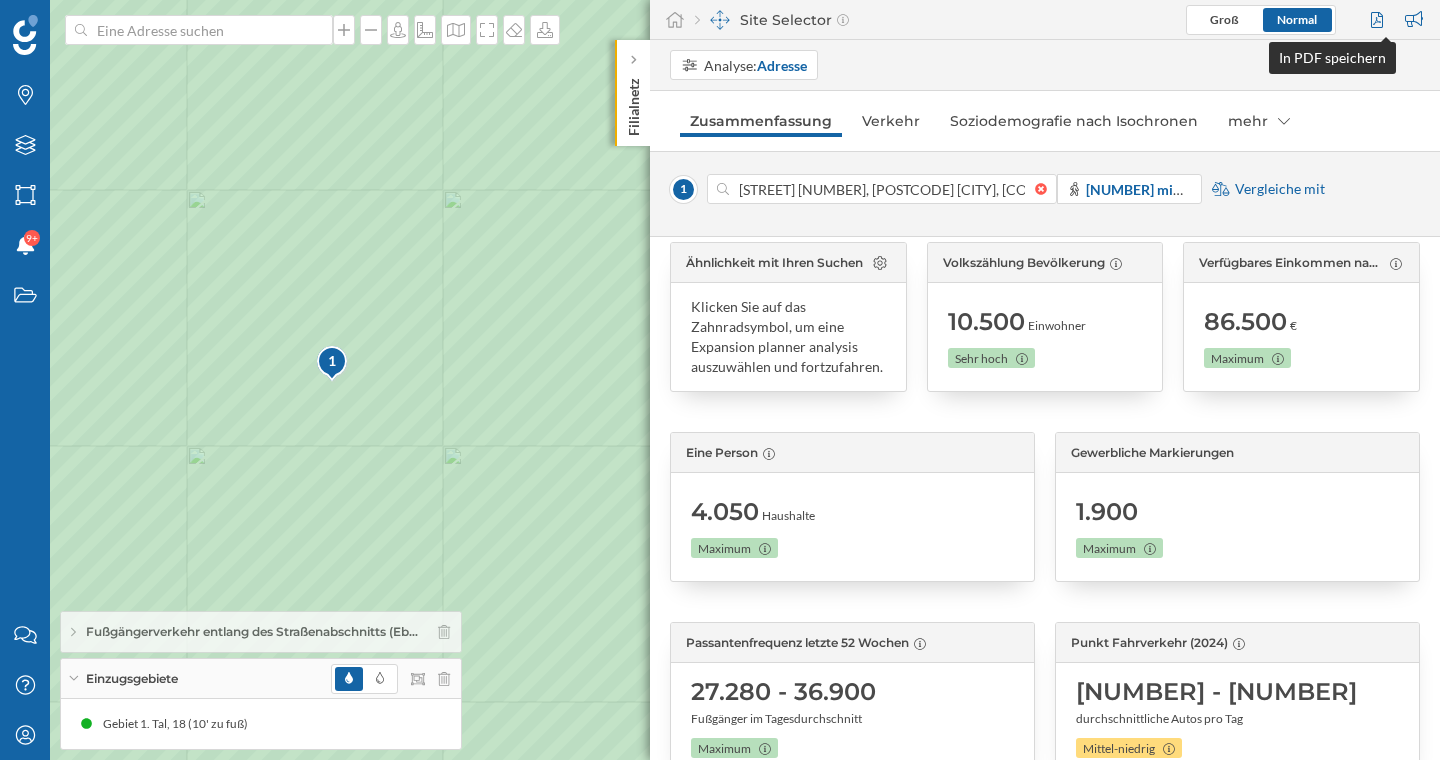 click at bounding box center [1379, 20] 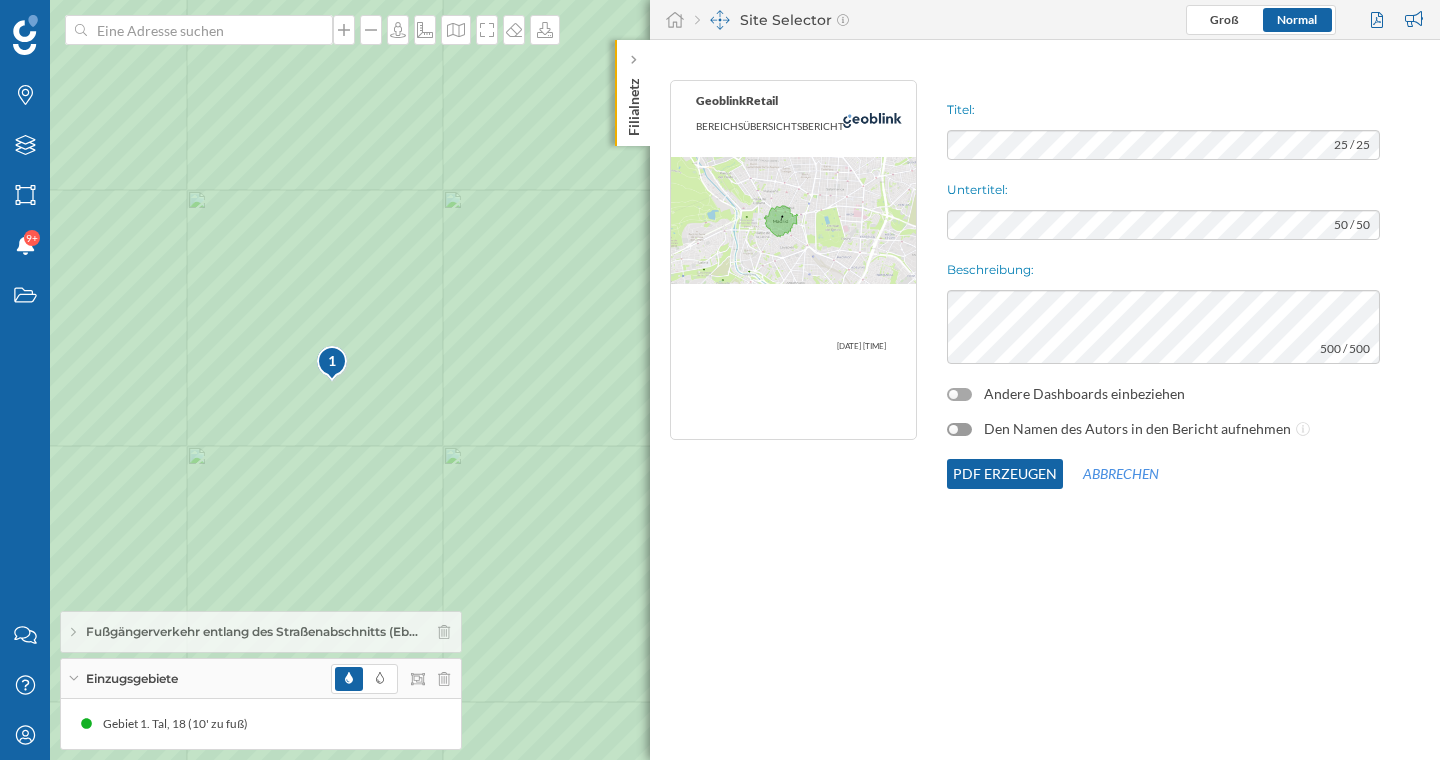 click at bounding box center [953, 394] 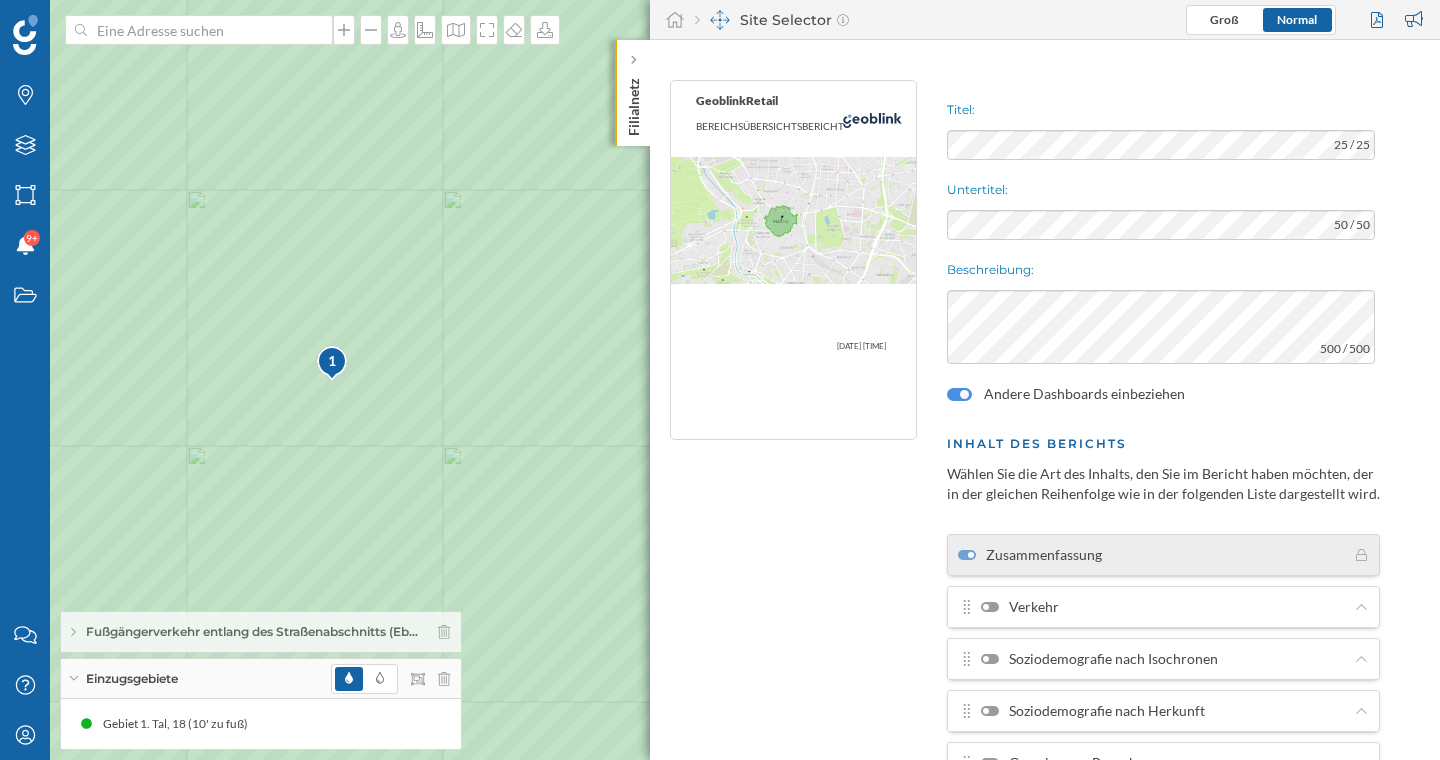 click at bounding box center (959, 394) 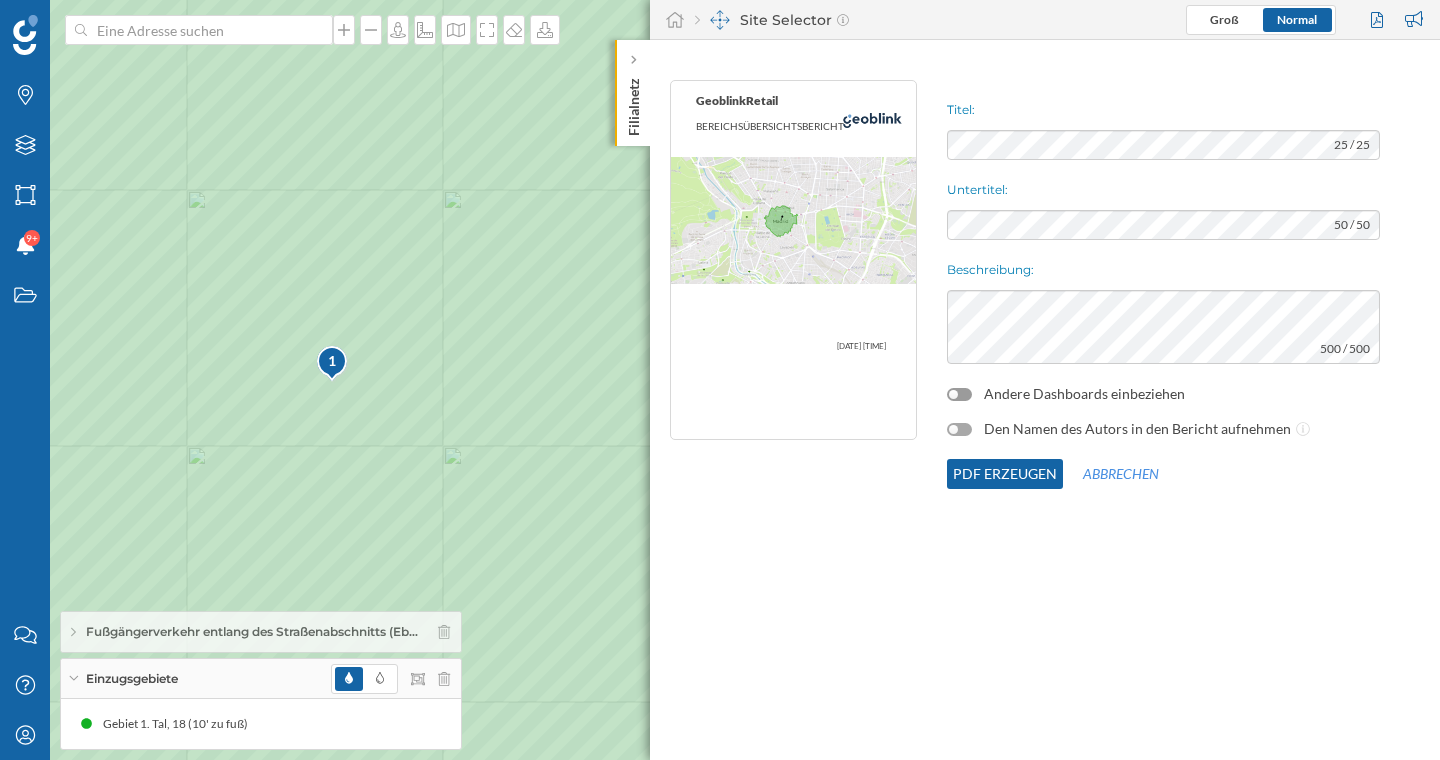 click 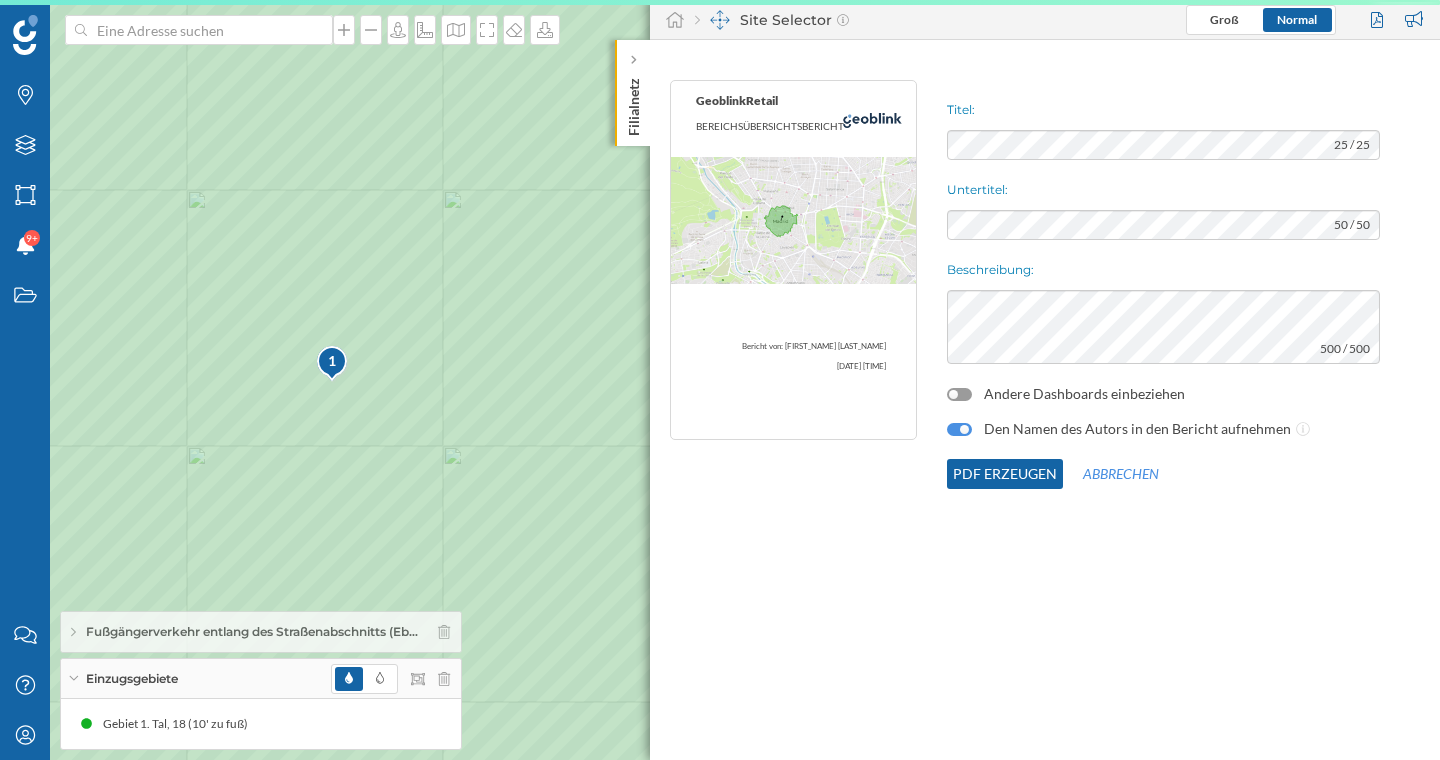 click 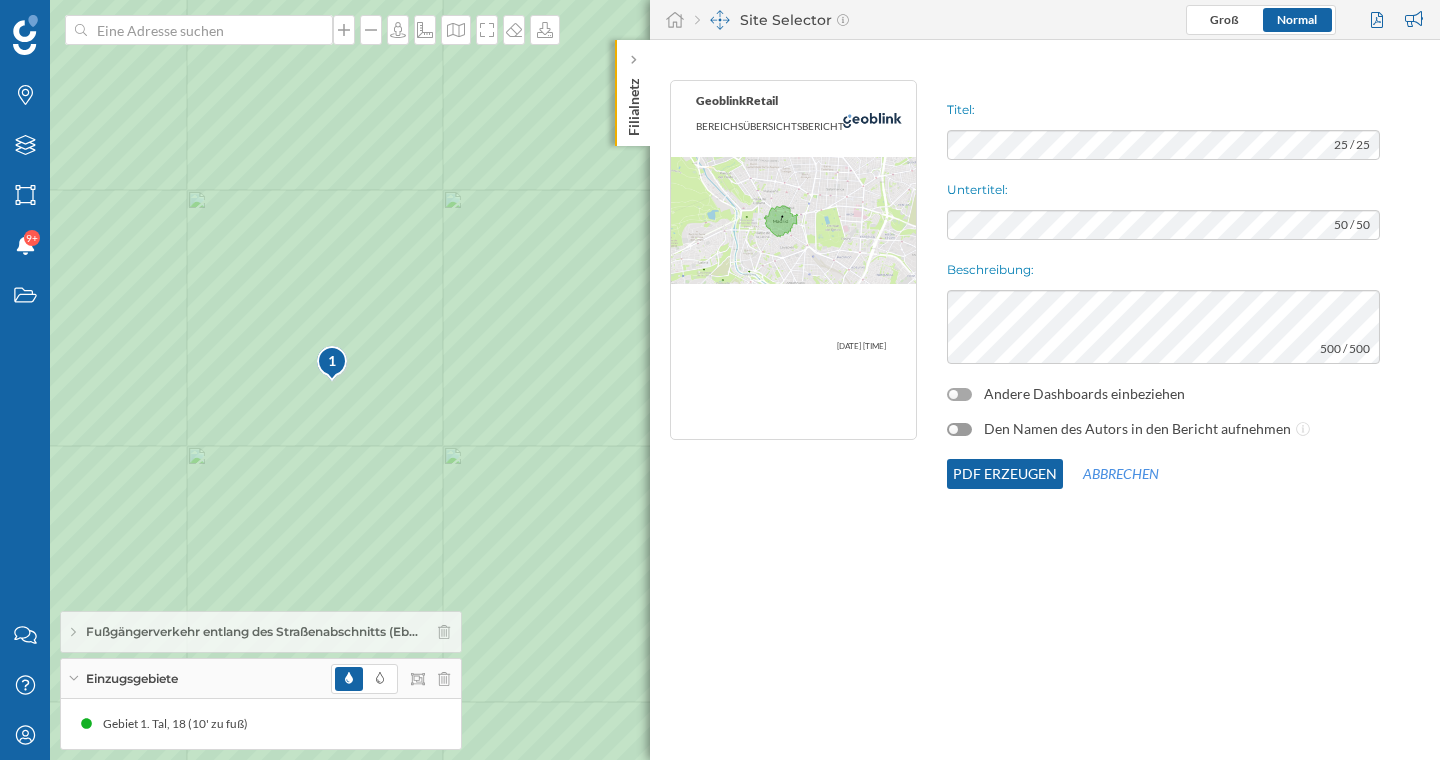 click at bounding box center [953, 394] 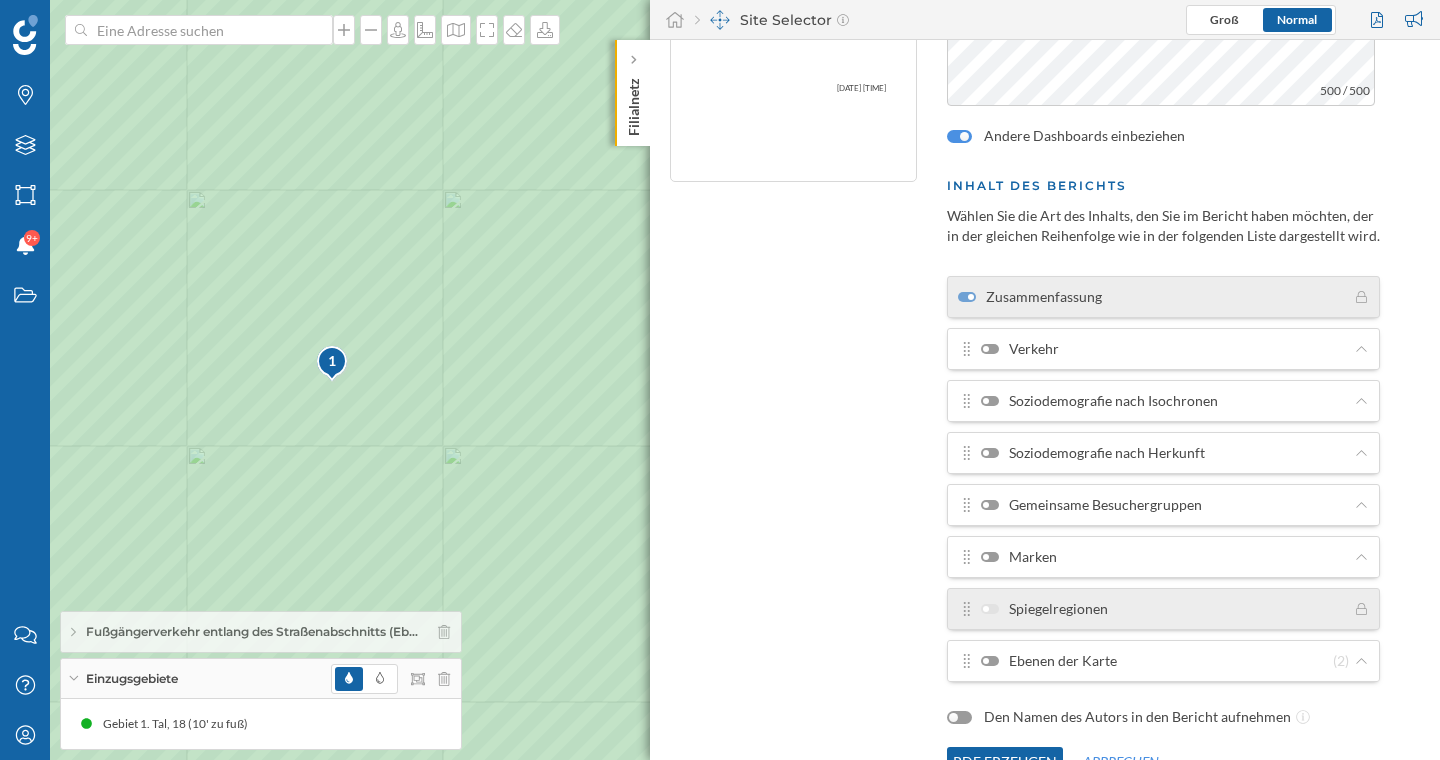 scroll, scrollTop: 262, scrollLeft: 0, axis: vertical 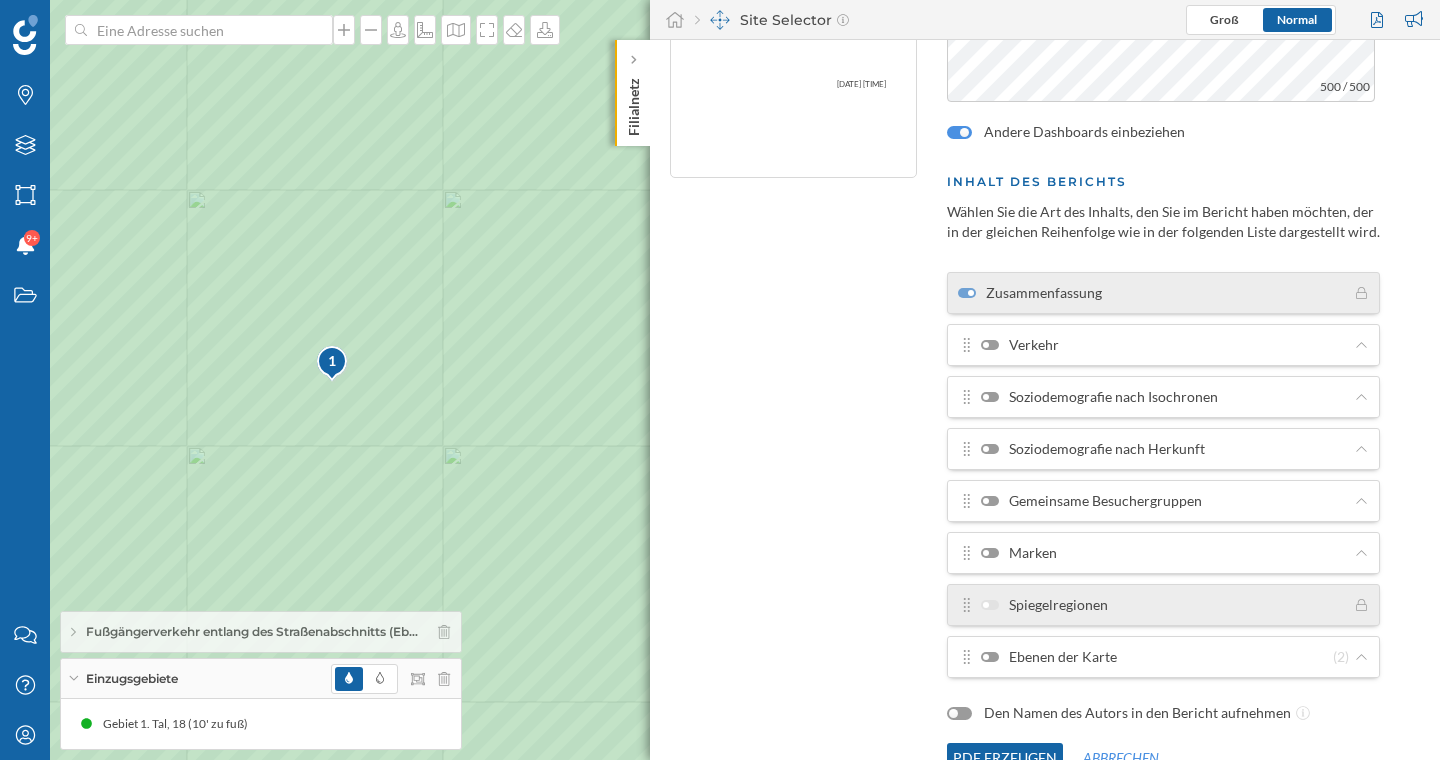 click at bounding box center [964, 132] 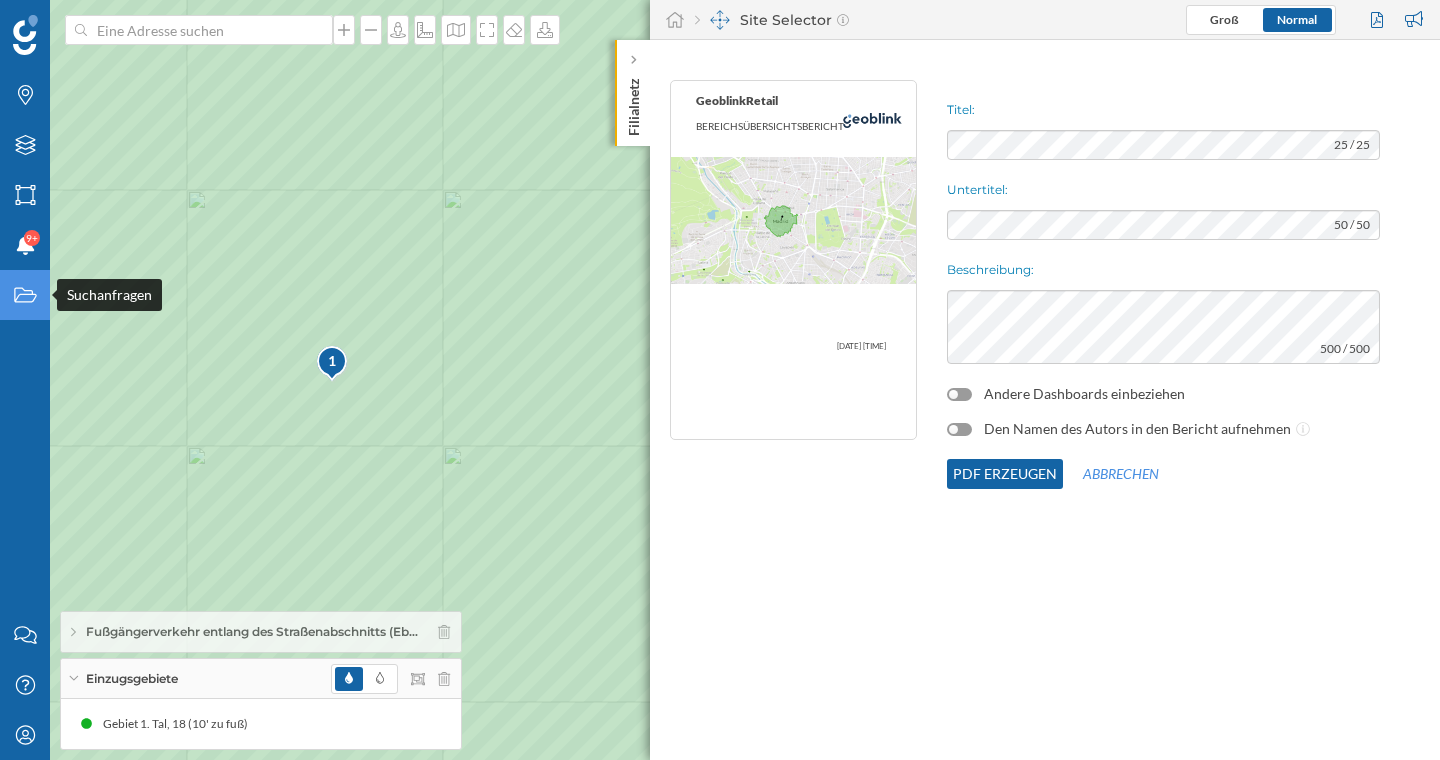 click 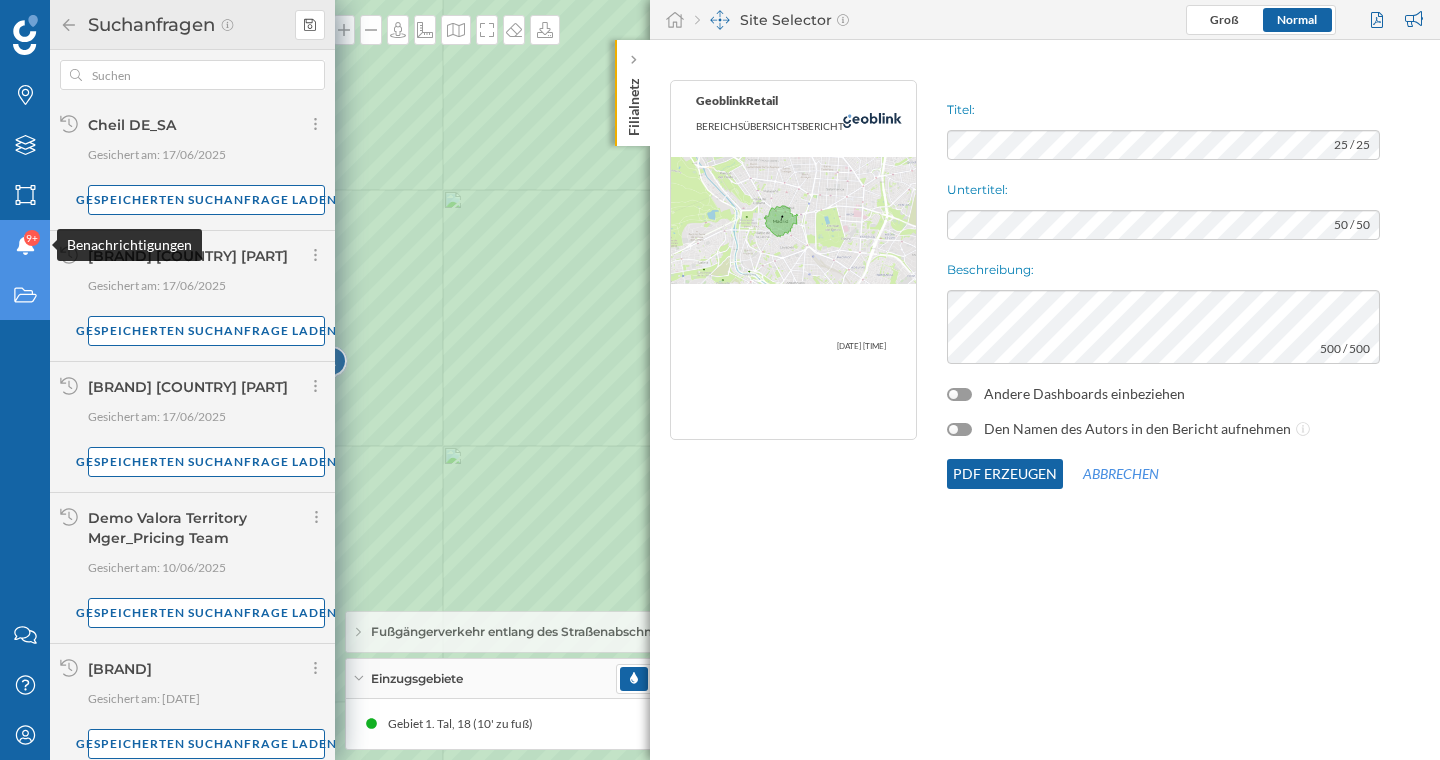 click on "Benachrichtigungen
9+" at bounding box center [25, 245] 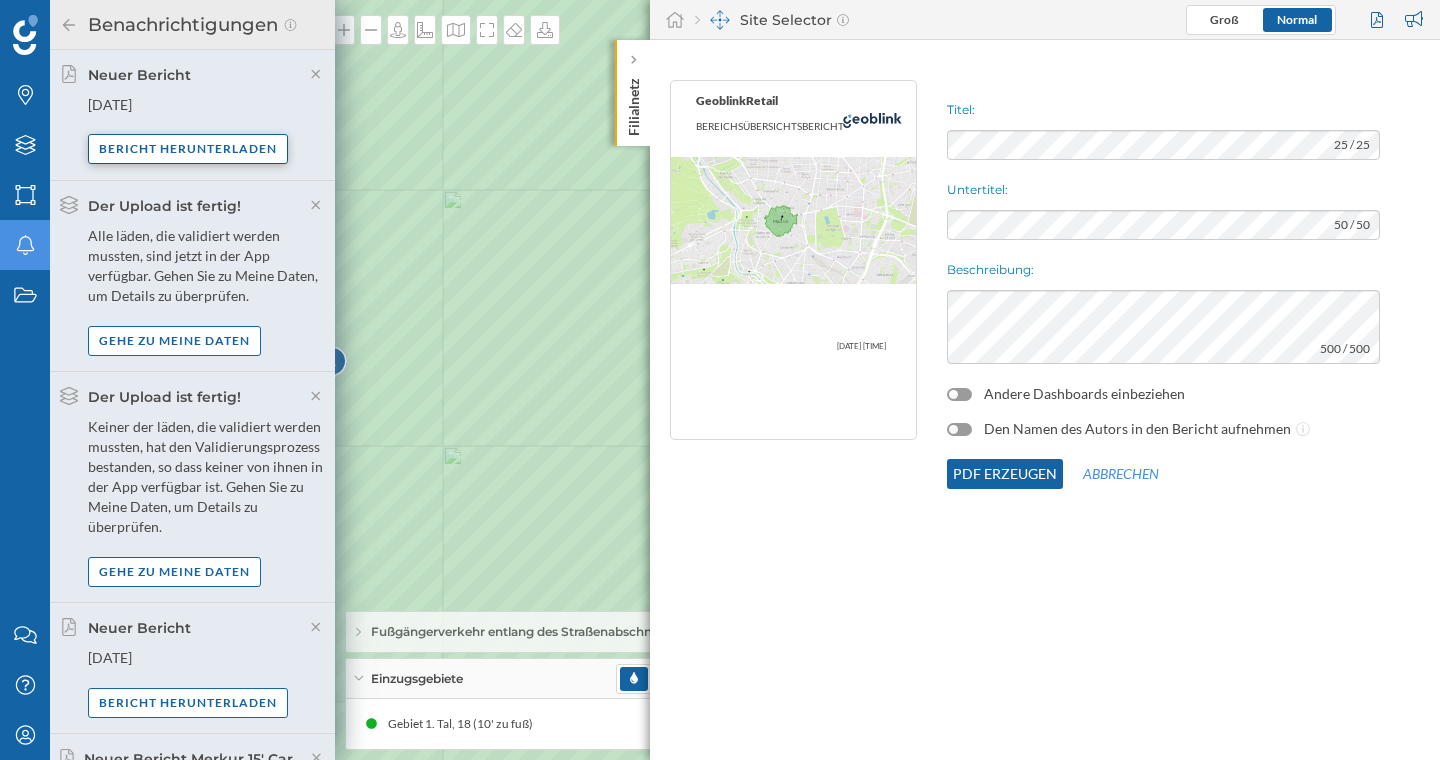 click on "Bericht herunterladen" at bounding box center (188, 149) 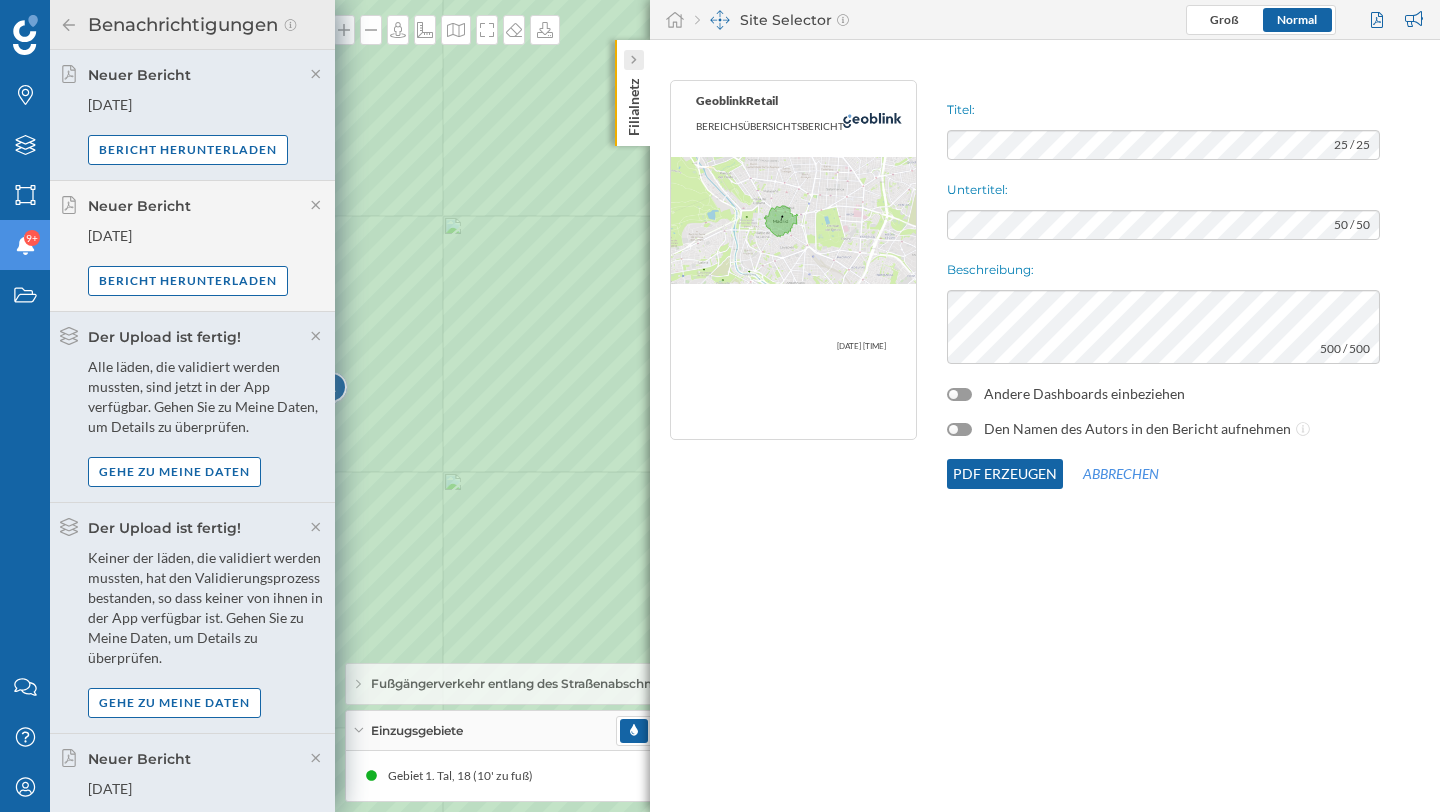 click 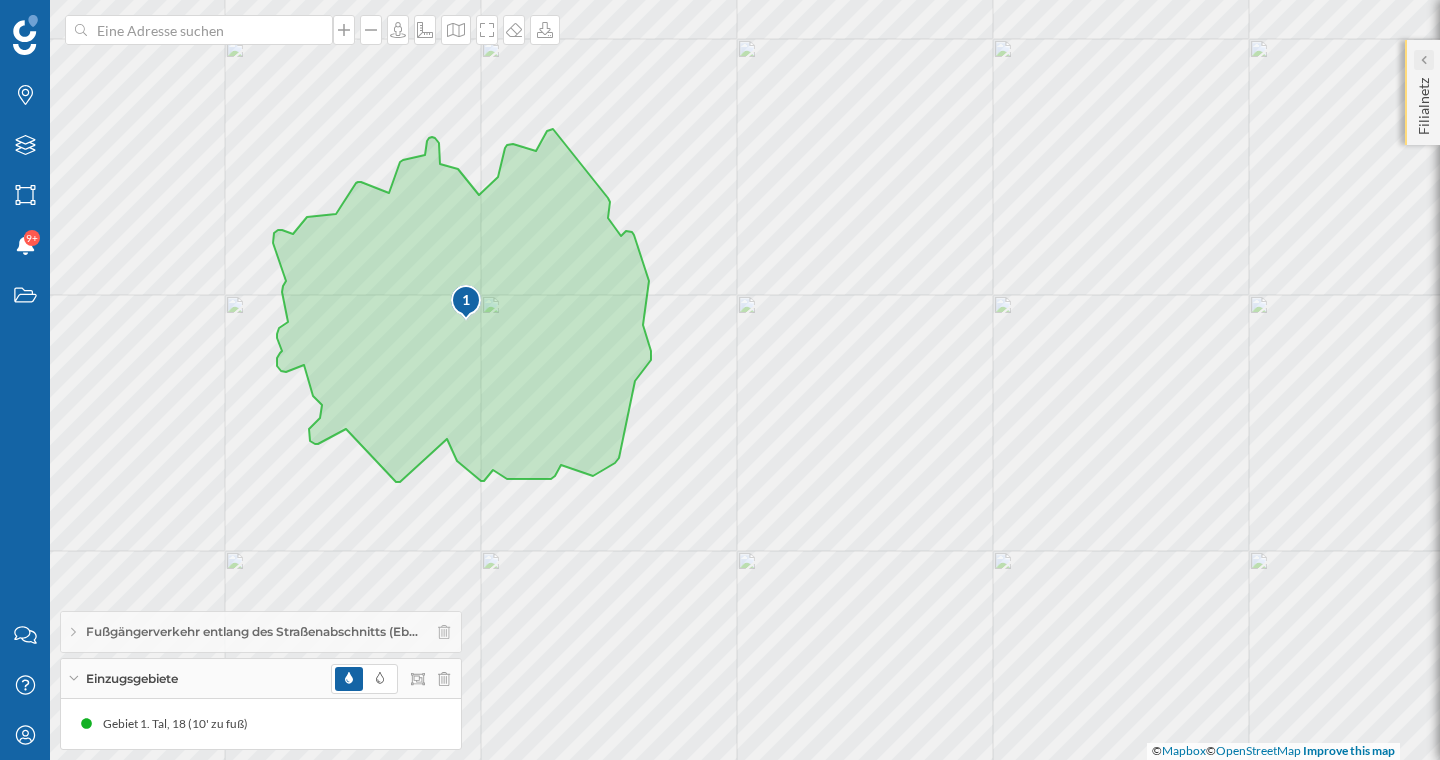 click 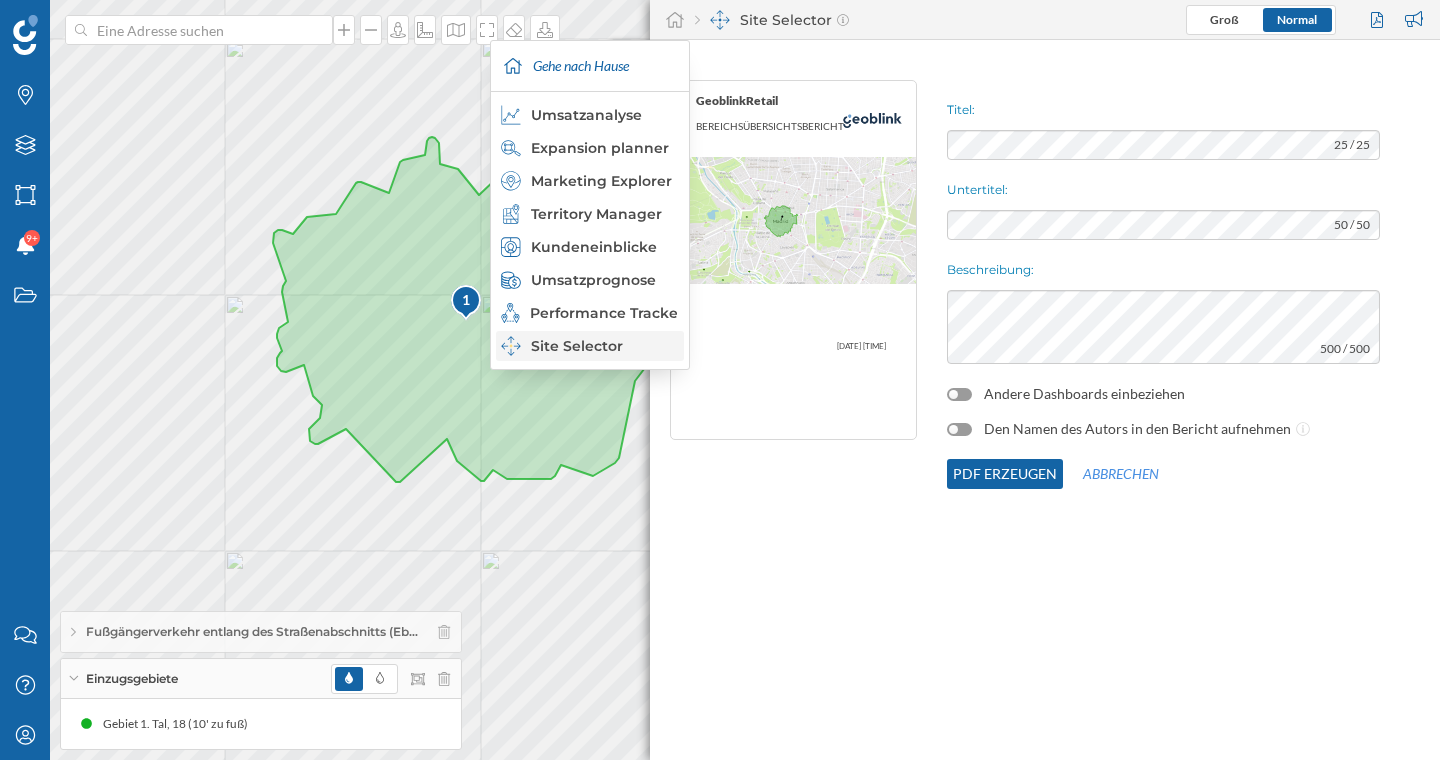 click on "Site Selector" at bounding box center (589, 346) 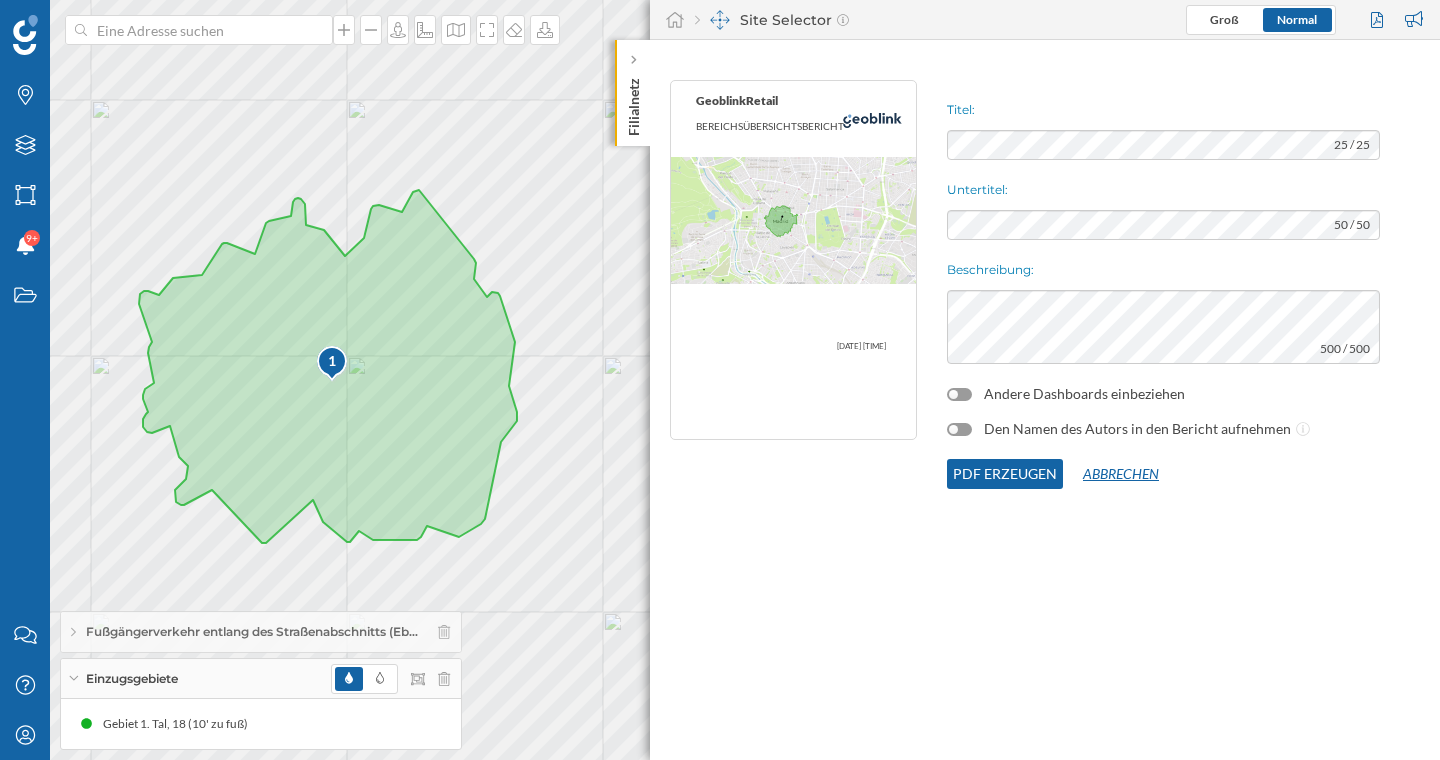 click on "Abbrechen" 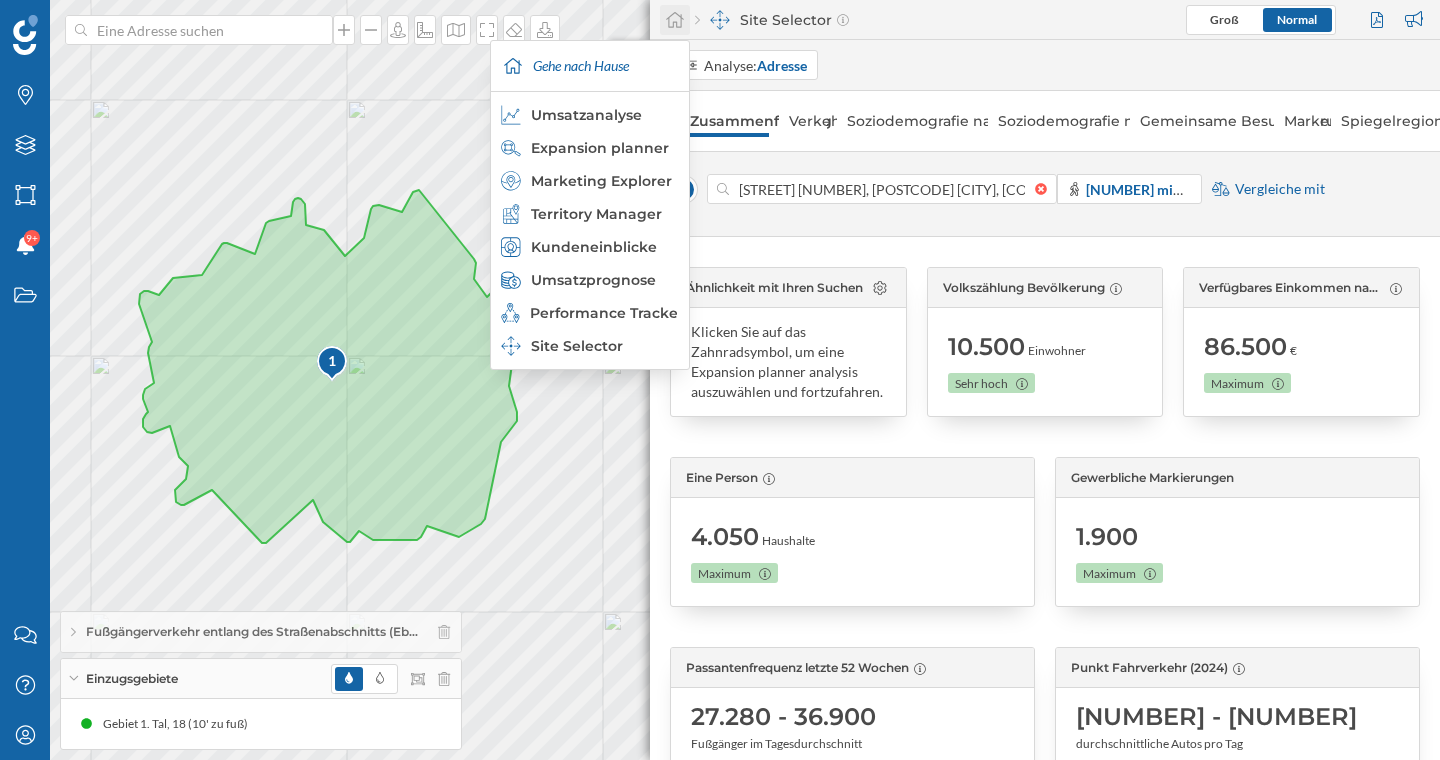 click 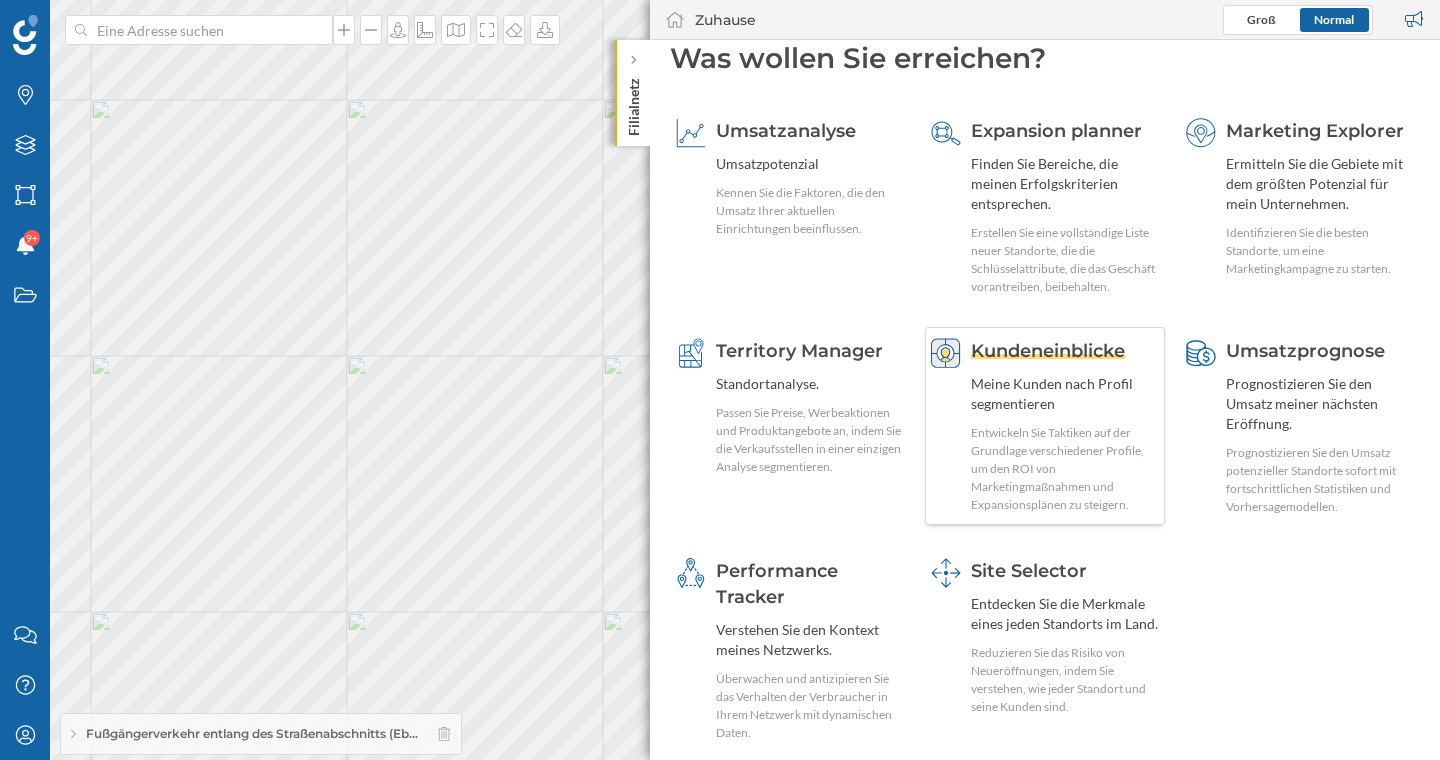 scroll, scrollTop: 33, scrollLeft: 0, axis: vertical 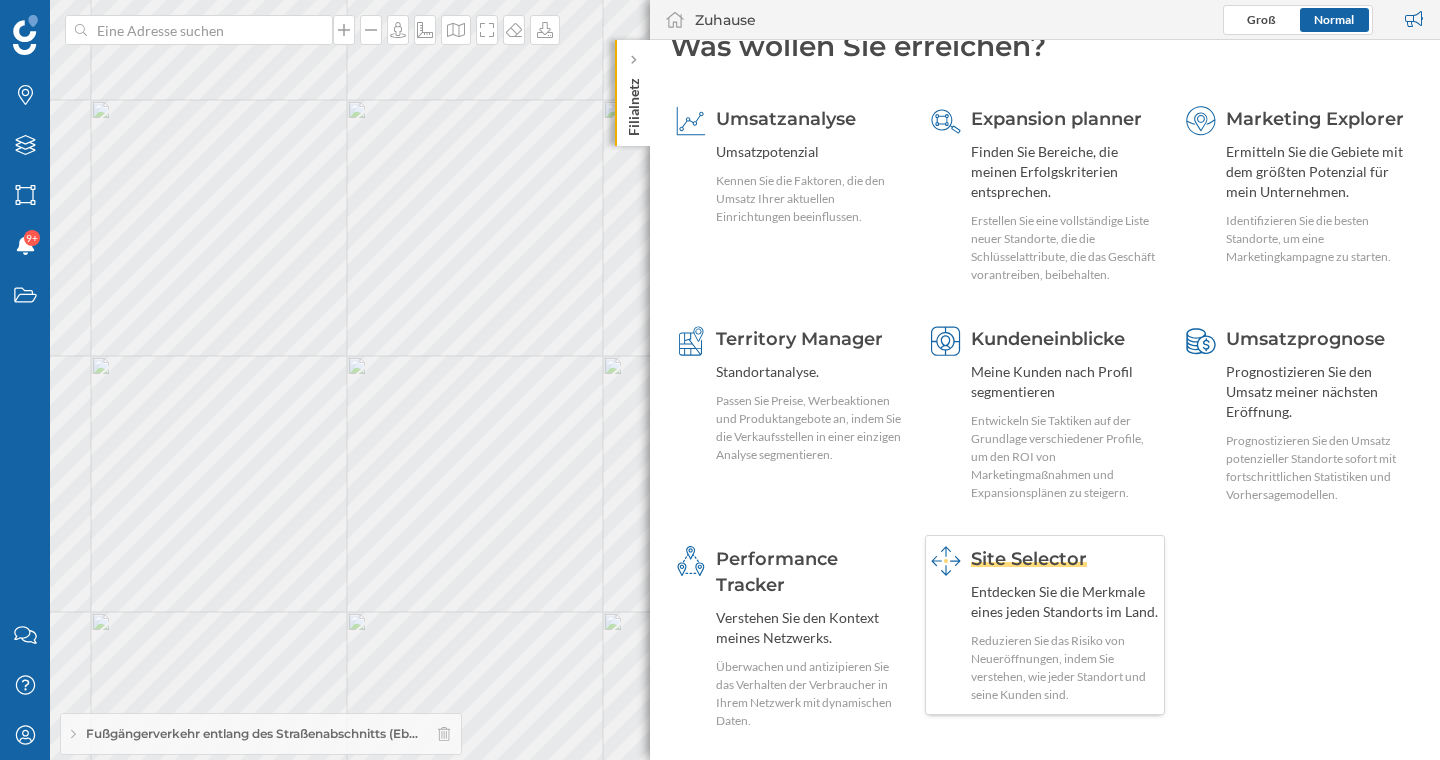 click on "Site Selector" at bounding box center (1029, 559) 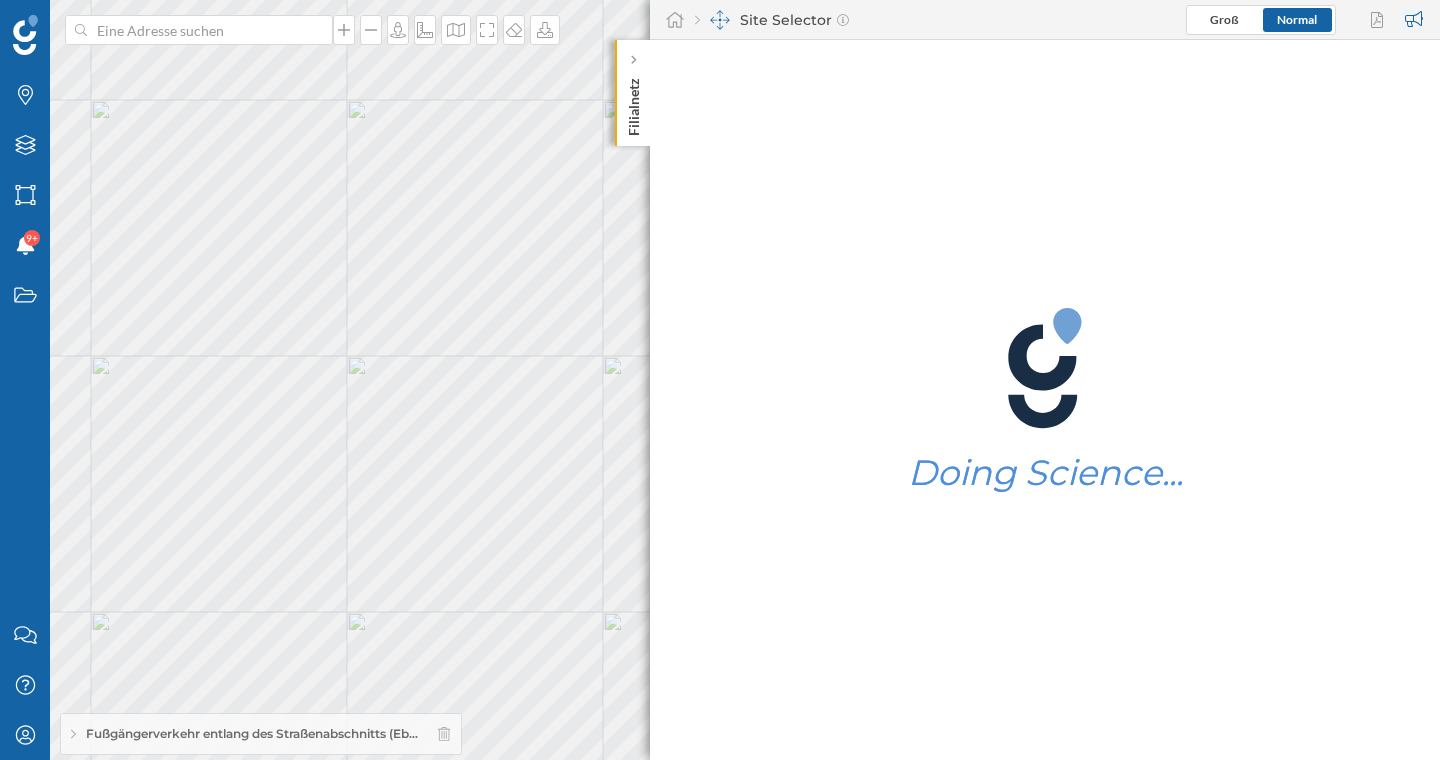 scroll, scrollTop: 0, scrollLeft: 0, axis: both 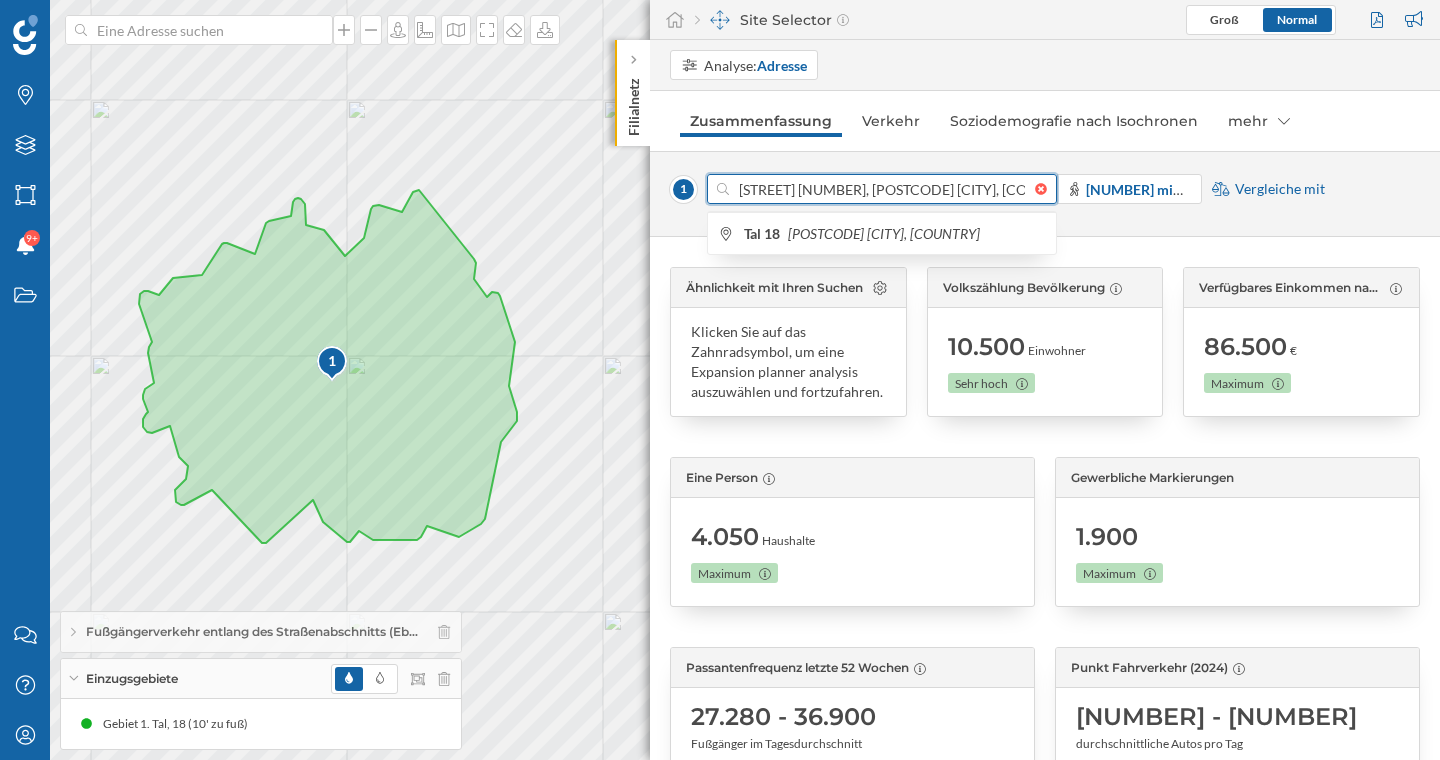 drag, startPoint x: 747, startPoint y: 188, endPoint x: 911, endPoint y: 201, distance: 164.51443 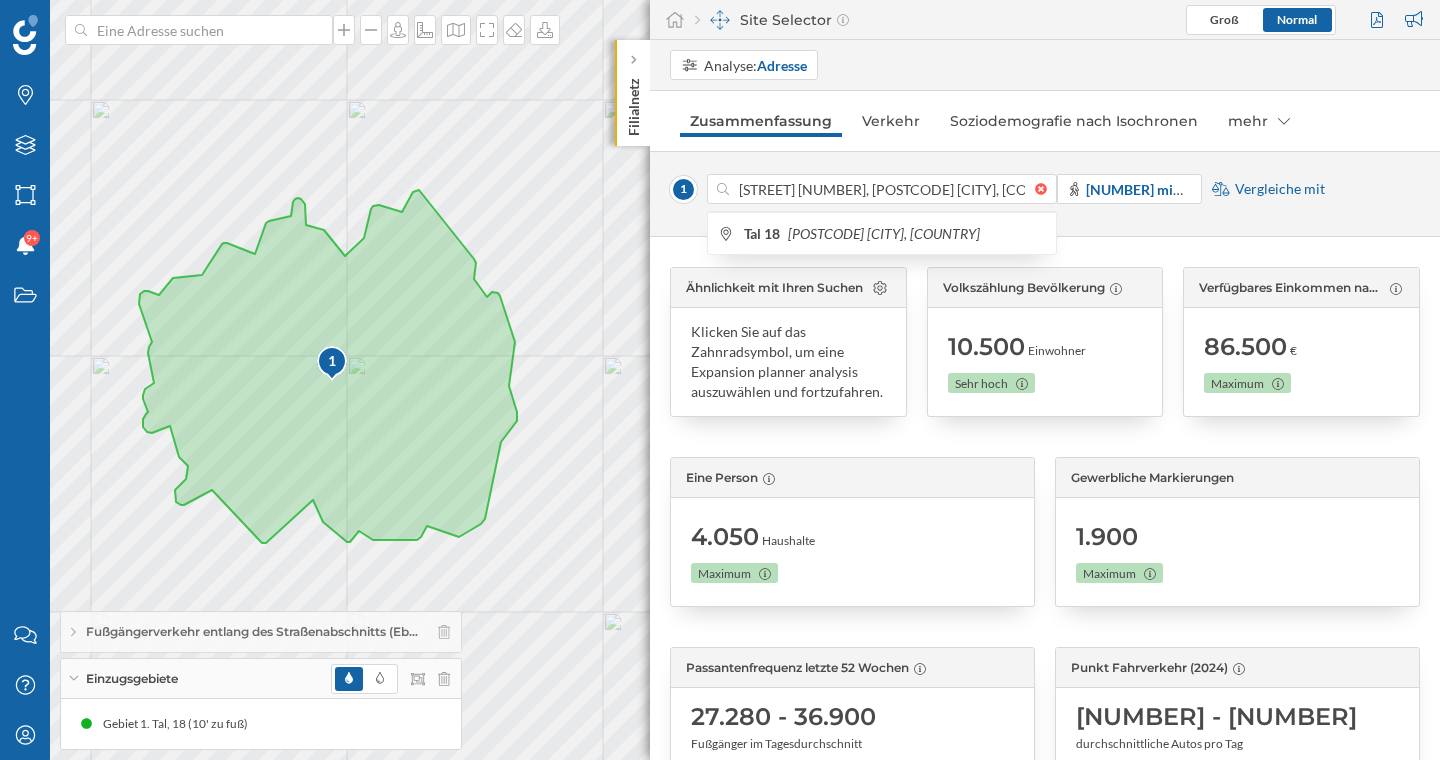 click on "Vergleiche mit" at bounding box center [1280, 189] 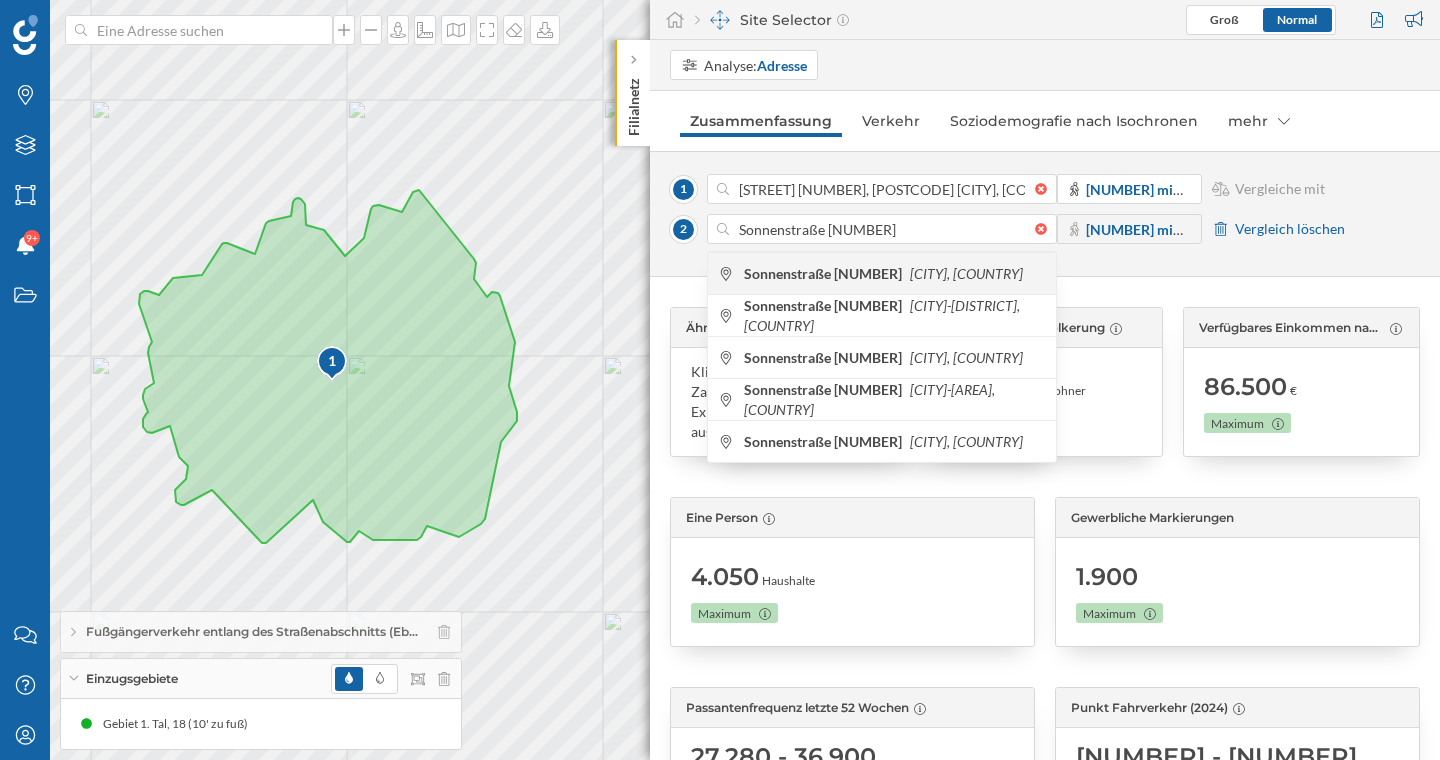 click on "[CITY], [COUNTRY]" at bounding box center (966, 273) 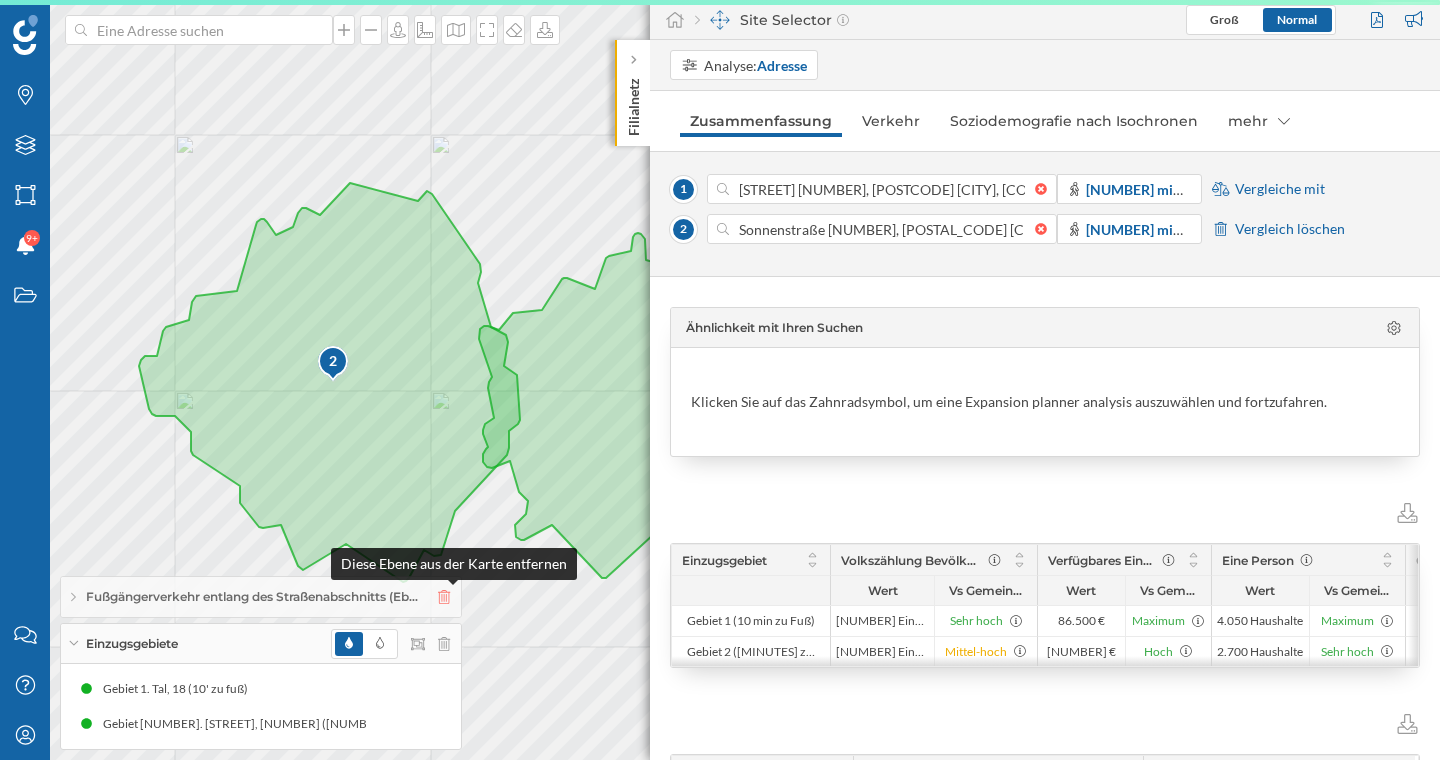 click 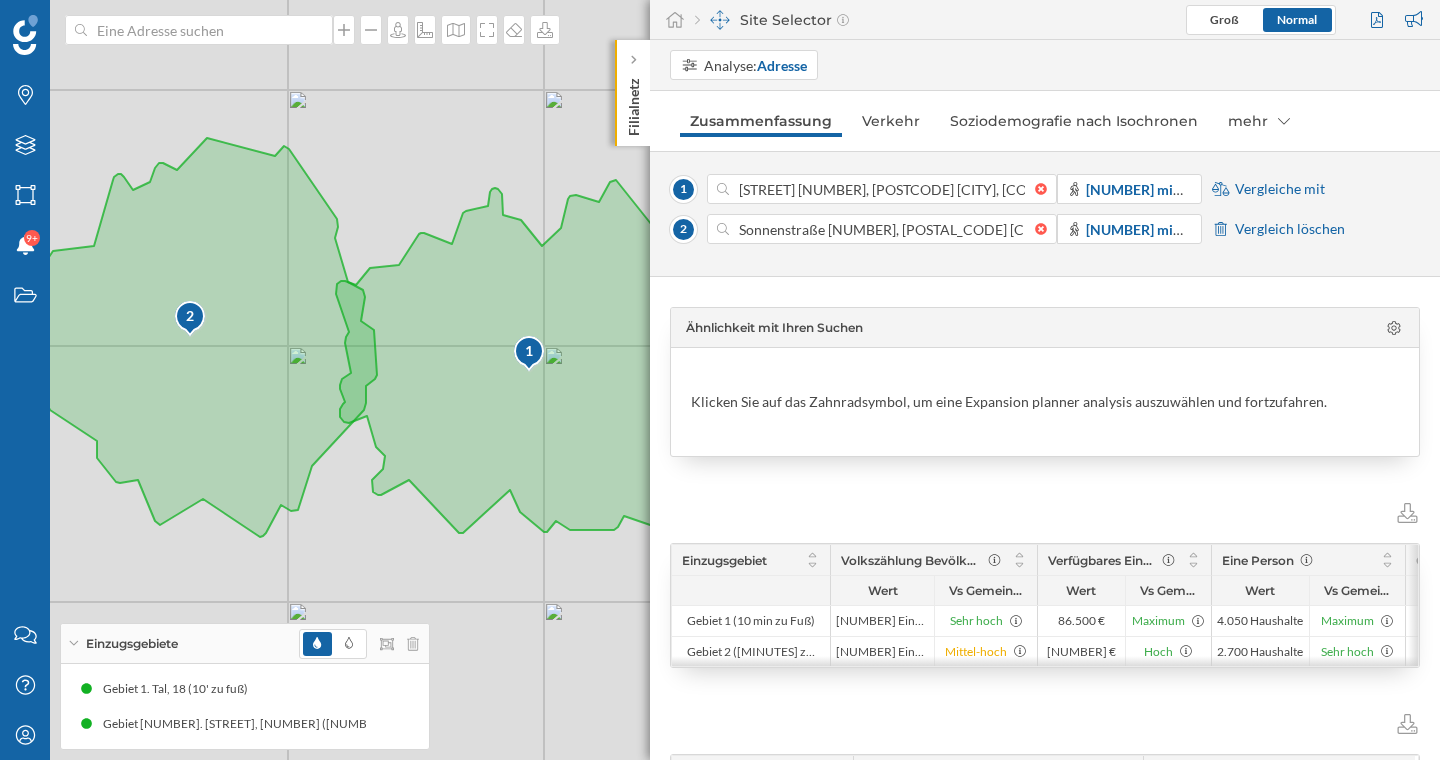 drag, startPoint x: 507, startPoint y: 176, endPoint x: 364, endPoint y: 131, distance: 149.91331 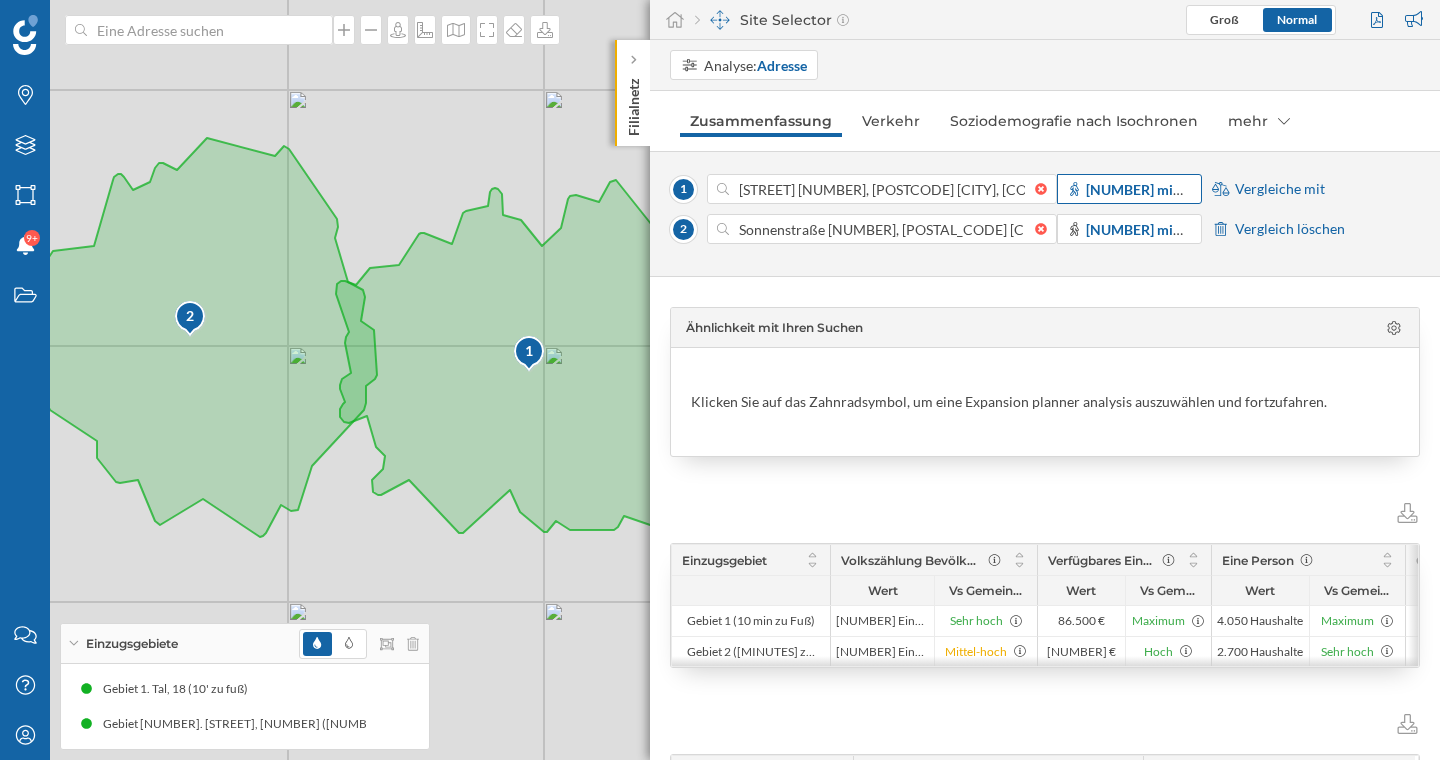 click on "[NUMBER] min zu Fuß" at bounding box center [1156, 189] 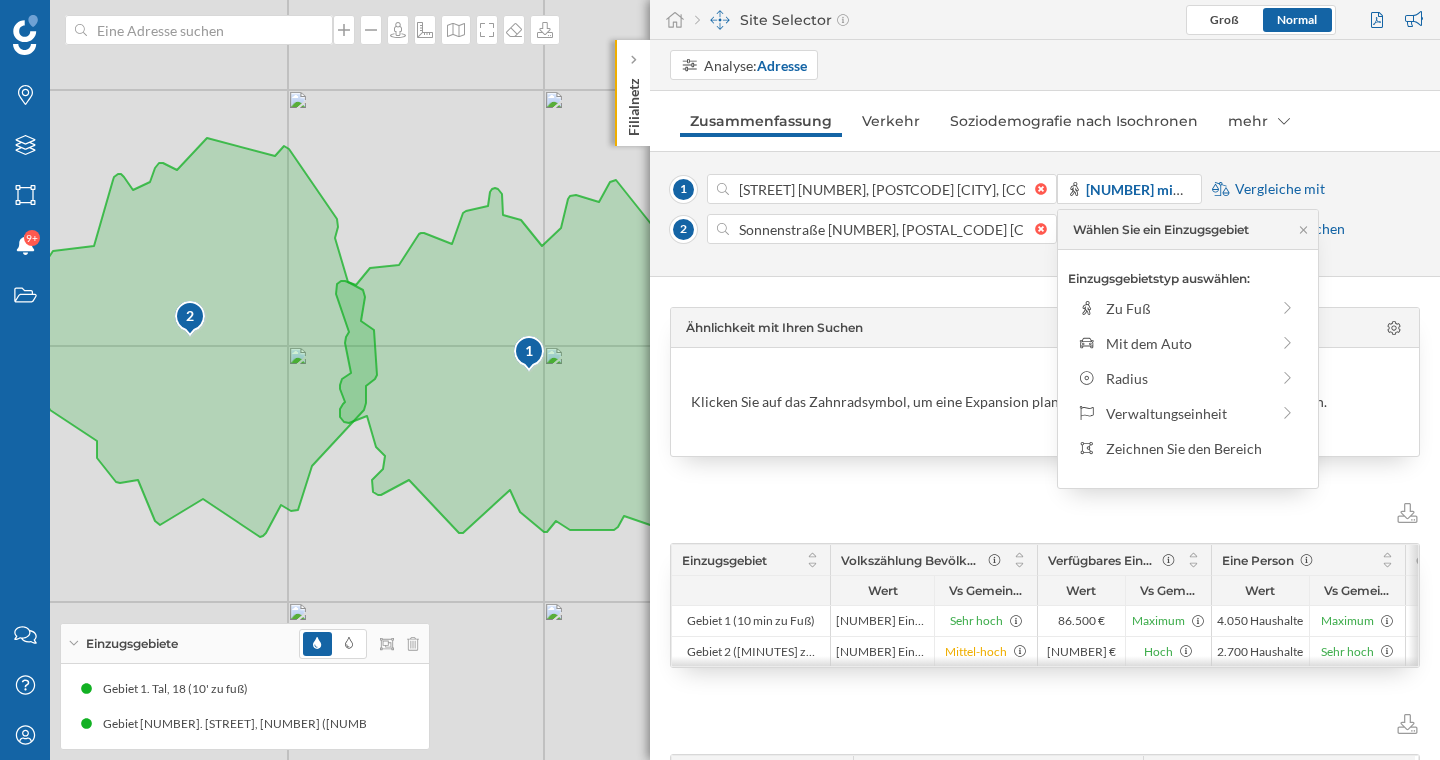 click on "[NUMBER]
[AREA], [NUMBER] [CITY], [COUNTRY]                     [NUMBER] min zu Fuß        Vergleiche mit
[NUMBER]
[STREET], [NUMBER] [CITY], [COUNTRY]                     [NUMBER] min zu Fuß        Vergleich löschen" at bounding box center [1045, 214] 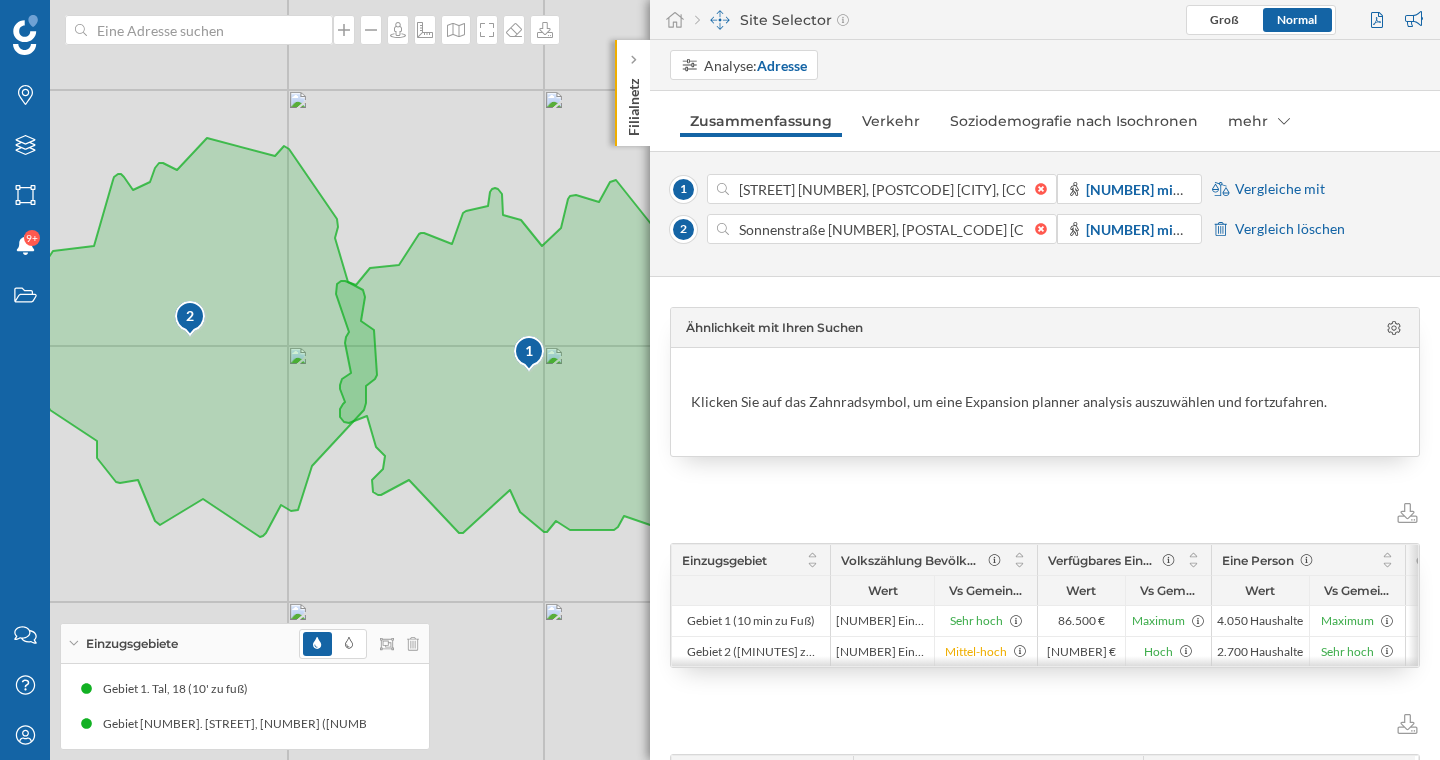 click on "Vergleiche mit" at bounding box center (1280, 189) 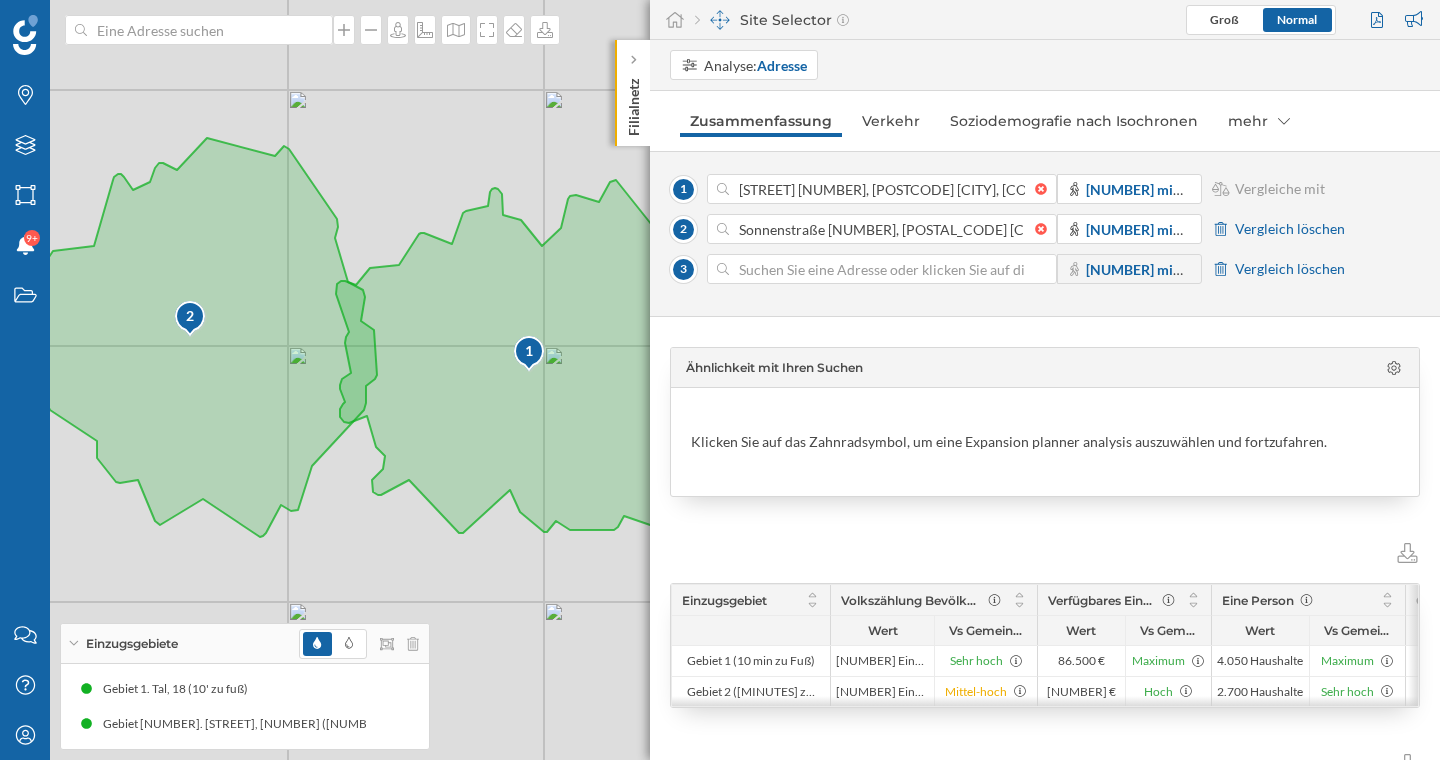 click at bounding box center [882, 269] 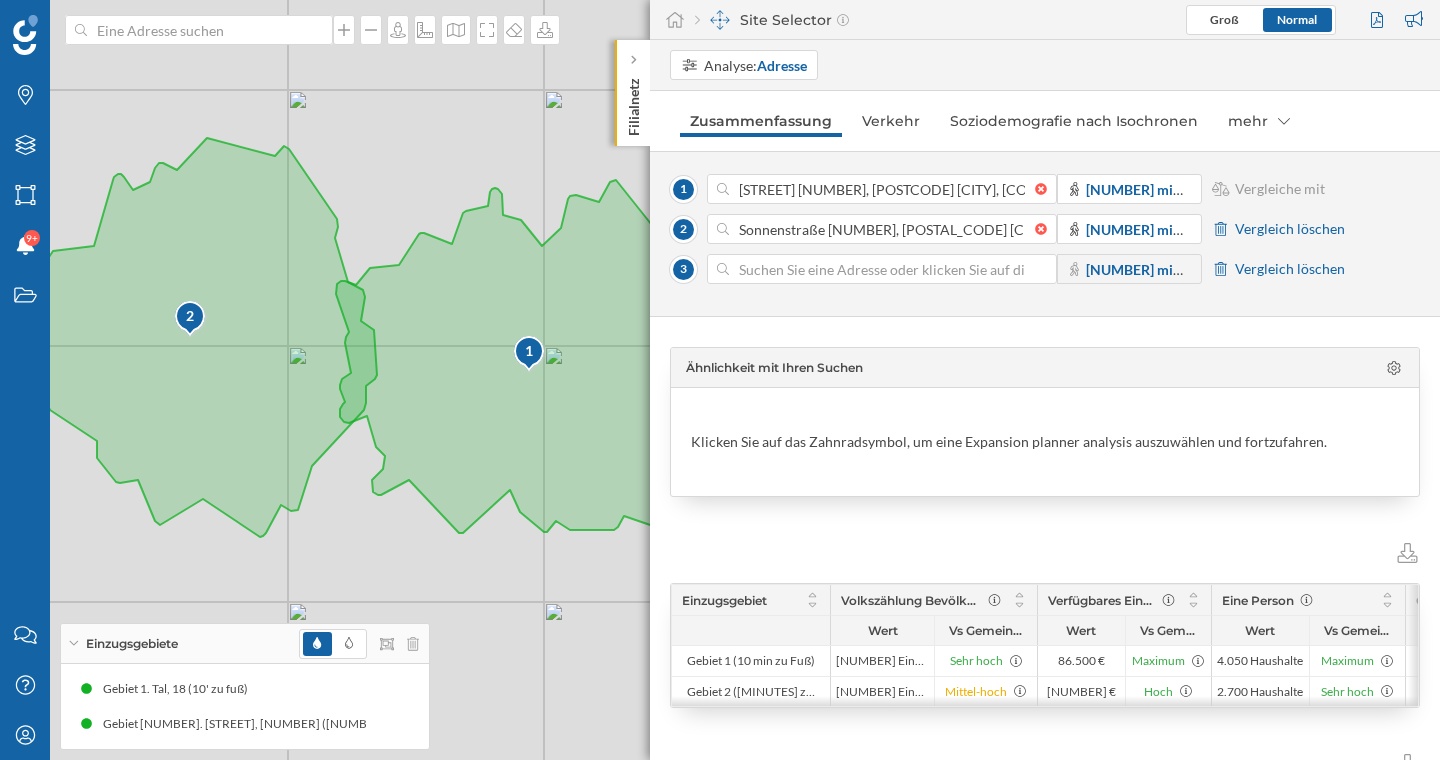 click on "Ähnlichkeit mit Ihren Suchen
Klicken Sie auf das Zahnradsymbol, um eine [ANALYSIS] auszuwählen und fortzufahren.
Einzugsgebiet
Volkszählung Bevölkerung
Verfügbares Einkommen nach Haushalt
Eine Person
Gewerbliche Markierungen
Wert
Vs Gemeinde
Wert
Vs Gemeinde
Wert
Vs Gemeinde
Wert
Vs Gemeinde" at bounding box center (1045, 538) 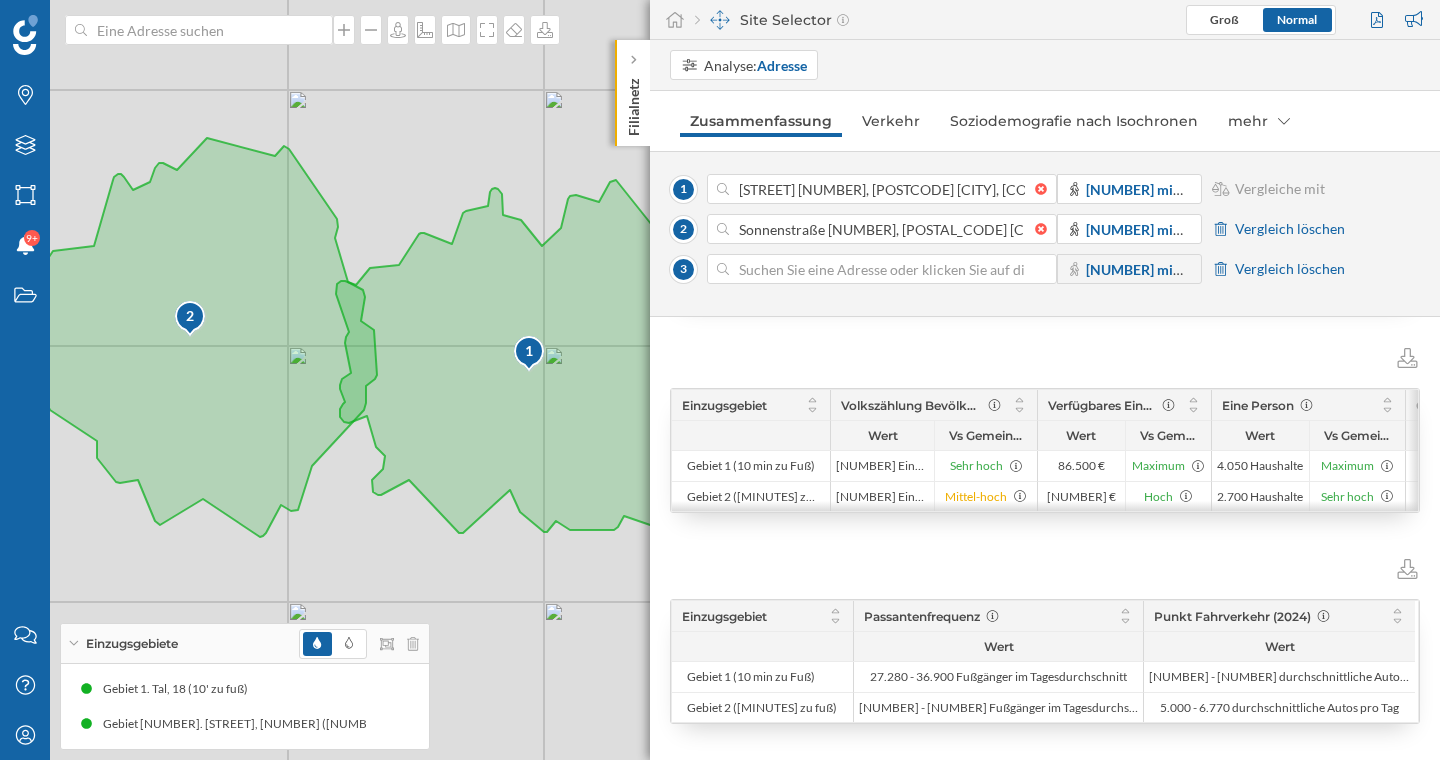 scroll, scrollTop: 204, scrollLeft: 0, axis: vertical 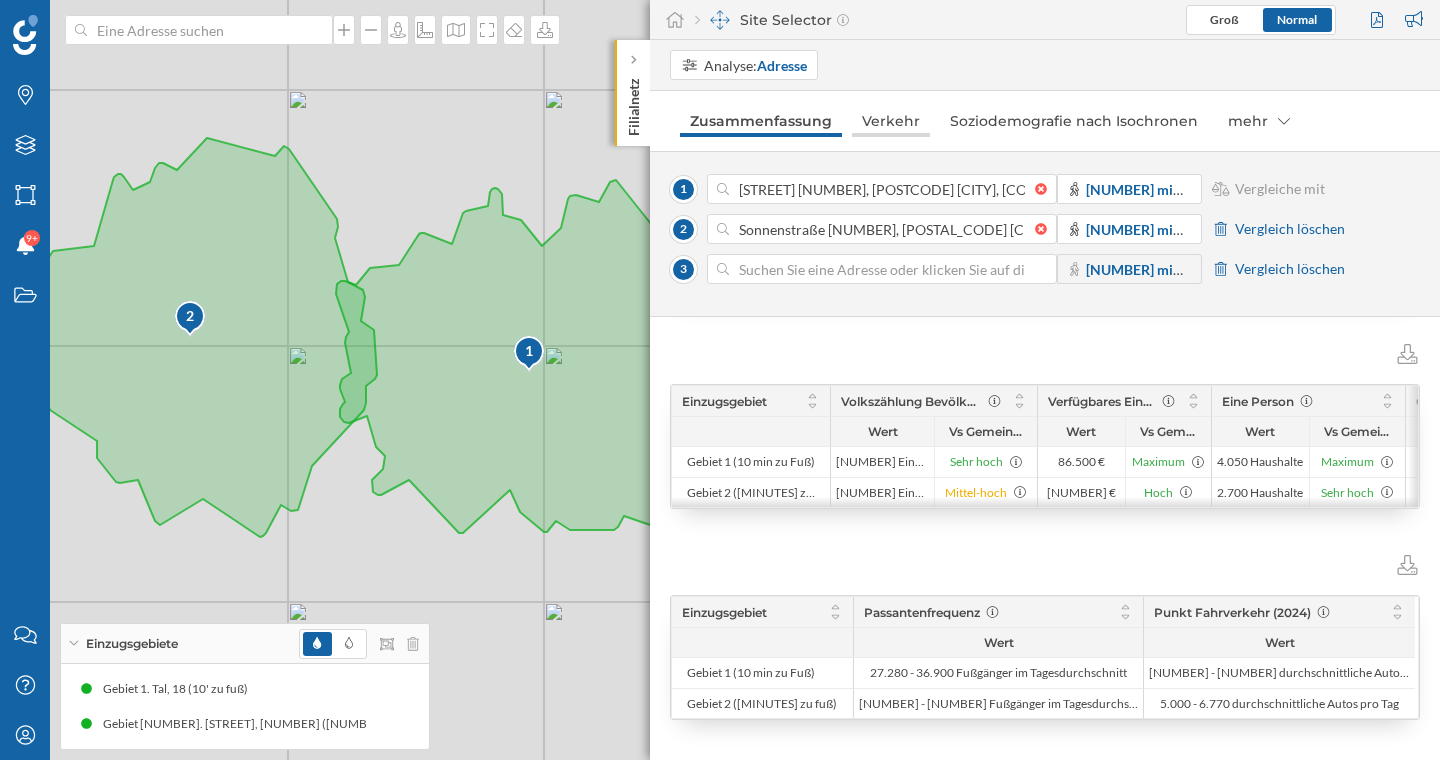 click on "Verkehr" at bounding box center [891, 121] 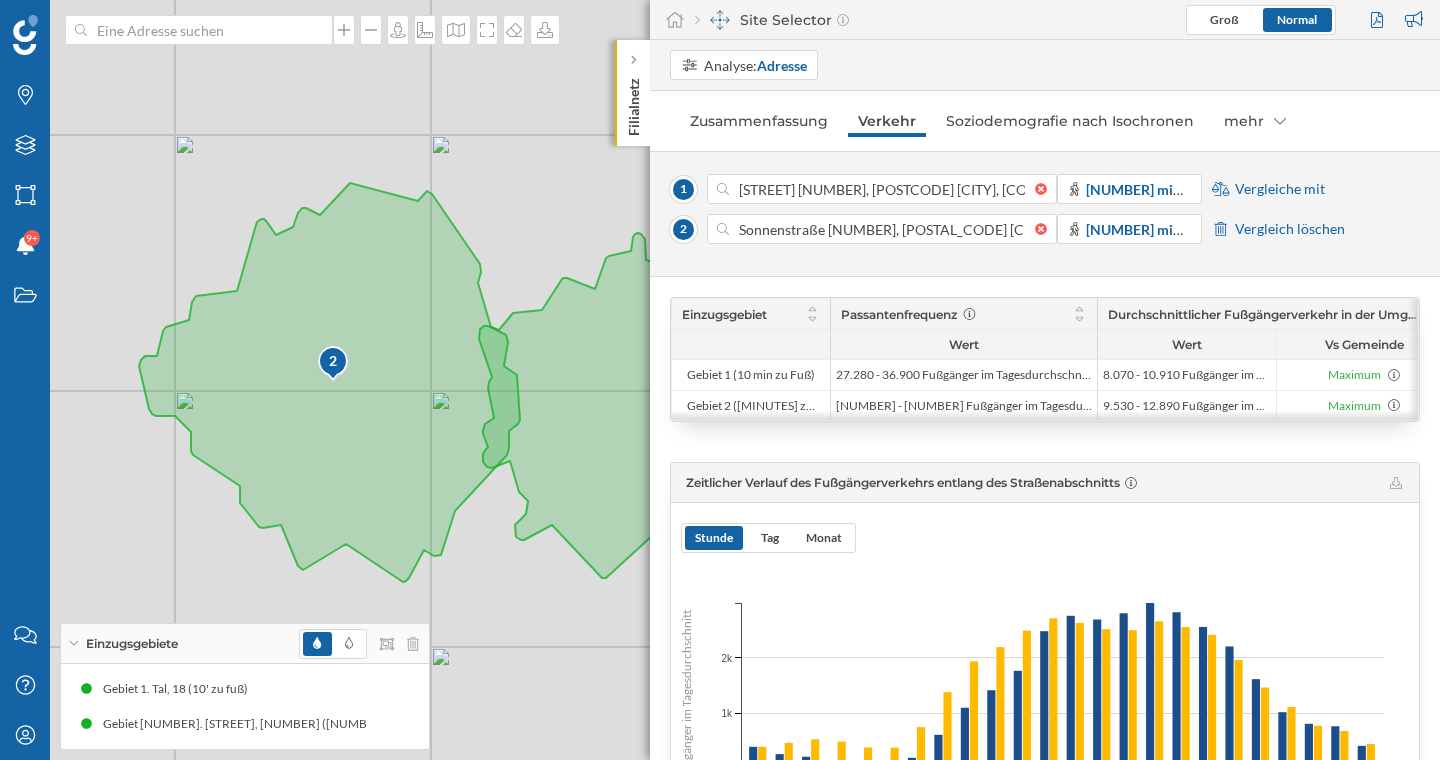 scroll, scrollTop: 82, scrollLeft: 0, axis: vertical 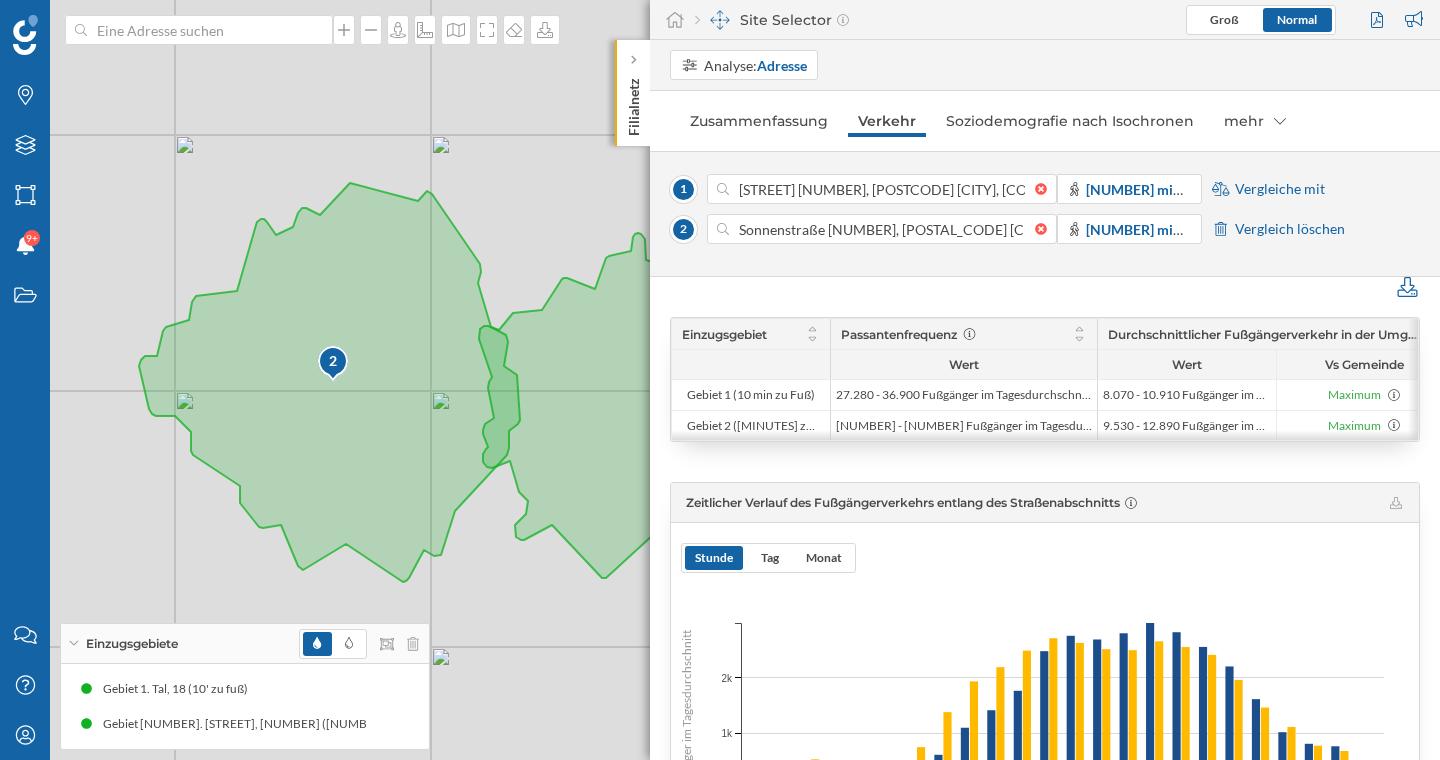 click 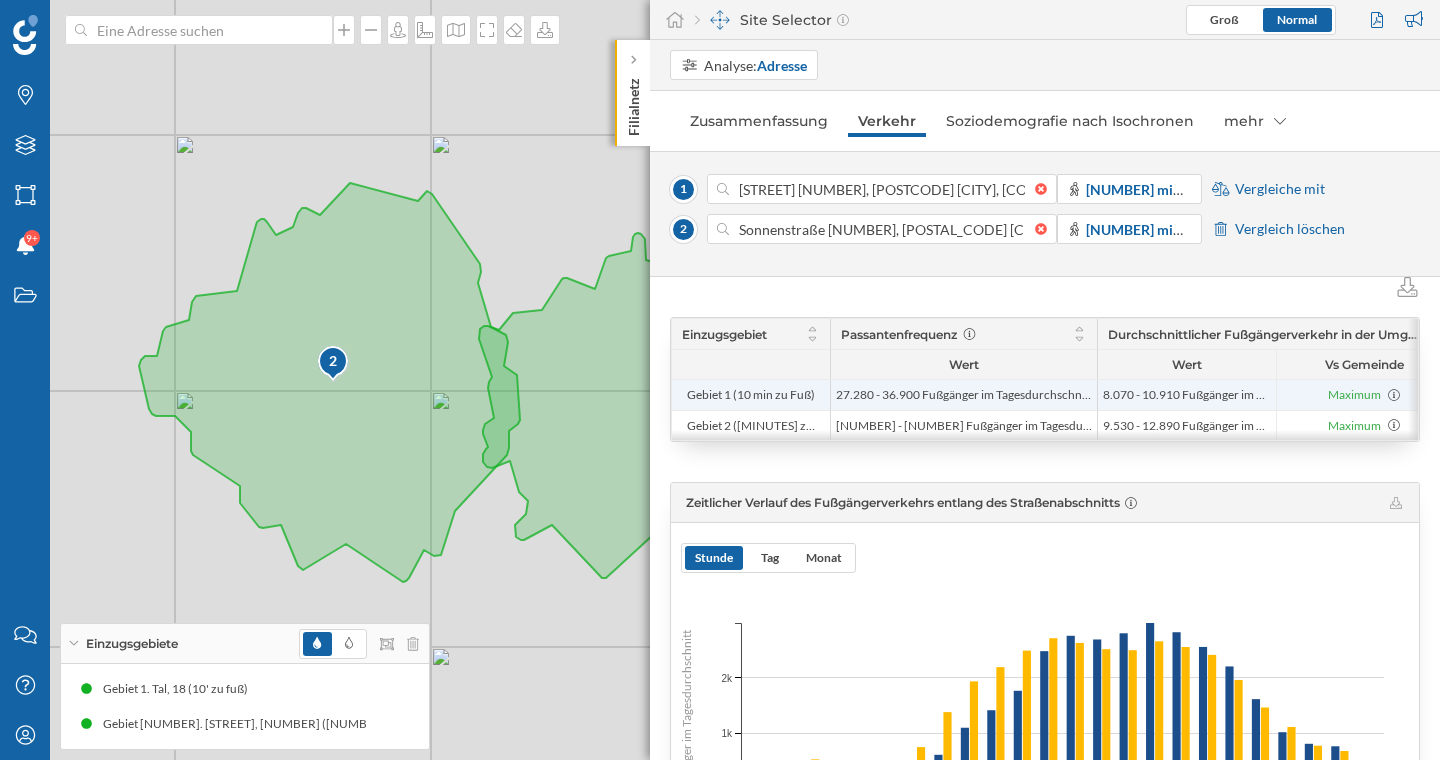 drag, startPoint x: 691, startPoint y: 396, endPoint x: 769, endPoint y: 393, distance: 78.05767 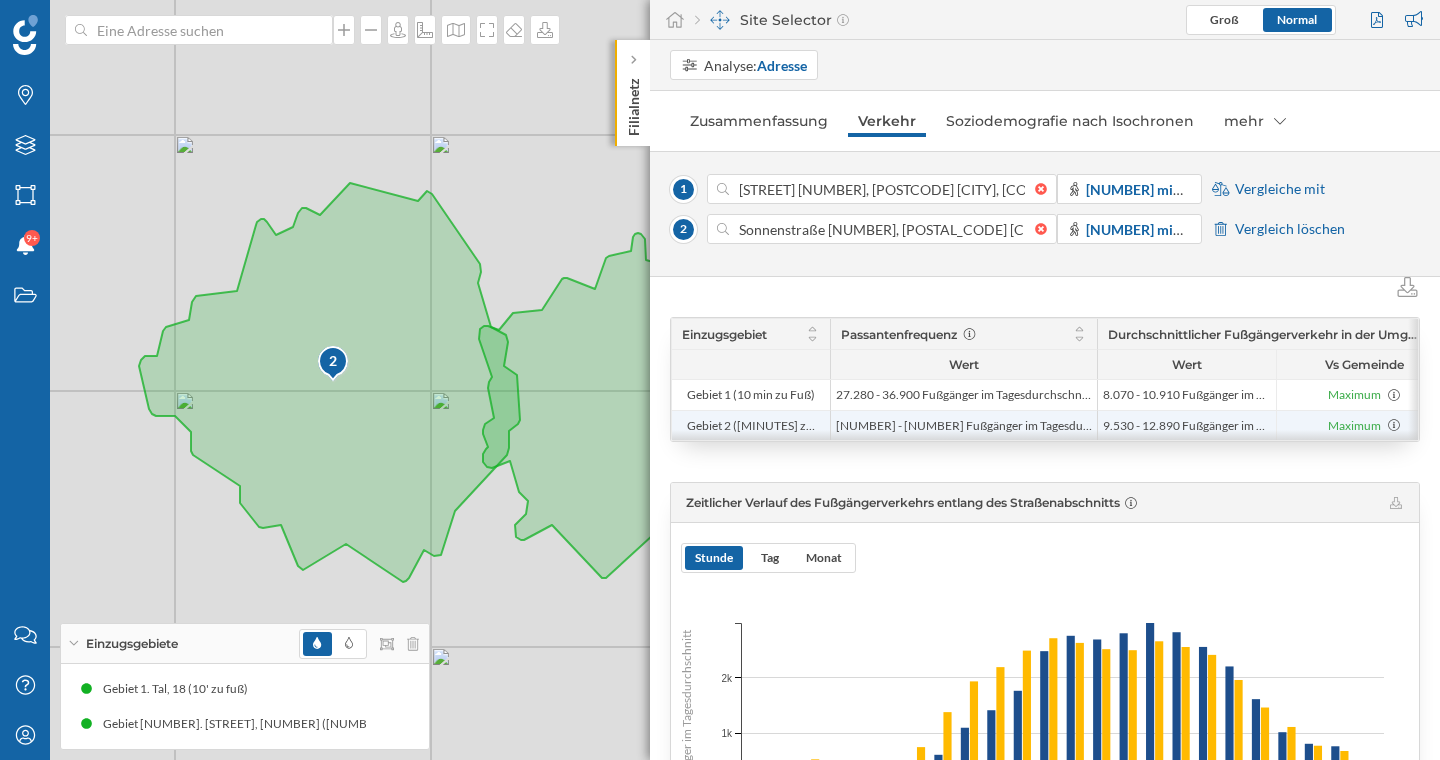 click on "Gebiet 2 ([MINUTES] zu fuß)" at bounding box center (751, 426) 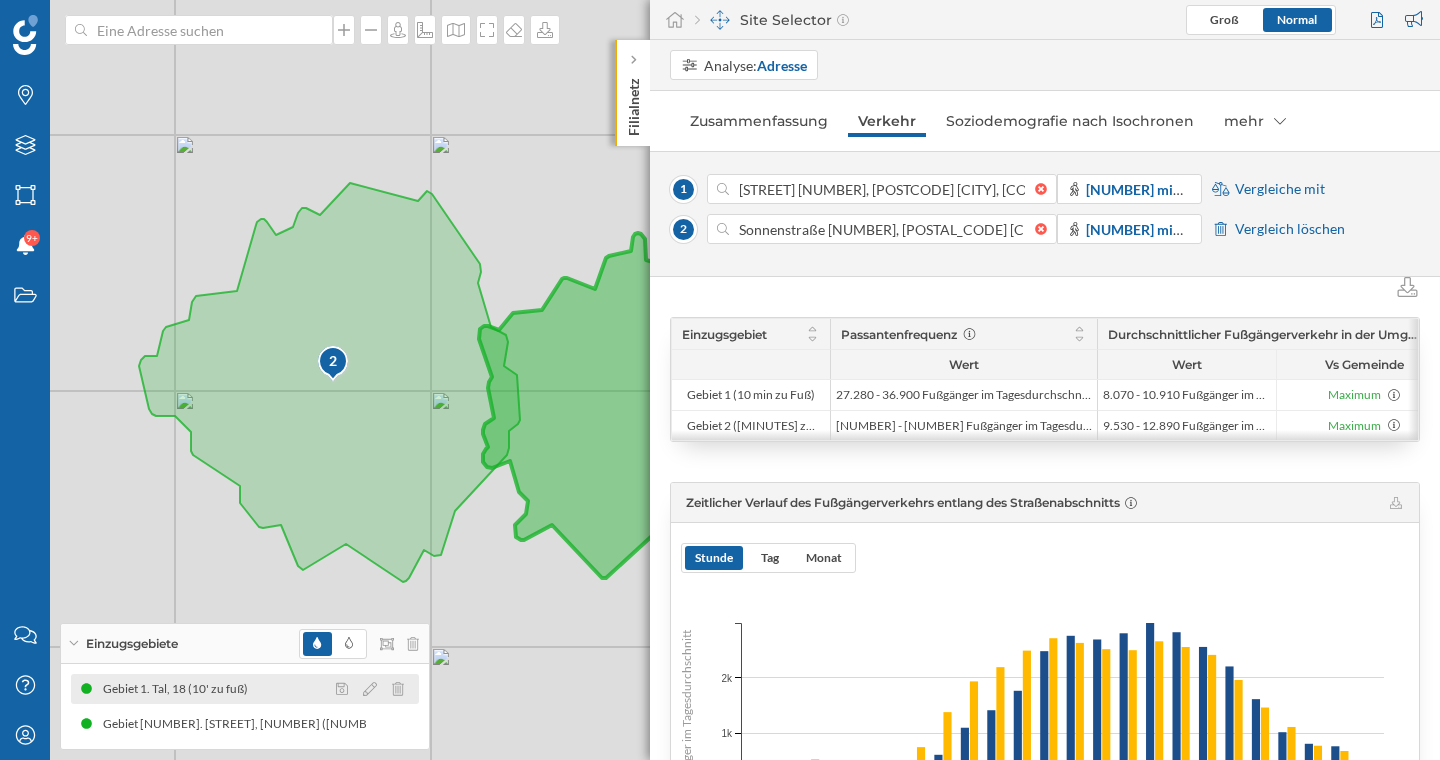 click at bounding box center [375, 689] 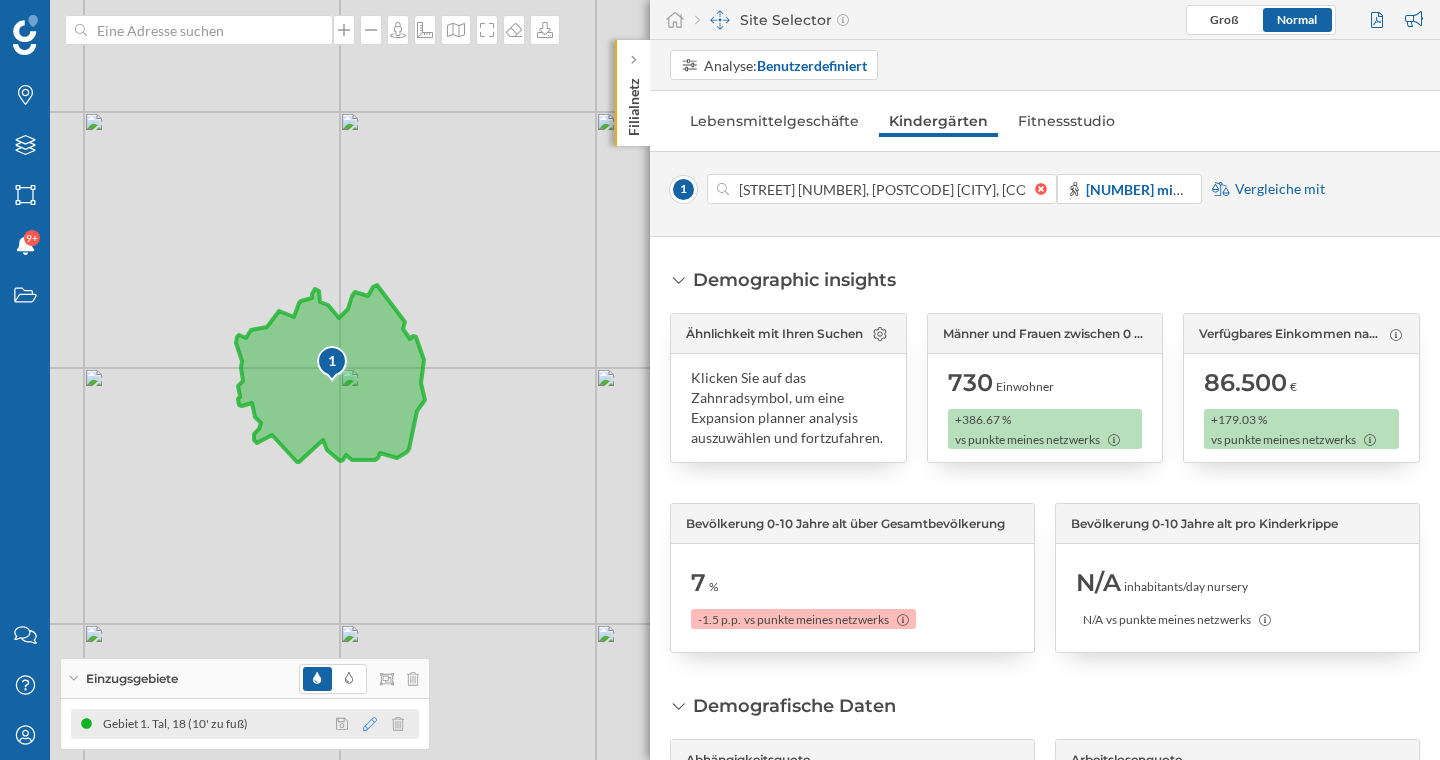 click 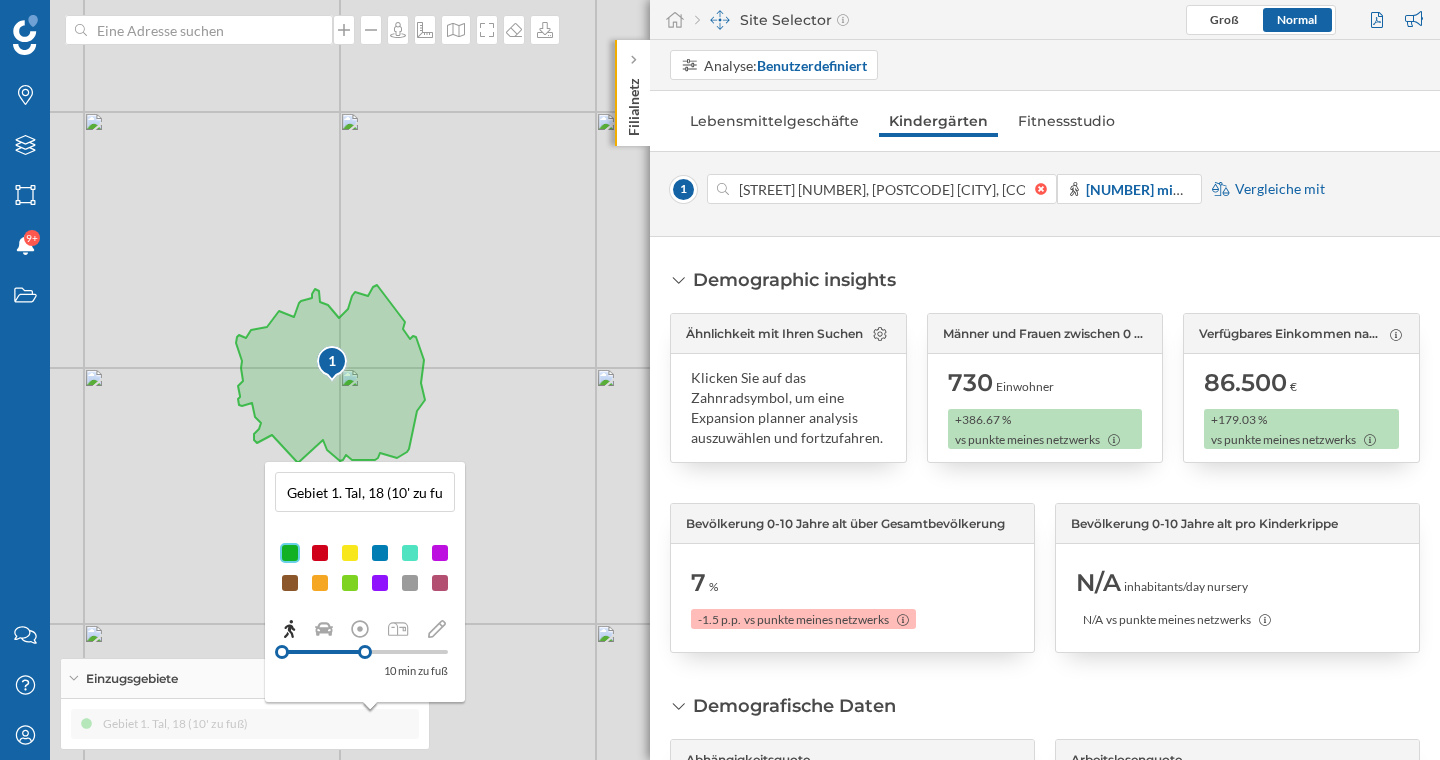 click on "Gebiet 1. Tal, 18 (10' zu fuß)" at bounding box center [365, 492] 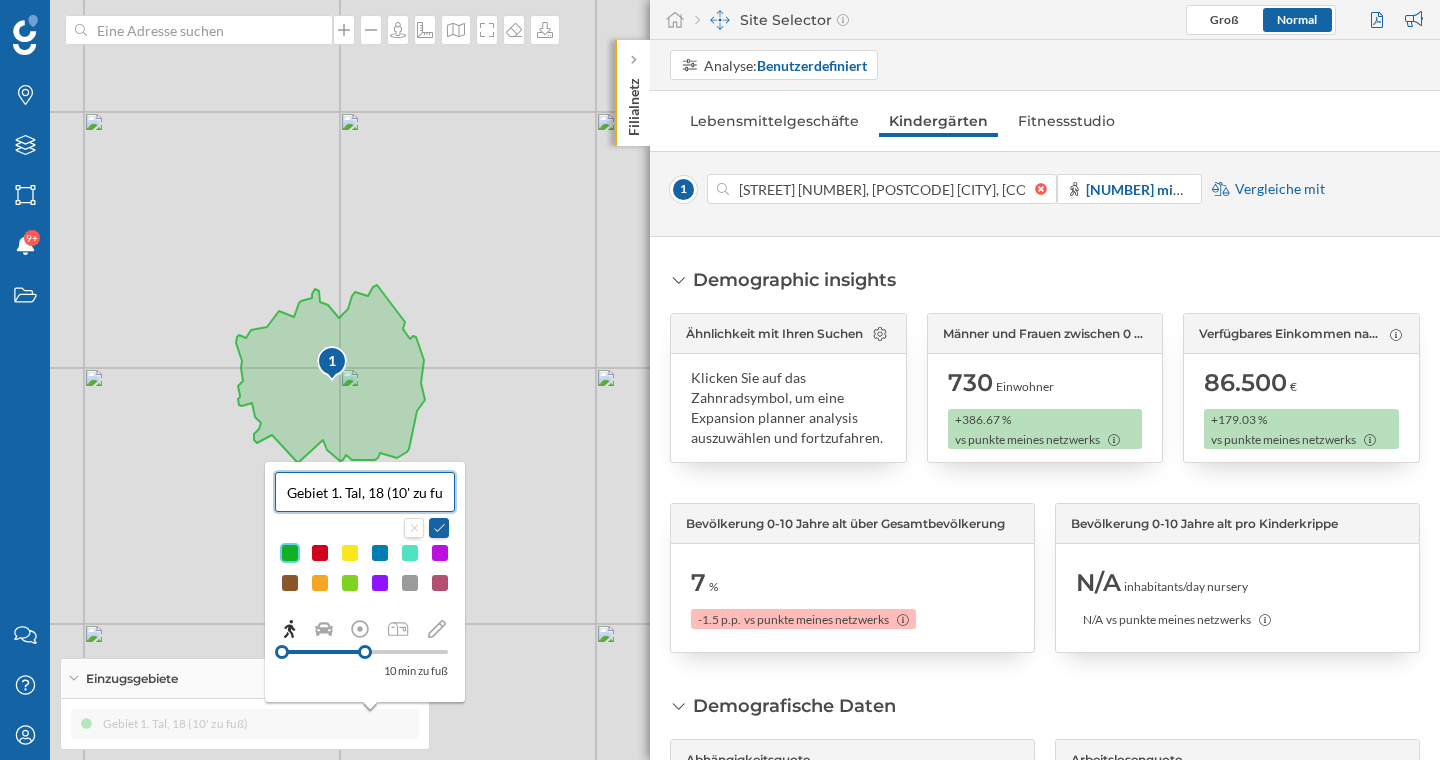 drag, startPoint x: 348, startPoint y: 496, endPoint x: 265, endPoint y: 491, distance: 83.15047 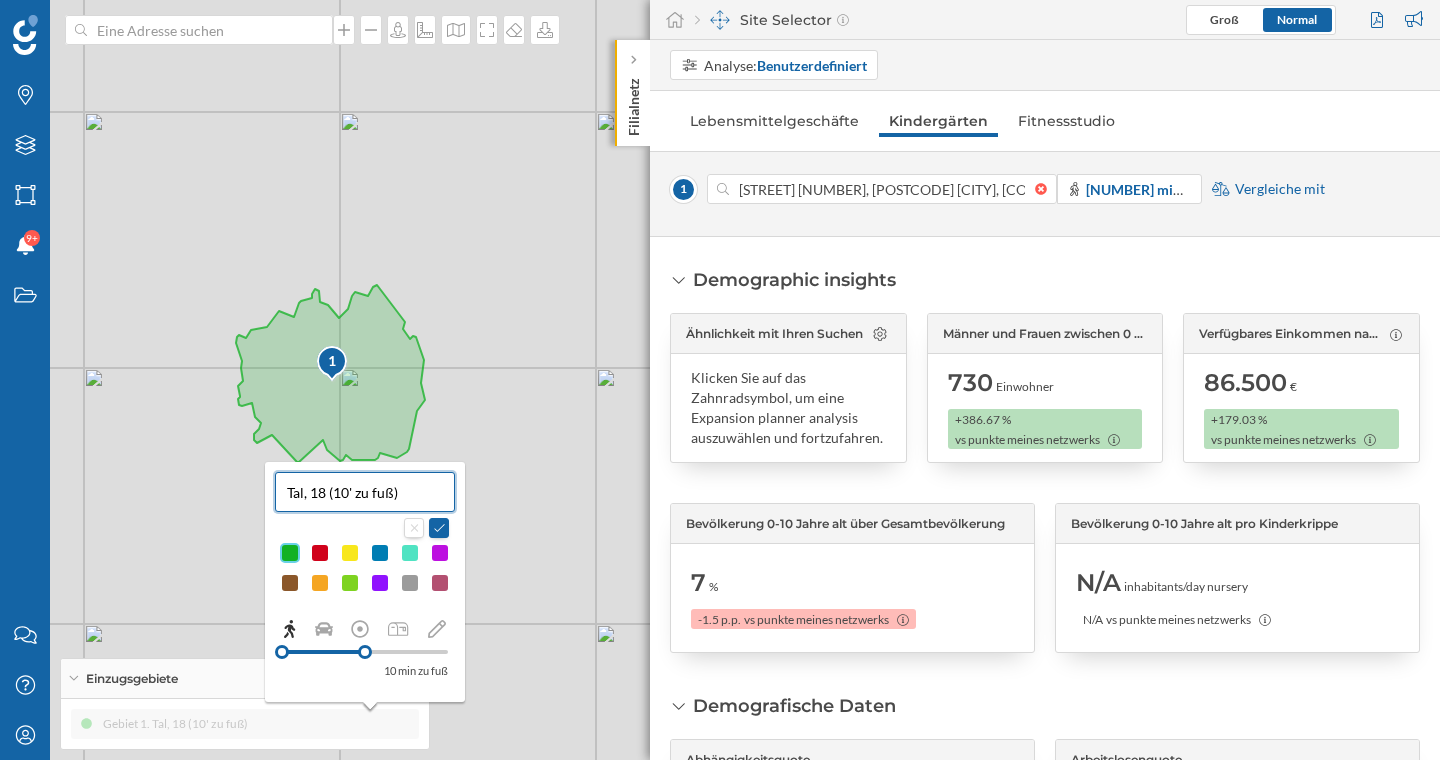 drag, startPoint x: 409, startPoint y: 492, endPoint x: 332, endPoint y: 497, distance: 77.16217 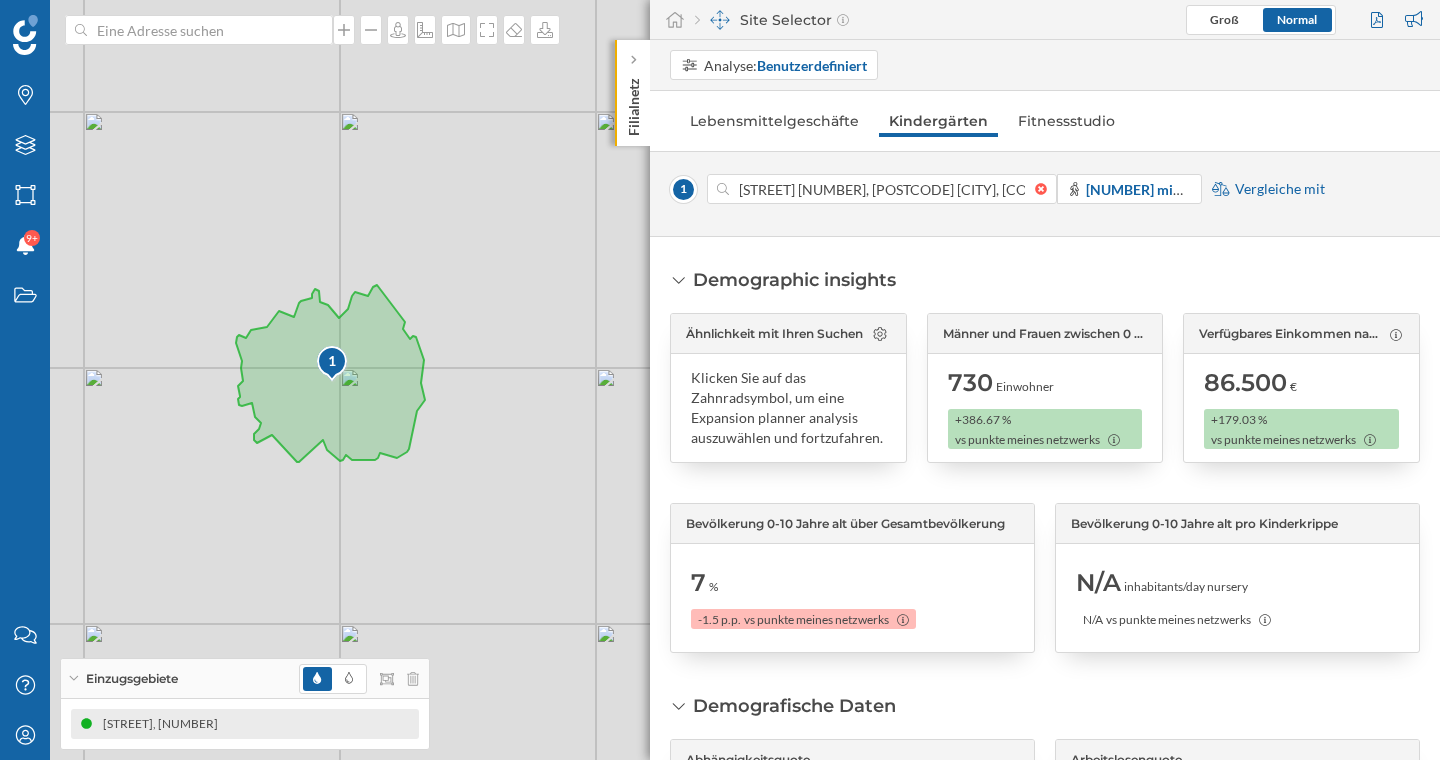 click on "Vergleiche mit" at bounding box center [1280, 189] 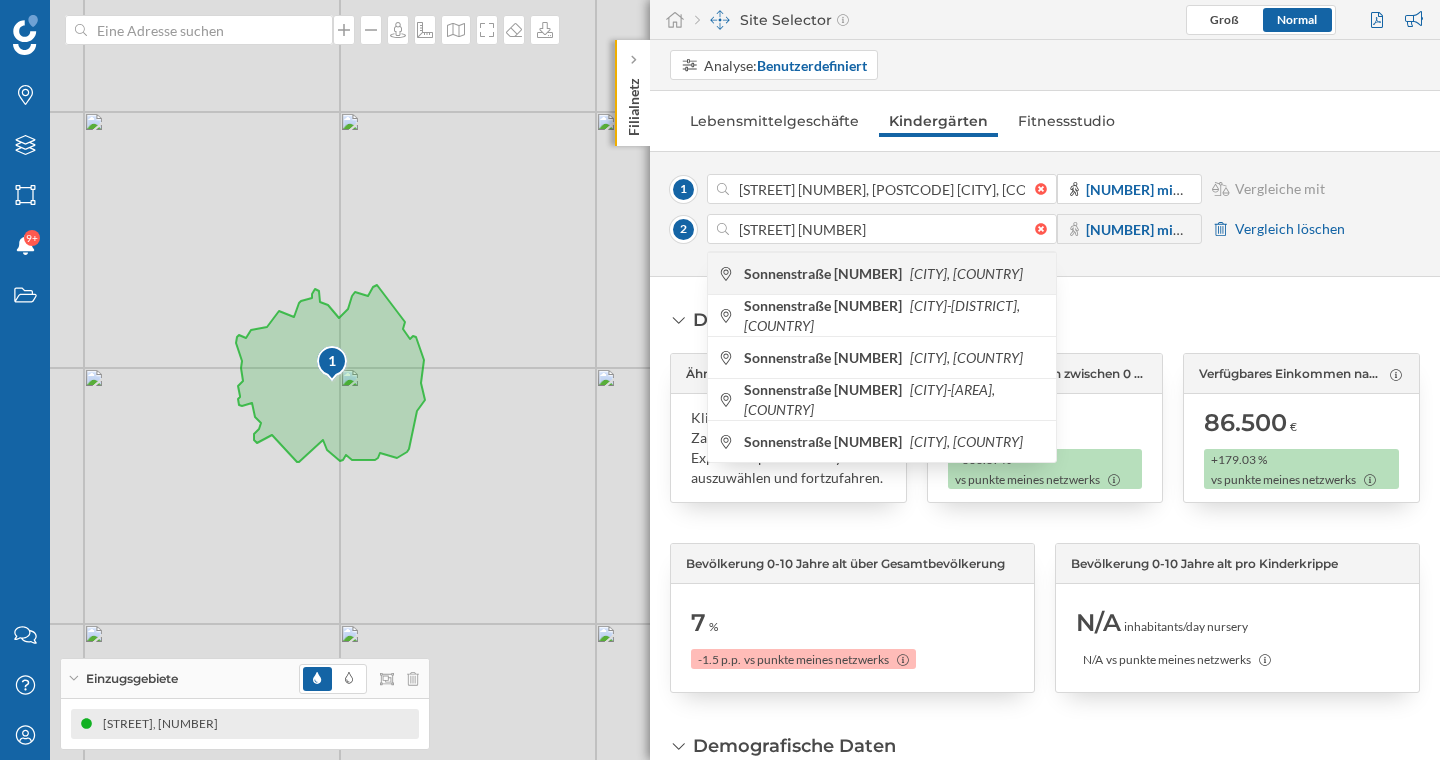 click on "[STREET] [NUMBER] [CITY]-[DISTRICT], [COUNTRY]" at bounding box center (895, 274) 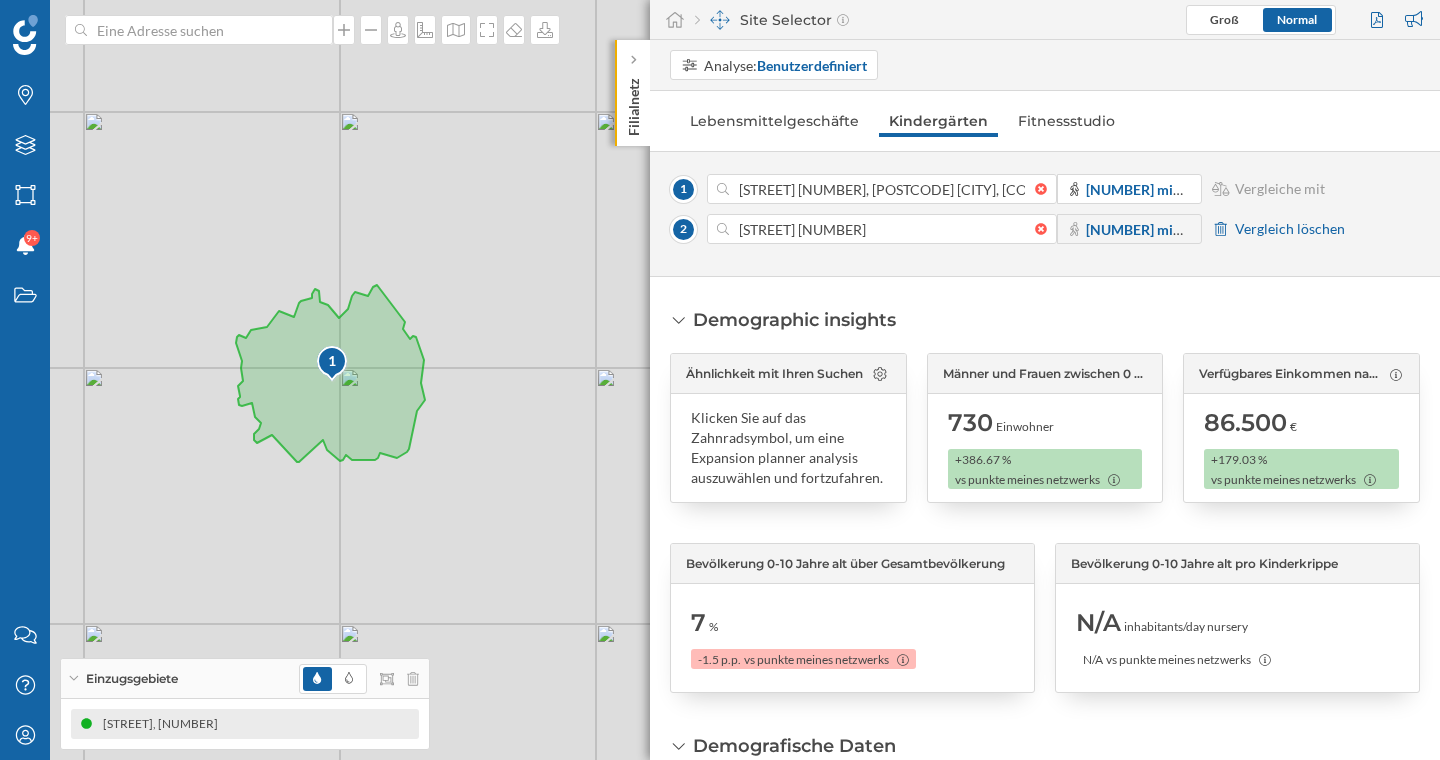 type on "Sonnenstraße [NUMBER], [POSTAL_CODE] [CITY], [COUNTRY]" 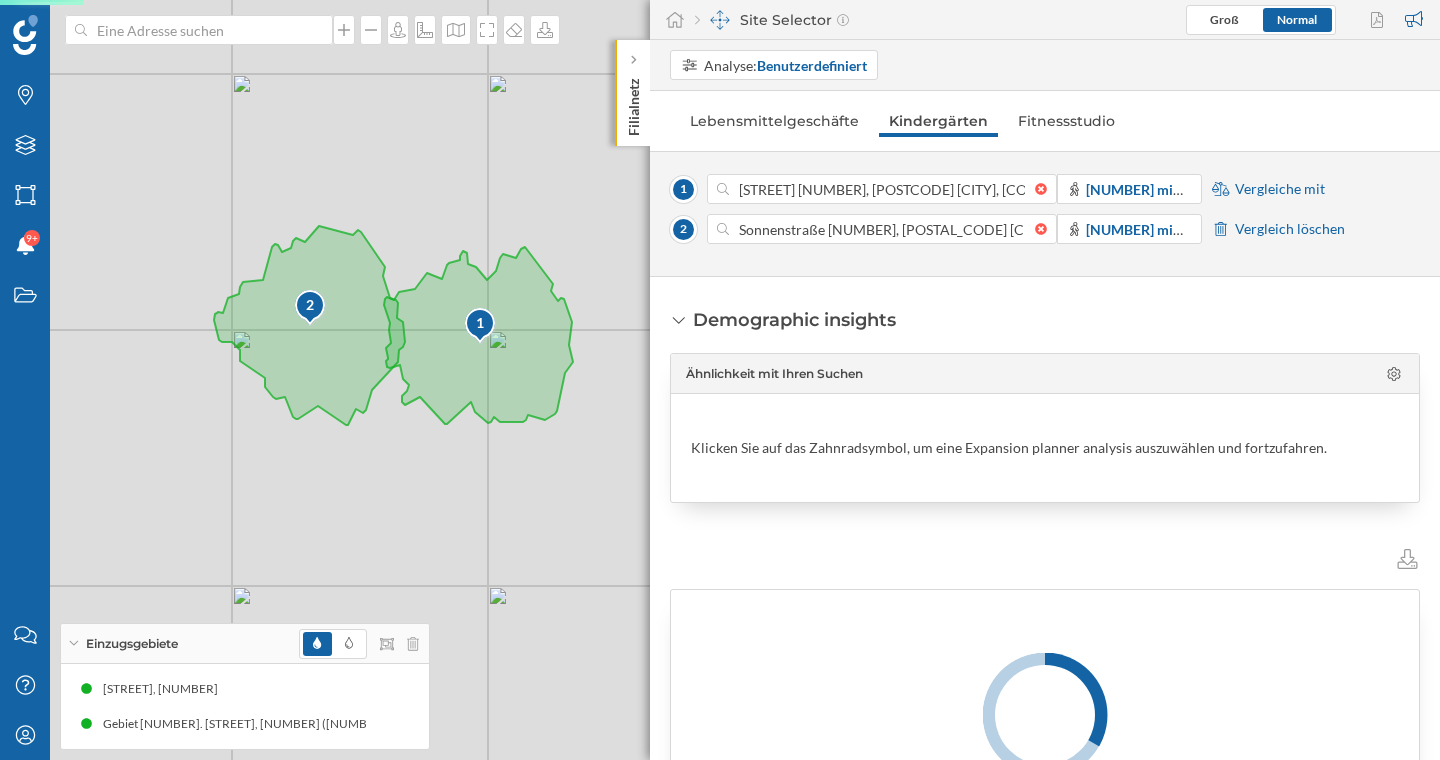 drag, startPoint x: 457, startPoint y: 261, endPoint x: 435, endPoint y: 205, distance: 60.166435 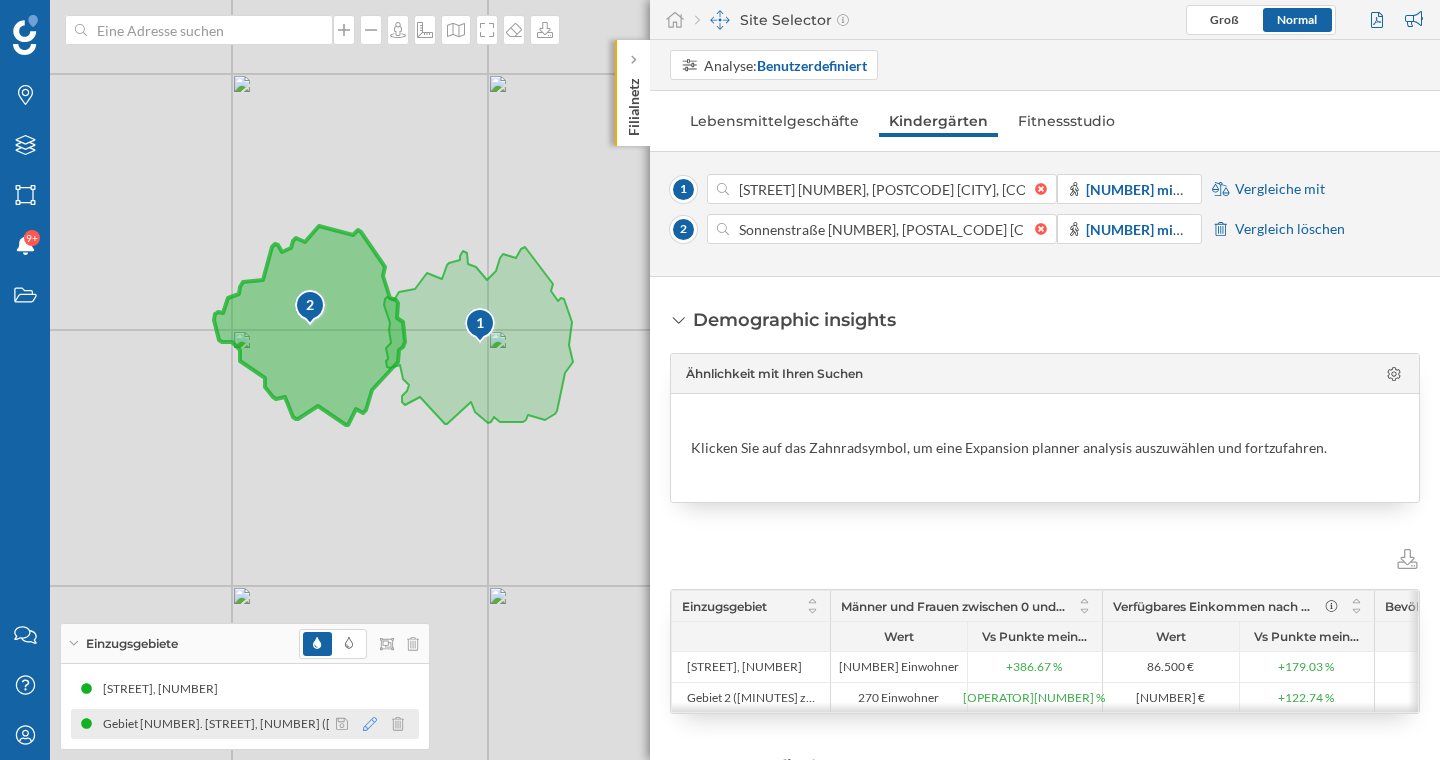 click 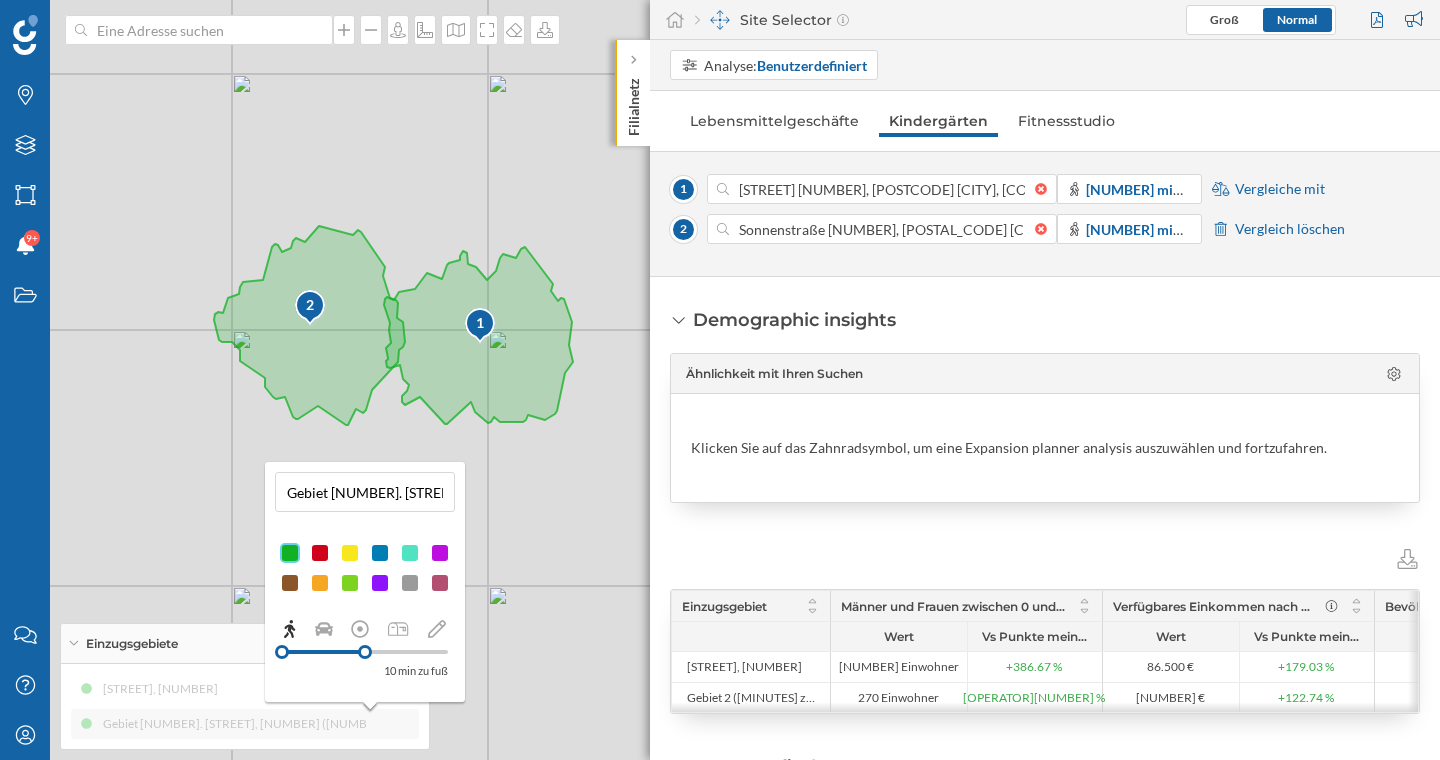 drag, startPoint x: 345, startPoint y: 489, endPoint x: 284, endPoint y: 491, distance: 61.03278 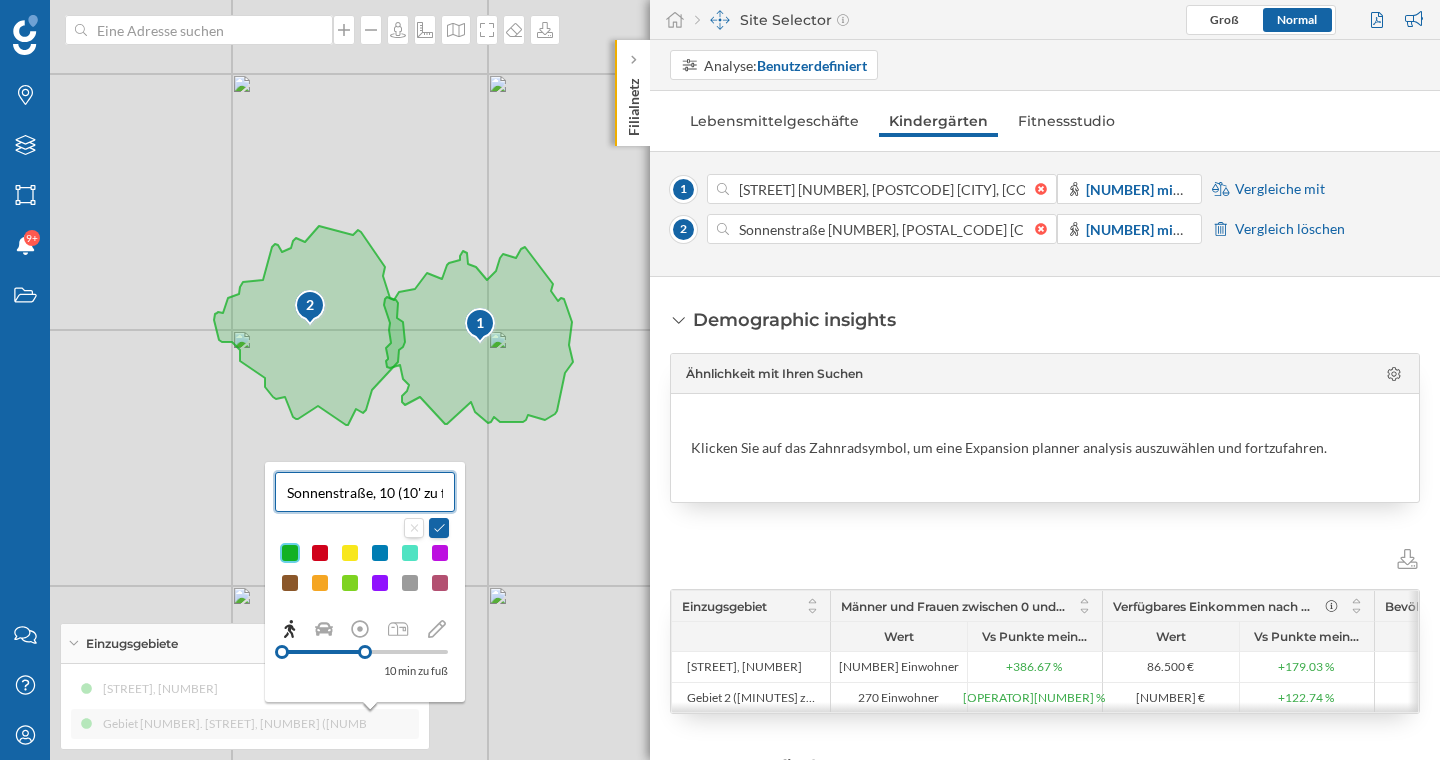 scroll, scrollTop: 0, scrollLeft: 22, axis: horizontal 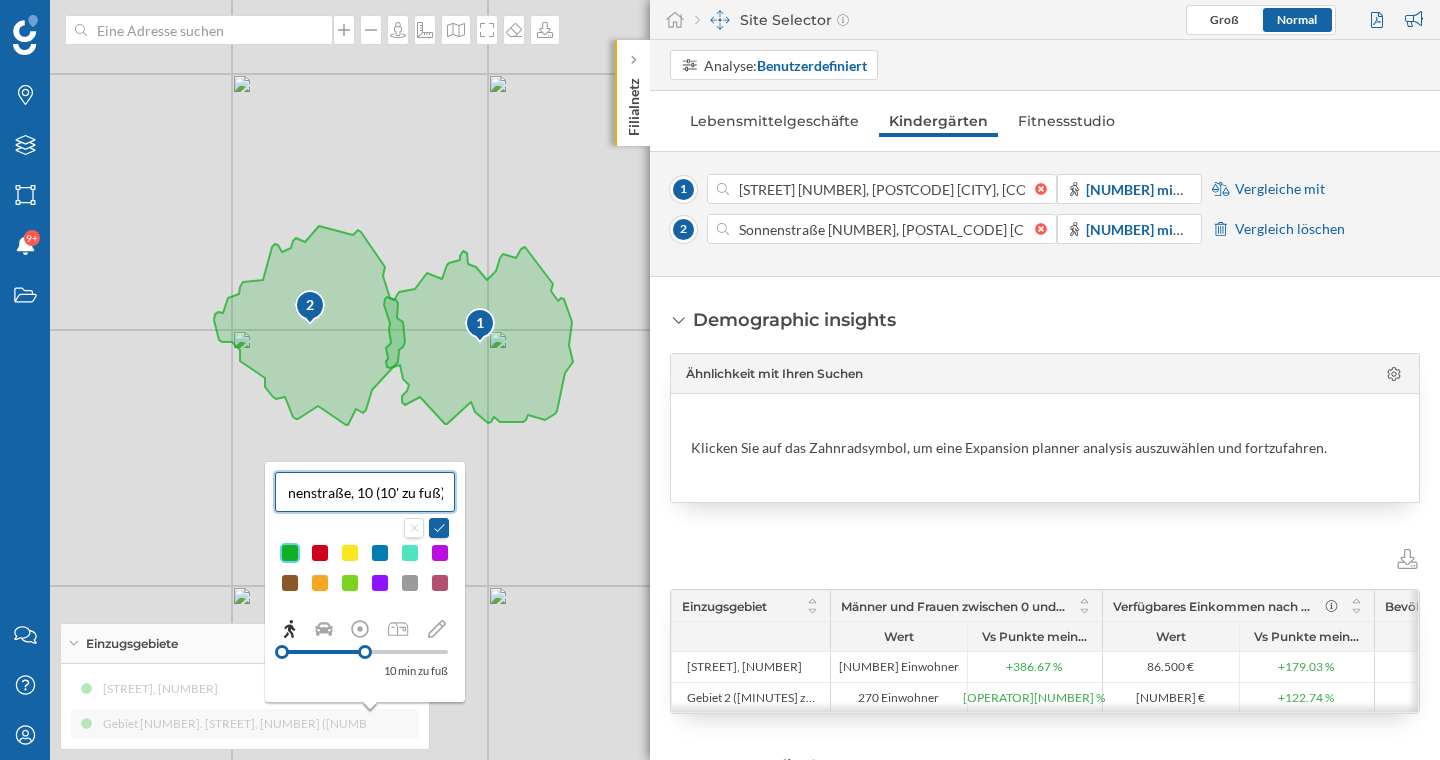 drag, startPoint x: 397, startPoint y: 484, endPoint x: 451, endPoint y: 491, distance: 54.451813 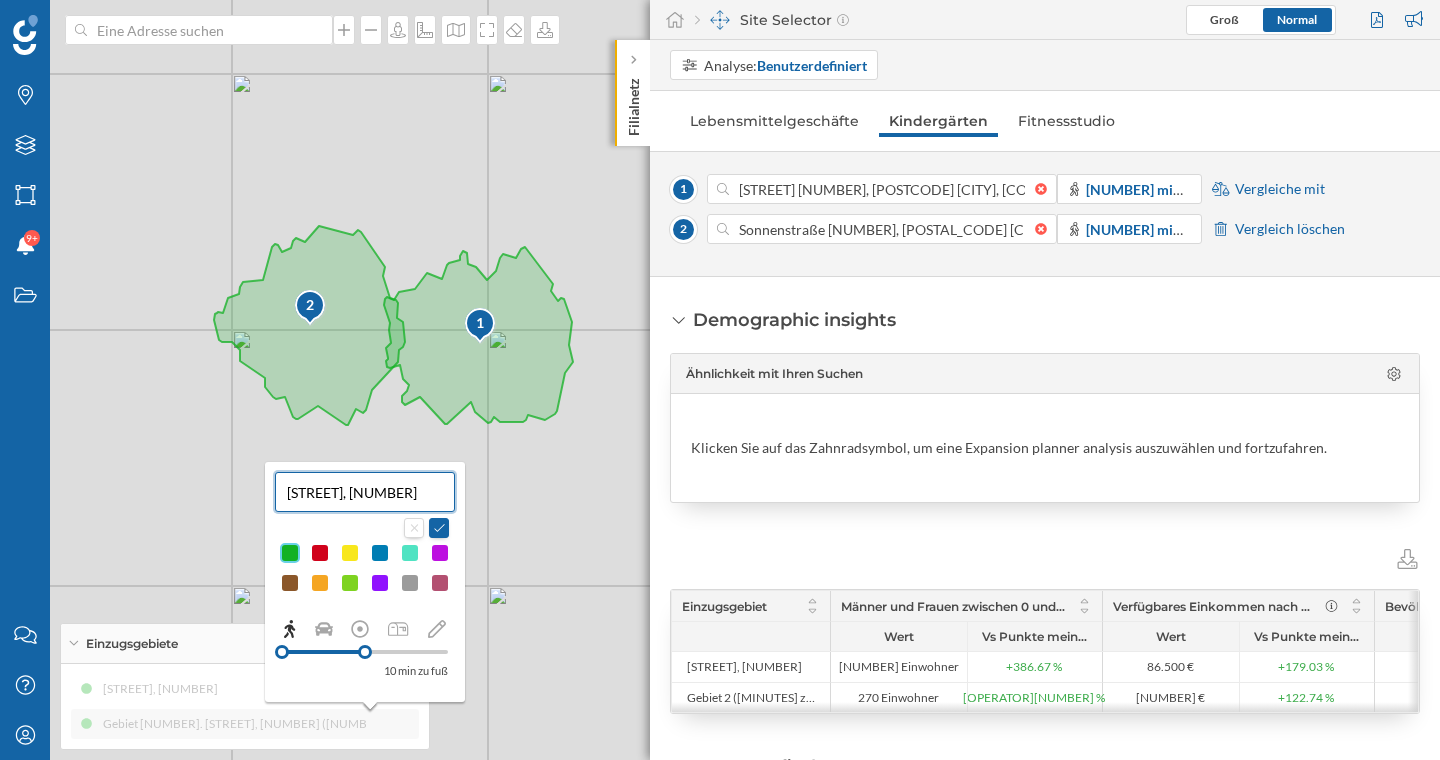 scroll, scrollTop: 0, scrollLeft: 0, axis: both 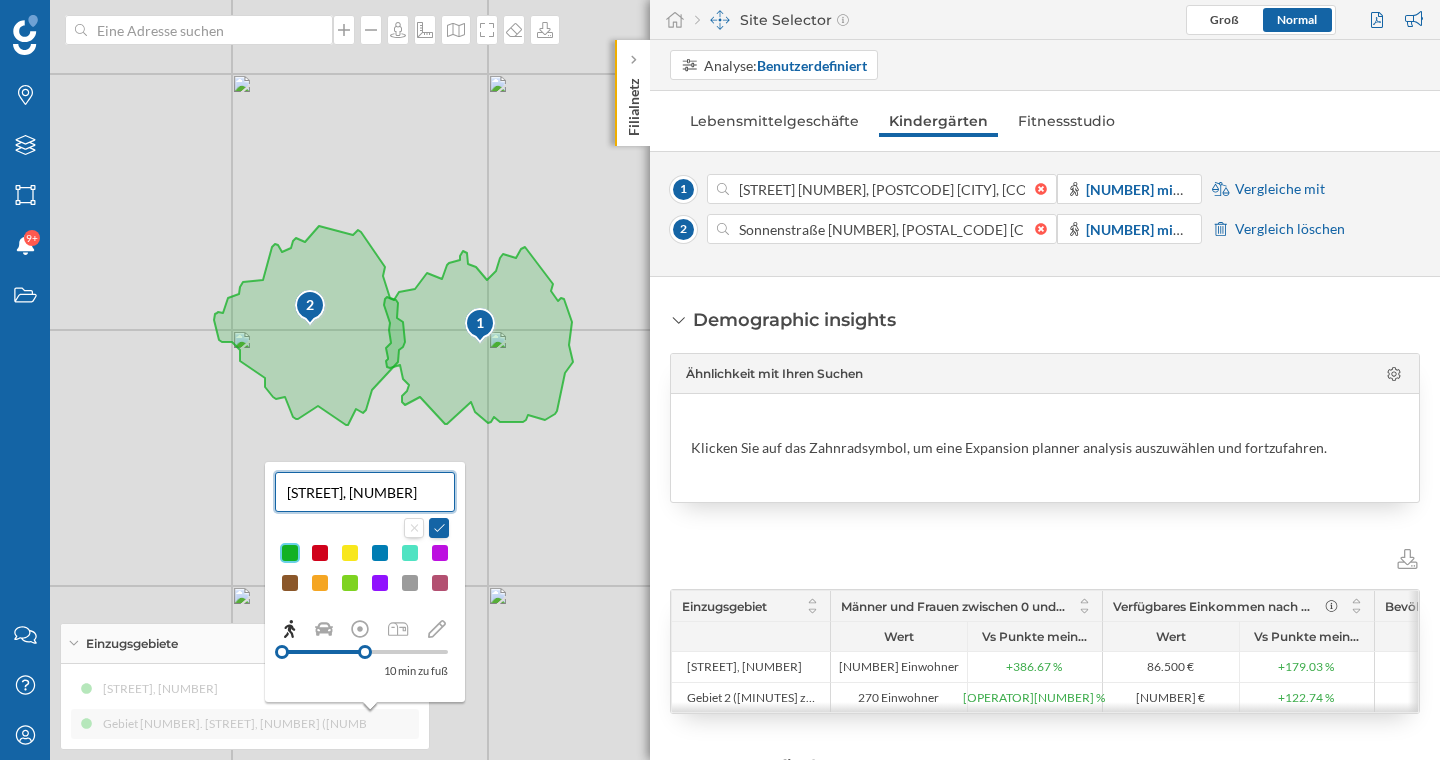 type on "[STREET], [NUMBER]" 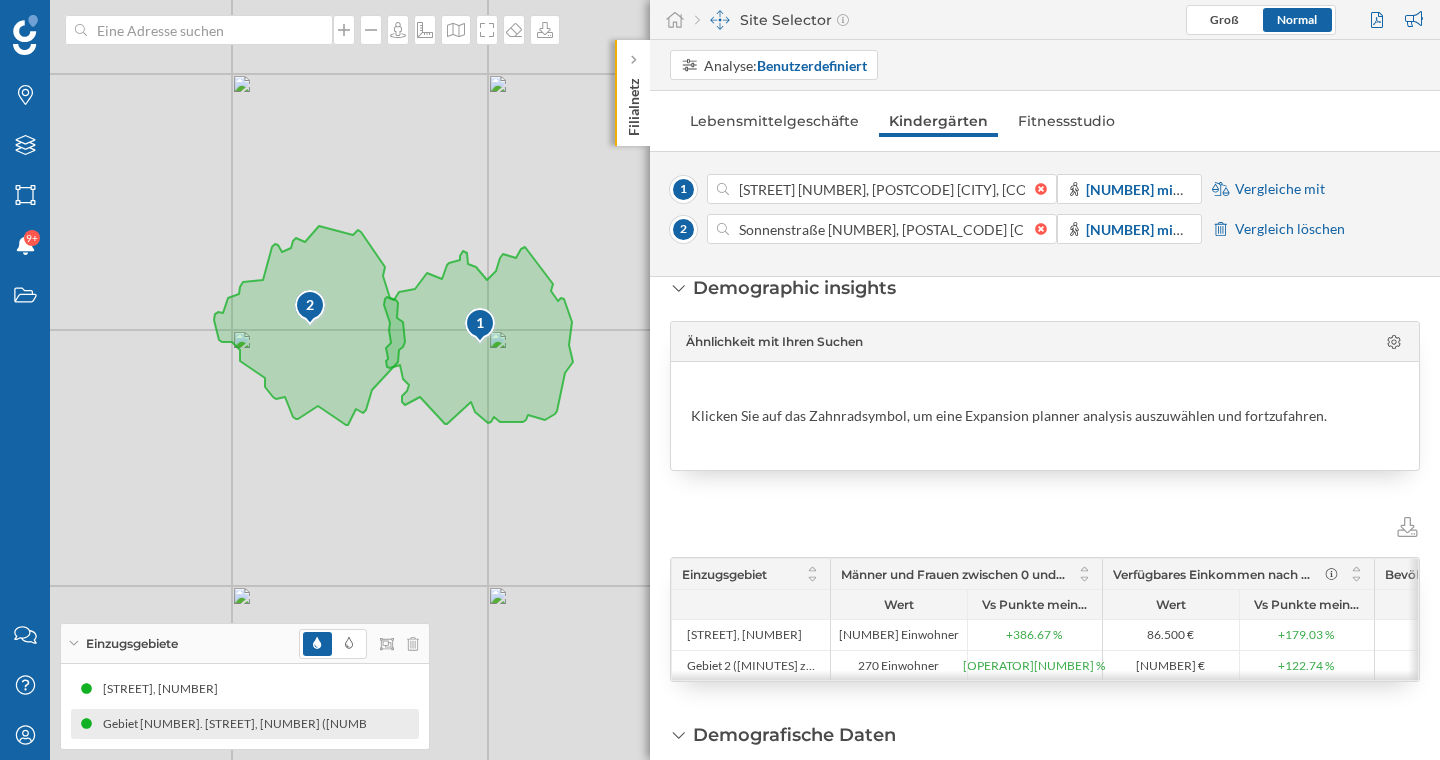 scroll, scrollTop: 33, scrollLeft: 0, axis: vertical 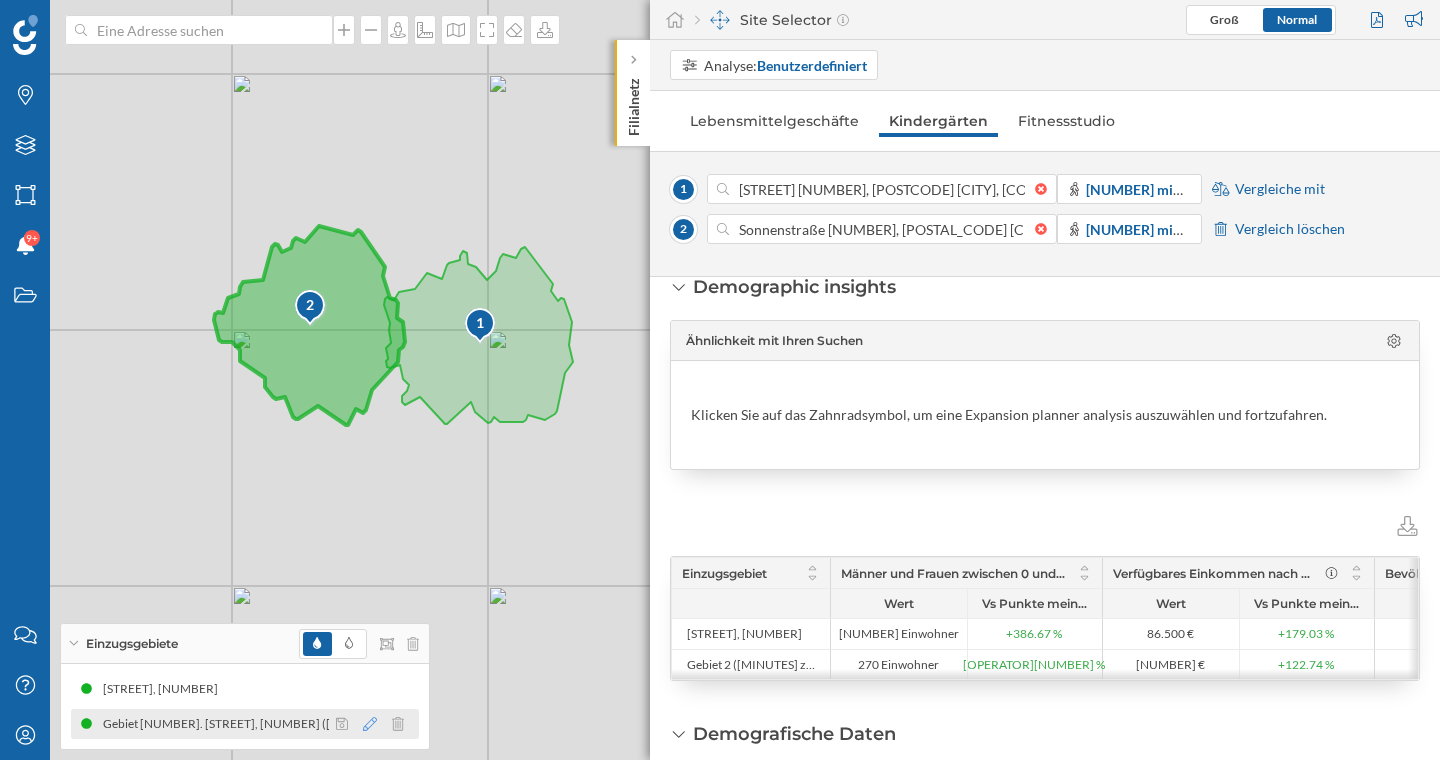 click 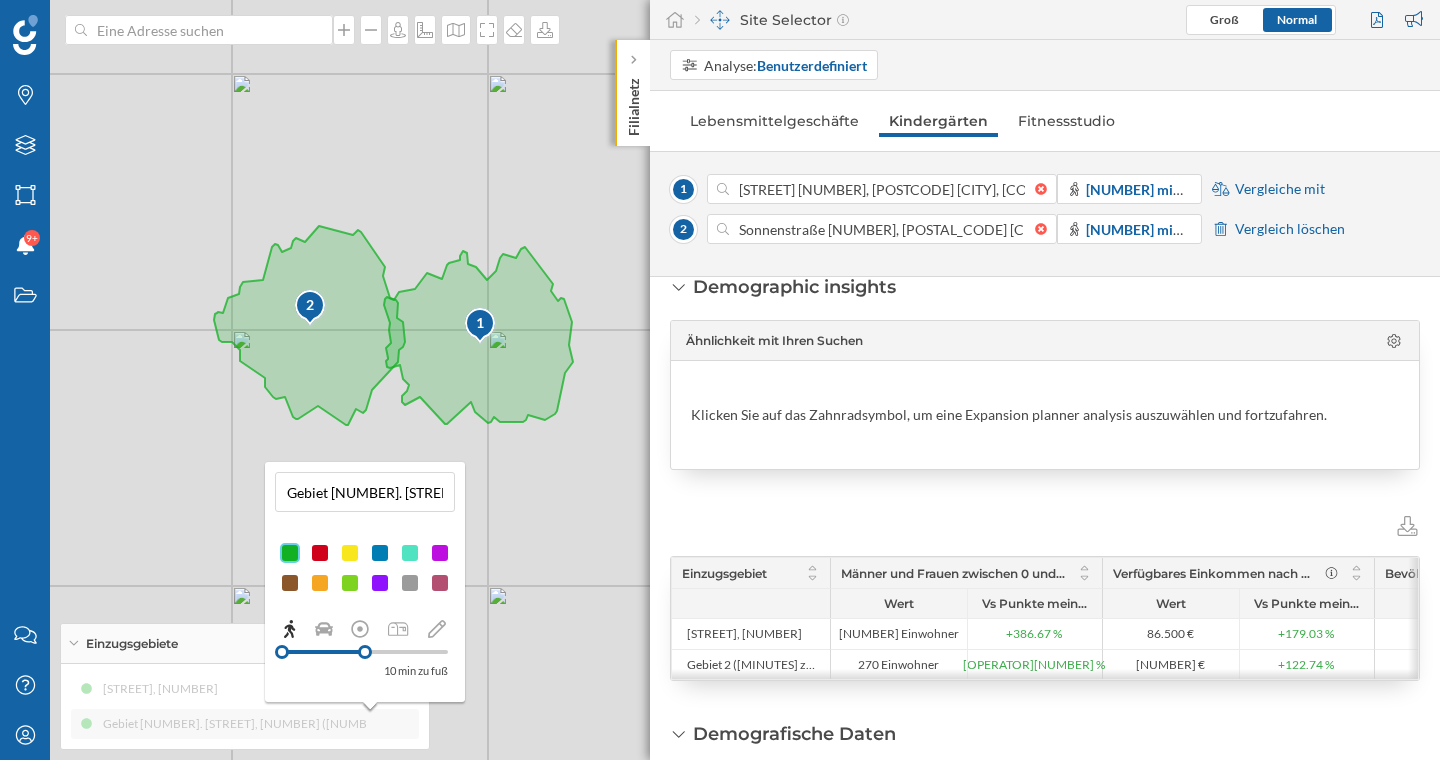 click on "Gebiet [NUMBER]. [STREET], [NUMBER] ([NUMBER]' zu fuß)" at bounding box center [365, 492] 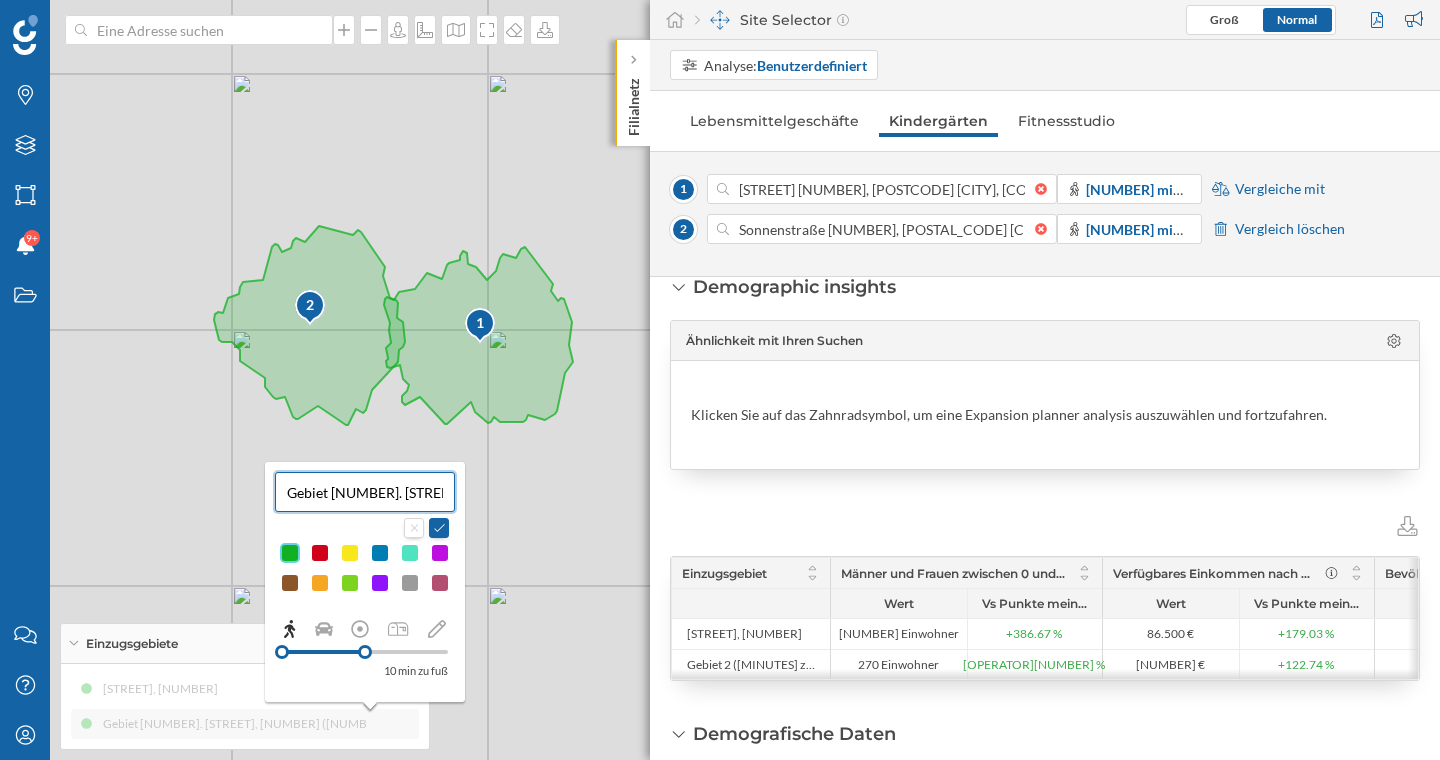 drag, startPoint x: 347, startPoint y: 492, endPoint x: 259, endPoint y: 496, distance: 88.09086 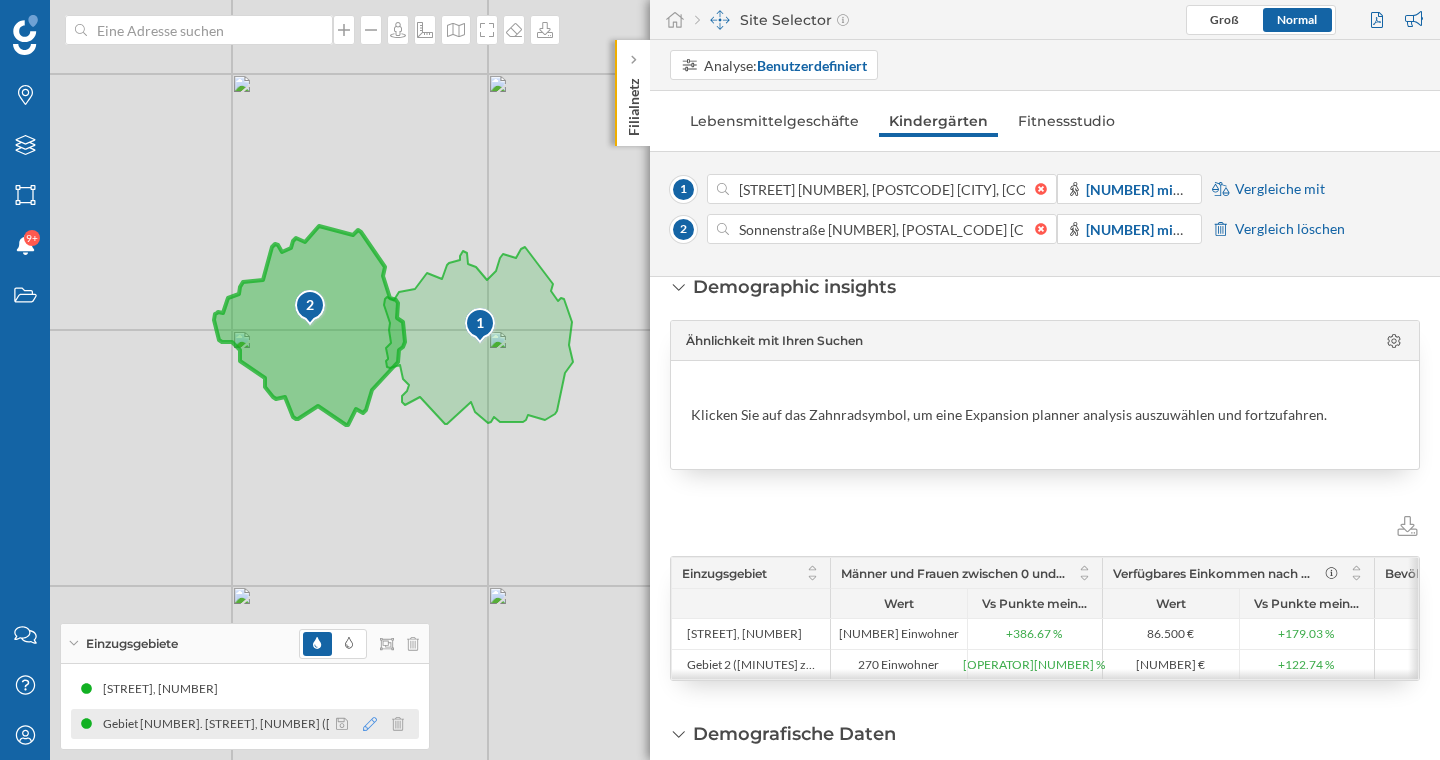 click 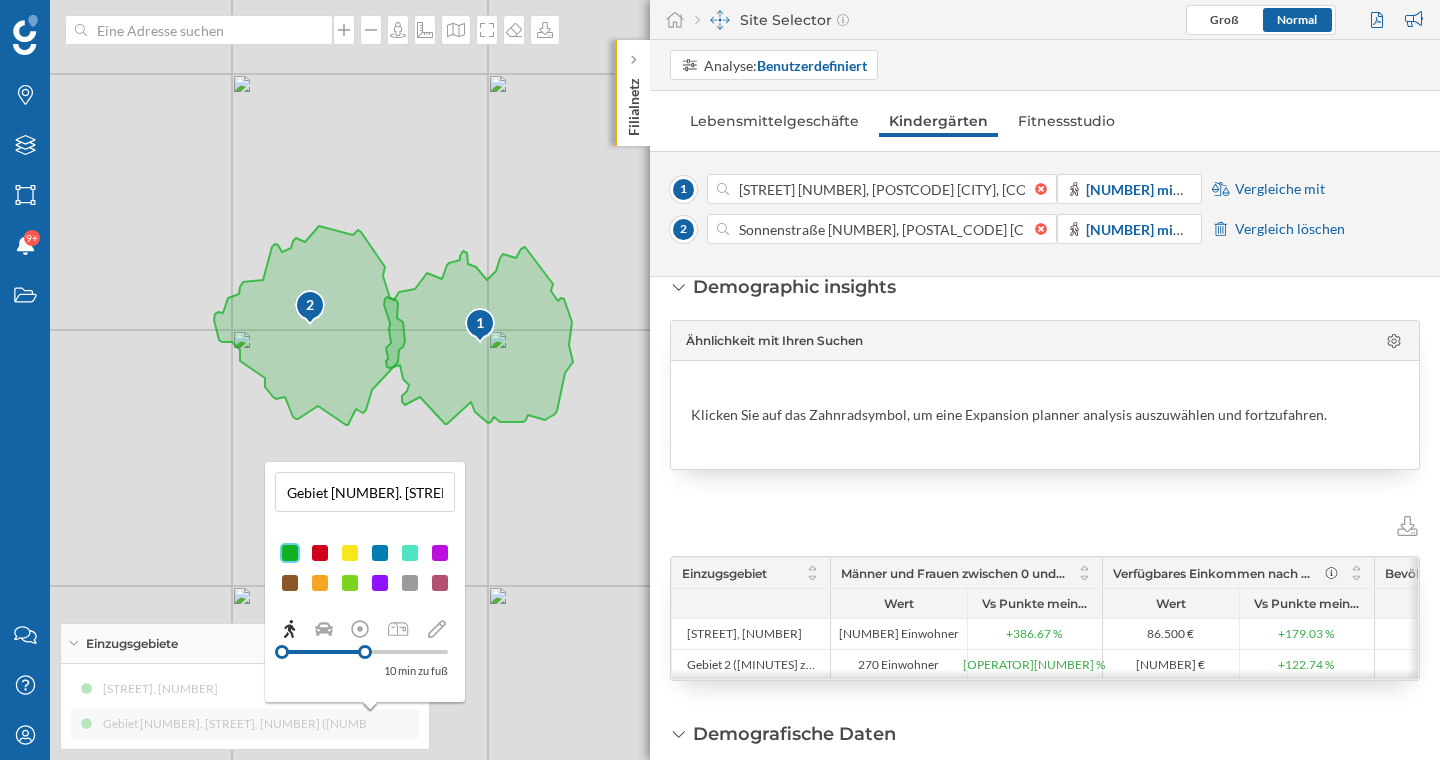 drag, startPoint x: 348, startPoint y: 492, endPoint x: 262, endPoint y: 491, distance: 86.00581 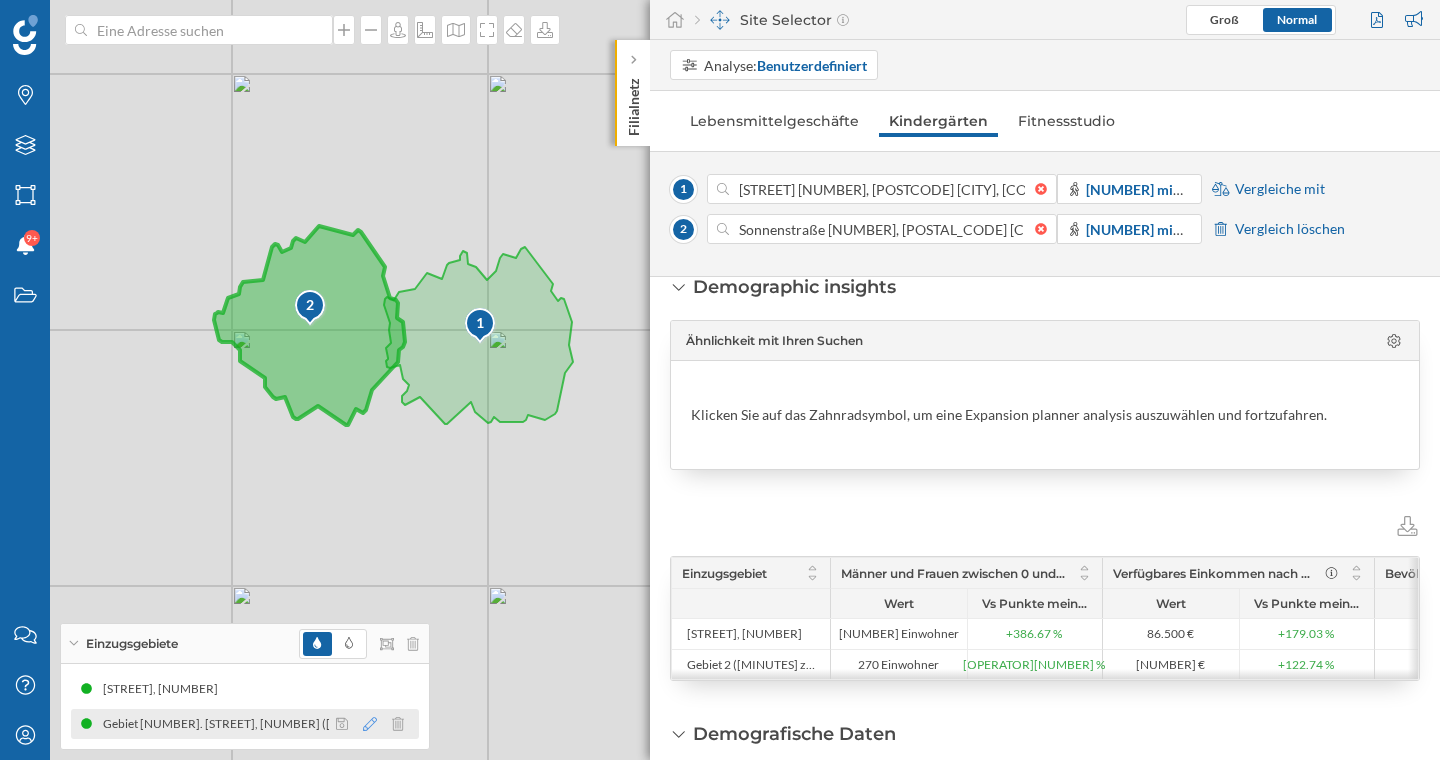 click 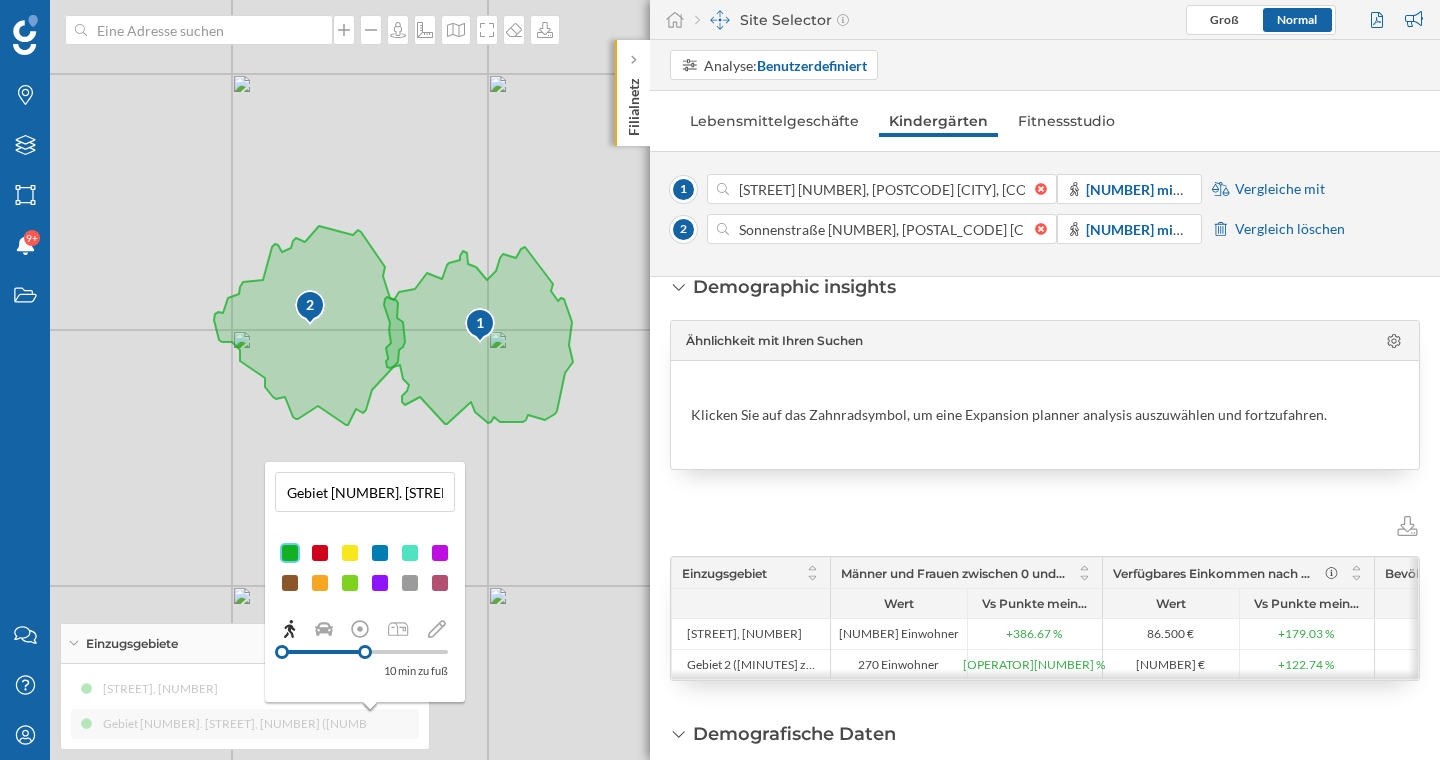 click on "Gebiet [NUMBER]. [STREET], [NUMBER] ([NUMBER]' zu fuß)" at bounding box center (365, 492) 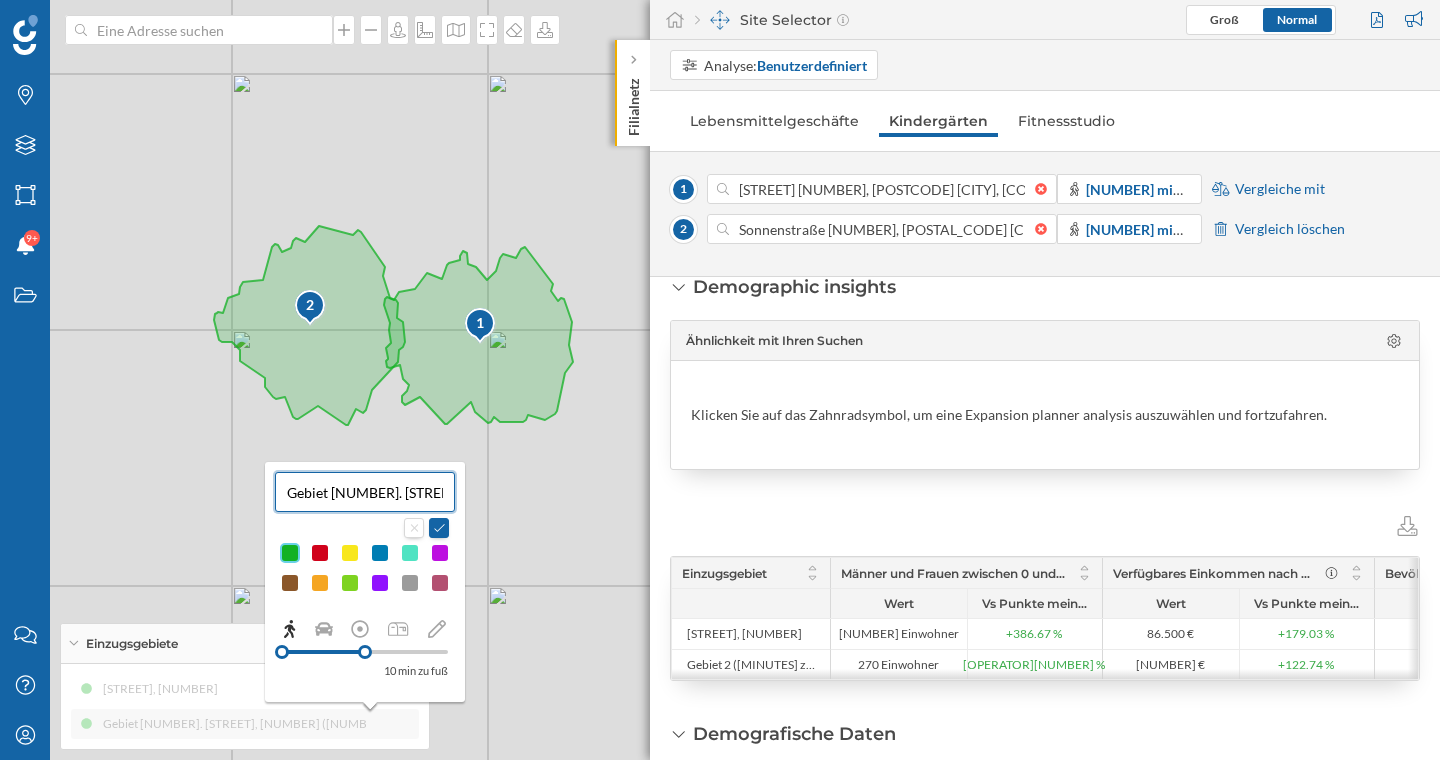 drag, startPoint x: 342, startPoint y: 496, endPoint x: 269, endPoint y: 497, distance: 73.00685 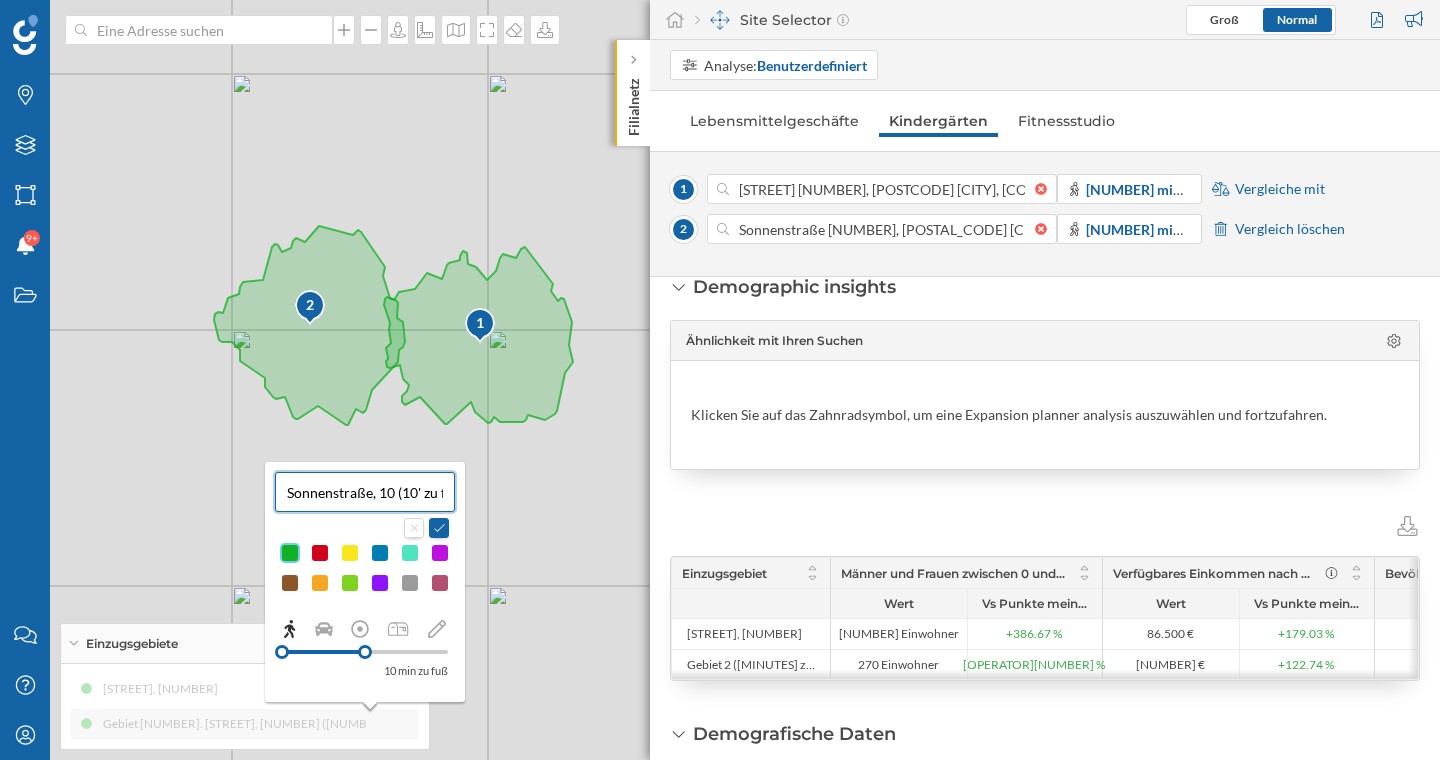 type on "Sonnenstraße, 10 (10' zu fuß)" 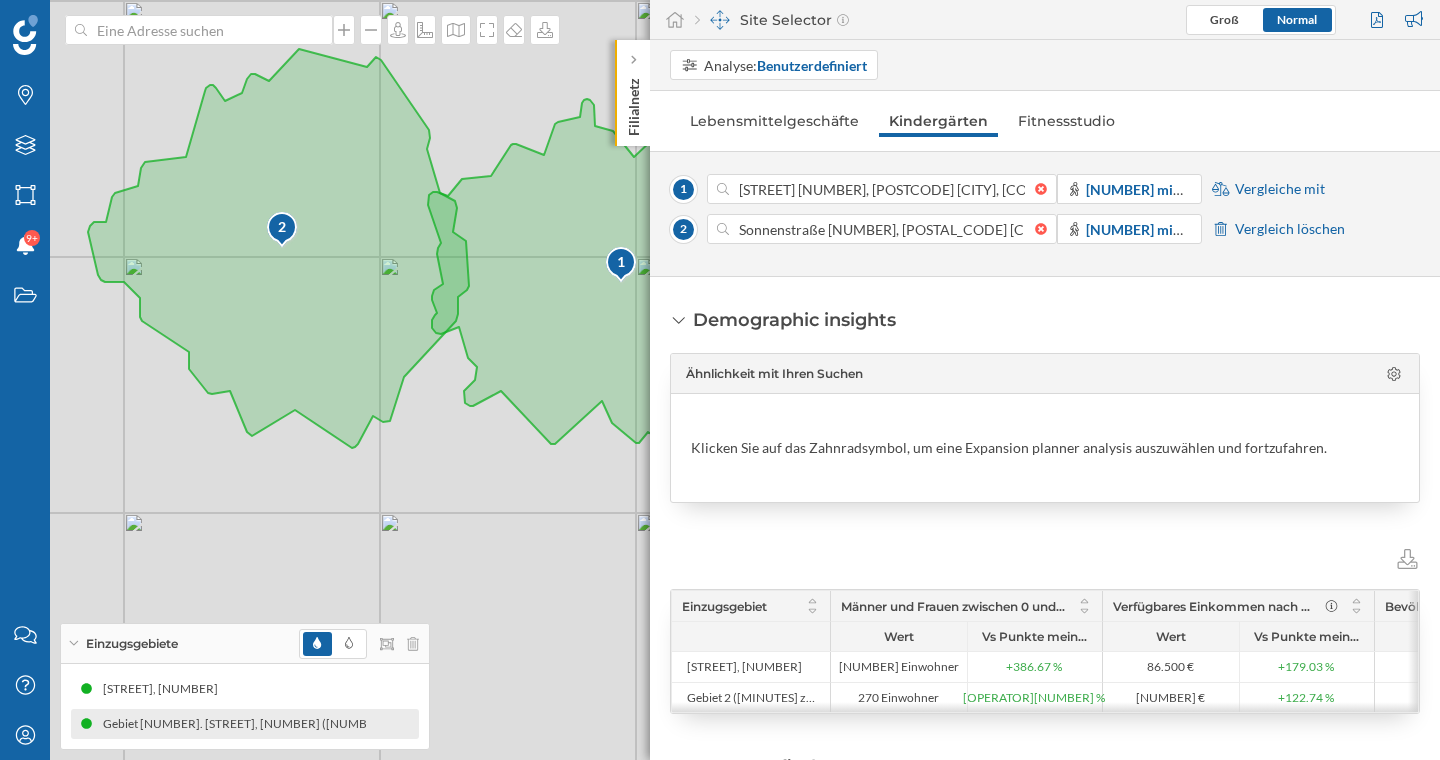 scroll, scrollTop: 0, scrollLeft: 0, axis: both 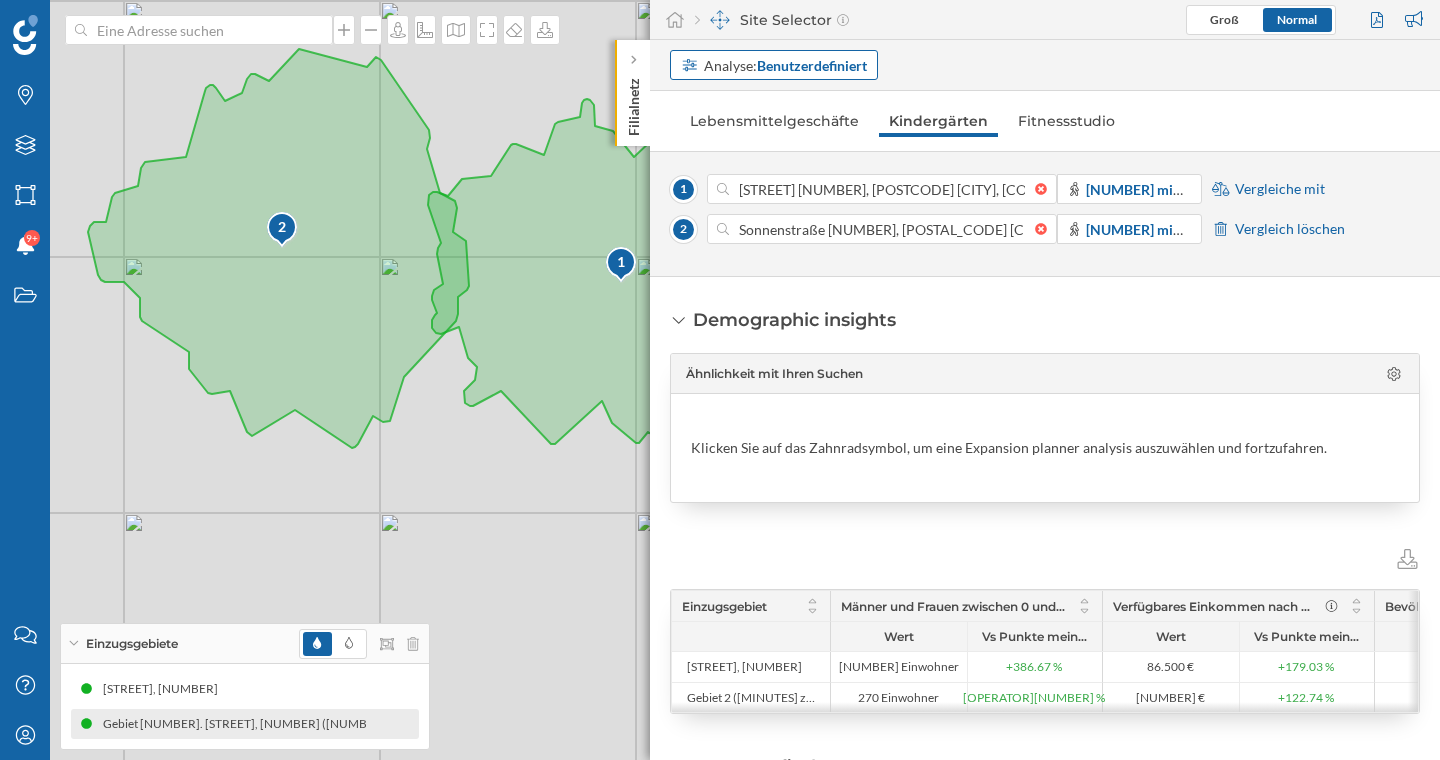 click on "Benutzerdefiniert" at bounding box center [812, 65] 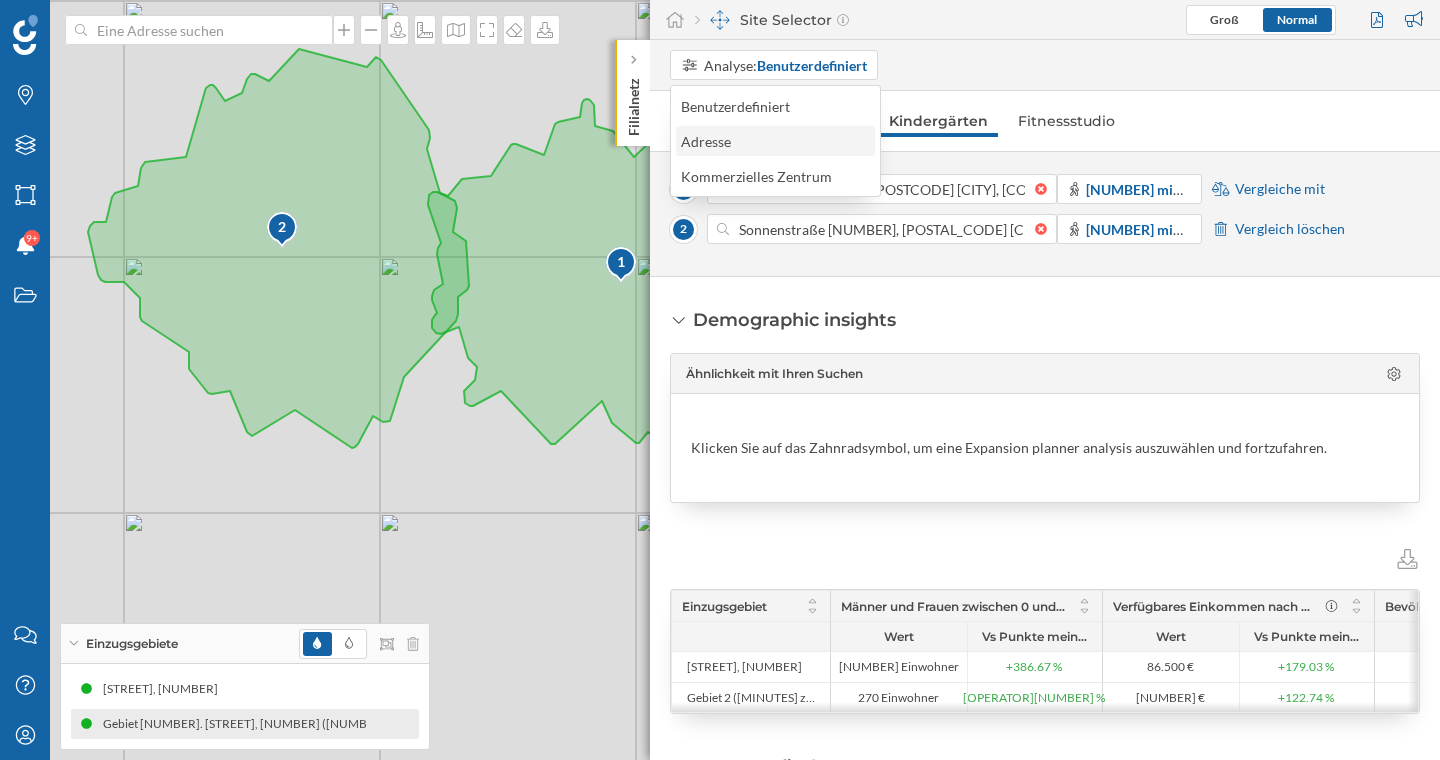 click on "Adresse" at bounding box center (774, 141) 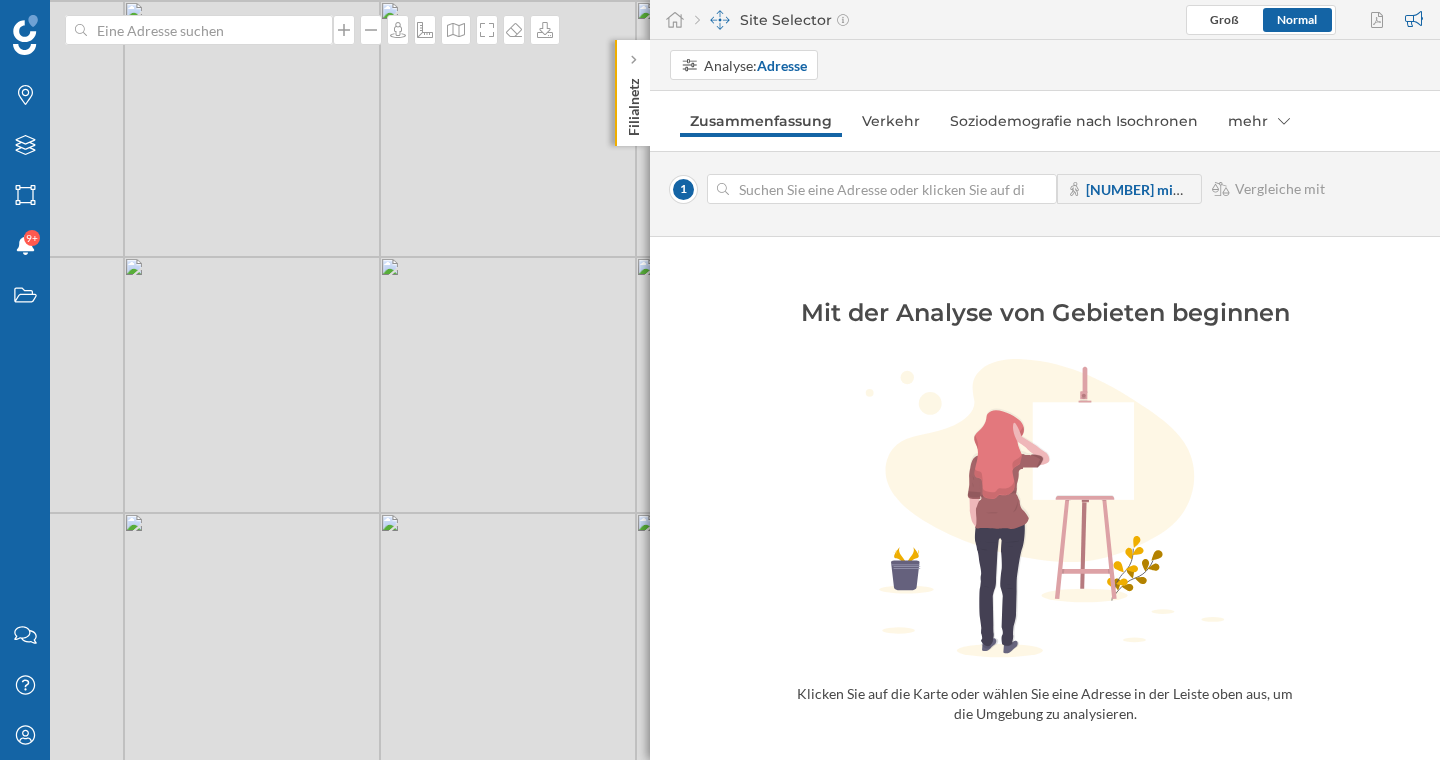 click at bounding box center [882, 189] 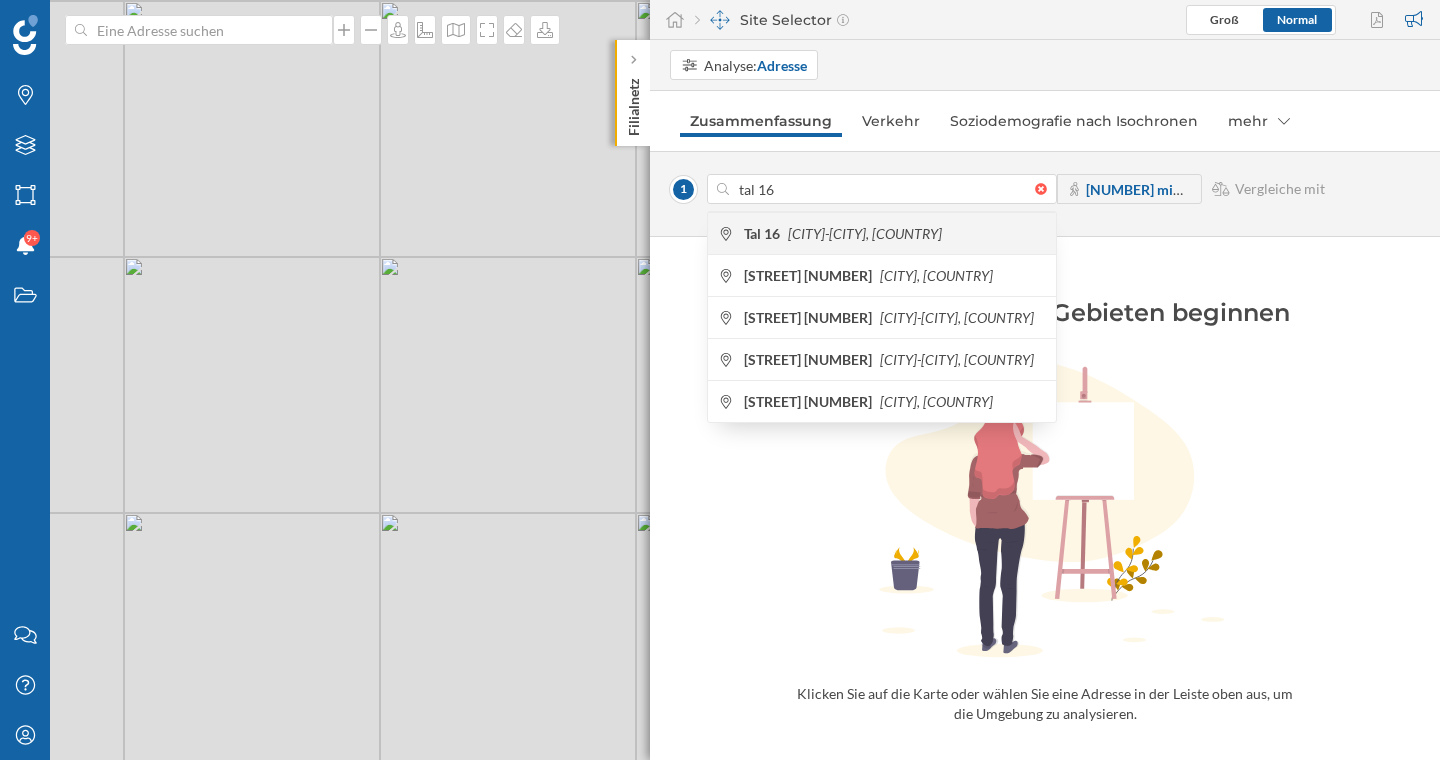 click on "[CITY]-[CITY], [COUNTRY]" at bounding box center [865, 233] 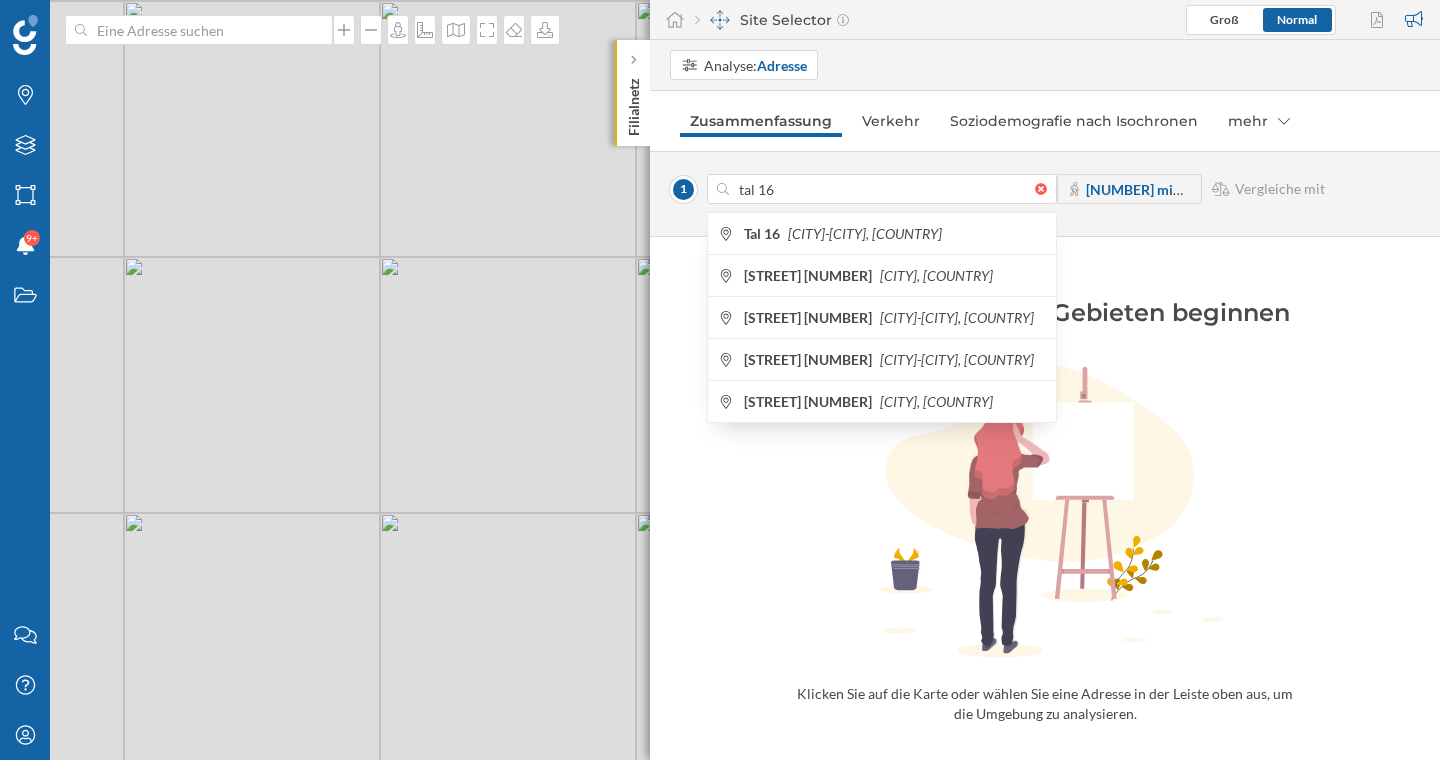 type on "[AREA] [NUMBER], [NUMBER] [CITY], [COUNTRY]" 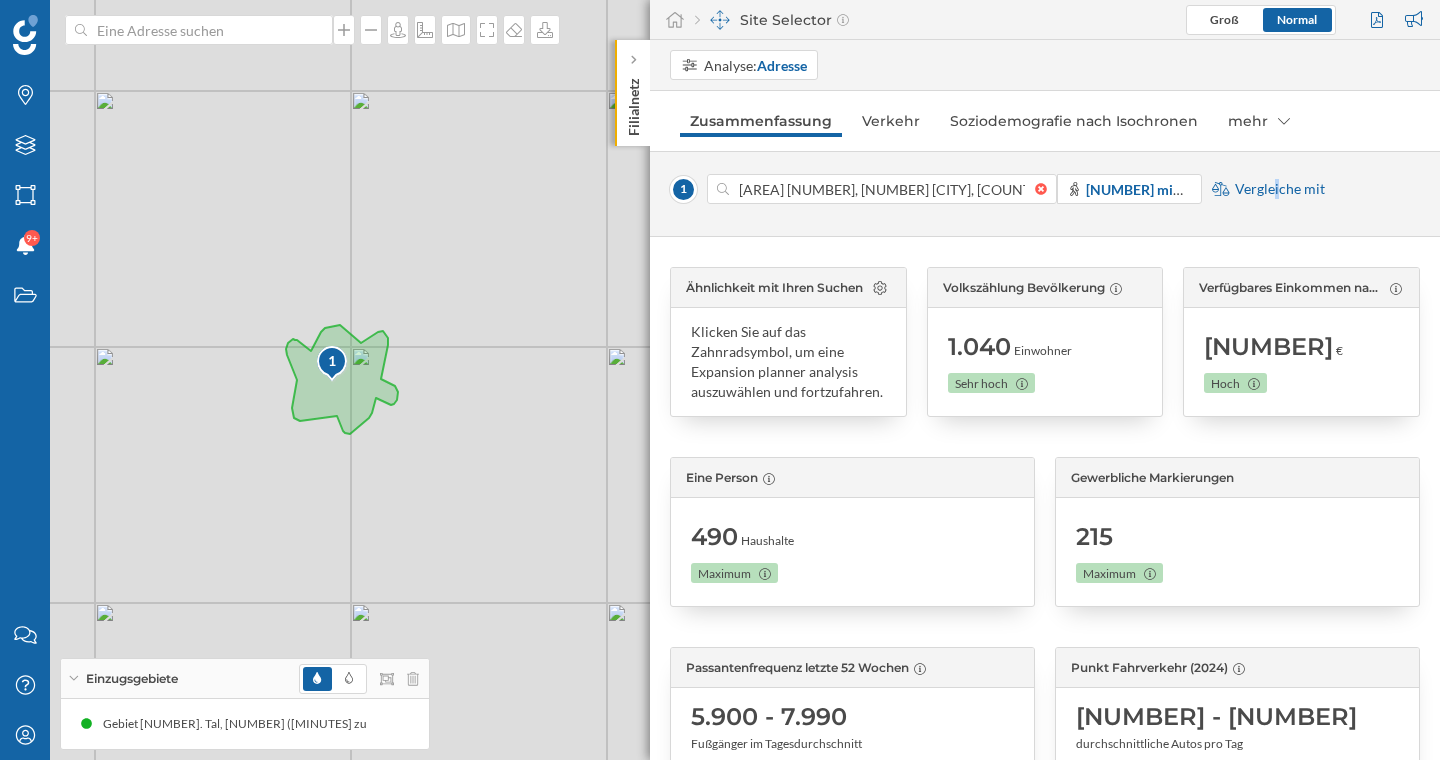 drag, startPoint x: 1269, startPoint y: 189, endPoint x: 1215, endPoint y: 198, distance: 54.74486 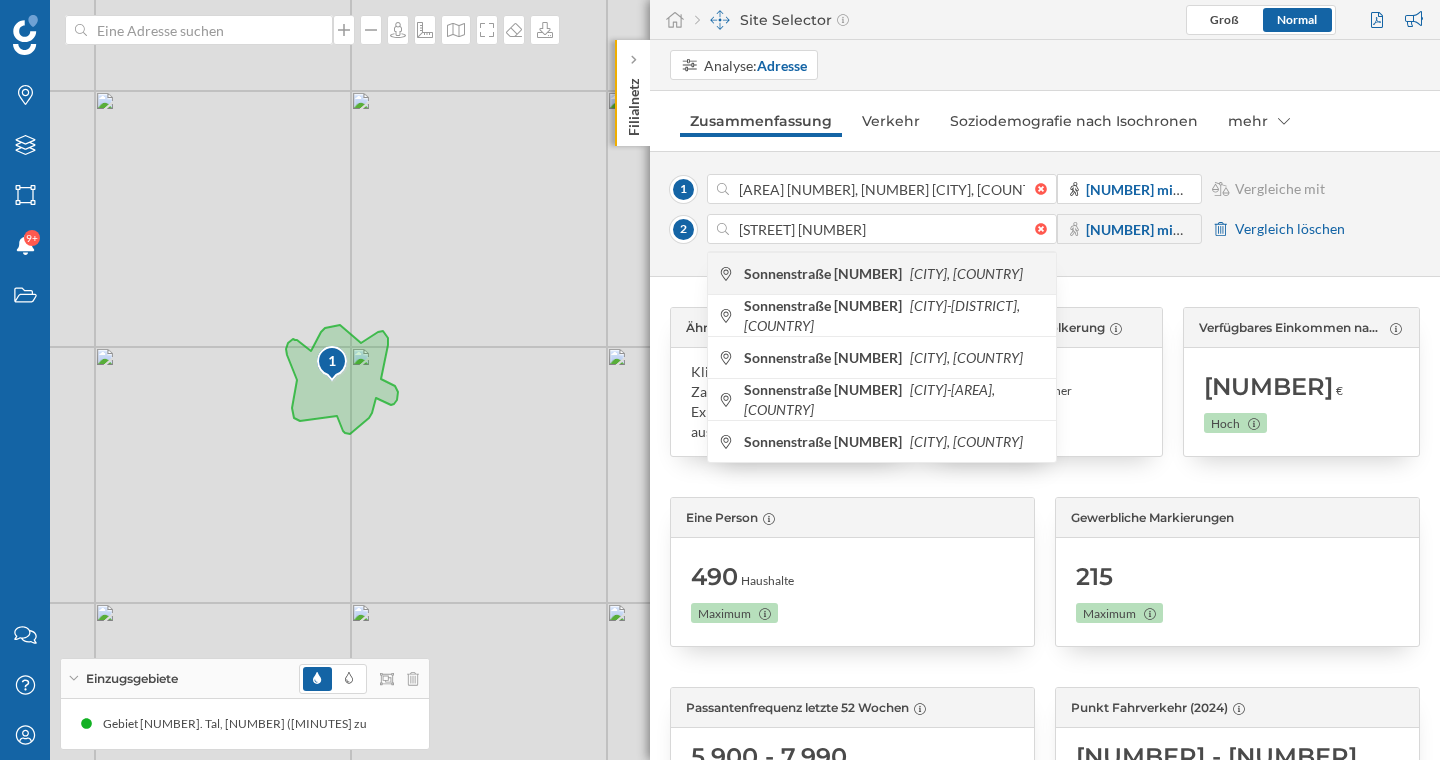click on "Sonnenstraße [NUMBER]" at bounding box center (825, 273) 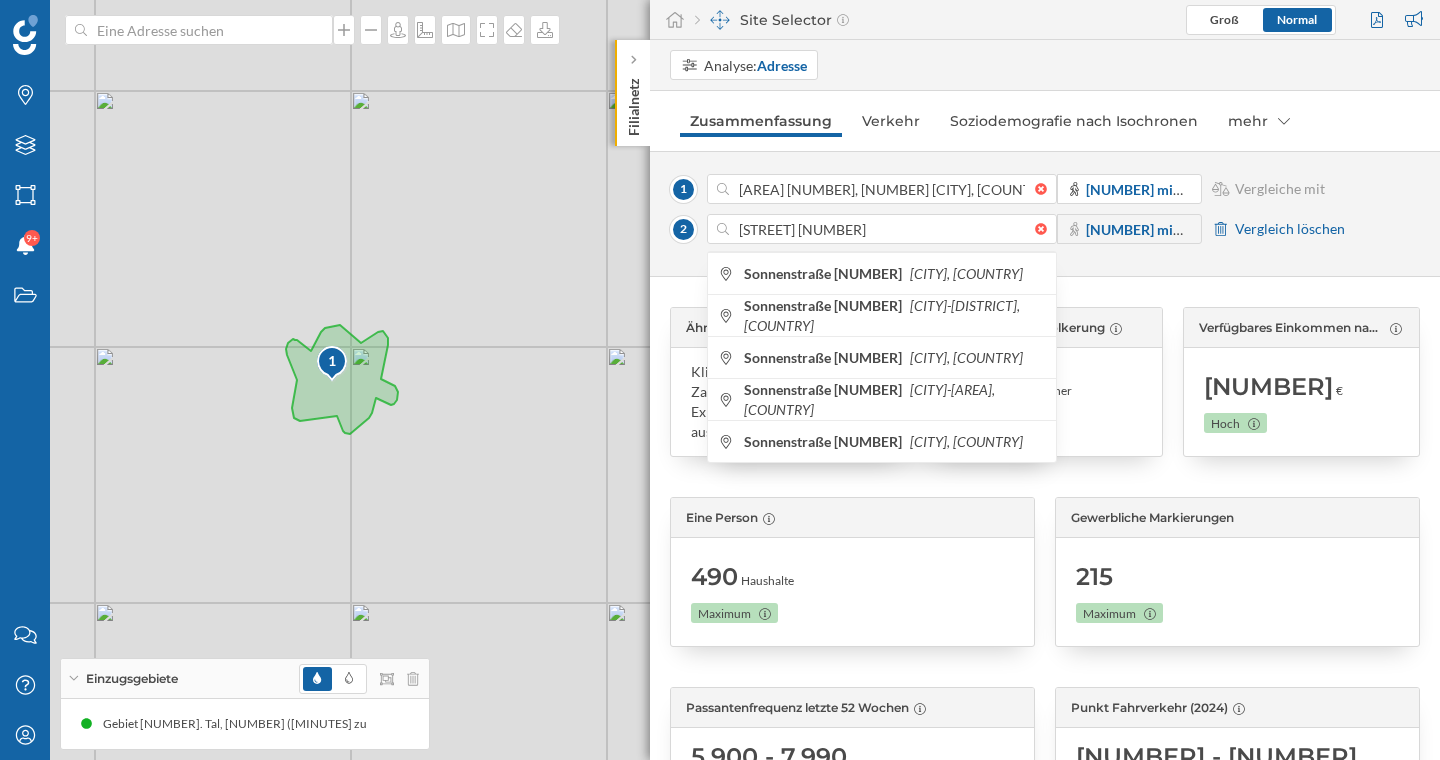 type on "Sonnenstraße [NUMBER], [POSTAL_CODE] [CITY], [COUNTRY]" 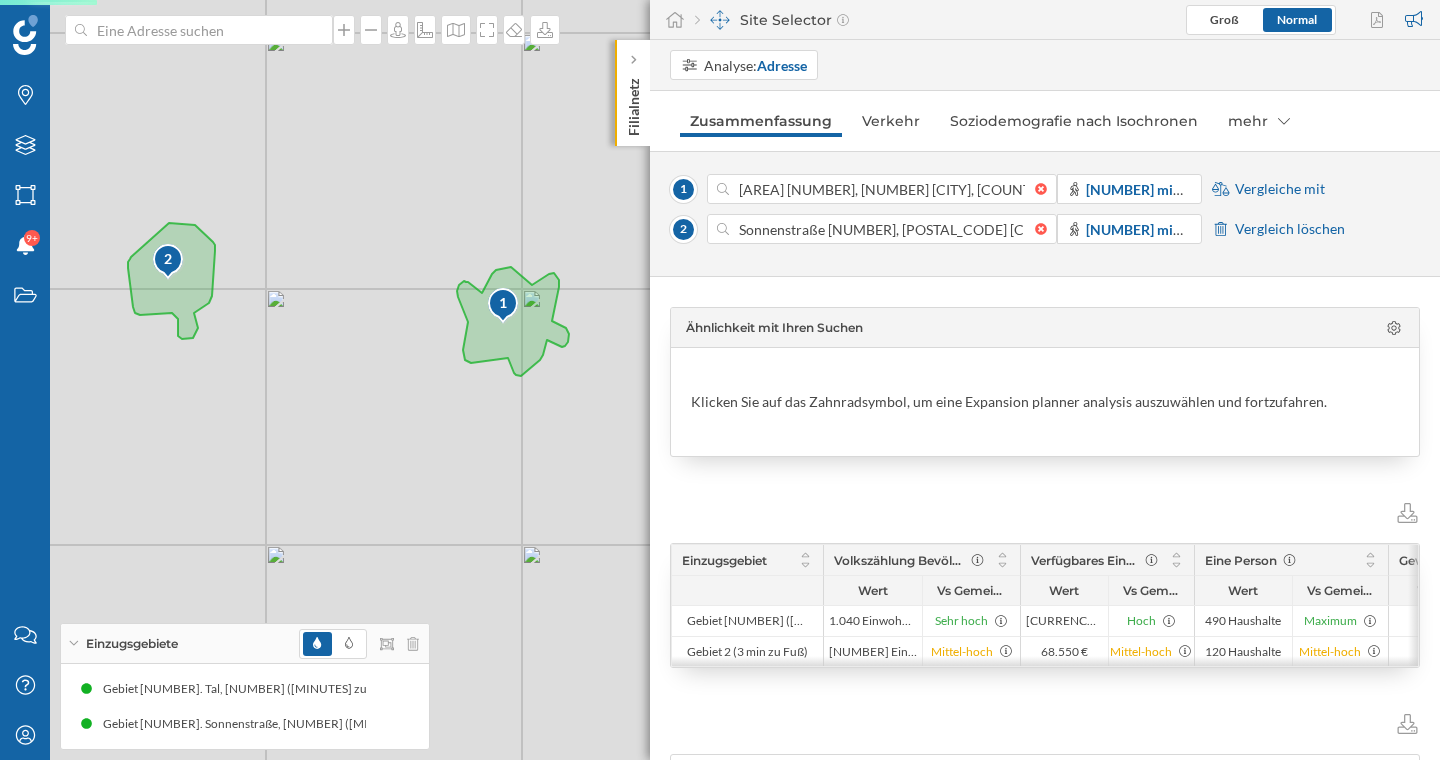 drag, startPoint x: 513, startPoint y: 443, endPoint x: 360, endPoint y: 349, distance: 179.56892 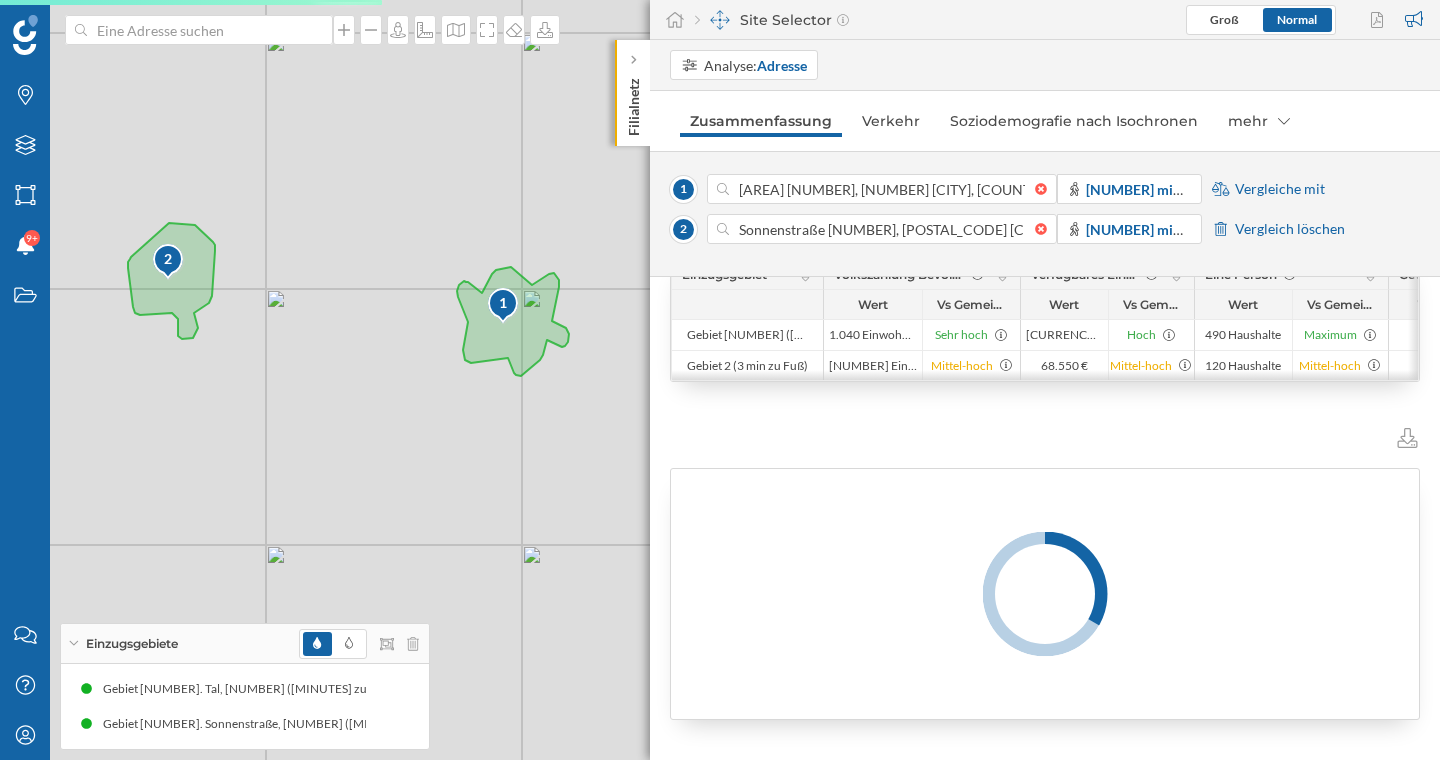 scroll, scrollTop: 164, scrollLeft: 0, axis: vertical 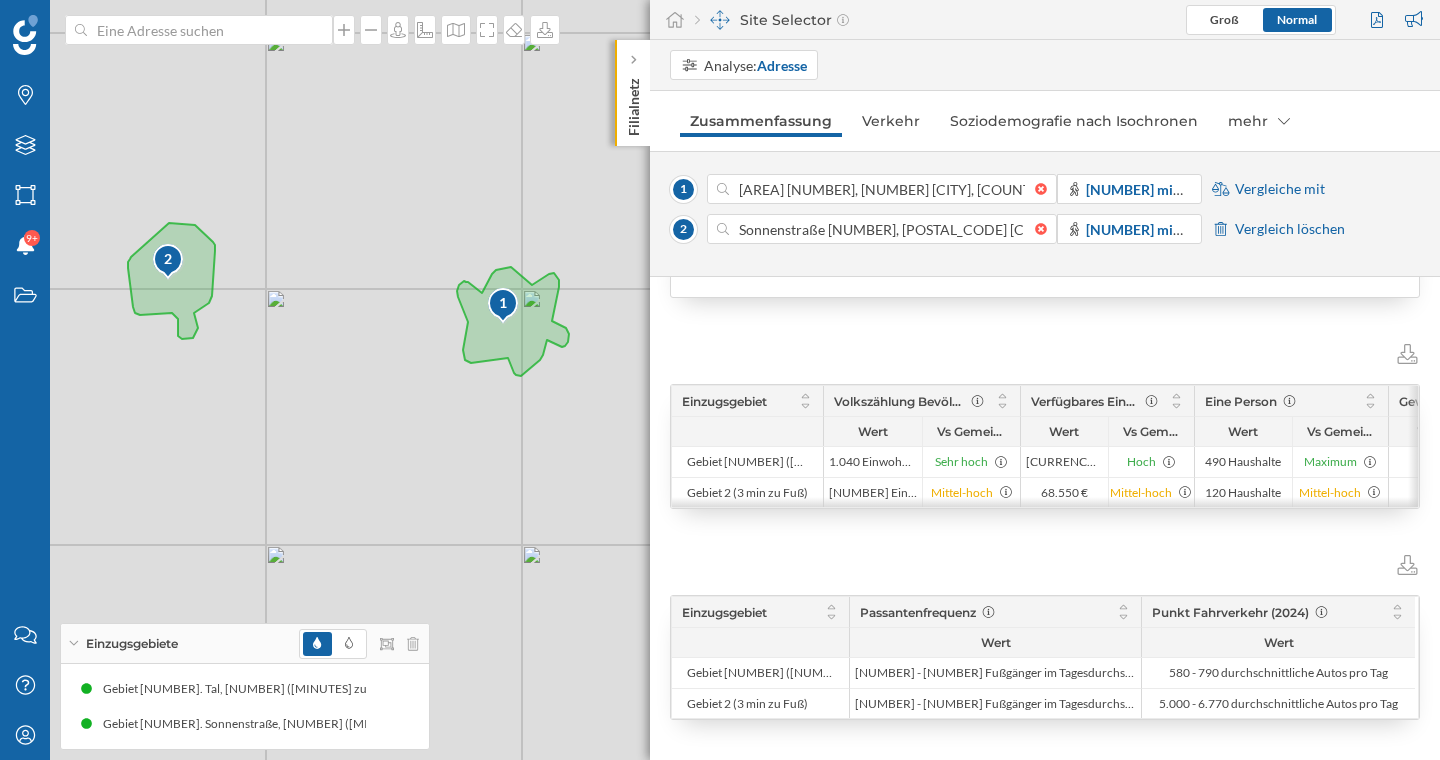 click on "Passantenfrequenz" at bounding box center [918, 612] 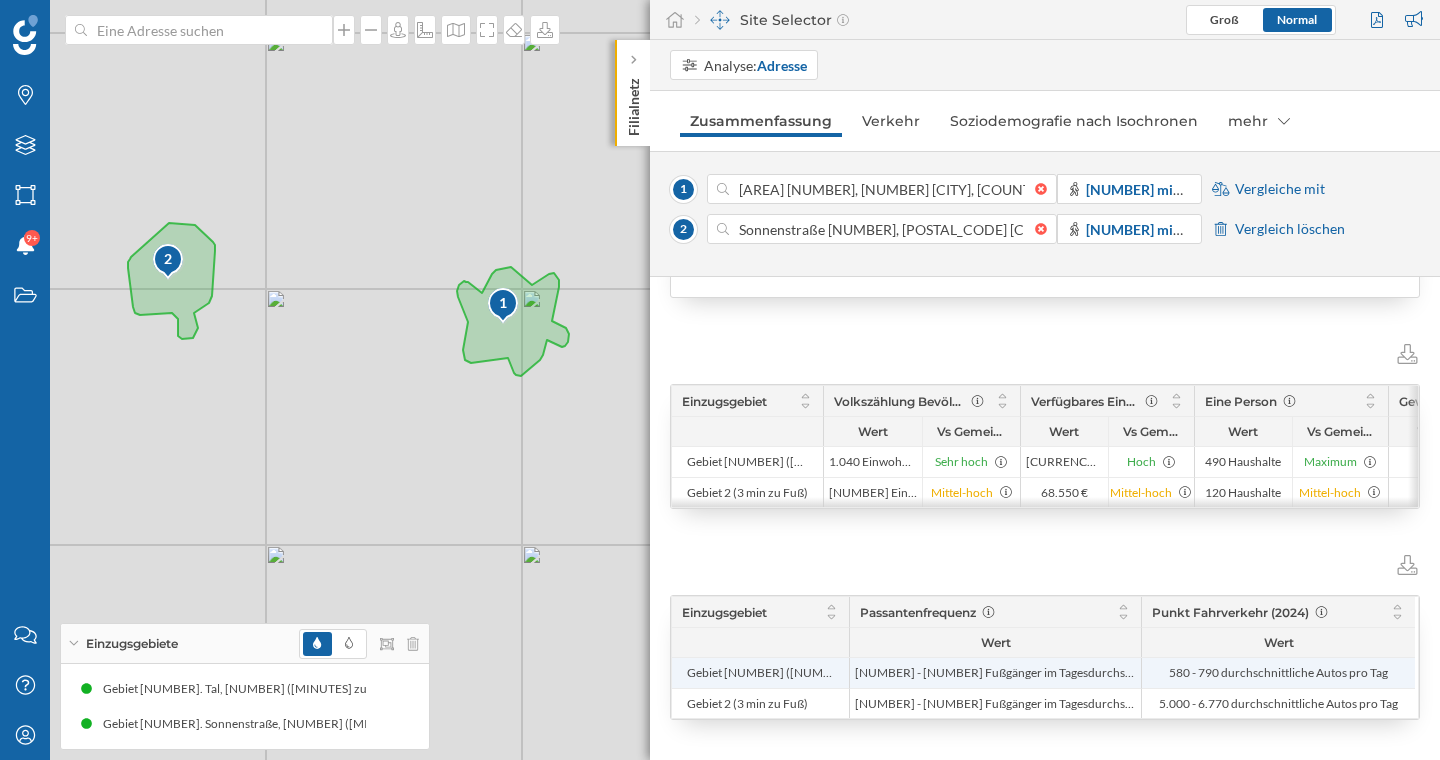 click on "[NUMBER] - [NUMBER] Fußgänger im Tagesdurchschnitt" at bounding box center (995, 673) 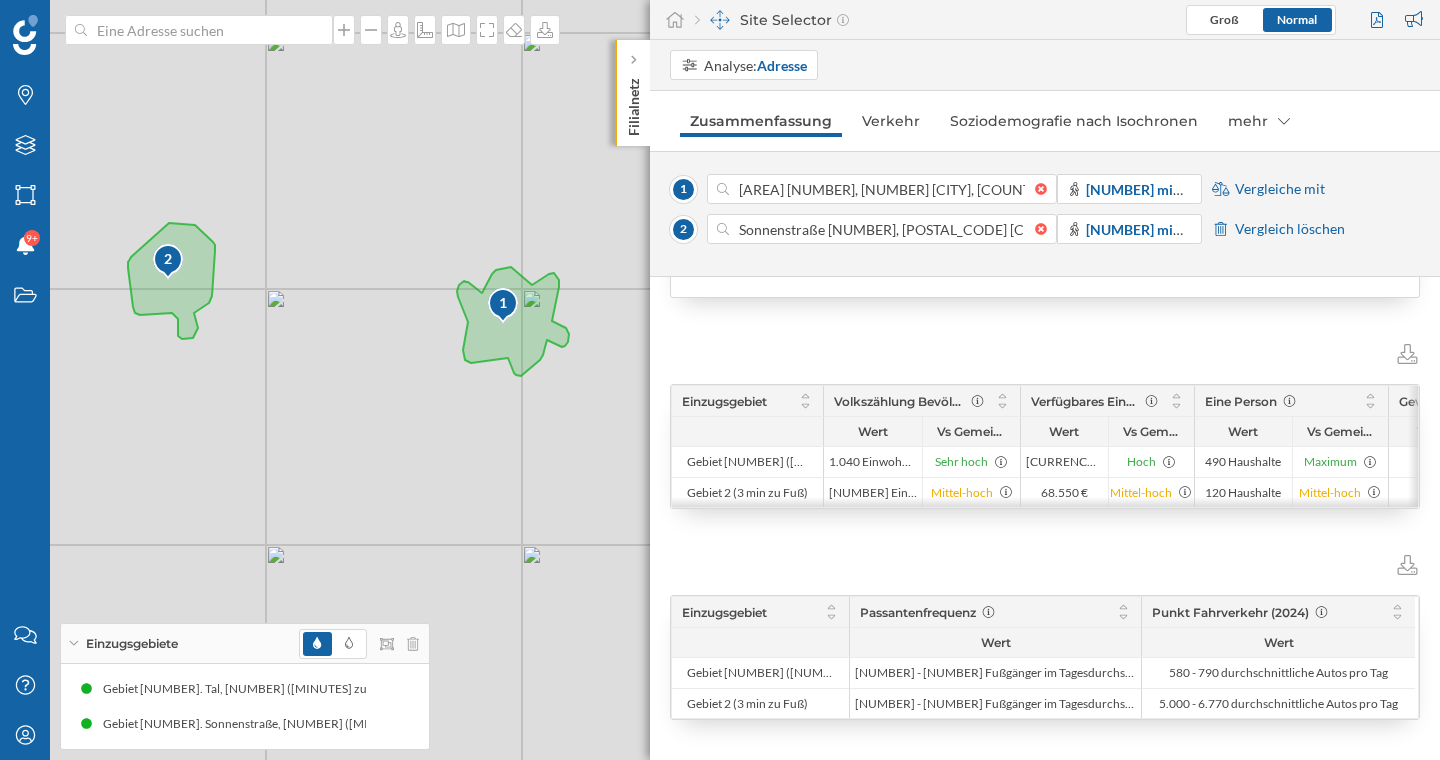 drag, startPoint x: 871, startPoint y: 674, endPoint x: 1065, endPoint y: 726, distance: 200.8482 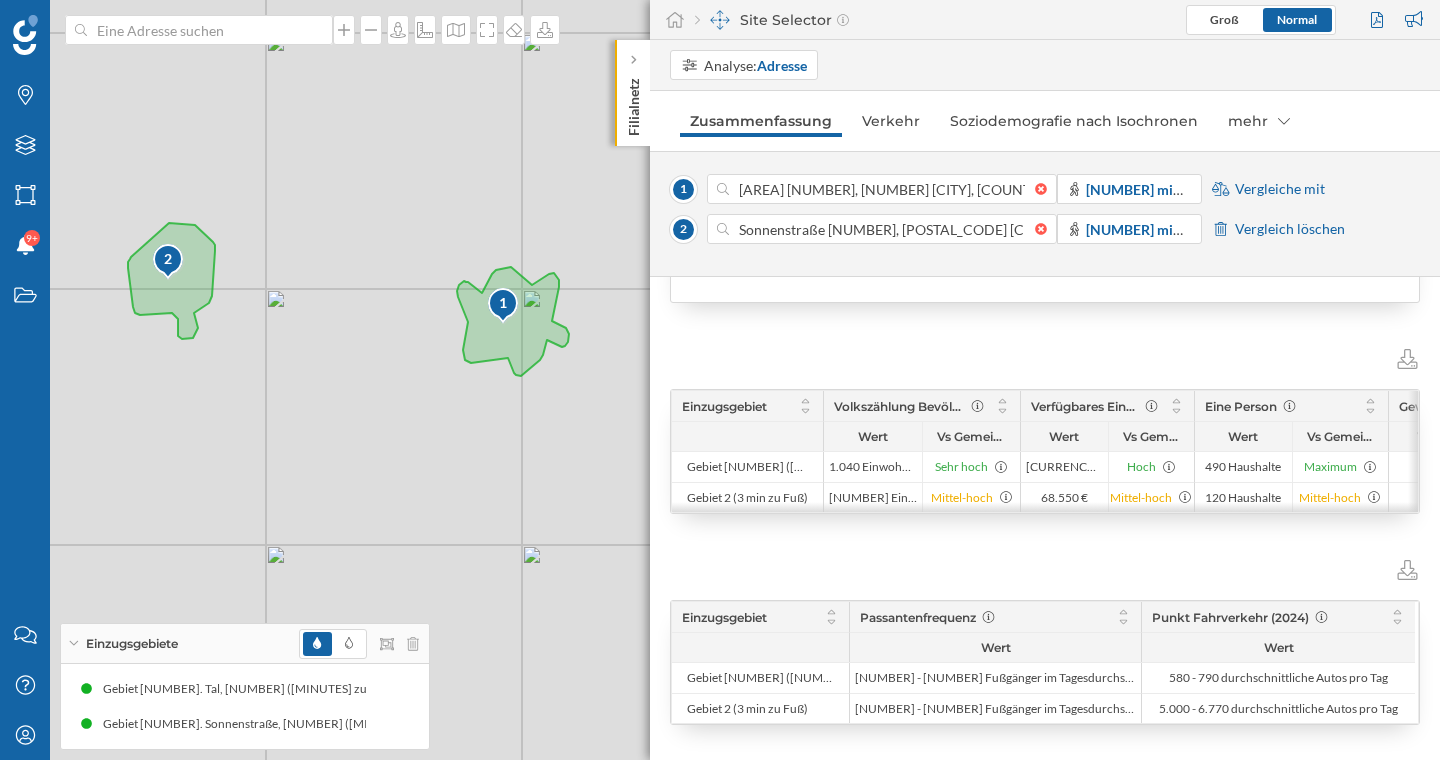 scroll, scrollTop: 164, scrollLeft: 0, axis: vertical 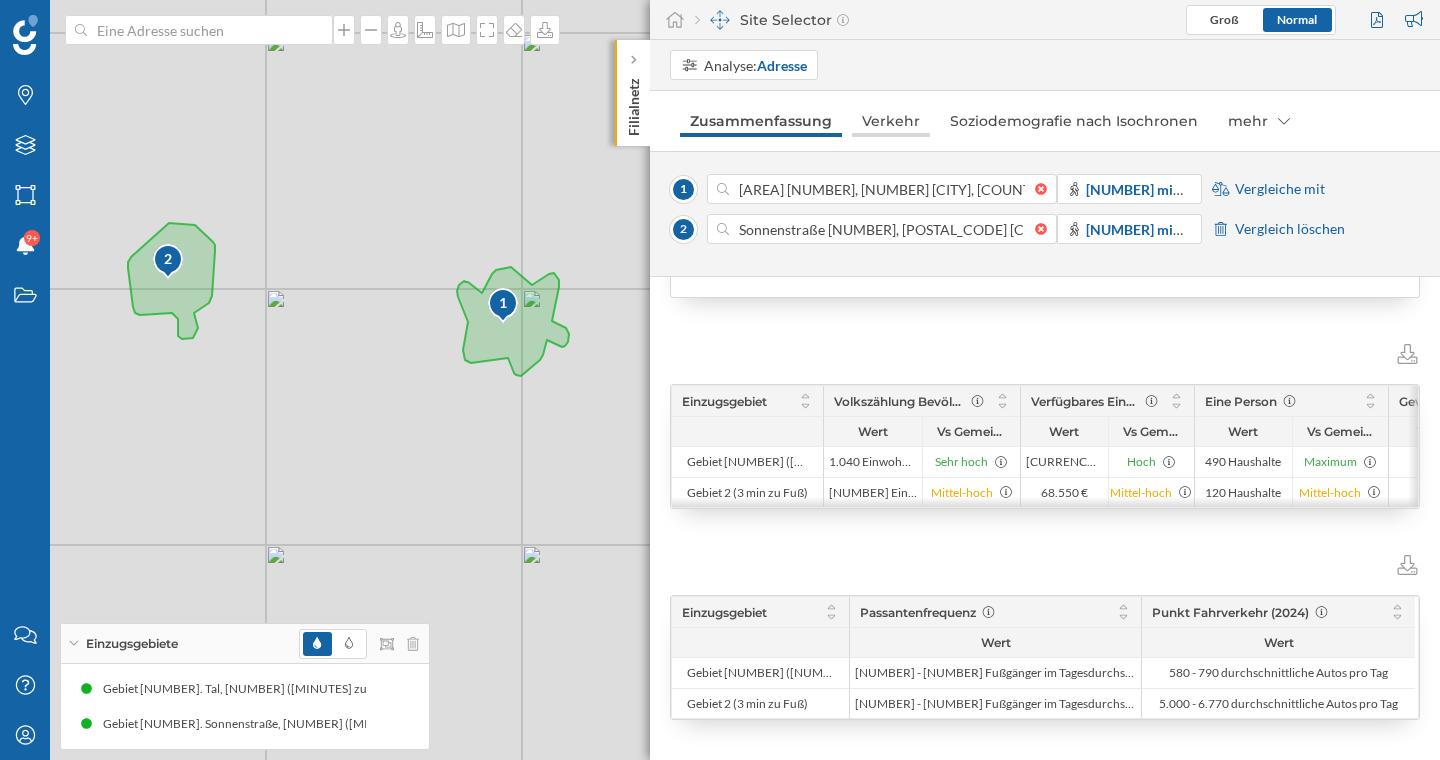 click on "Verkehr" at bounding box center (891, 121) 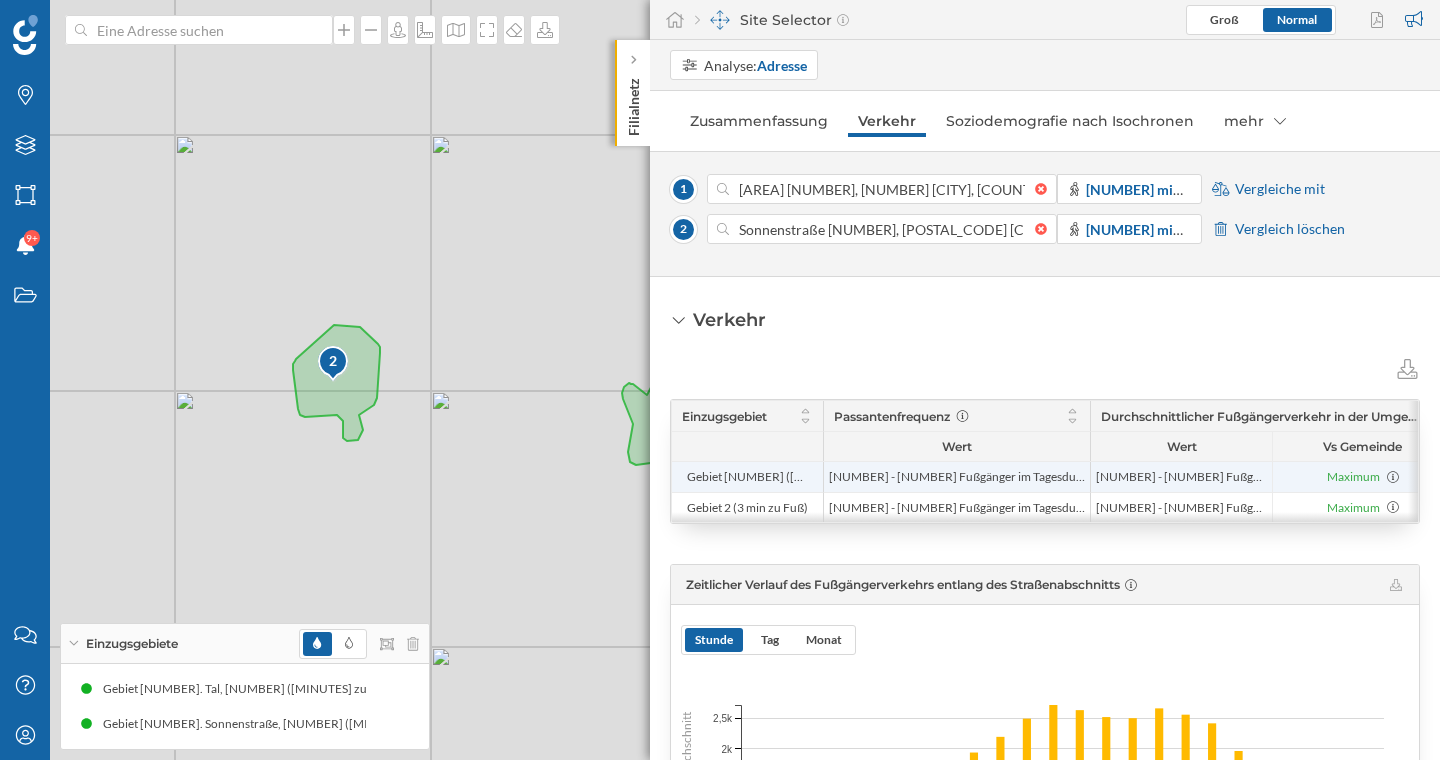 drag, startPoint x: 843, startPoint y: 479, endPoint x: 1050, endPoint y: 476, distance: 207.02174 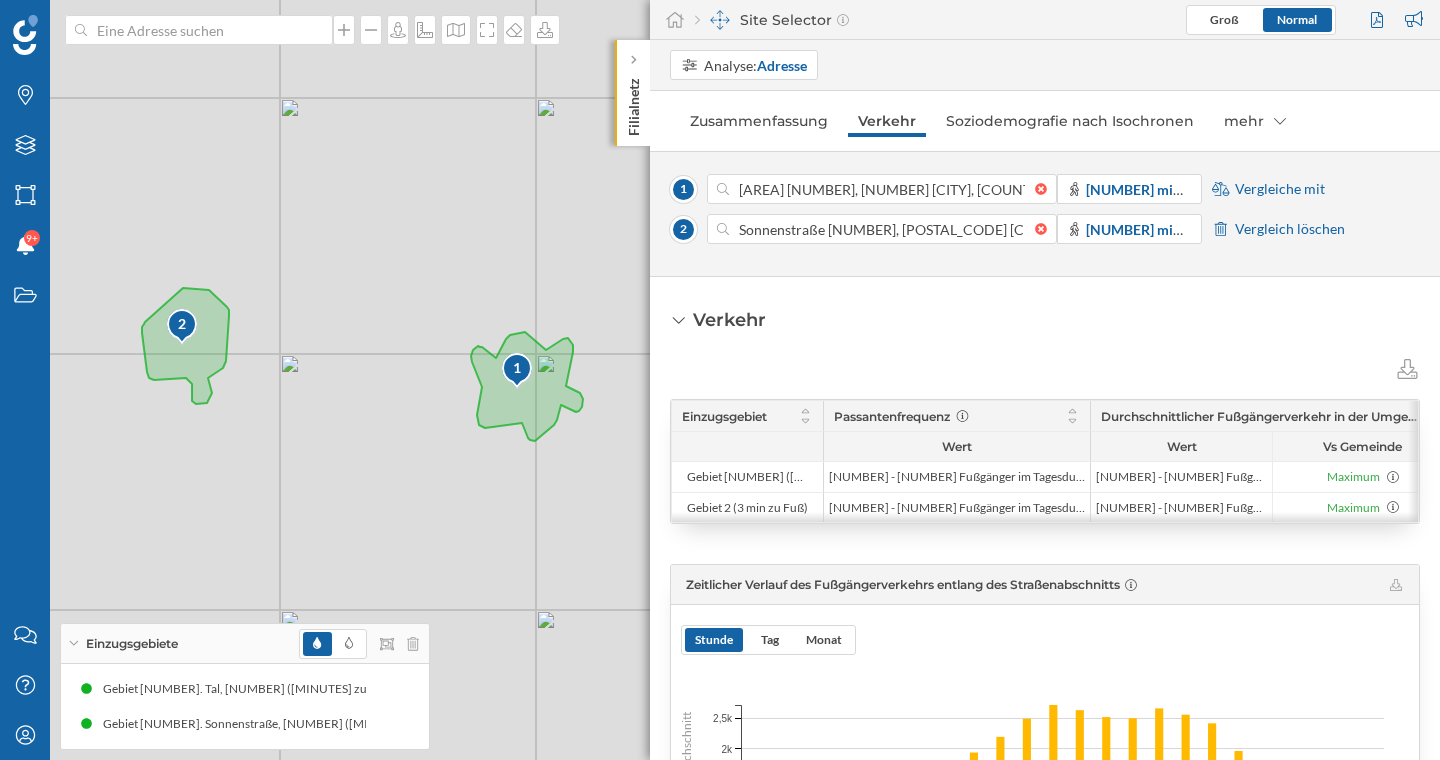drag, startPoint x: 503, startPoint y: 407, endPoint x: 347, endPoint y: 377, distance: 158.85843 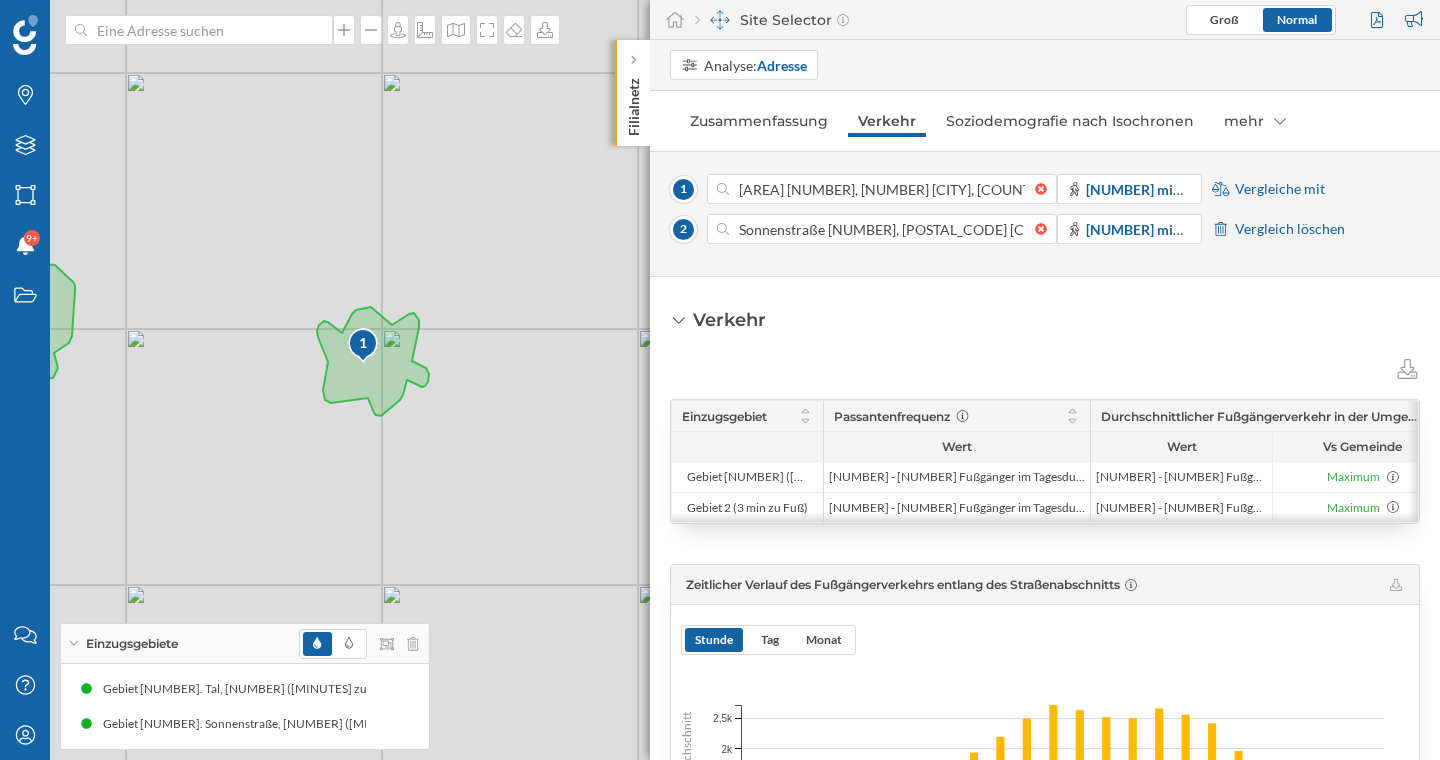drag, startPoint x: 401, startPoint y: 421, endPoint x: 246, endPoint y: 396, distance: 157.00319 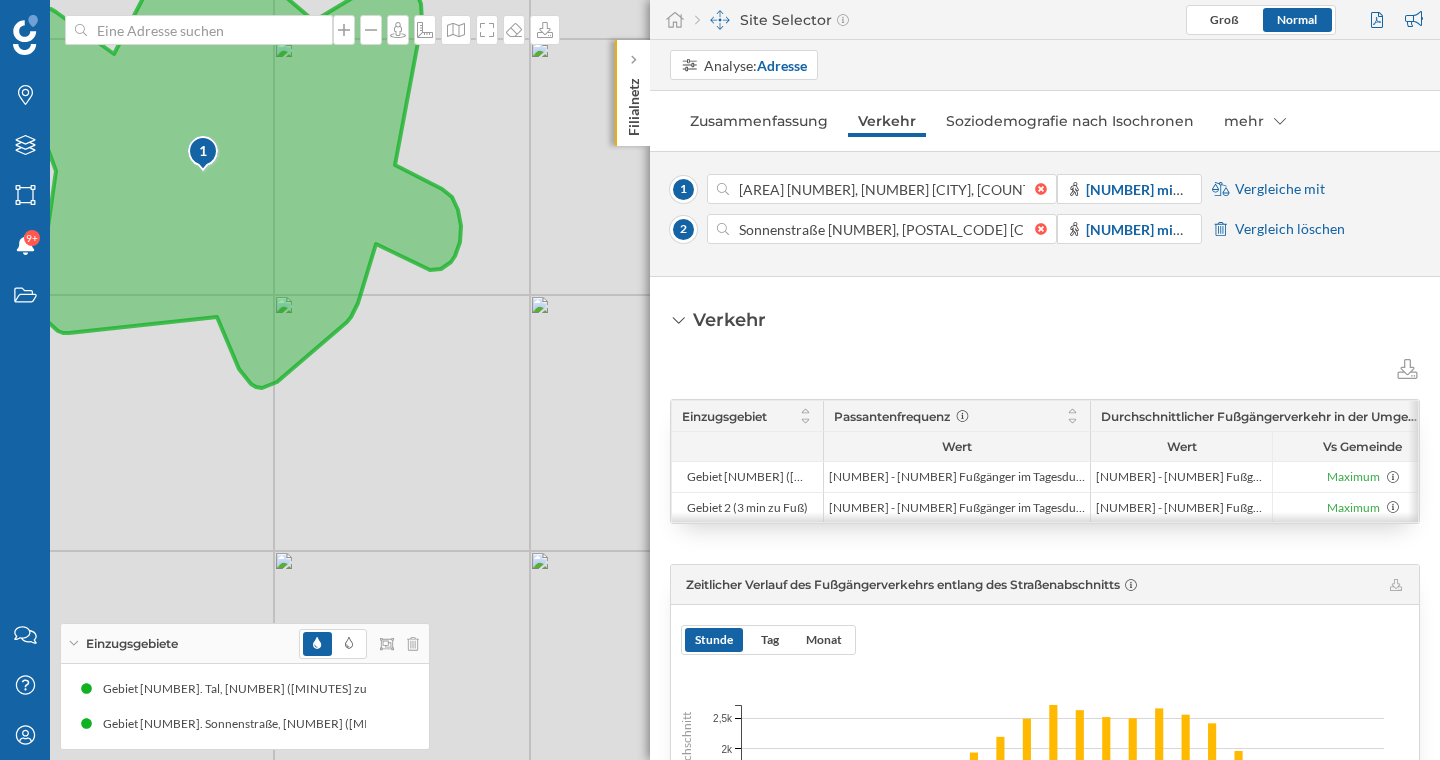 click at bounding box center (204, 154) 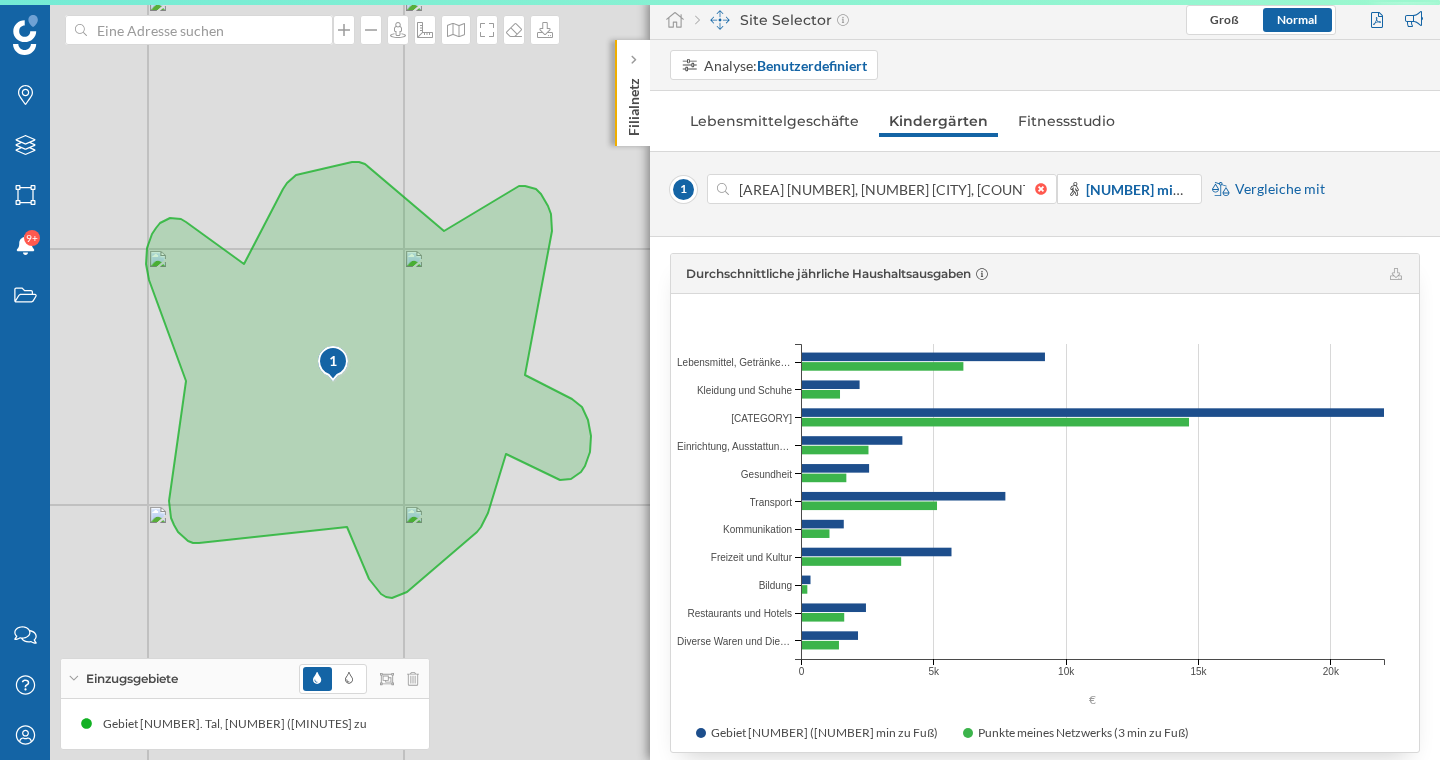 scroll, scrollTop: 1689, scrollLeft: 0, axis: vertical 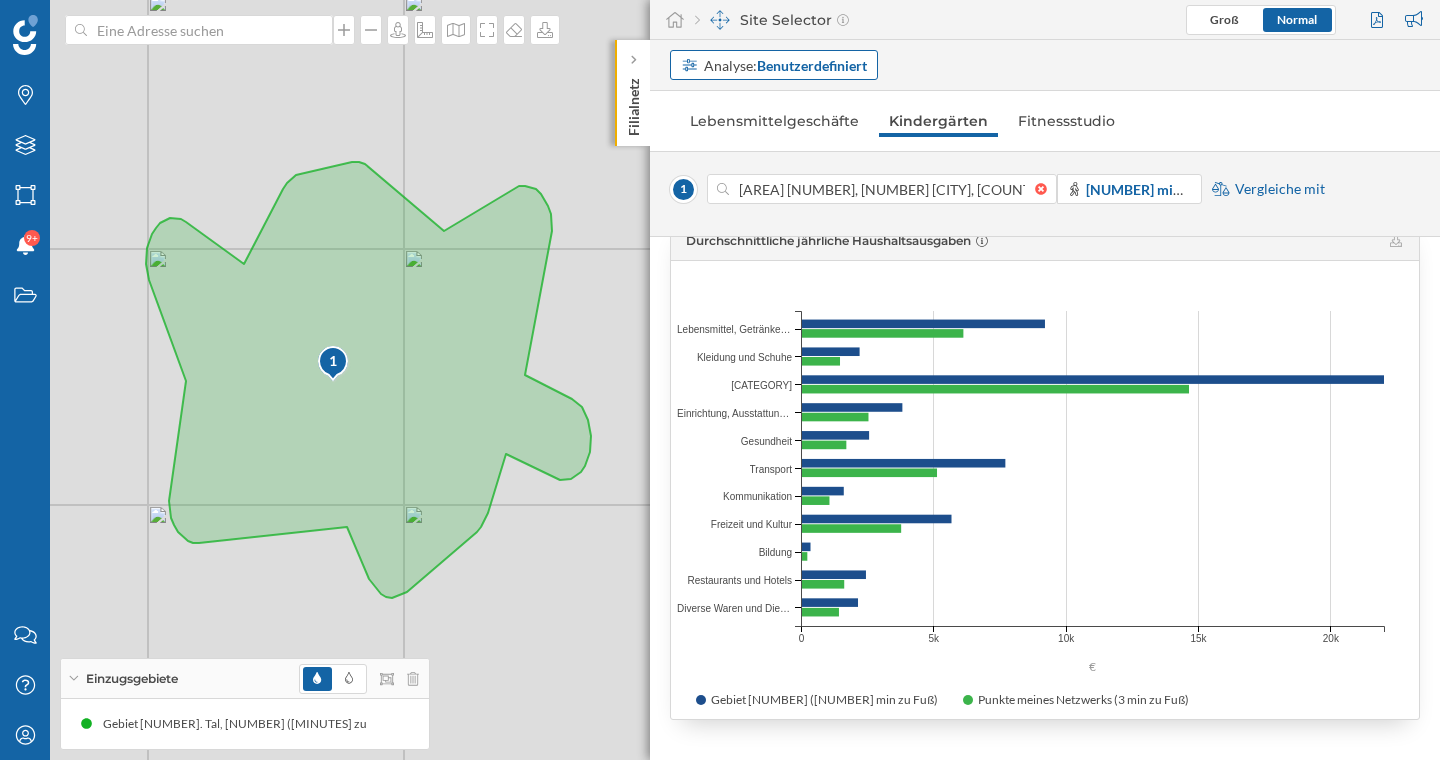 click on "Benutzerdefiniert" at bounding box center [812, 65] 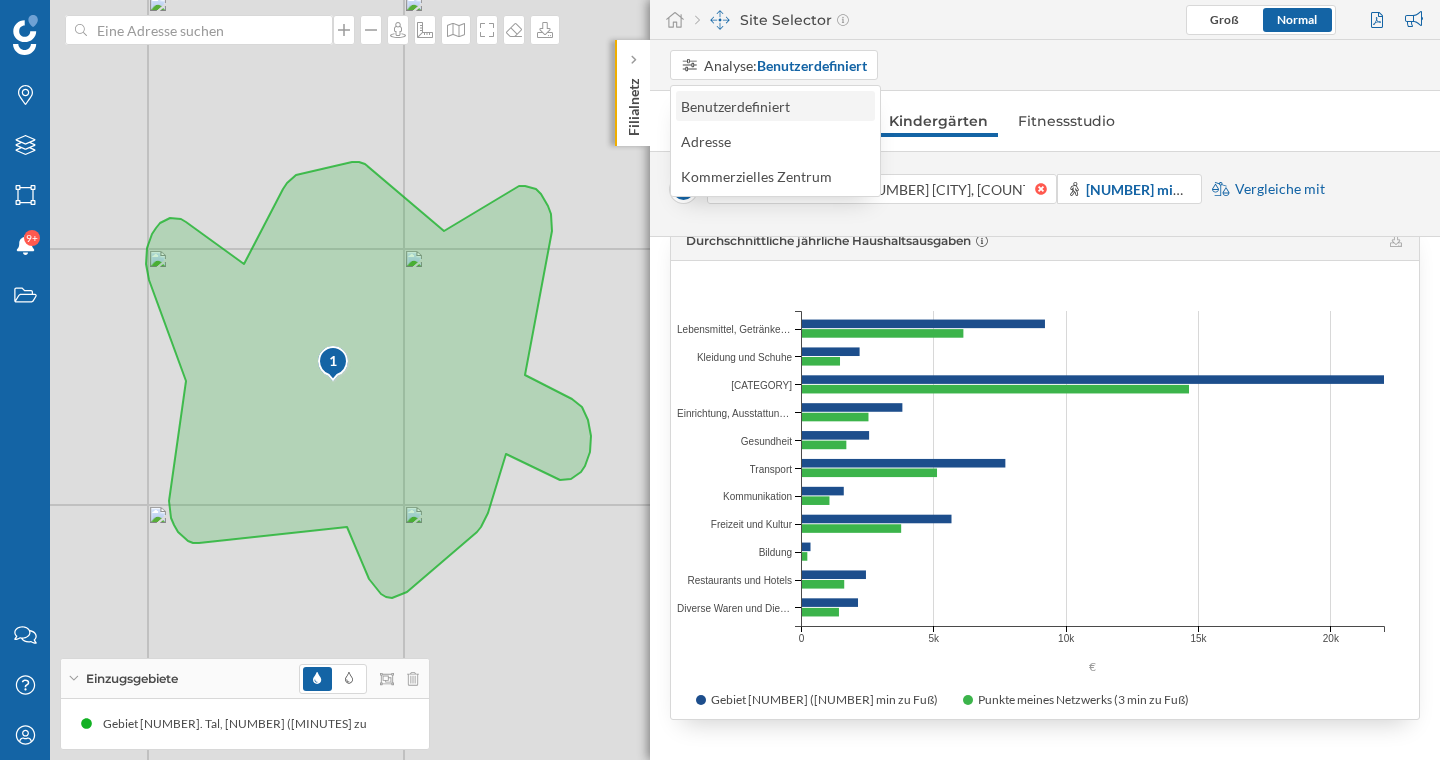 click on "Benutzerdefiniert" at bounding box center (735, 106) 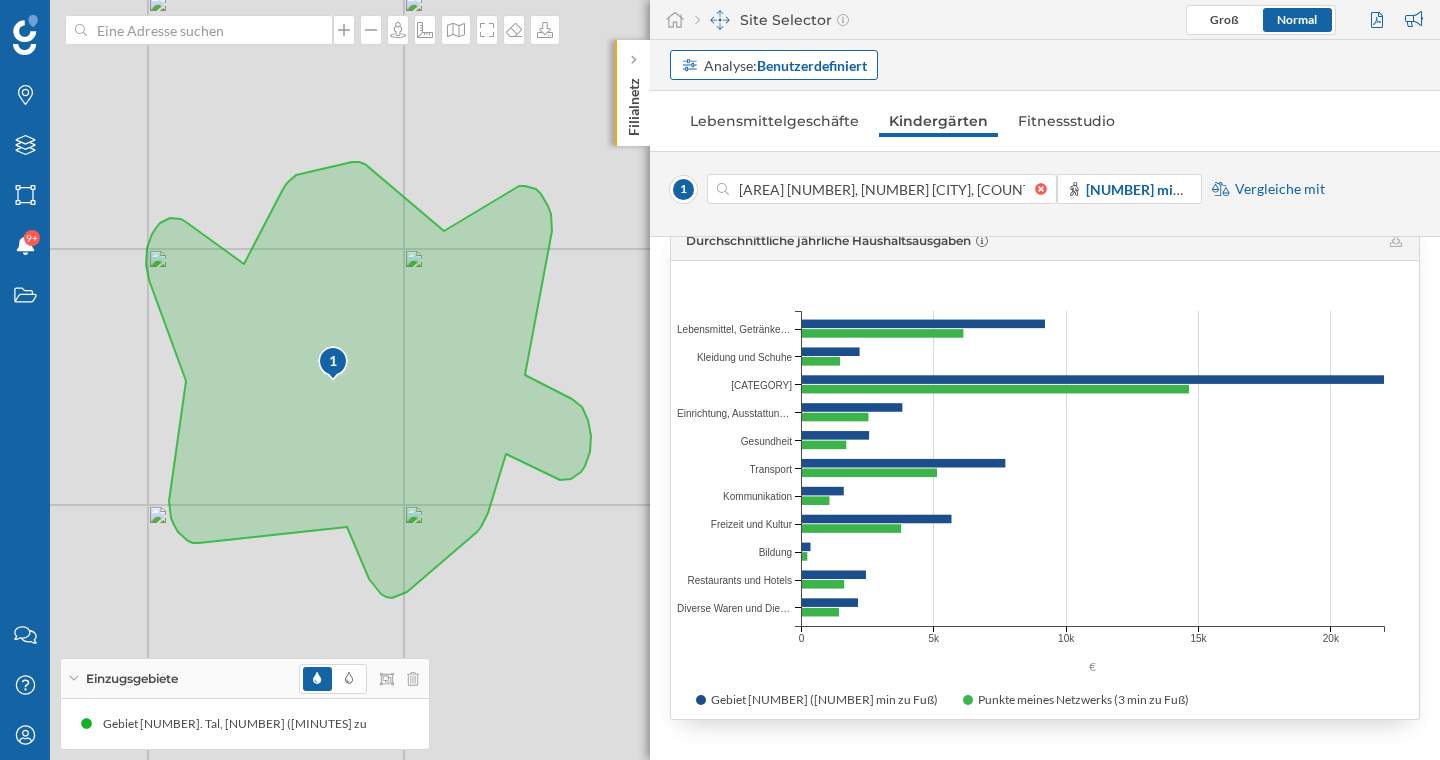 click on "Analyse: Benutzerdefiniert" at bounding box center [785, 65] 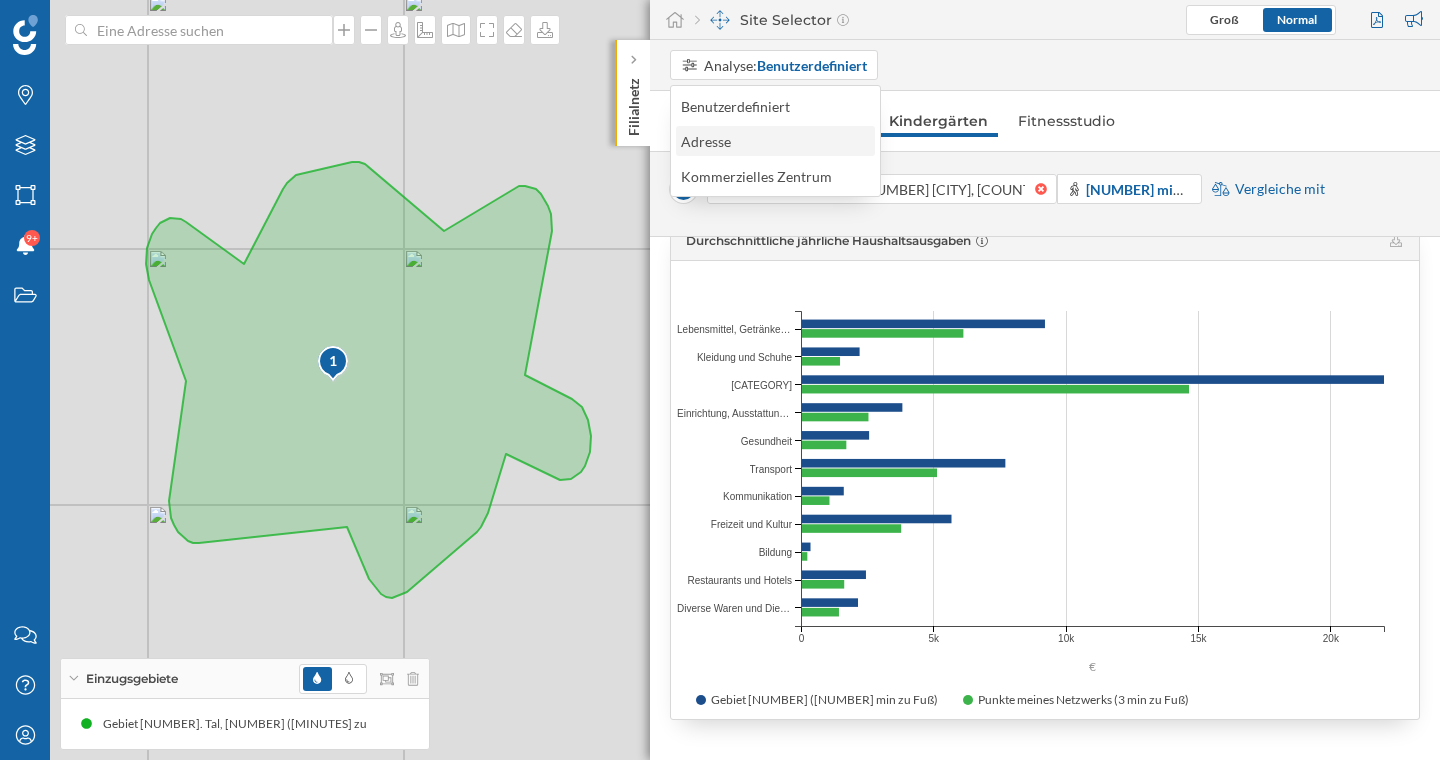click on "Adresse" at bounding box center [775, 141] 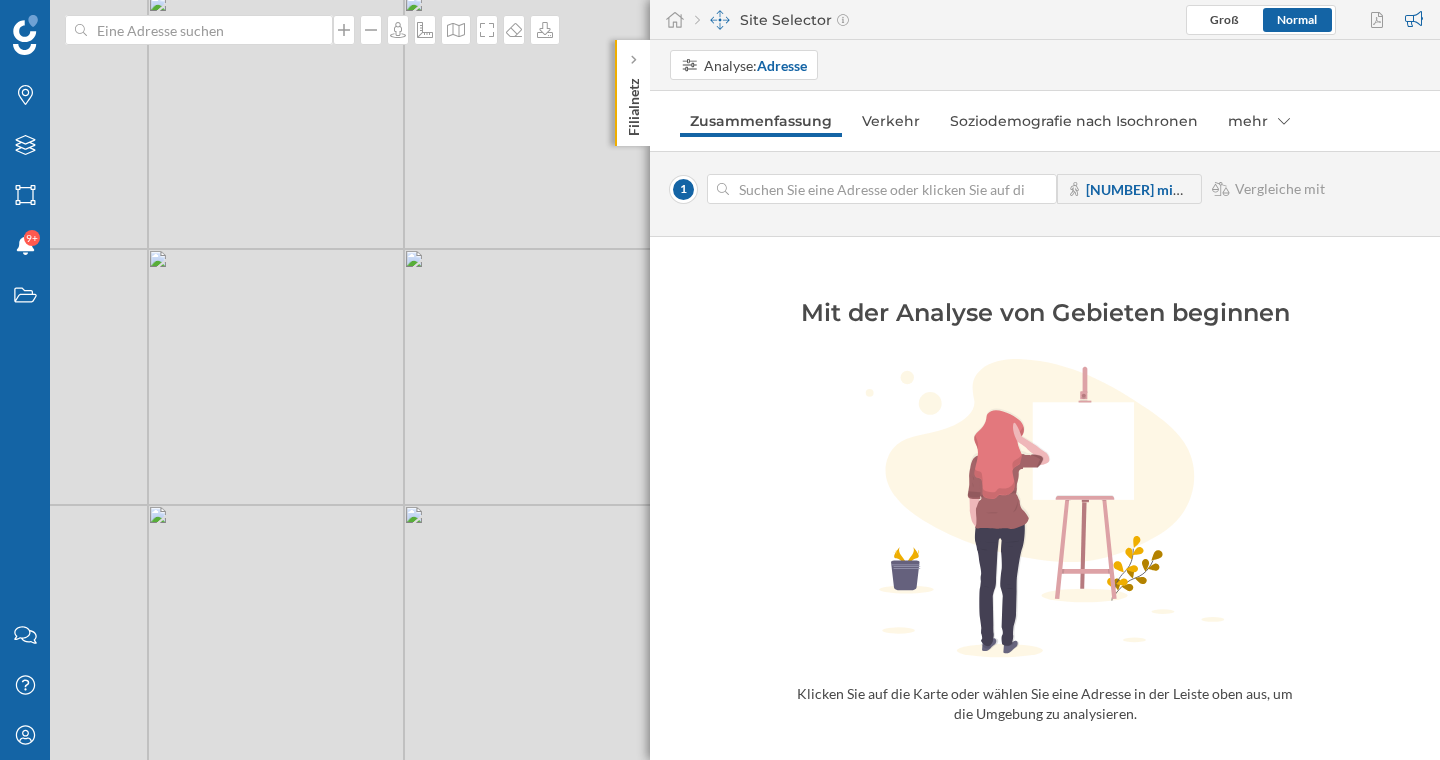 click at bounding box center [882, 189] 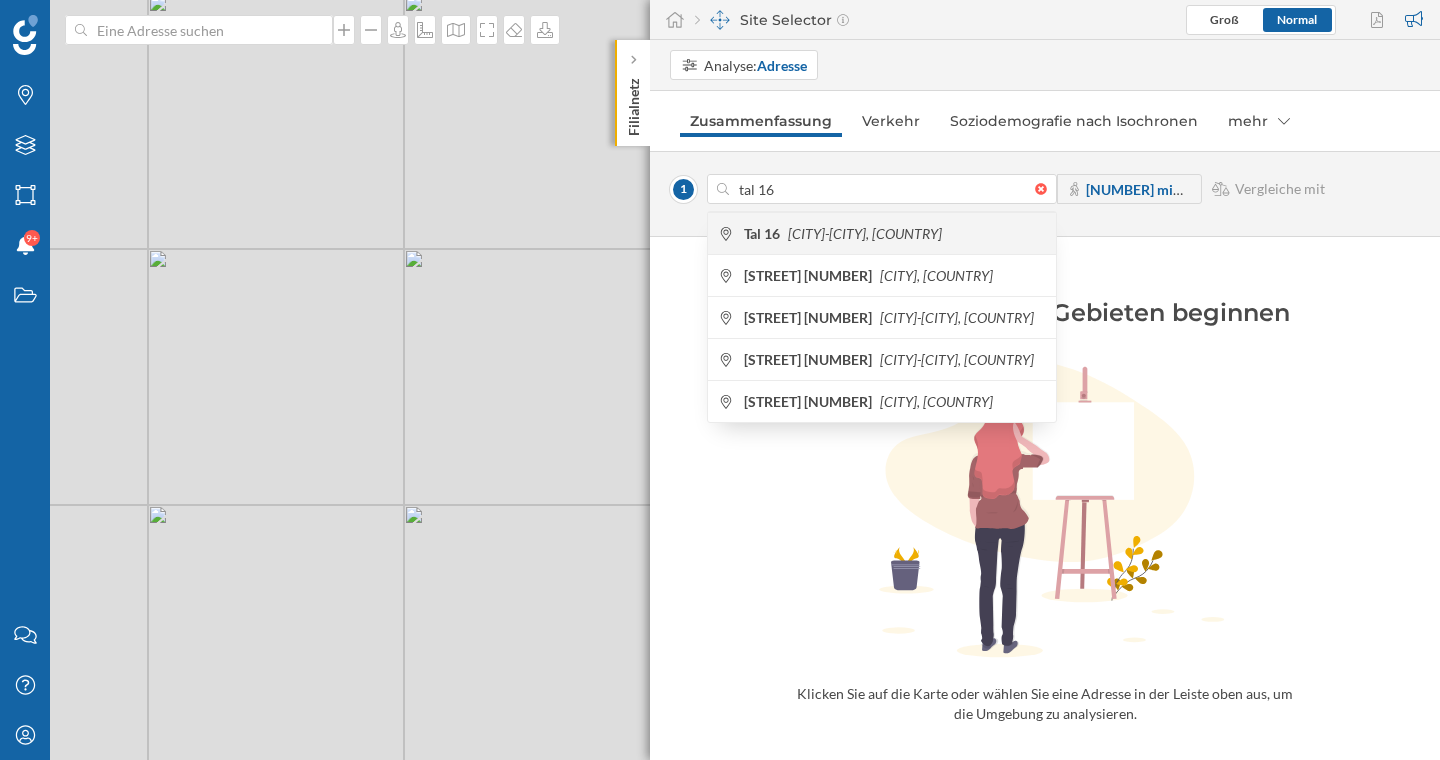 click on "[CITY]-[CITY], [COUNTRY]" at bounding box center (865, 233) 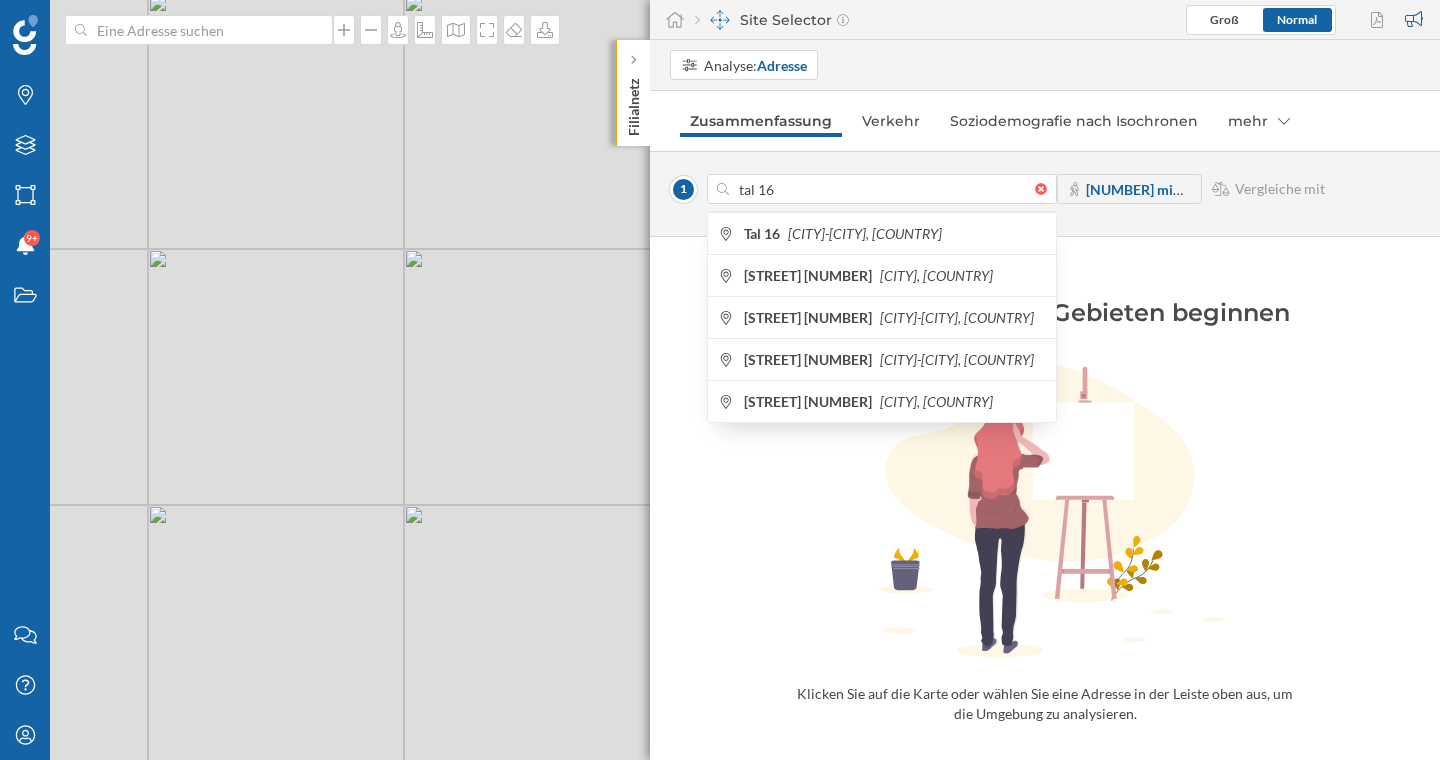 type on "[AREA] [NUMBER], [NUMBER] [CITY], [COUNTRY]" 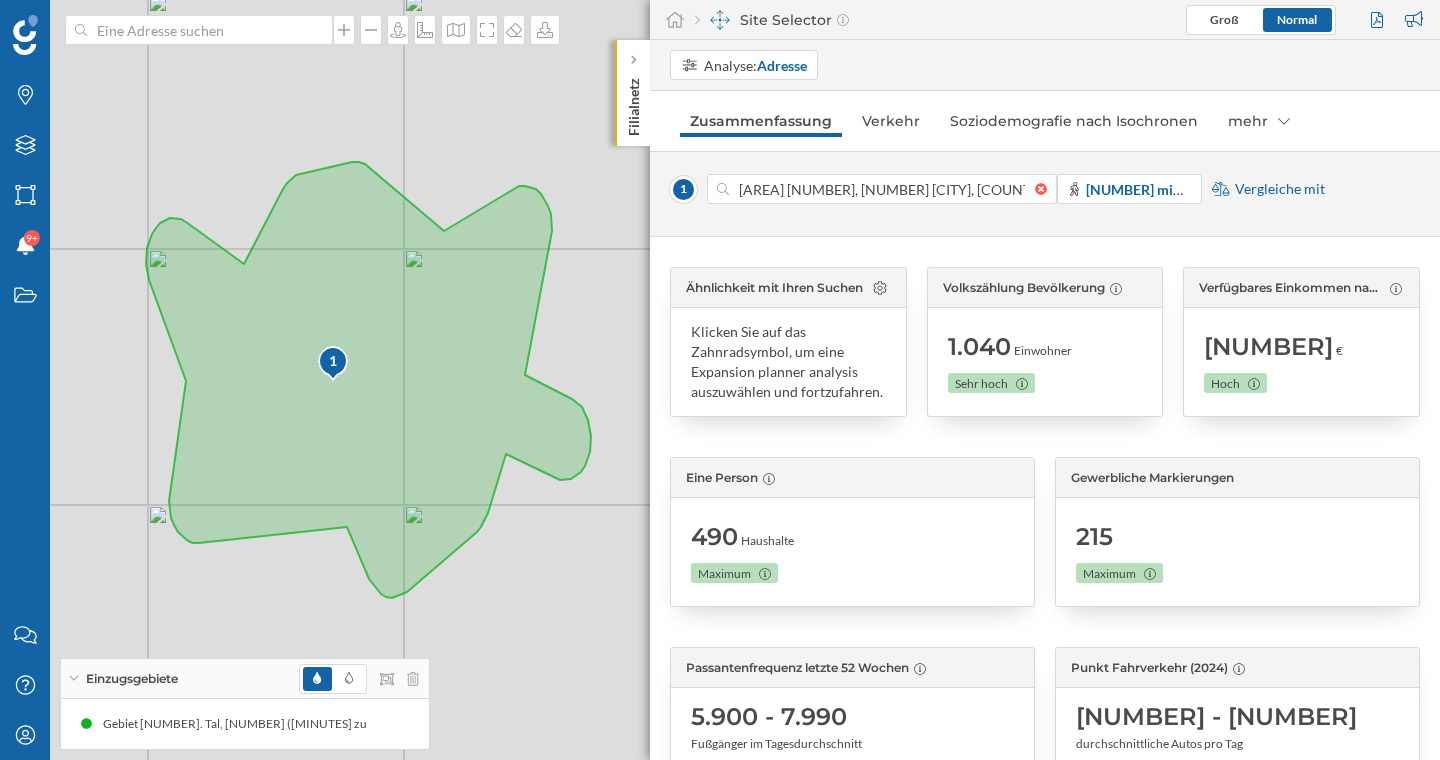 click on "Vergleiche mit" at bounding box center [1280, 189] 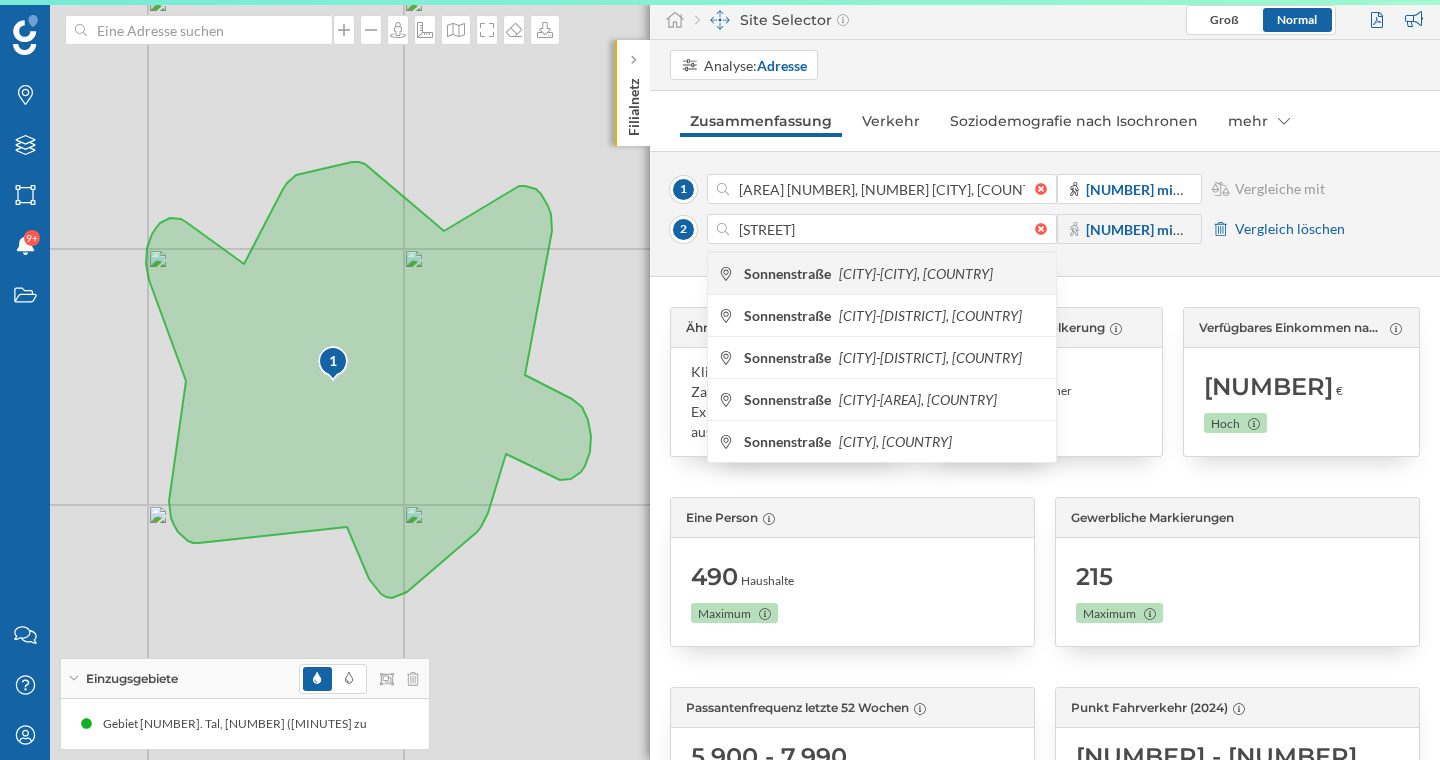 click on "[STREET], [CITY]-[CITY]-[COUNTRY]" at bounding box center [895, 274] 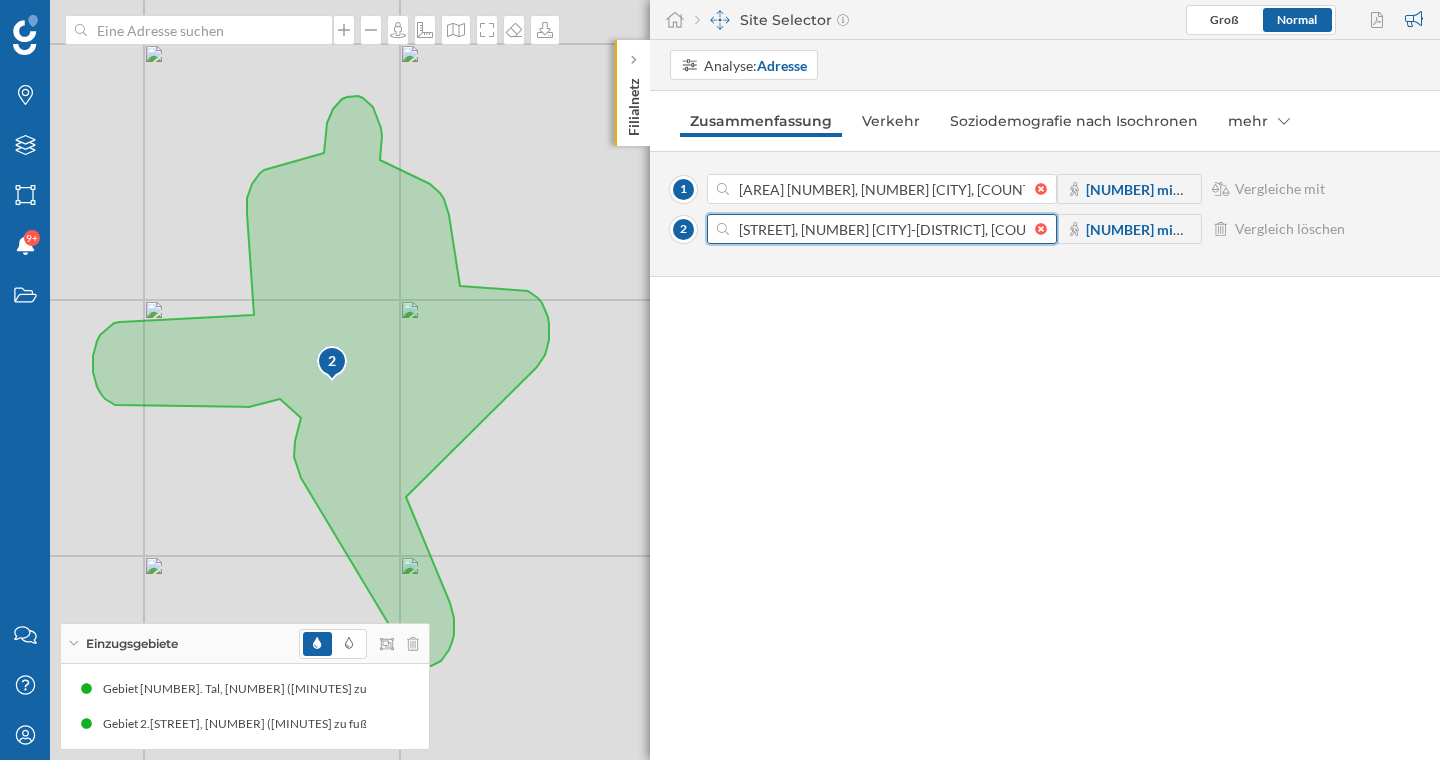 click on "[STREET], [NUMBER] [CITY]-[DISTRICT], [COUNTRY]" at bounding box center [882, 229] 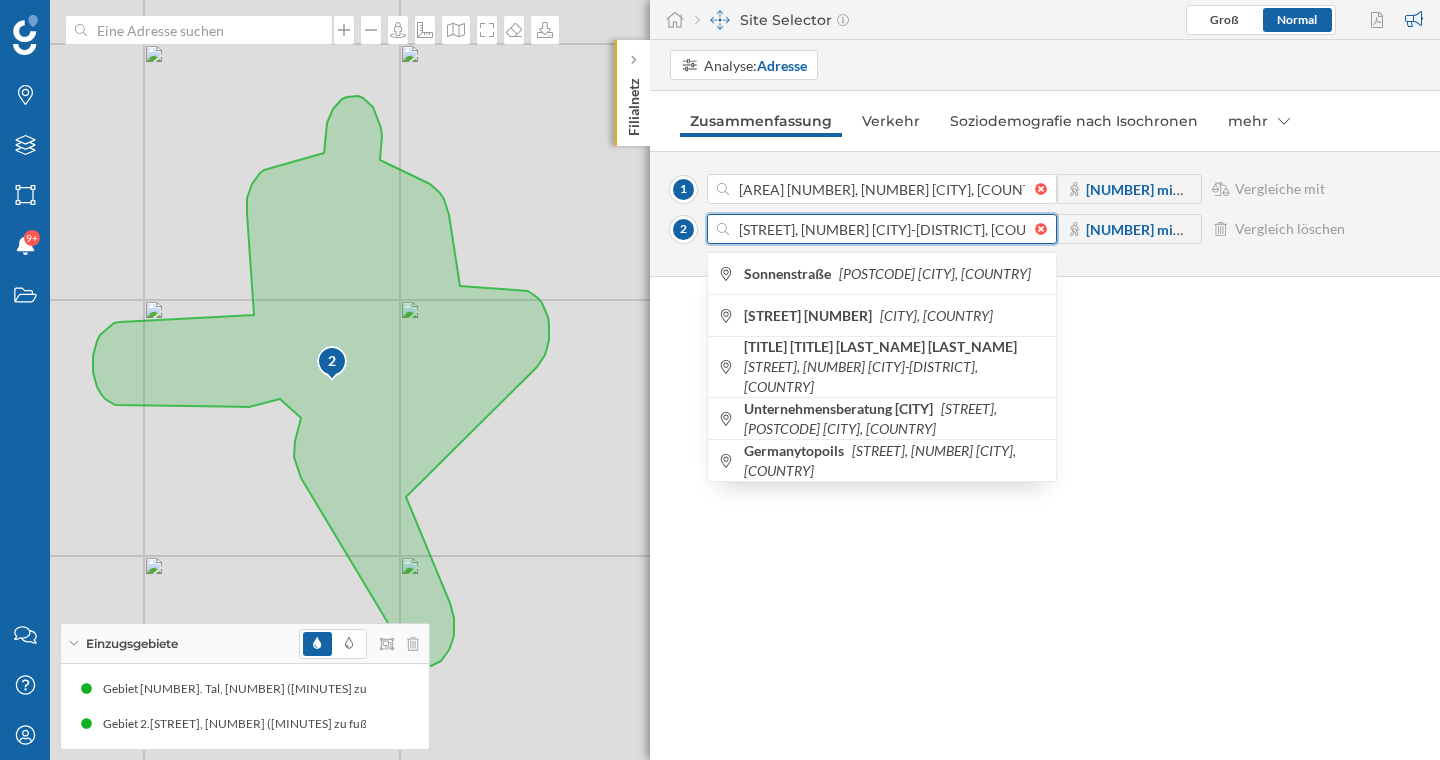 click on "[STREET], [NUMBER] [CITY]-[DISTRICT], [COUNTRY]" at bounding box center [882, 229] 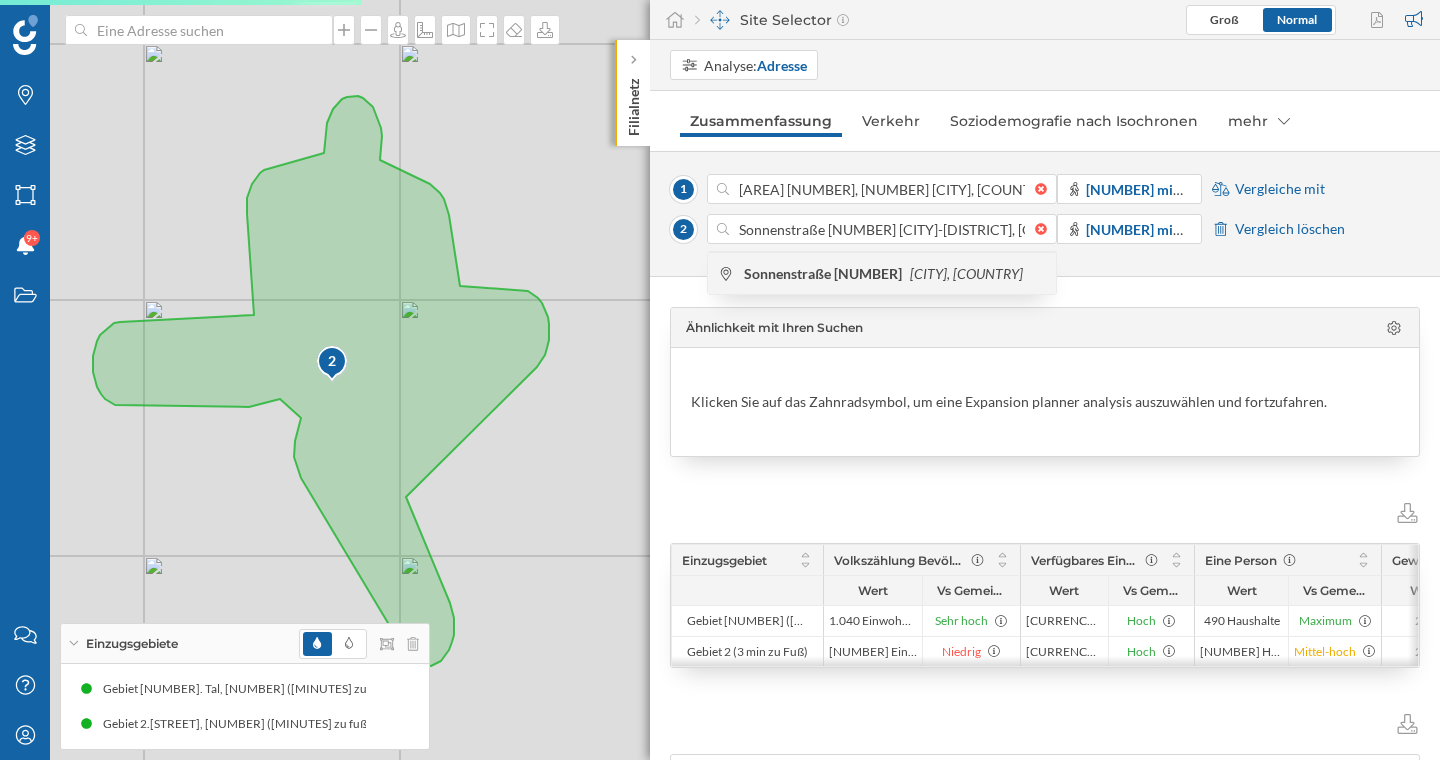 click on "Sonnenstraße [NUMBER]" at bounding box center (825, 273) 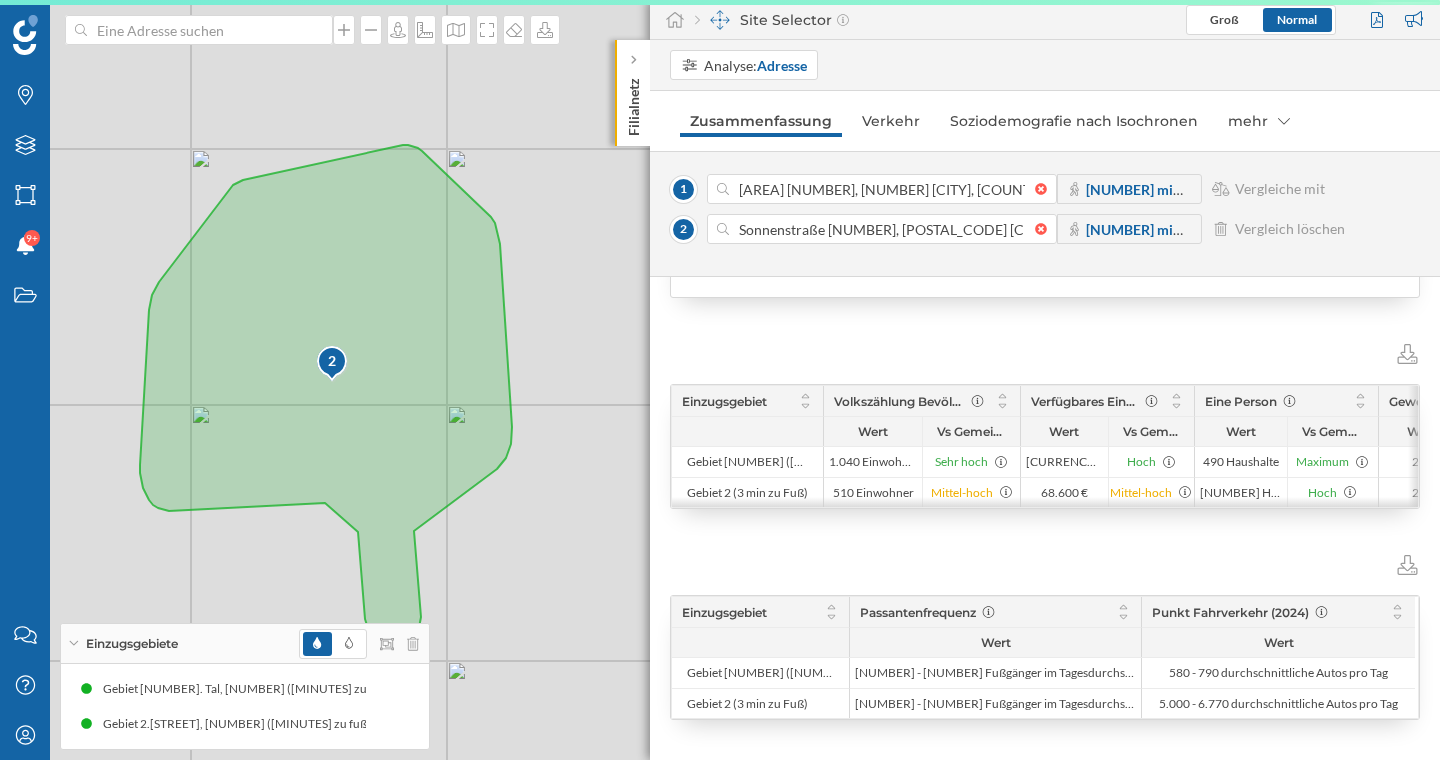 scroll, scrollTop: 164, scrollLeft: 0, axis: vertical 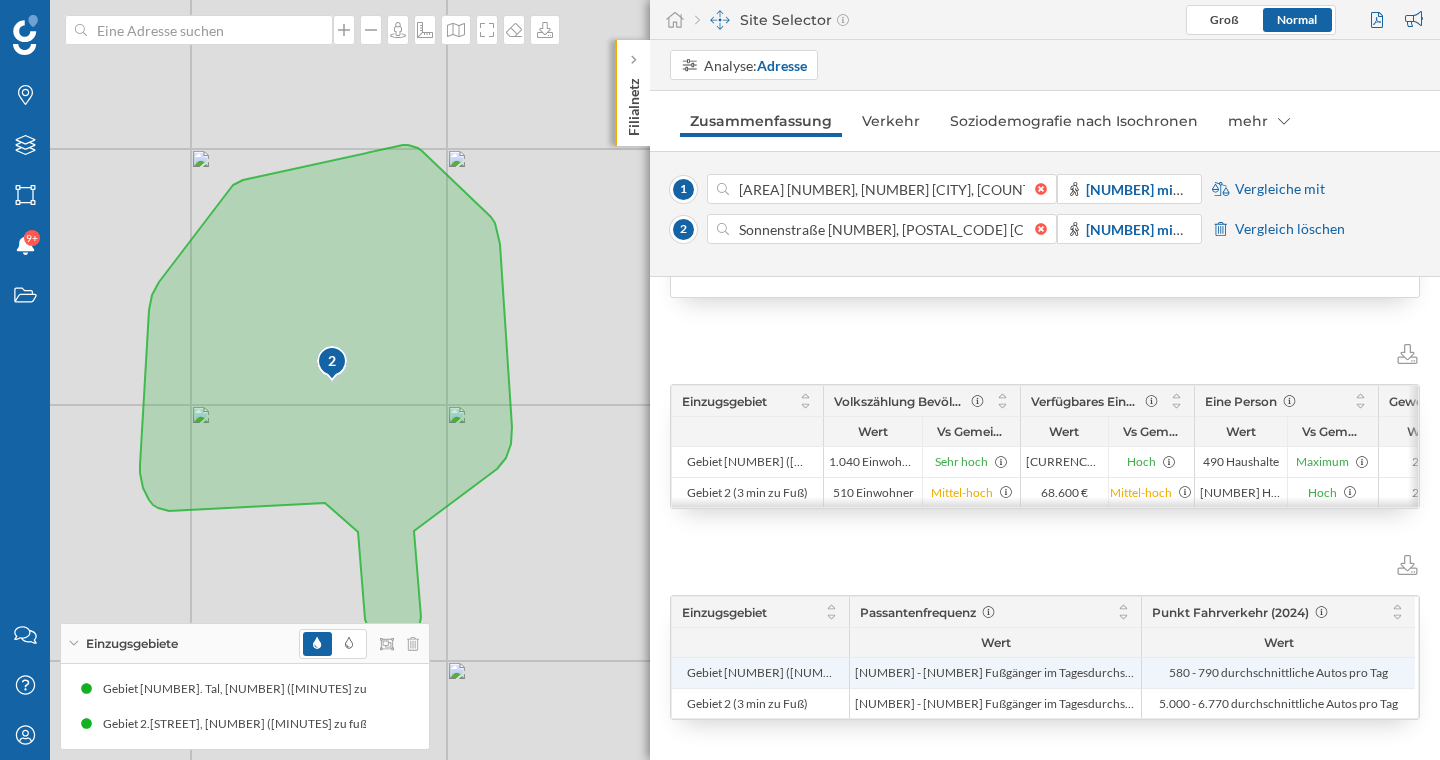 drag, startPoint x: 874, startPoint y: 668, endPoint x: 1082, endPoint y: 671, distance: 208.02164 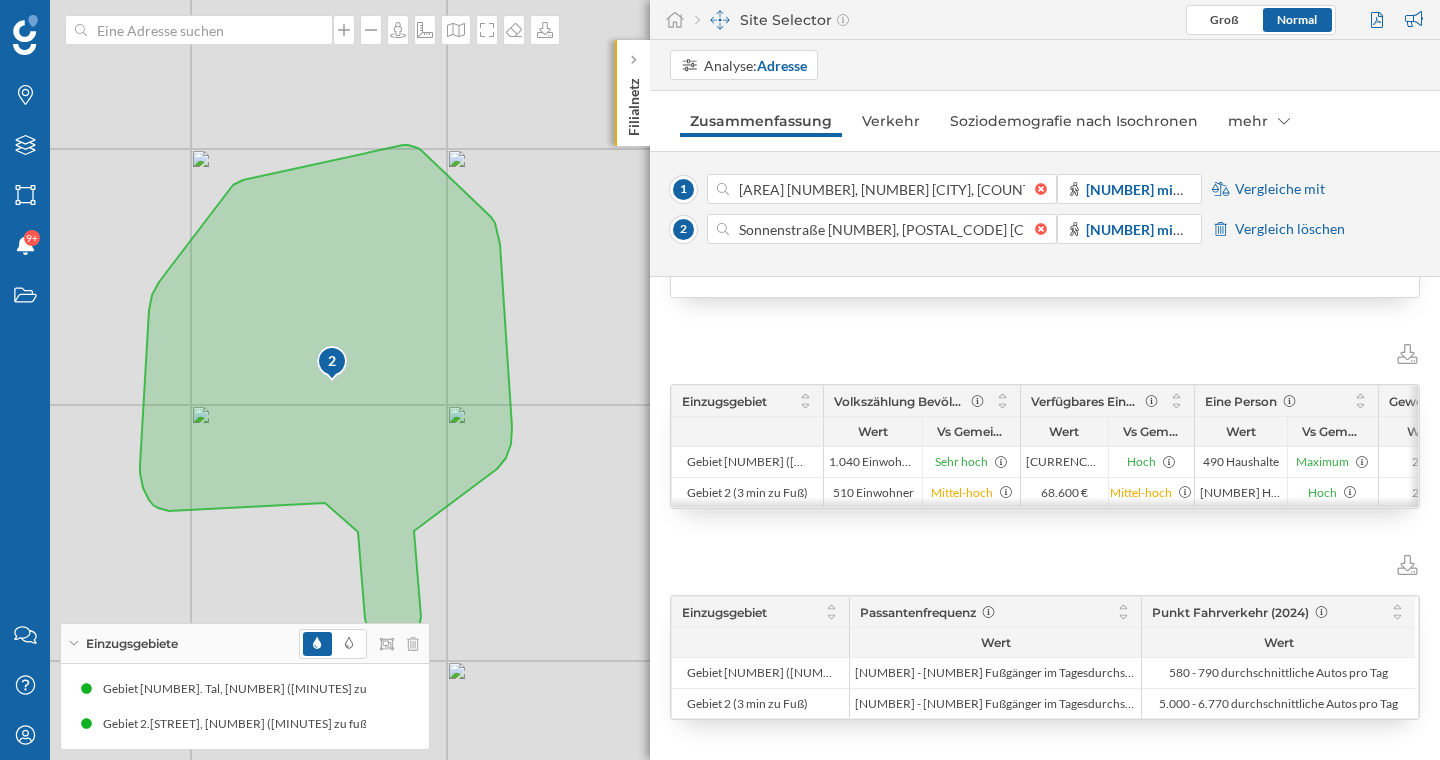 drag, startPoint x: 881, startPoint y: 615, endPoint x: 956, endPoint y: 617, distance: 75.026665 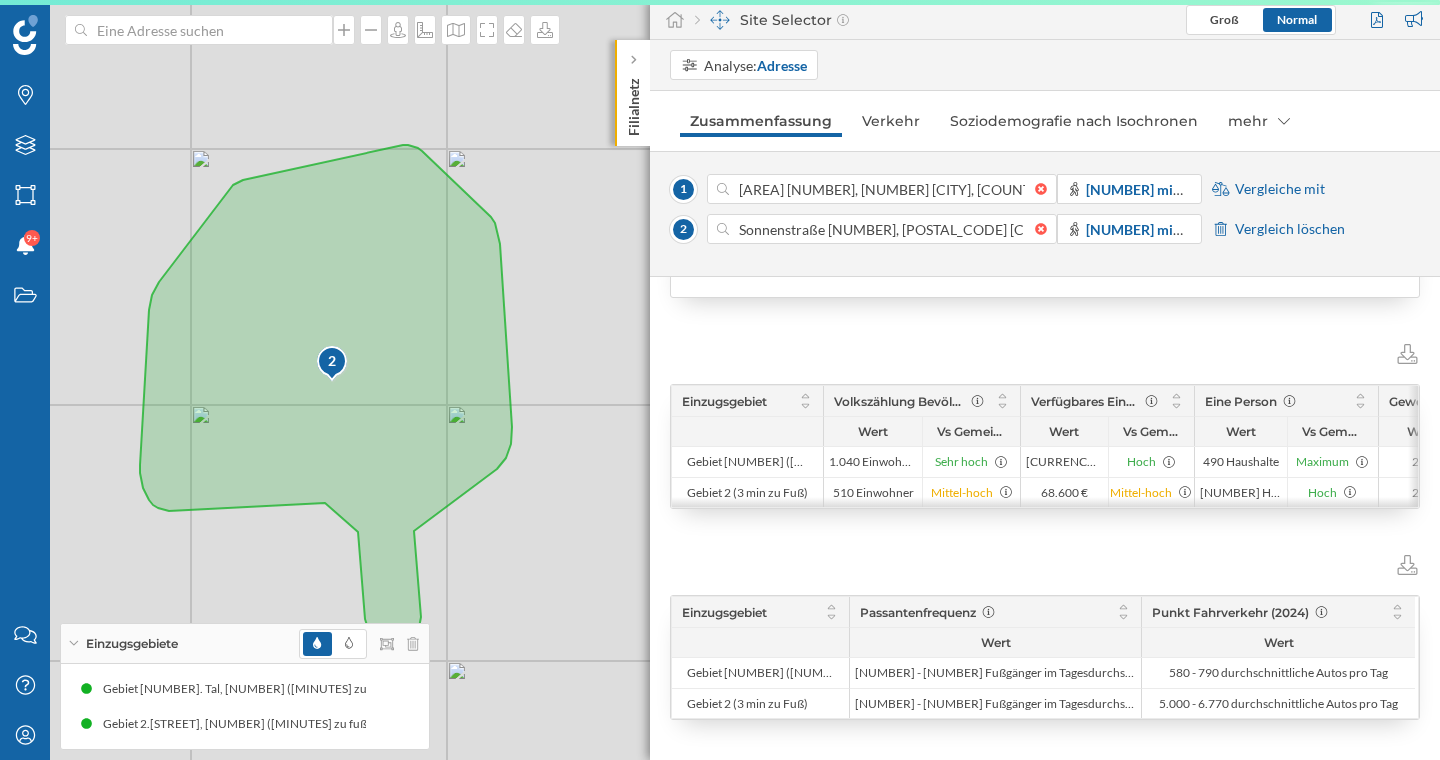 click on "Verkehr" at bounding box center [891, 121] 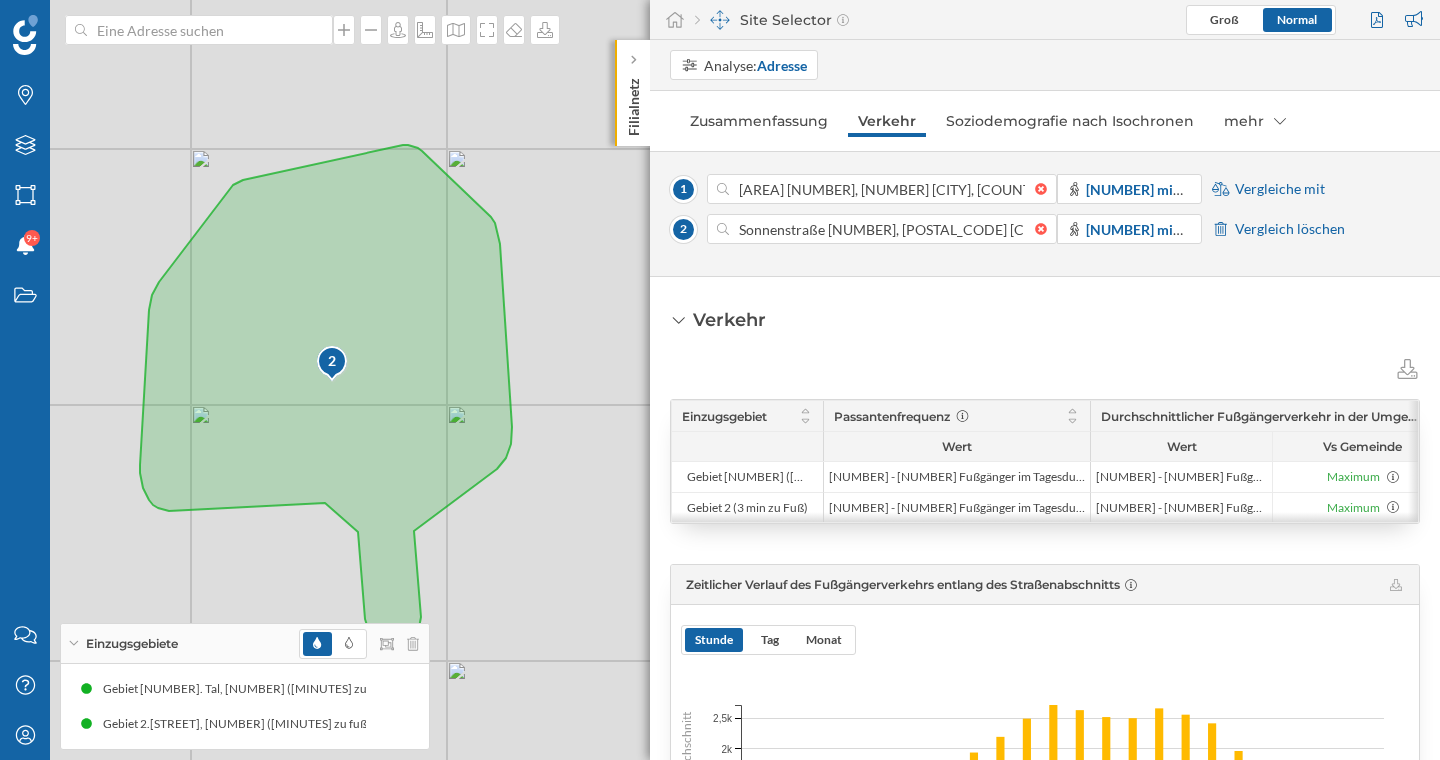 drag, startPoint x: 836, startPoint y: 412, endPoint x: 899, endPoint y: 412, distance: 63 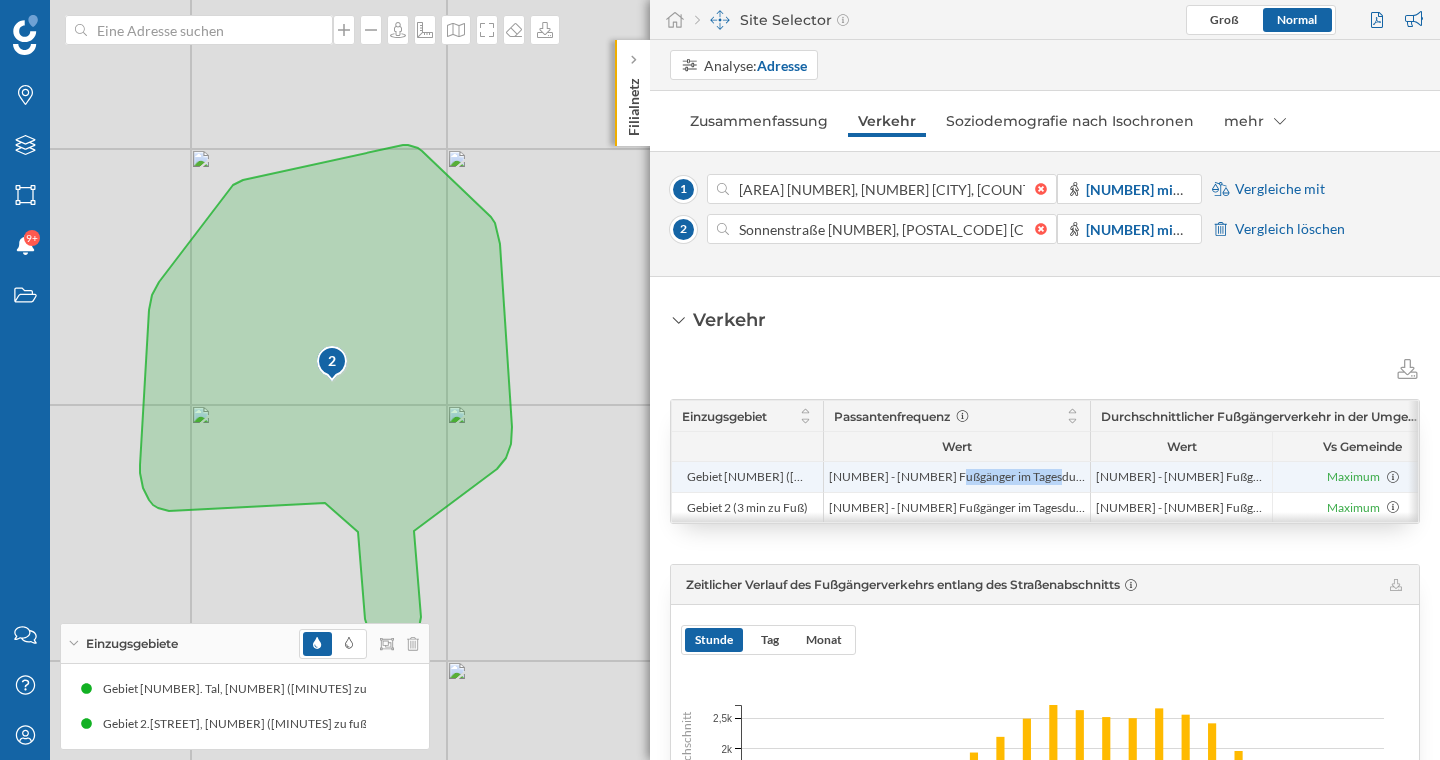 drag, startPoint x: 846, startPoint y: 477, endPoint x: 939, endPoint y: 474, distance: 93.04838 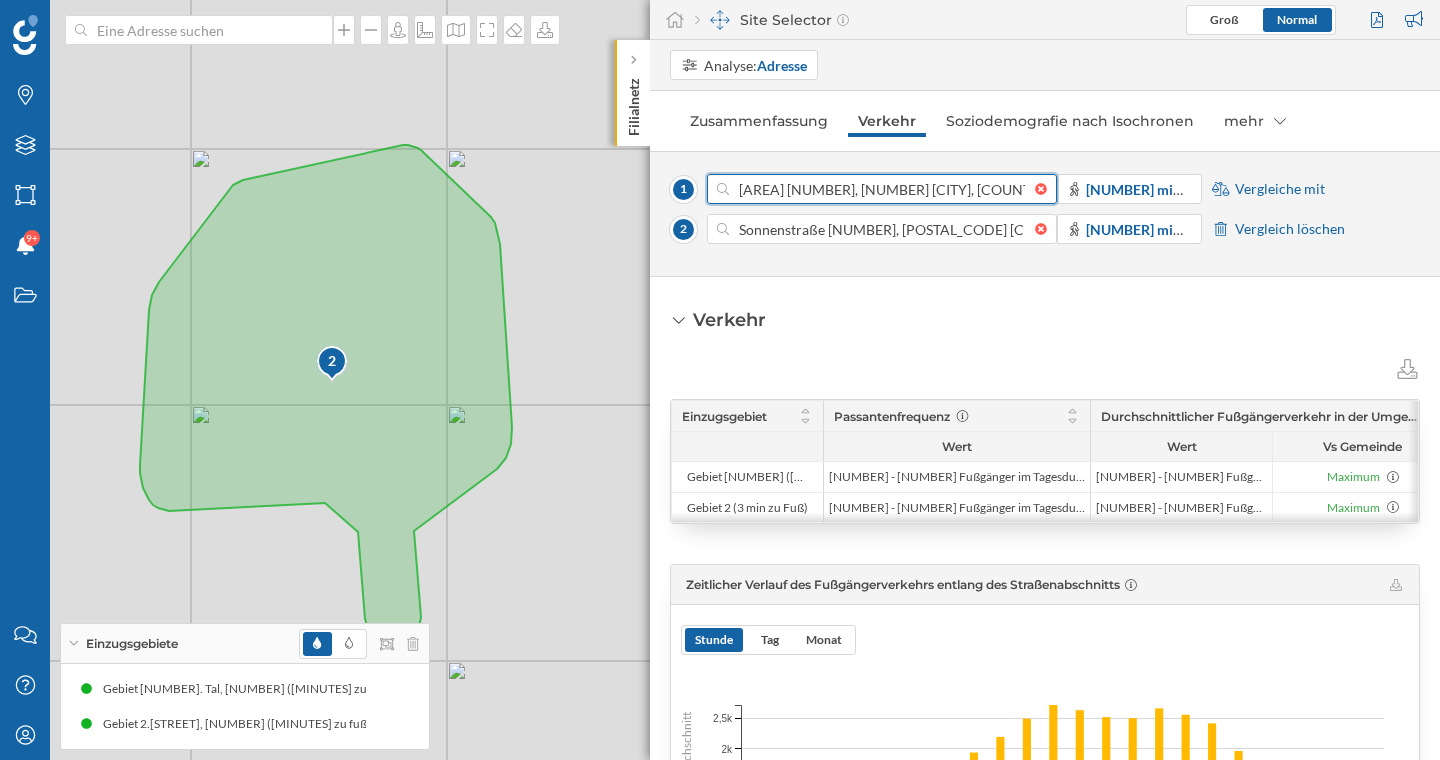 drag, startPoint x: 767, startPoint y: 192, endPoint x: 842, endPoint y: 204, distance: 75.95393 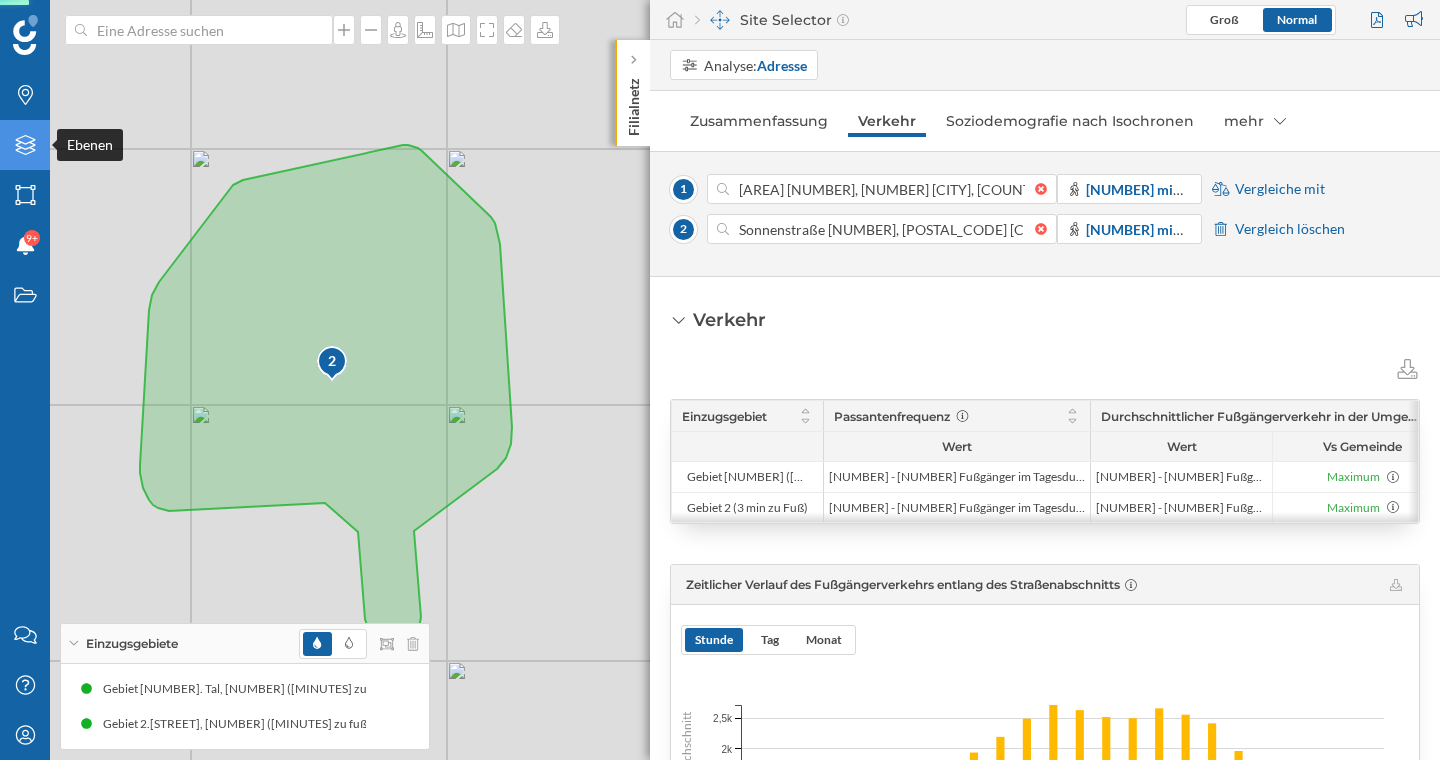 click on "Ebenen" 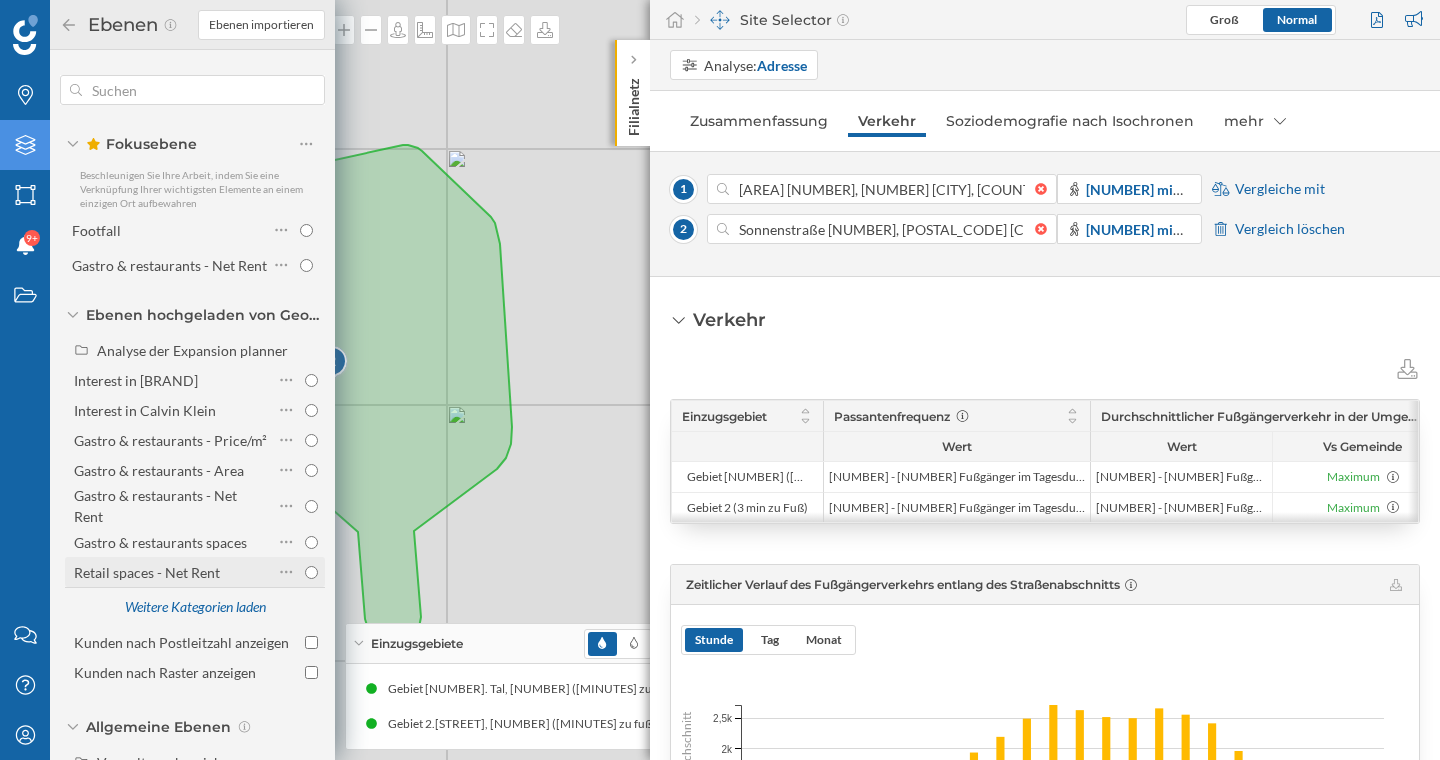 scroll, scrollTop: 161, scrollLeft: 0, axis: vertical 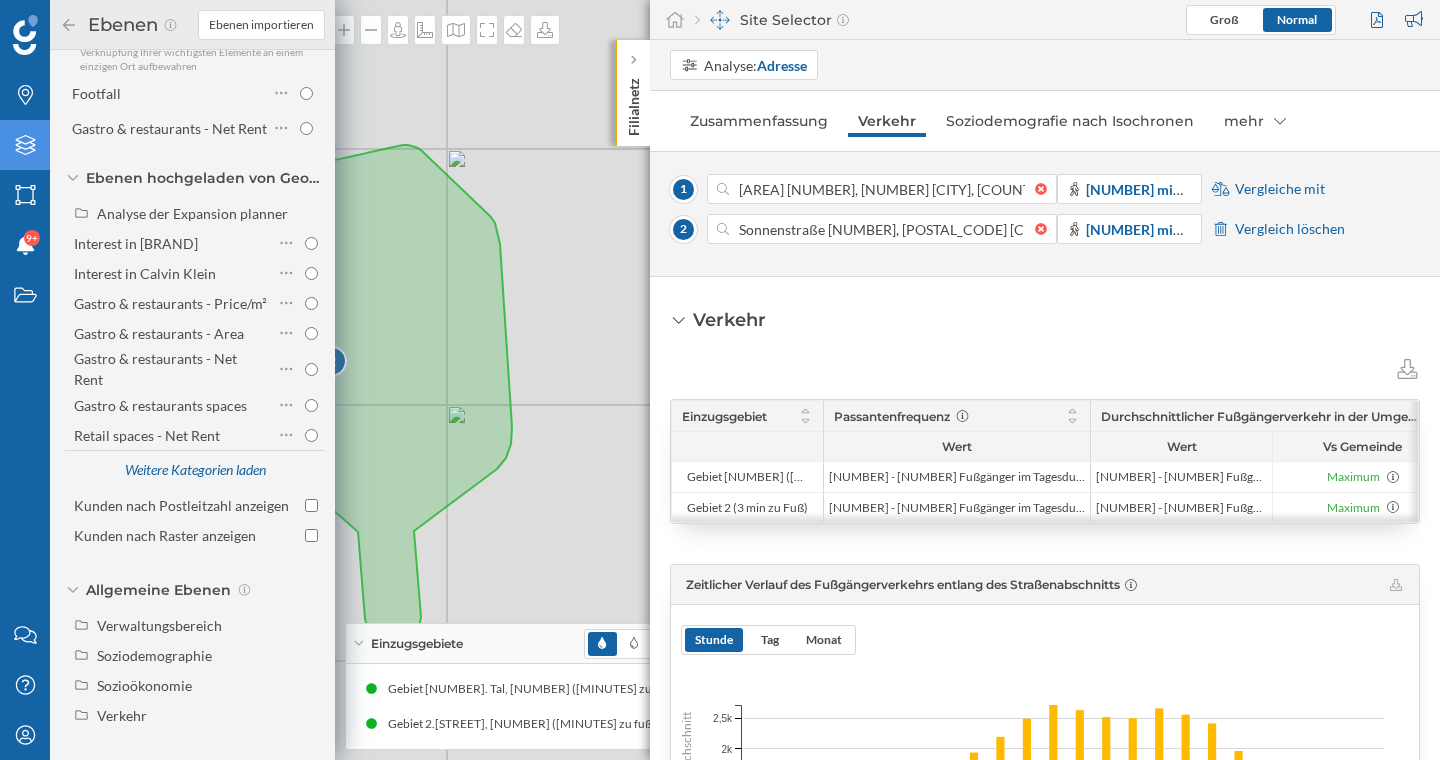 click on "Einzugsgebiet
Passantenfrequenz
Durchschnittlicher Fußgängerverkehr in der Umgebung ([YEAR])
Höchster Fußgängerverkehr in der Umgebung ([YEAR])
Punkt Fahrverkehr ([YEAR])
Durchschnittlicher Fahrverkehr in dem Gebiet ([YEAR])
Höchster Fahrverkehr in der Umgebung ([YEAR])
Wert
Wert
Vs Gemeinde
Wert
Vs Gemeinde
Wert
Wert" at bounding box center (1045, 1245) 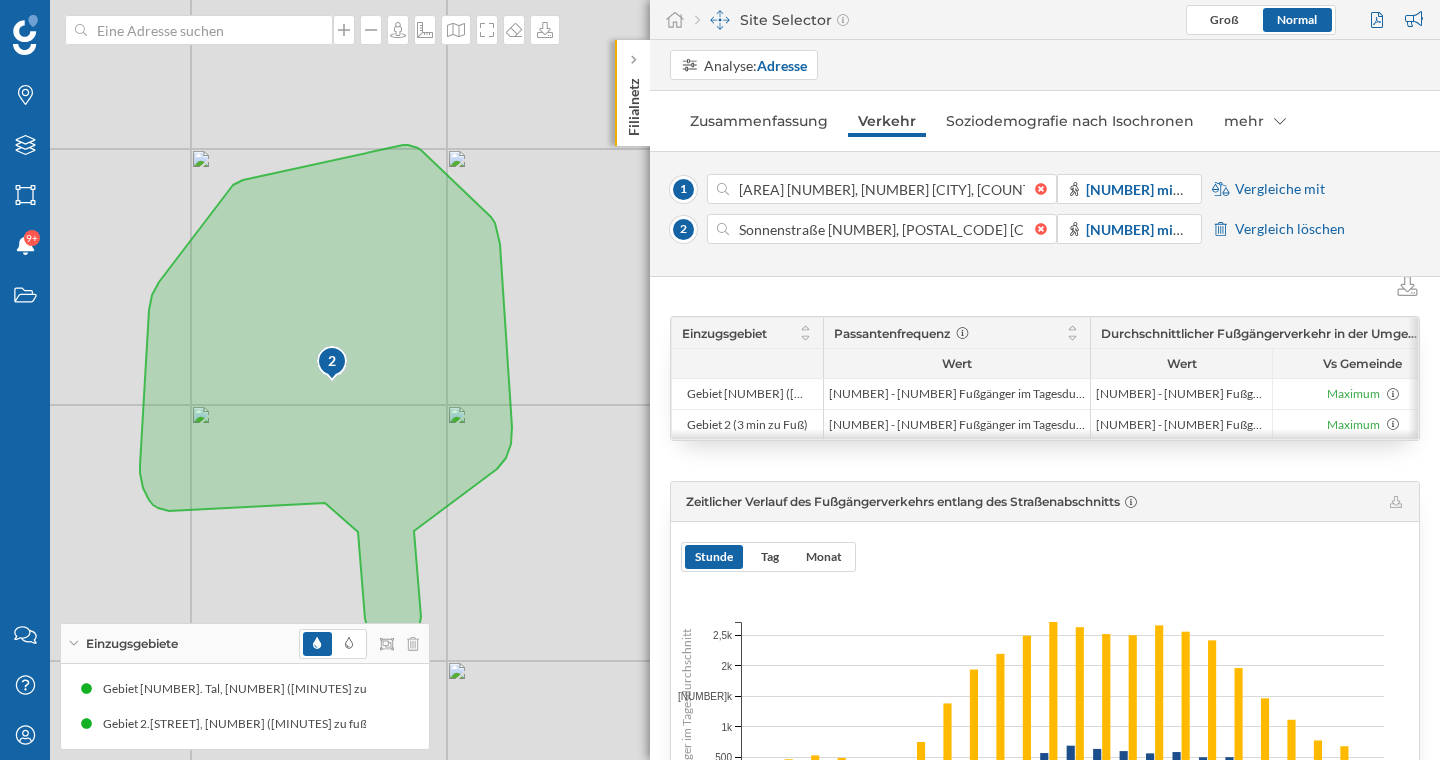 scroll, scrollTop: 0, scrollLeft: 0, axis: both 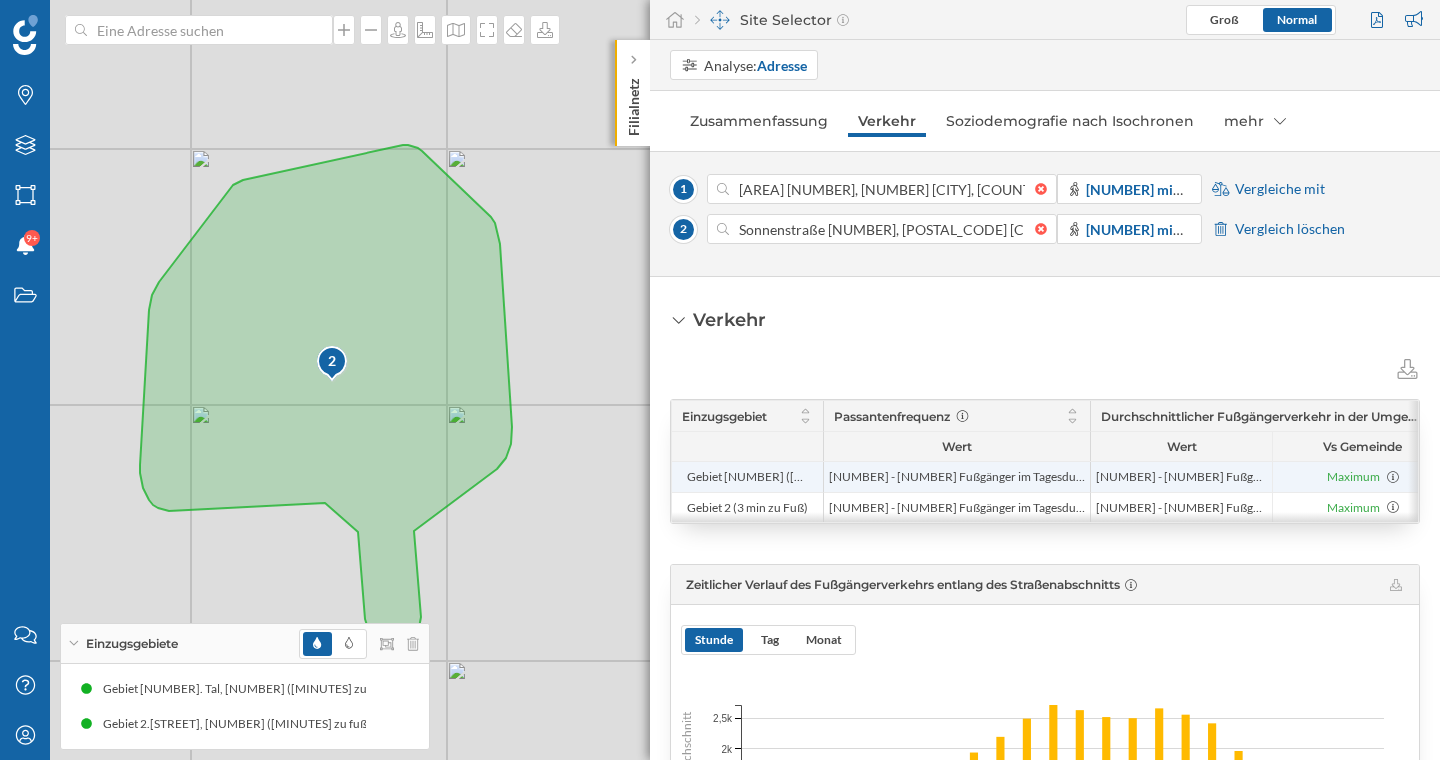 drag, startPoint x: 704, startPoint y: 472, endPoint x: 644, endPoint y: 524, distance: 79.397736 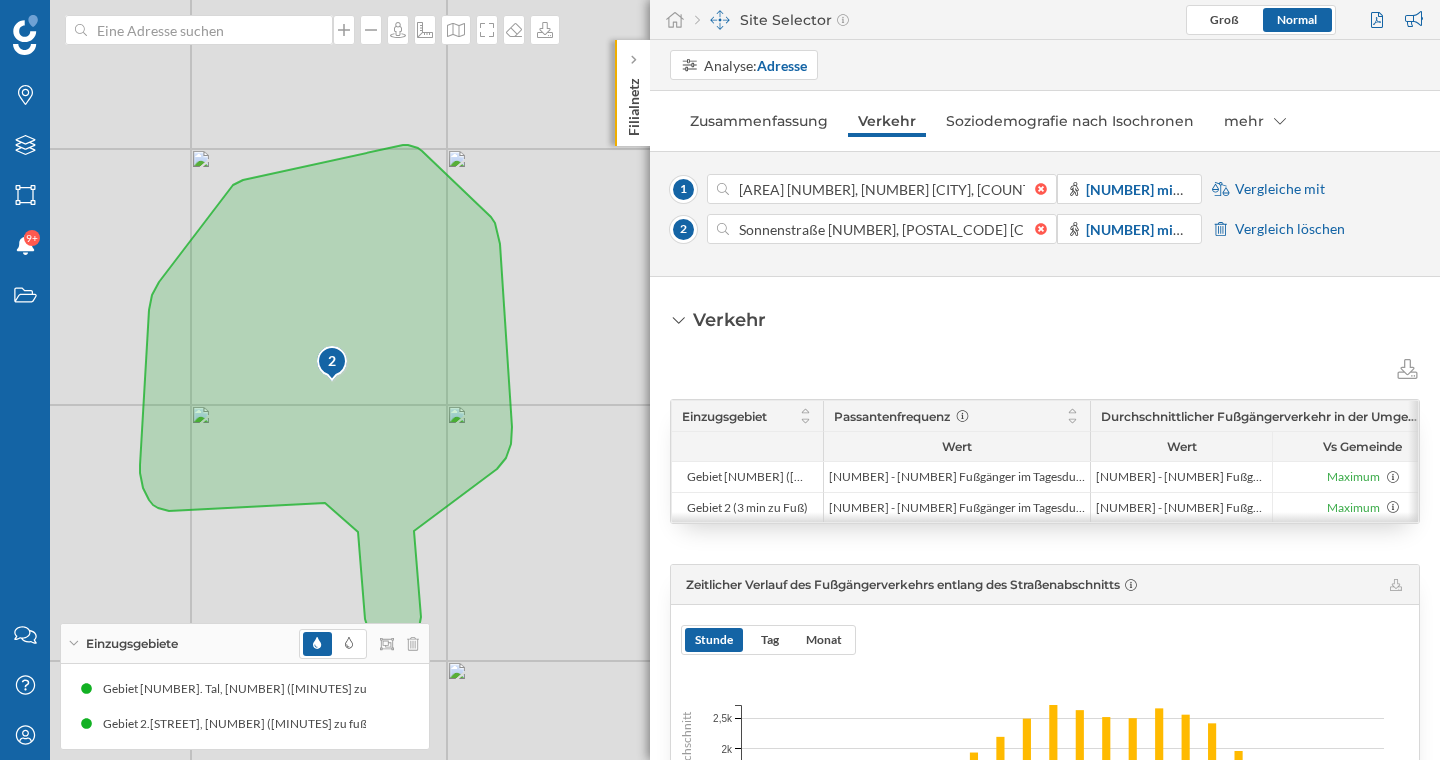 click on "Gebiet [NUMBER] ([NUMBER] min zu Fuß)" at bounding box center [747, 477] 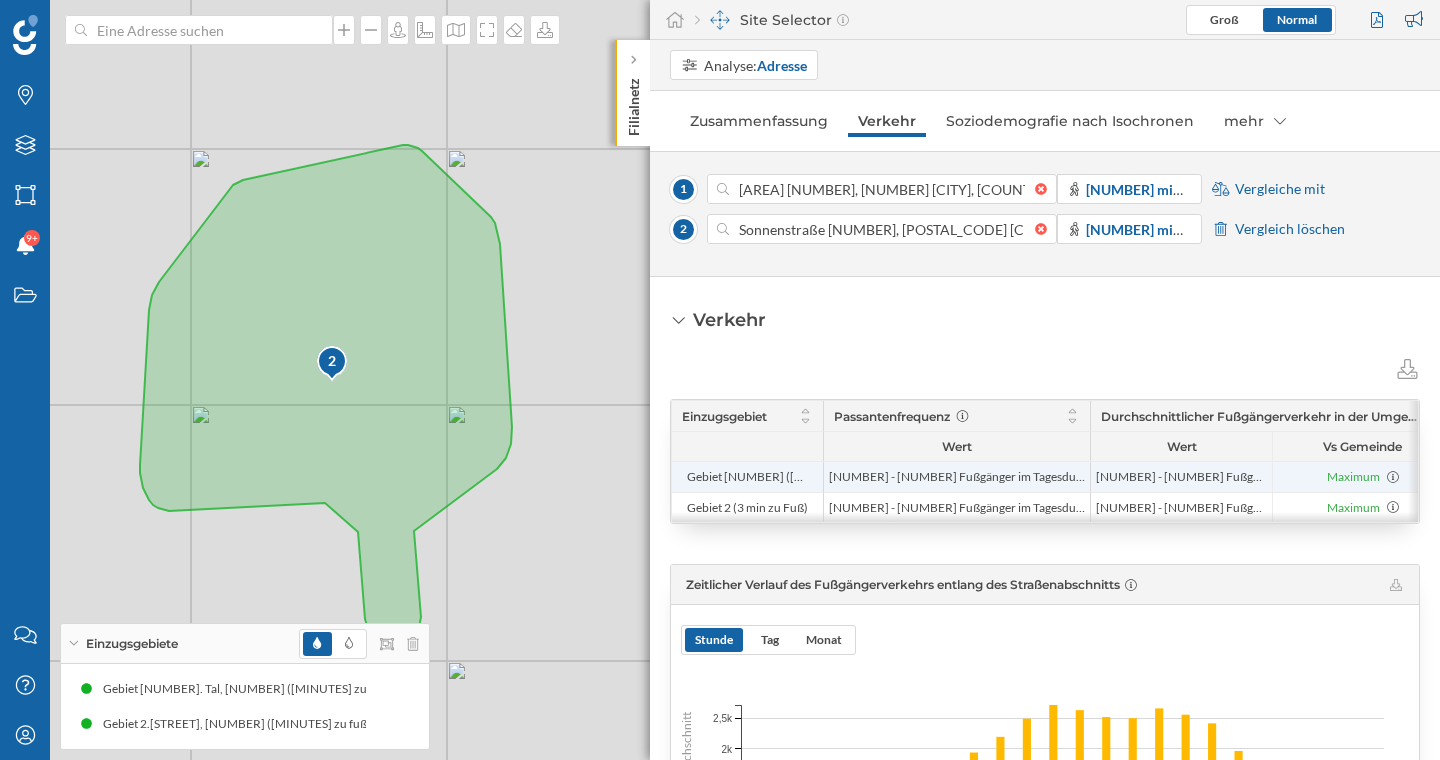 drag, startPoint x: 755, startPoint y: 480, endPoint x: 791, endPoint y: 476, distance: 36.221542 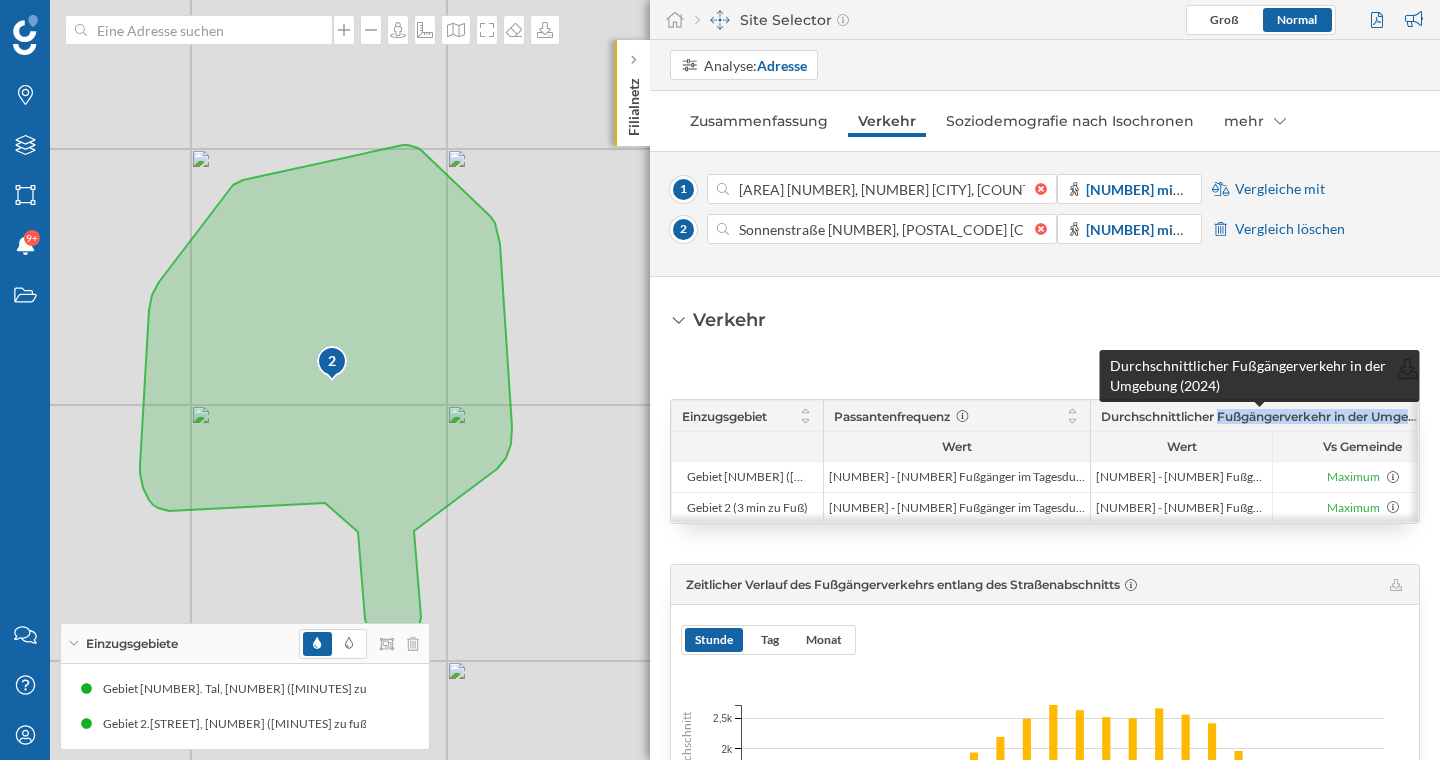 drag, startPoint x: 1098, startPoint y: 414, endPoint x: 1261, endPoint y: 418, distance: 163.04907 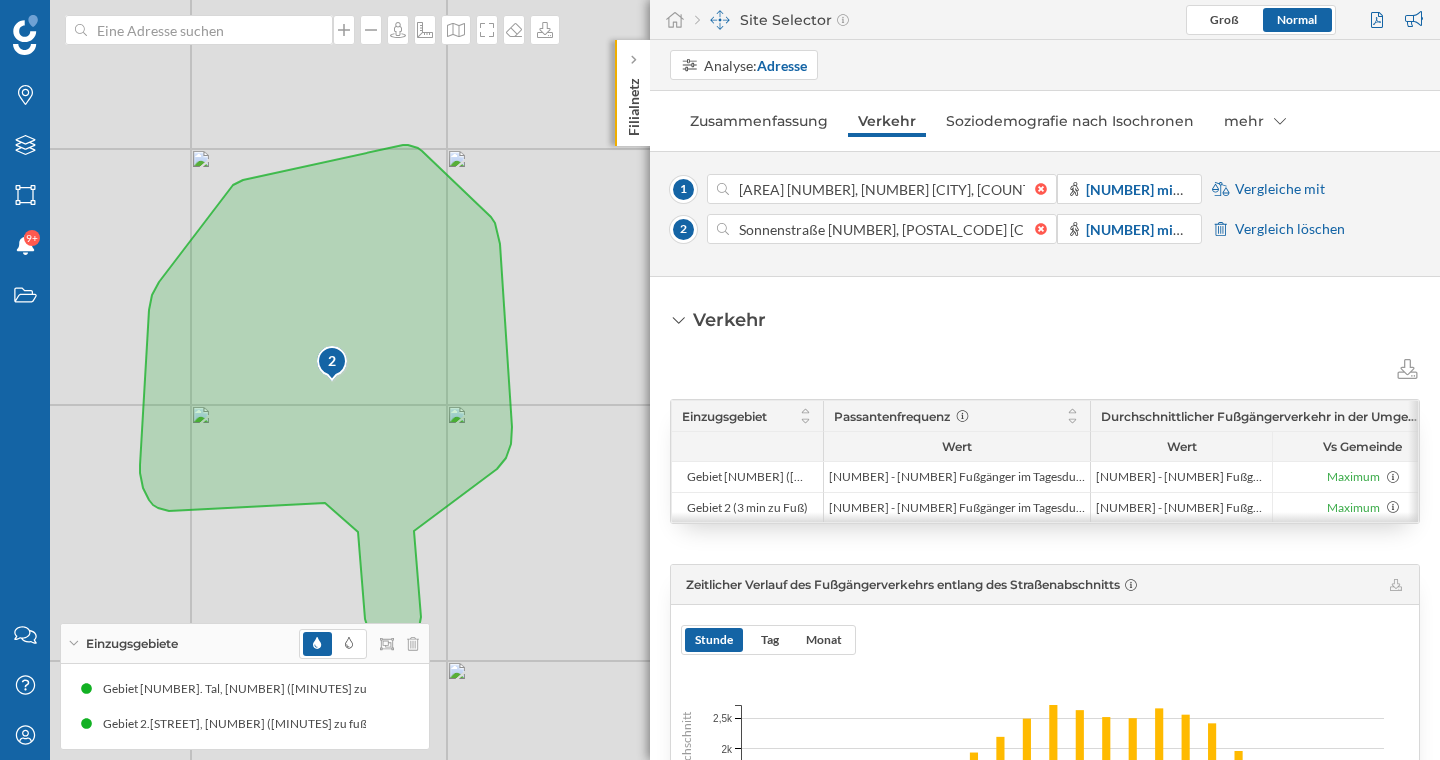drag, startPoint x: 1114, startPoint y: 416, endPoint x: 1393, endPoint y: 425, distance: 279.1451 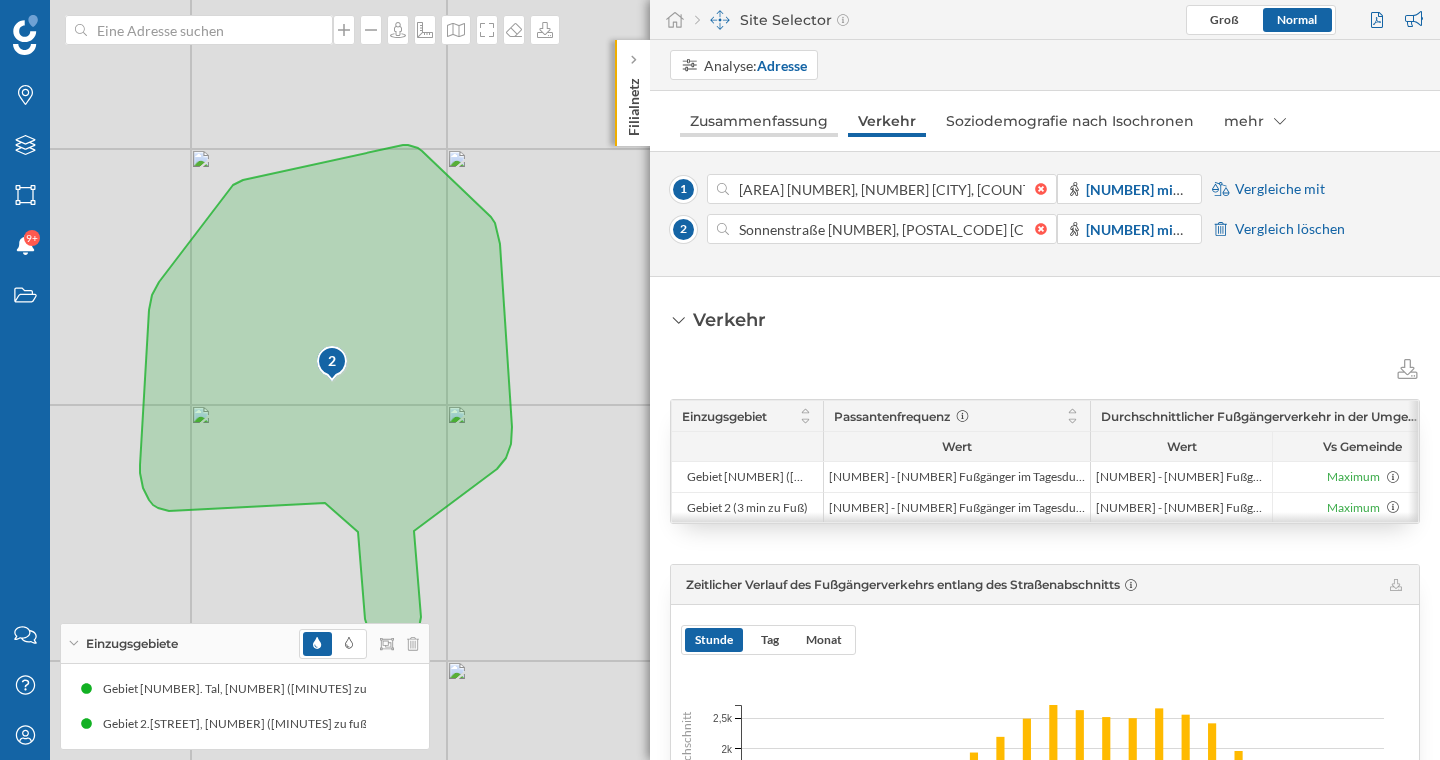 click on "Zusammenfassung" at bounding box center (759, 121) 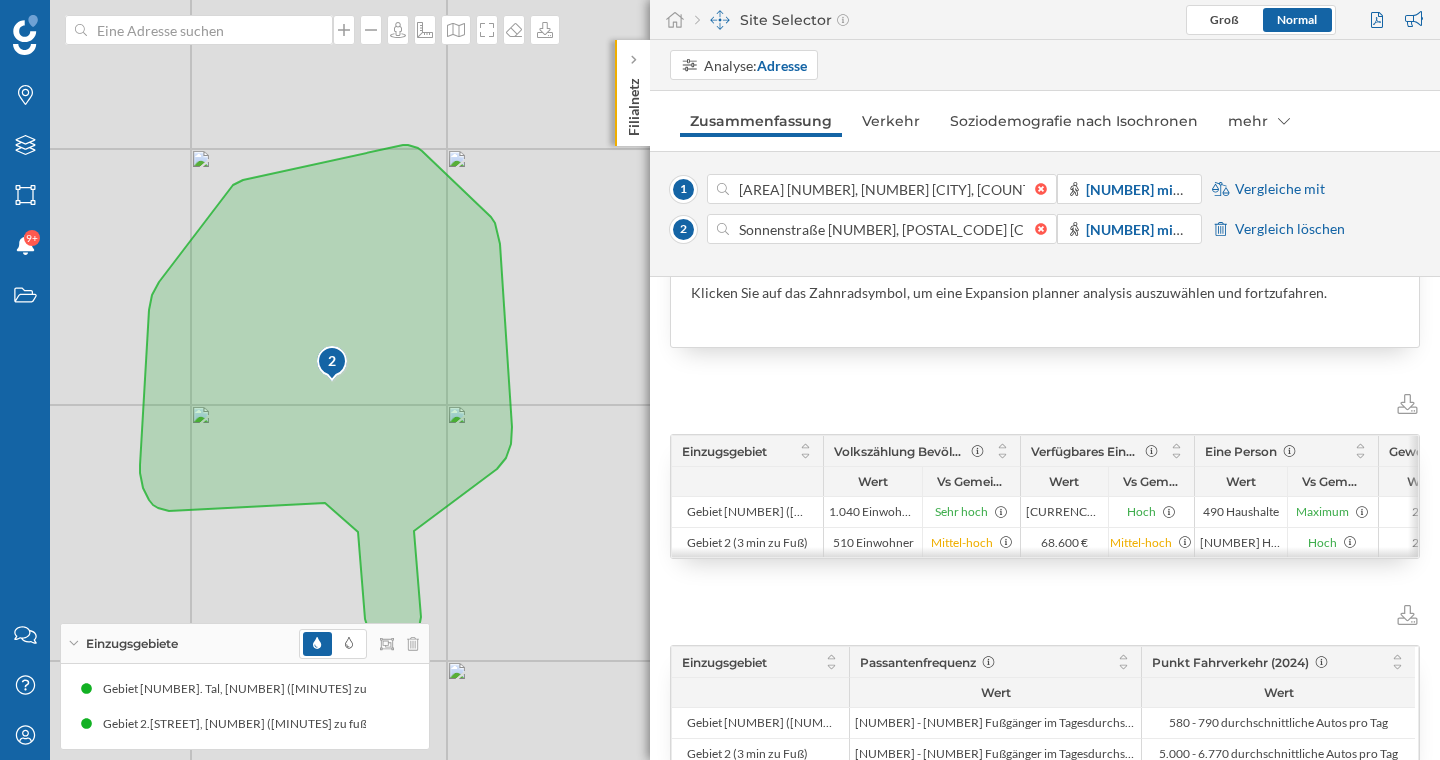 scroll, scrollTop: 164, scrollLeft: 0, axis: vertical 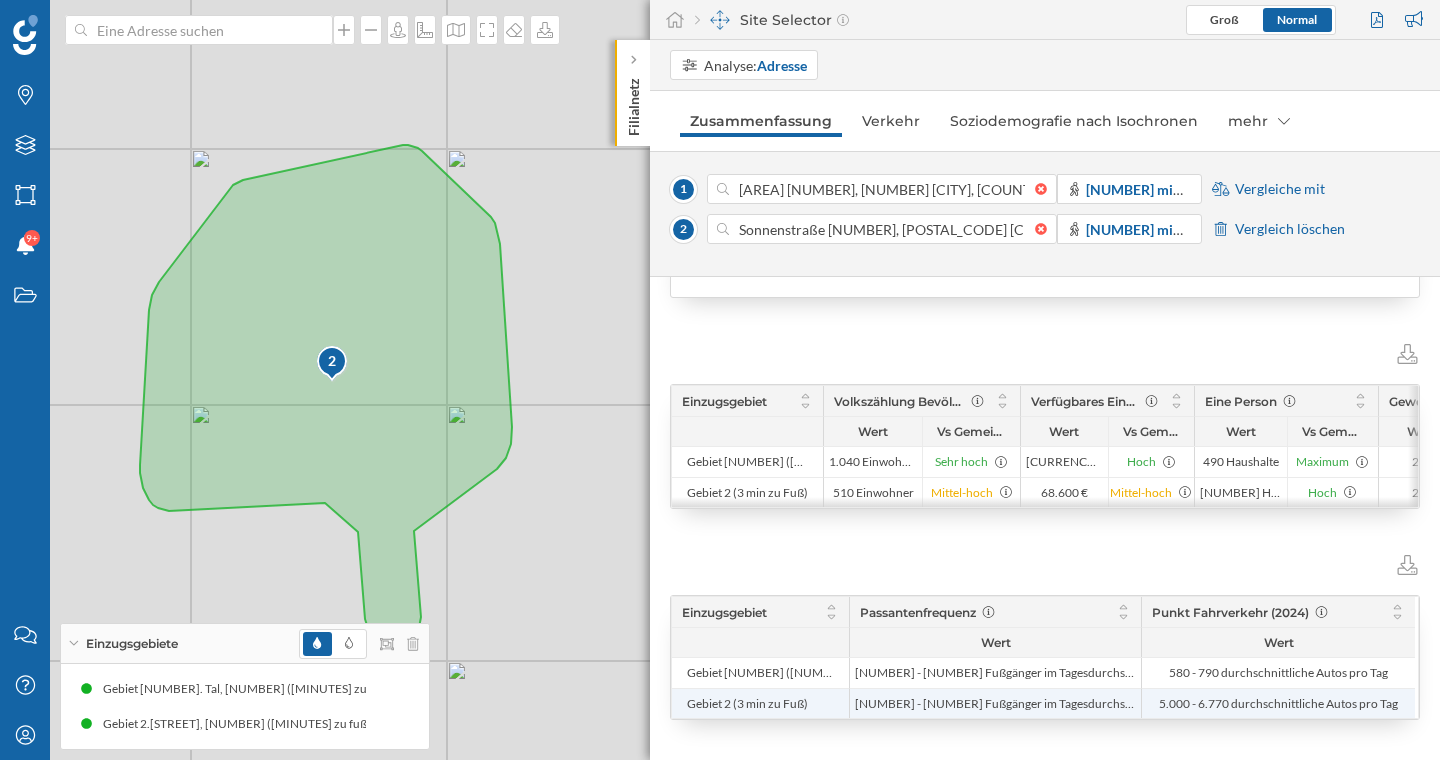 drag, startPoint x: 684, startPoint y: 609, endPoint x: 1400, endPoint y: 717, distance: 724.0994 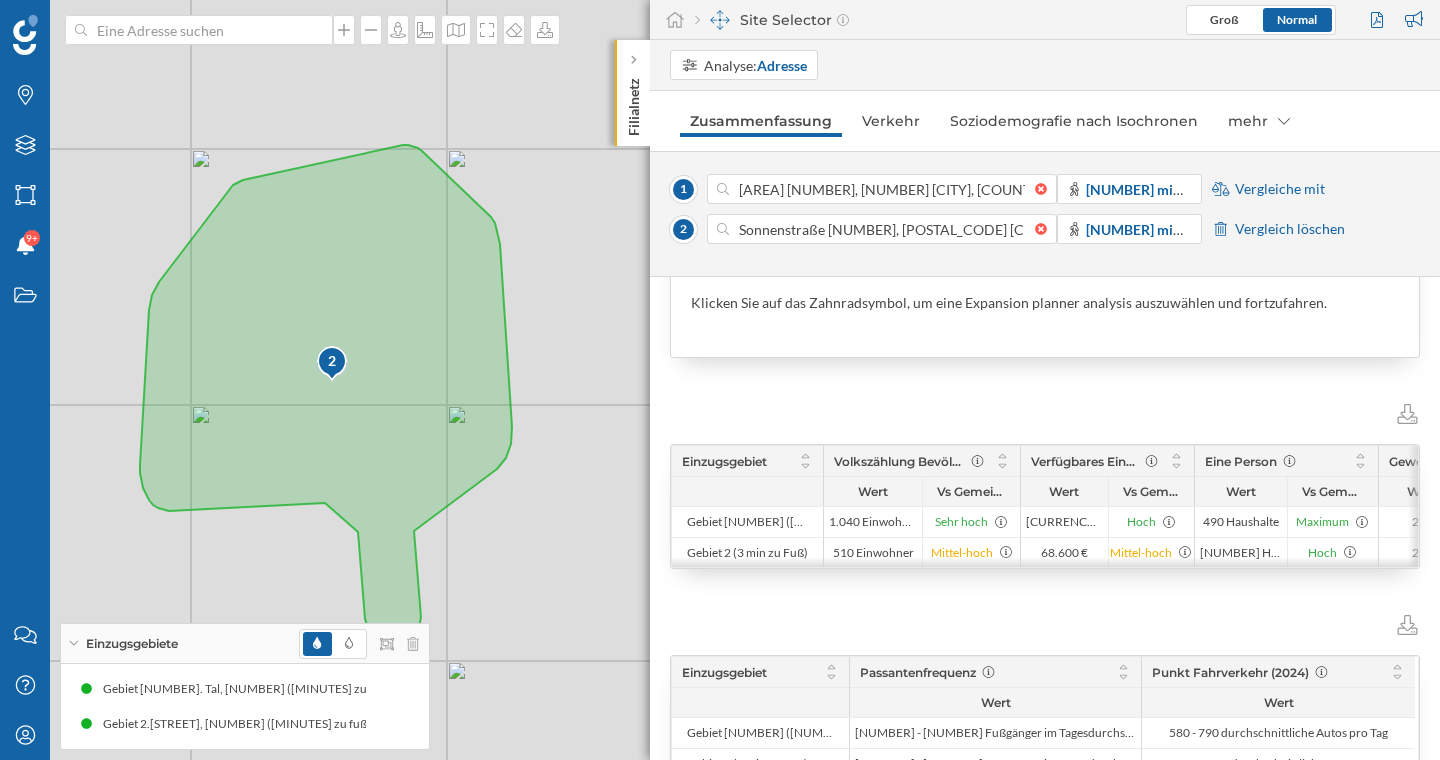 scroll, scrollTop: 164, scrollLeft: 0, axis: vertical 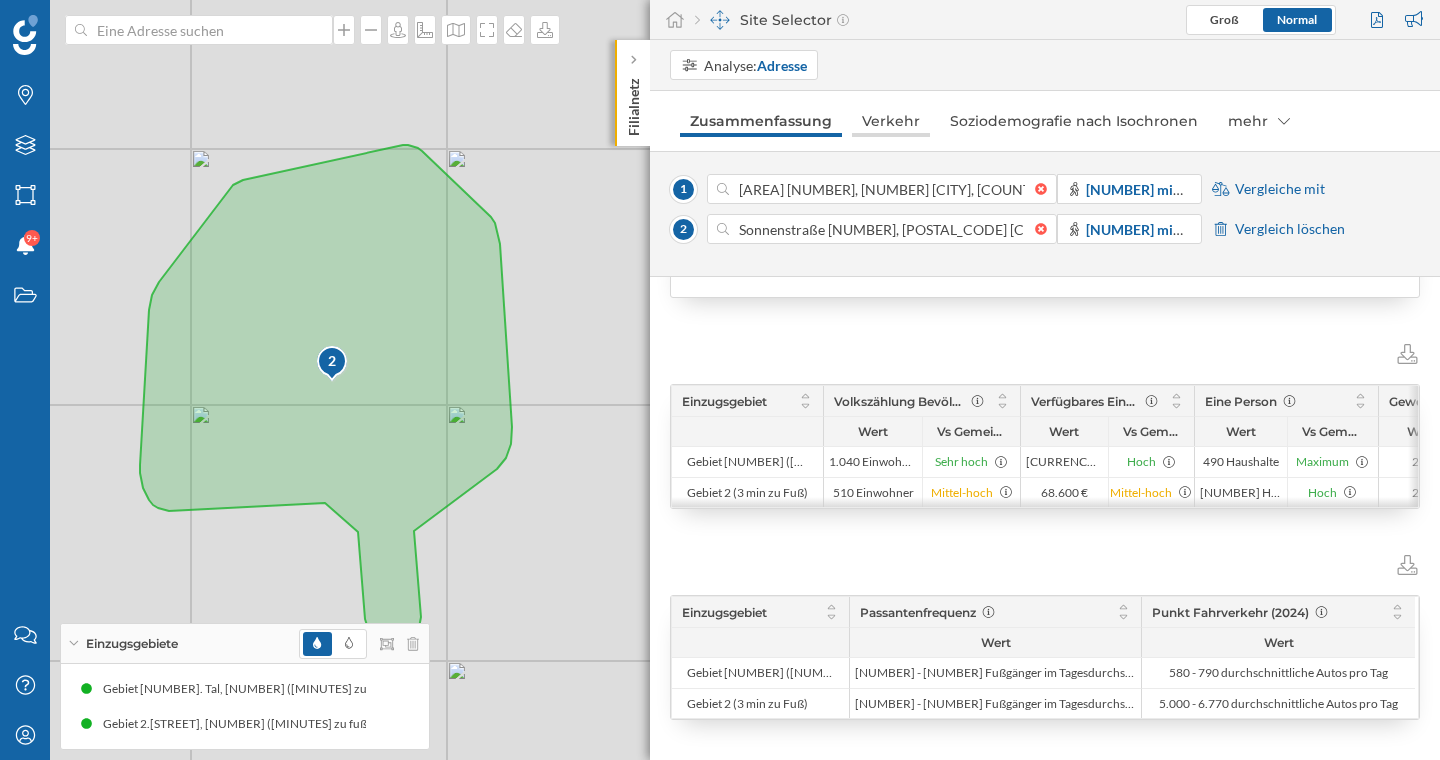 click on "Verkehr" at bounding box center (891, 121) 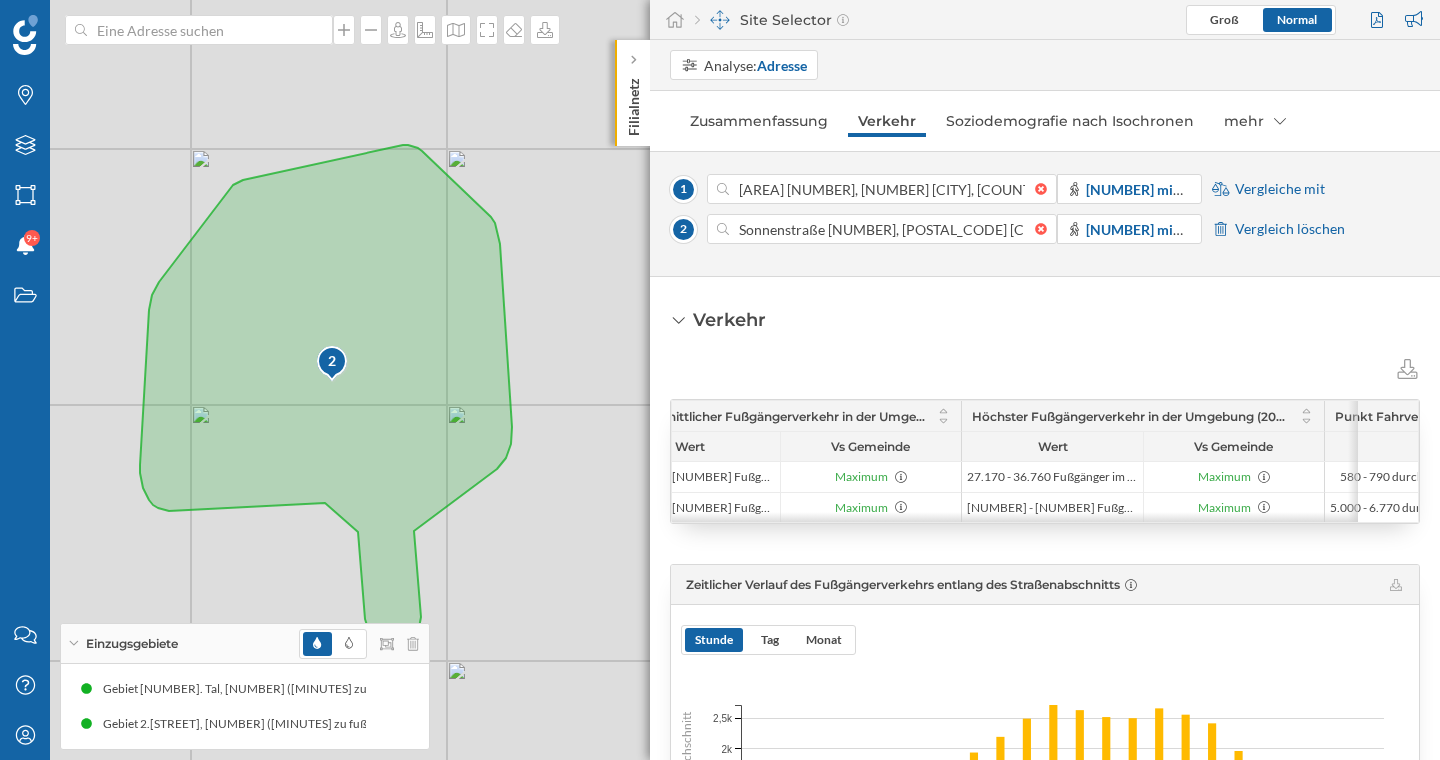 scroll, scrollTop: 0, scrollLeft: 112, axis: horizontal 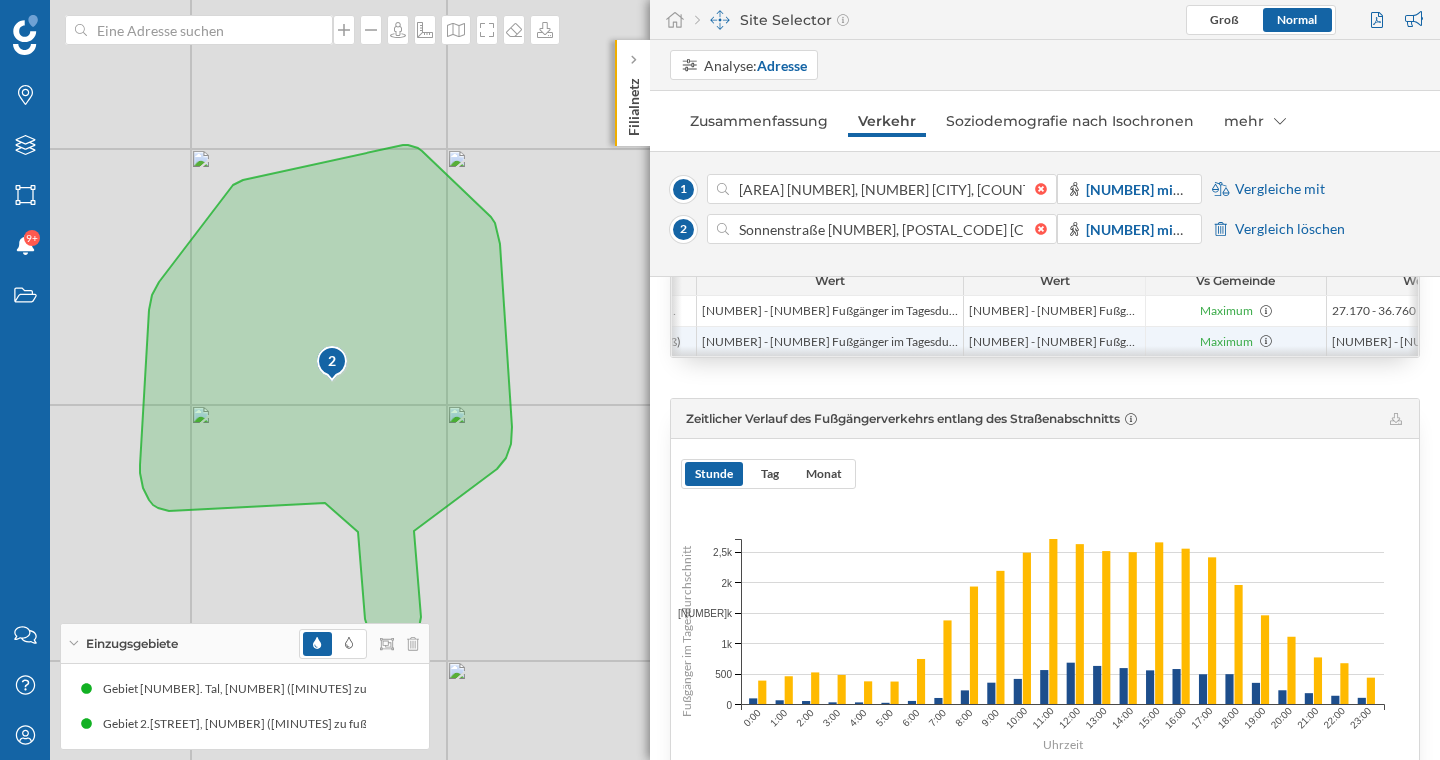 drag, startPoint x: 1201, startPoint y: 337, endPoint x: 1252, endPoint y: 336, distance: 51.009804 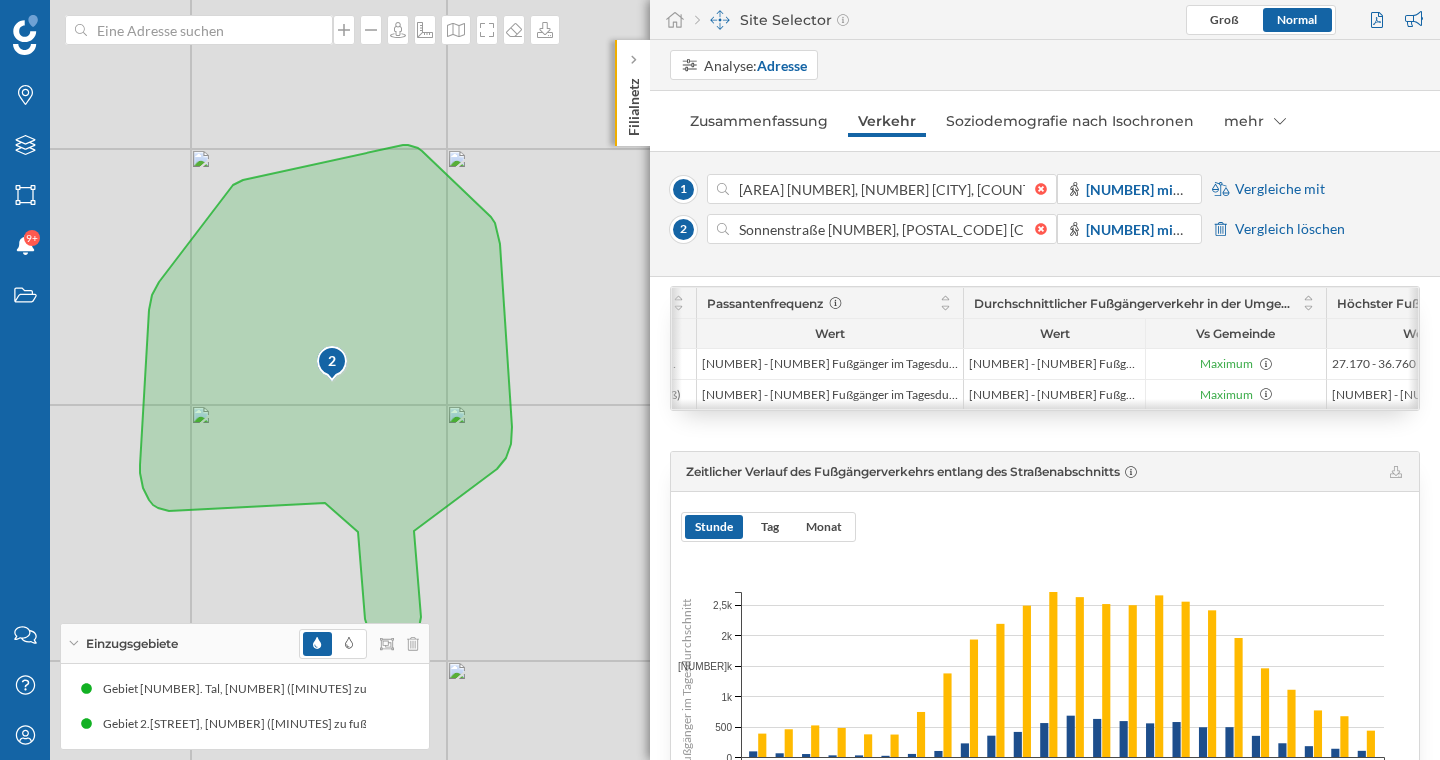 scroll, scrollTop: 0, scrollLeft: 0, axis: both 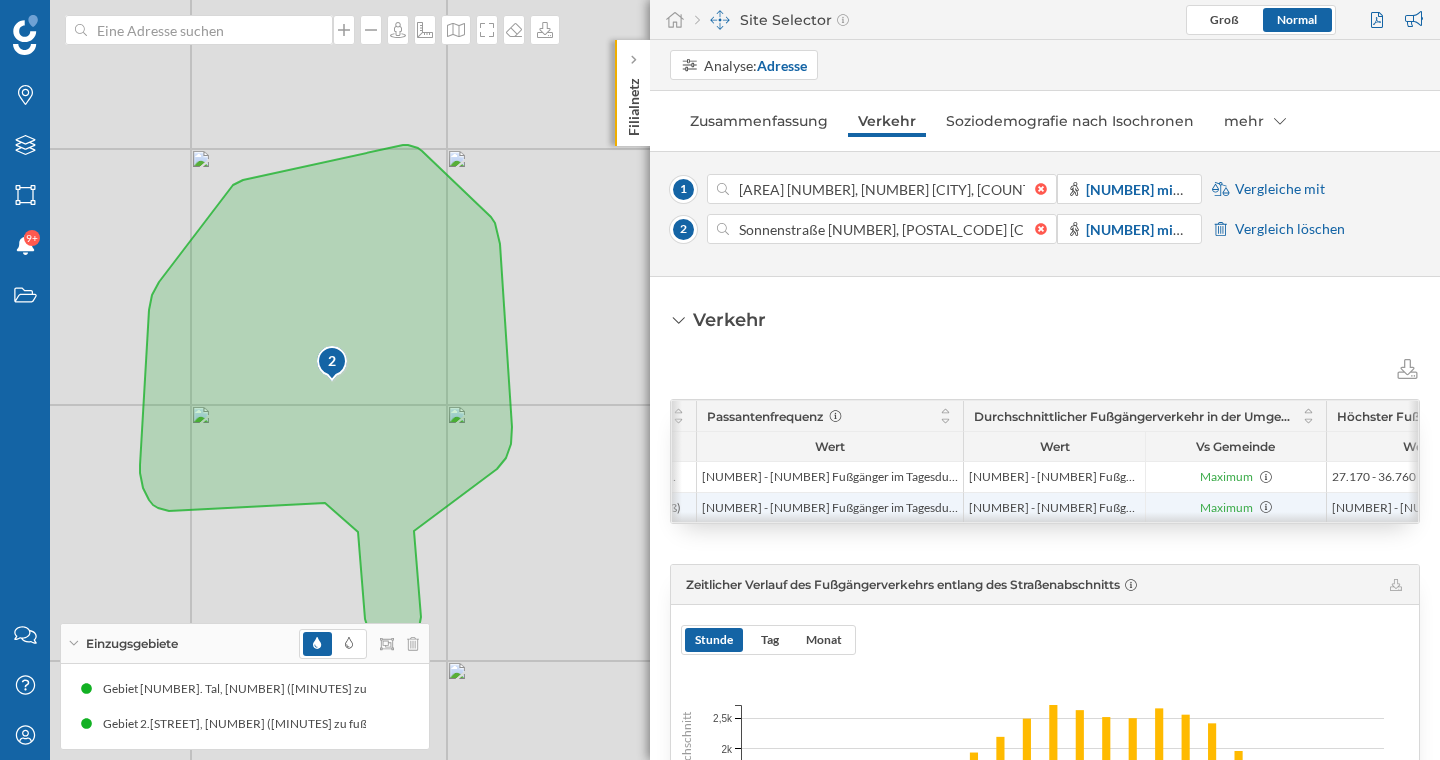 drag, startPoint x: 703, startPoint y: 503, endPoint x: 952, endPoint y: 509, distance: 249.07228 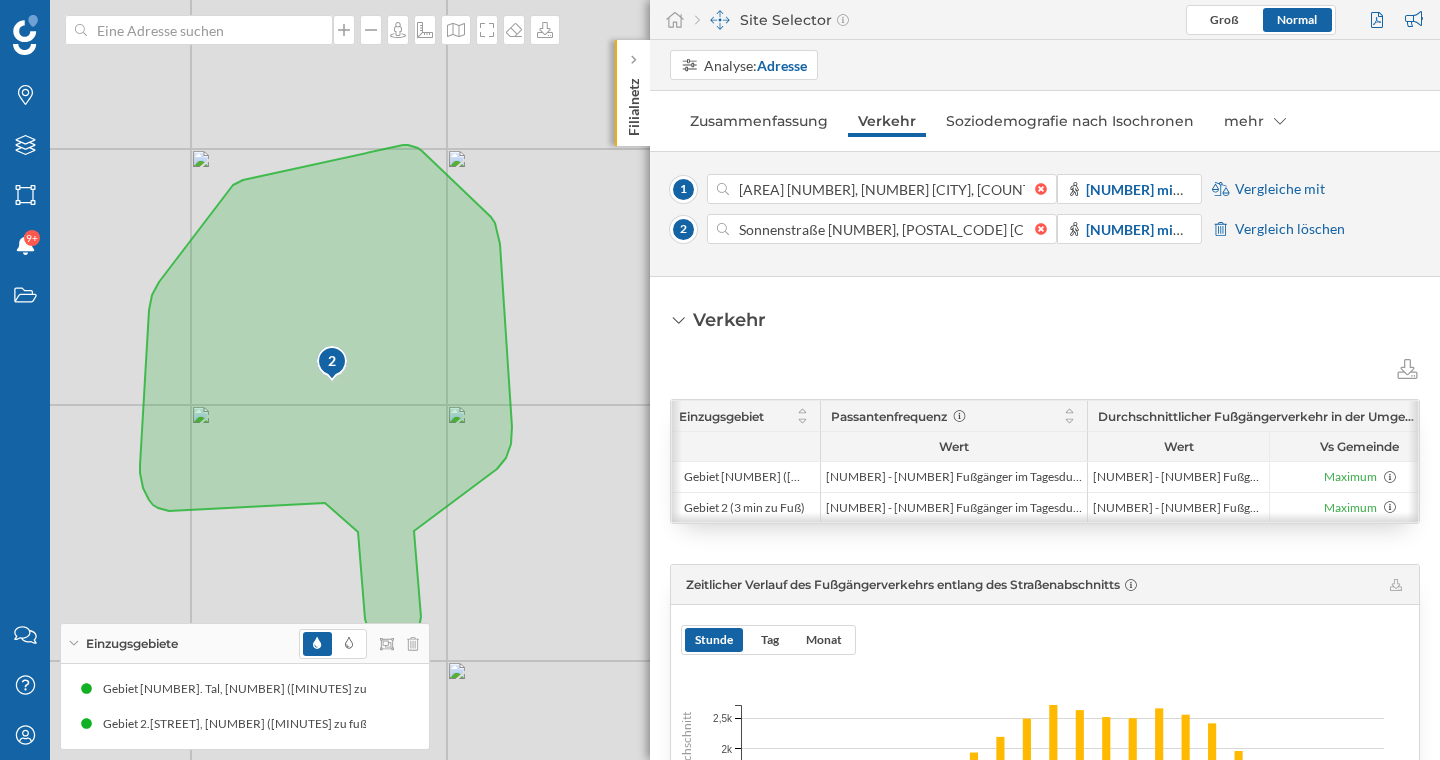 scroll, scrollTop: 0, scrollLeft: 15, axis: horizontal 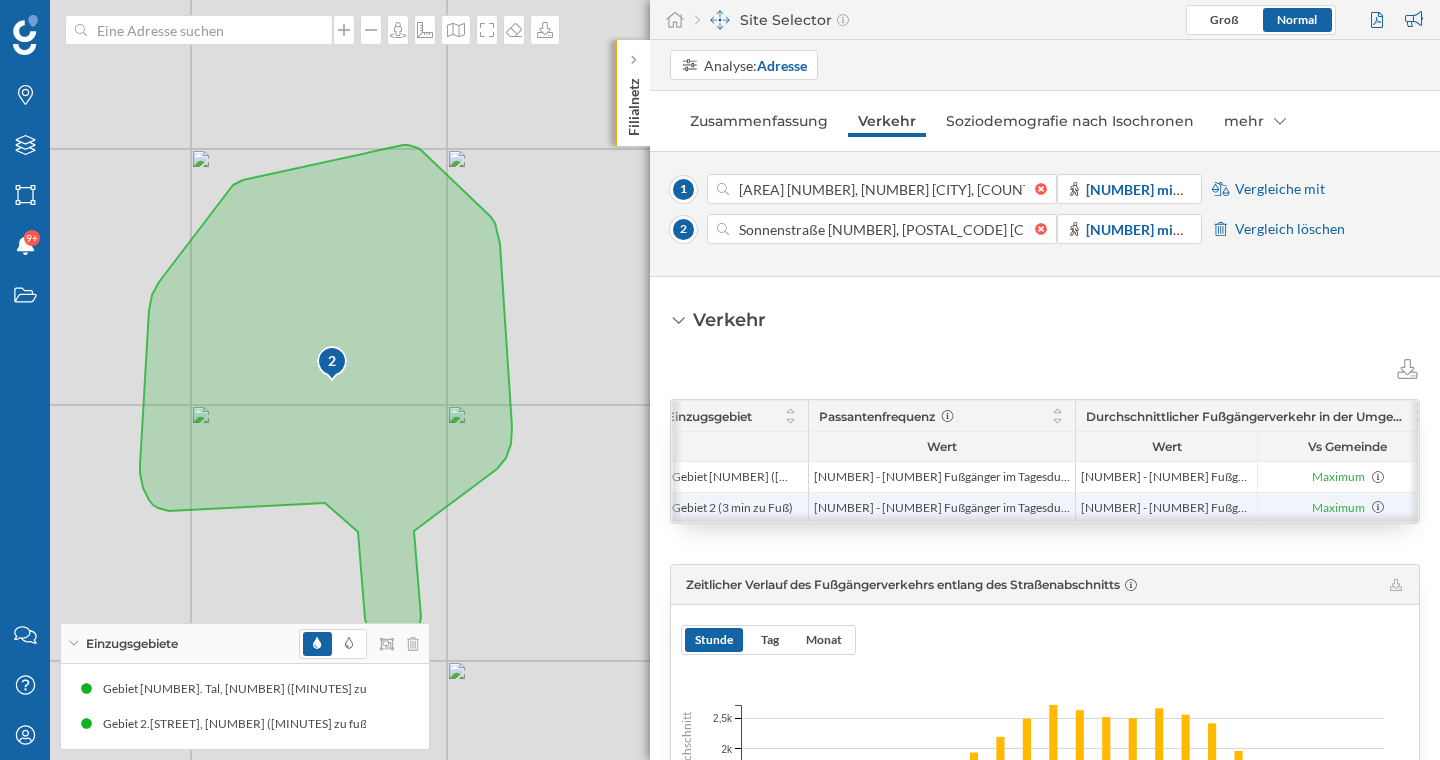 drag, startPoint x: 1265, startPoint y: 435, endPoint x: 1337, endPoint y: 499, distance: 96.332756 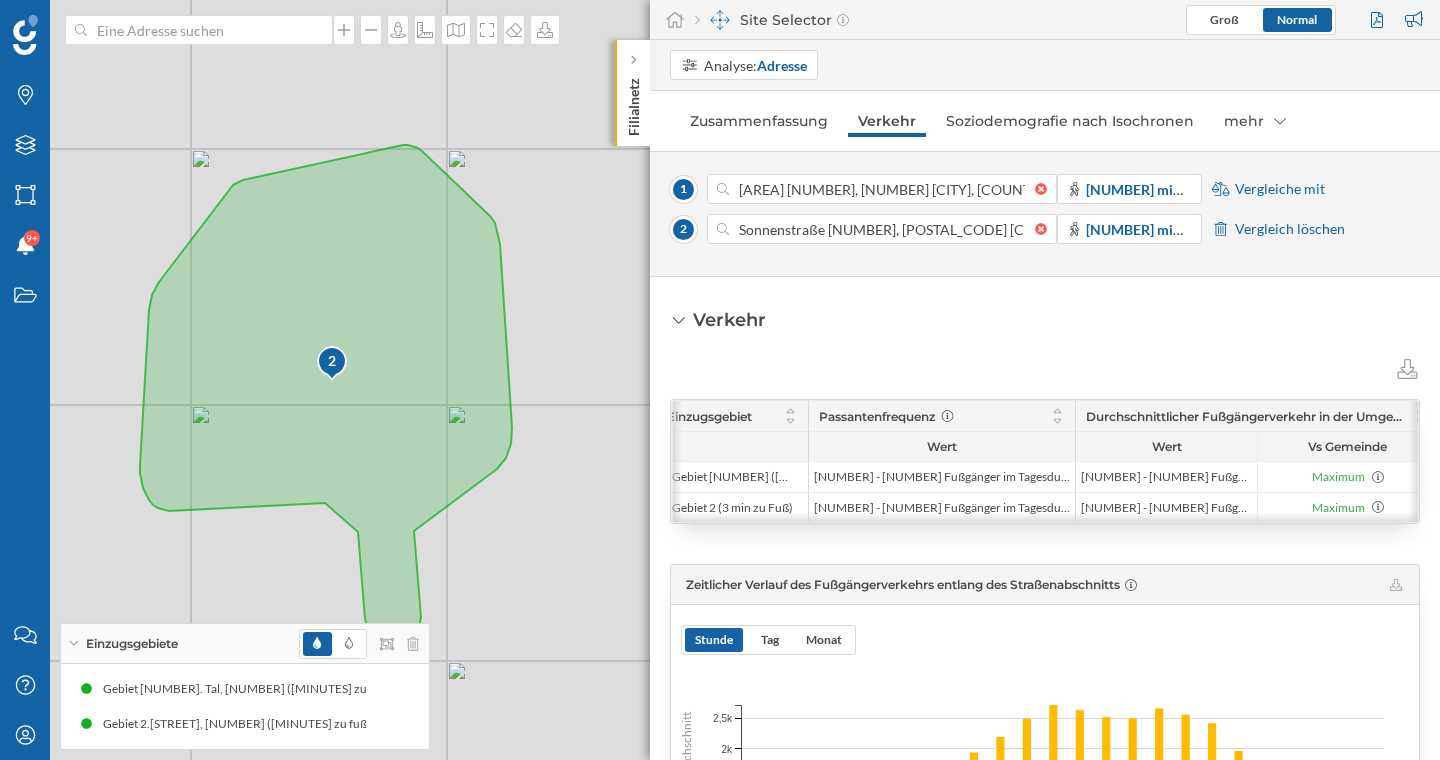 click on "Einzugsgebiet
Passantenfrequenz
Durchschnittlicher Fußgängerverkehr in der Umgebung ([YEAR])
Höchster Fußgängerverkehr in der Umgebung ([YEAR])
Punkt Fahrverkehr ([YEAR])
Durchschnittlicher Fahrverkehr in dem Gebiet ([YEAR])
Höchster Fahrverkehr in der Umgebung ([YEAR])
Wert
Wert
Vs Gemeinde
Wert
Vs Gemeinde
Wert
Wert" at bounding box center [1045, 1245] 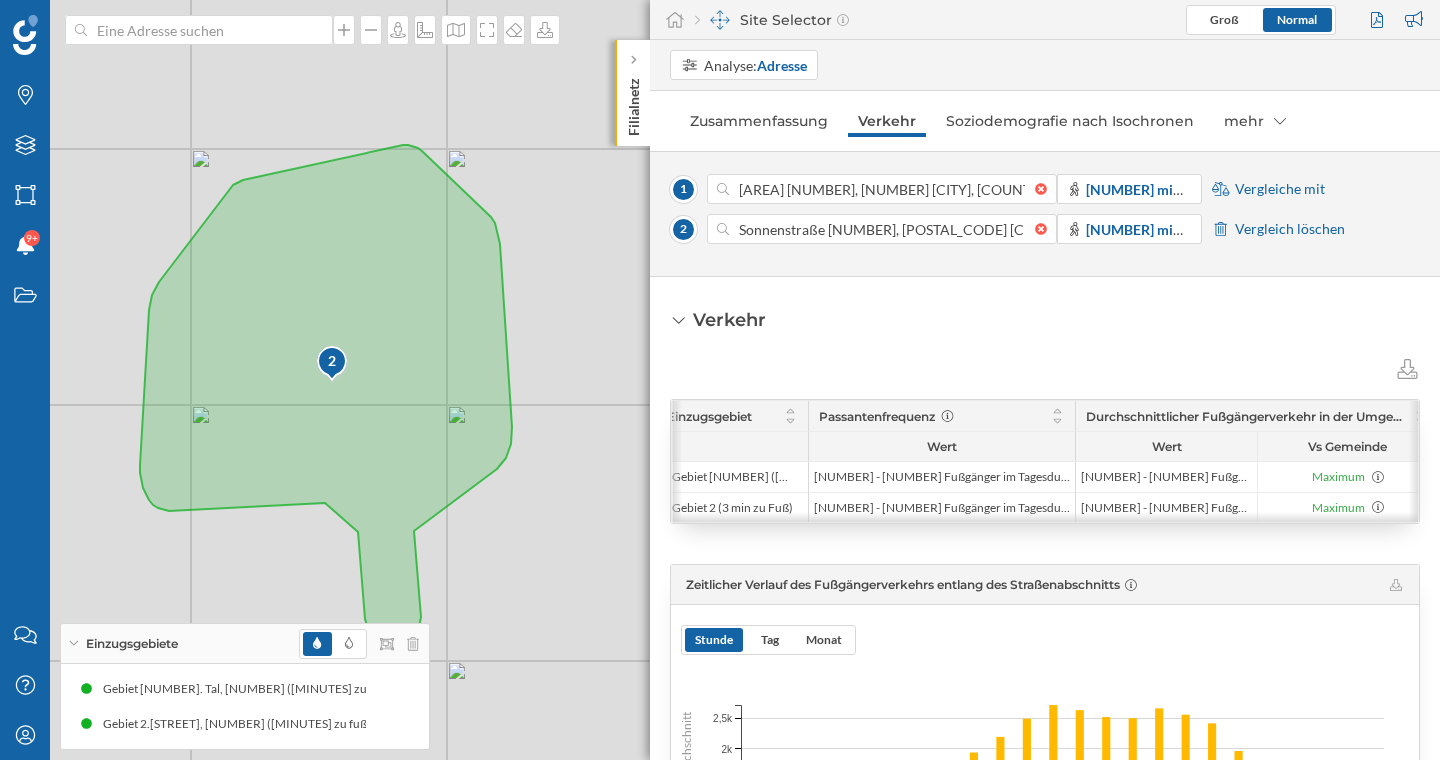 click on "Vs Gemeinde" at bounding box center [1347, 446] 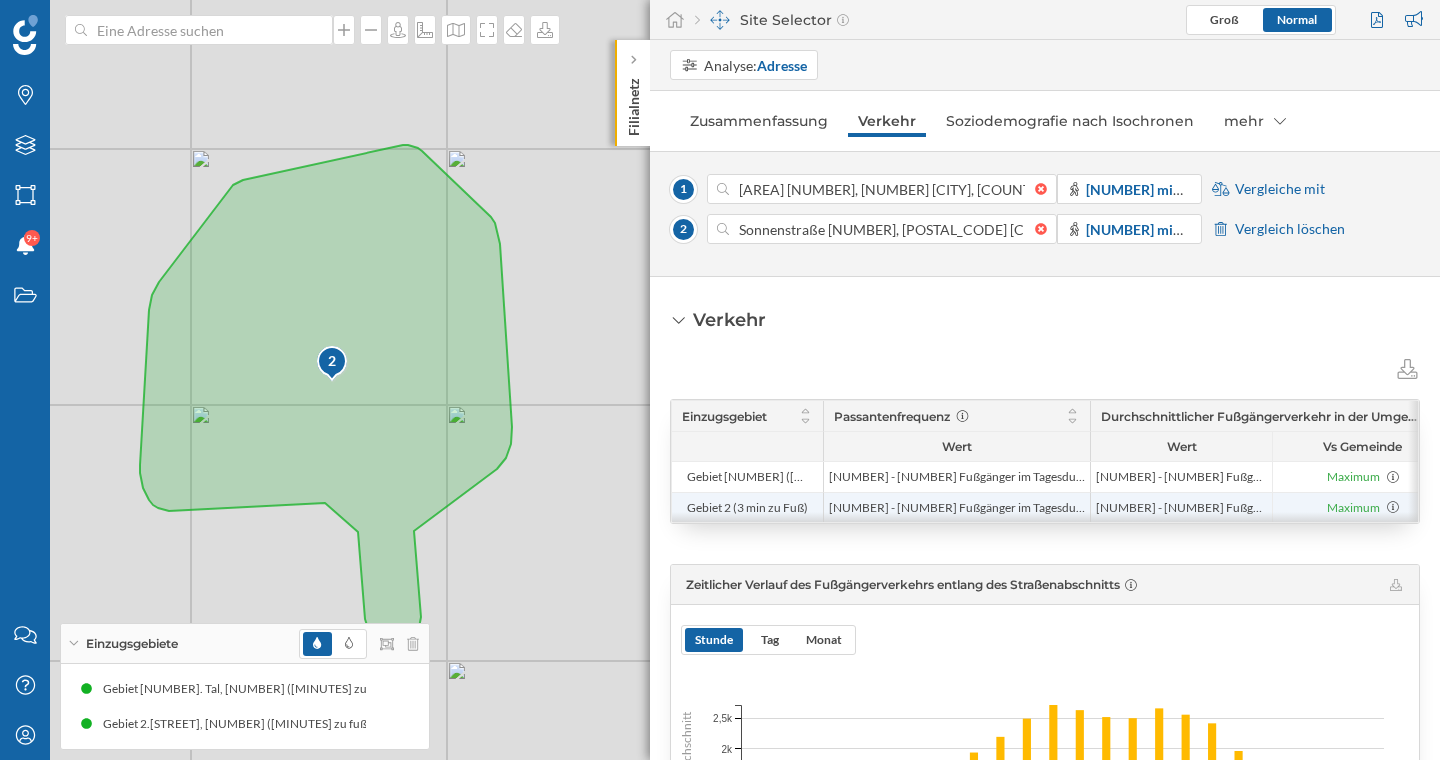 drag, startPoint x: 1332, startPoint y: 451, endPoint x: 1367, endPoint y: 507, distance: 66.037865 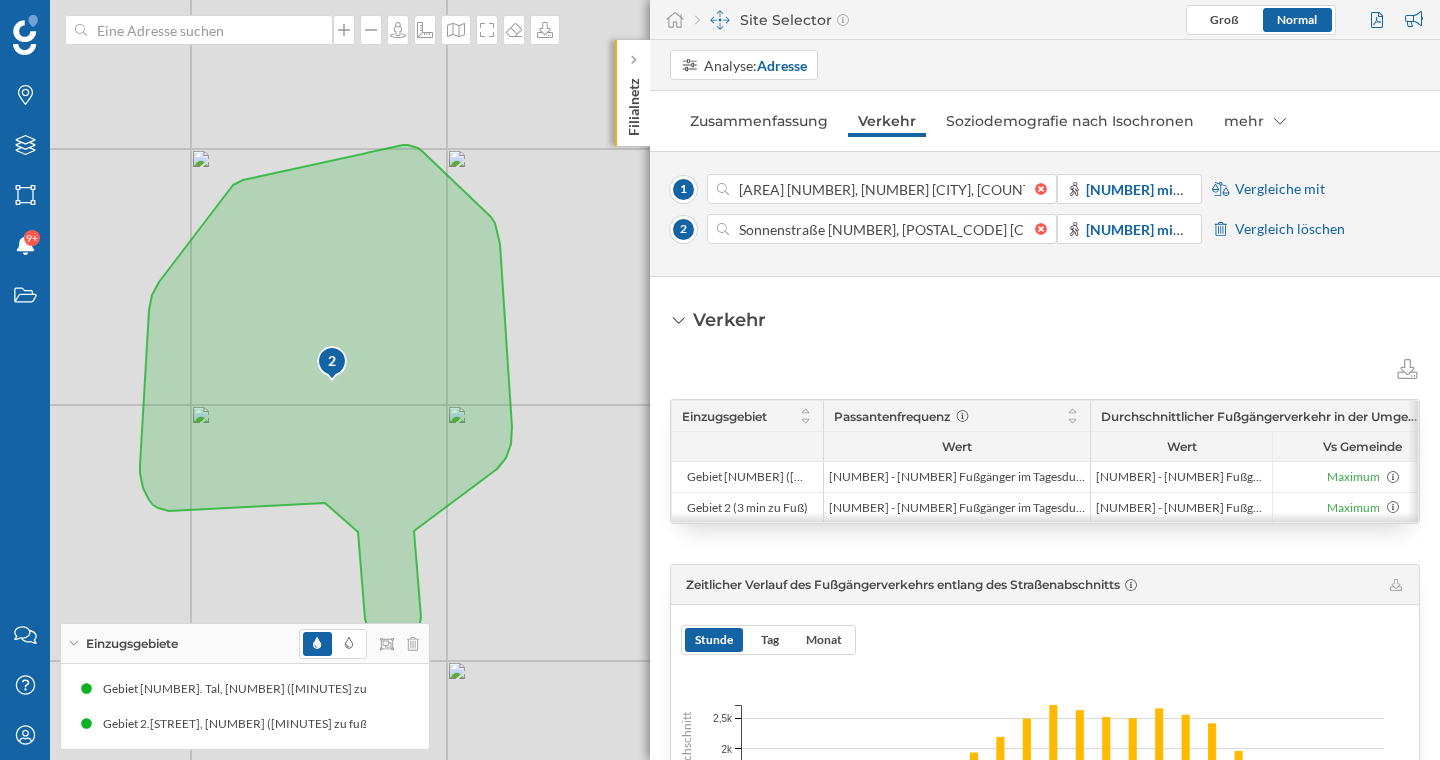 click at bounding box center (1045, 517) 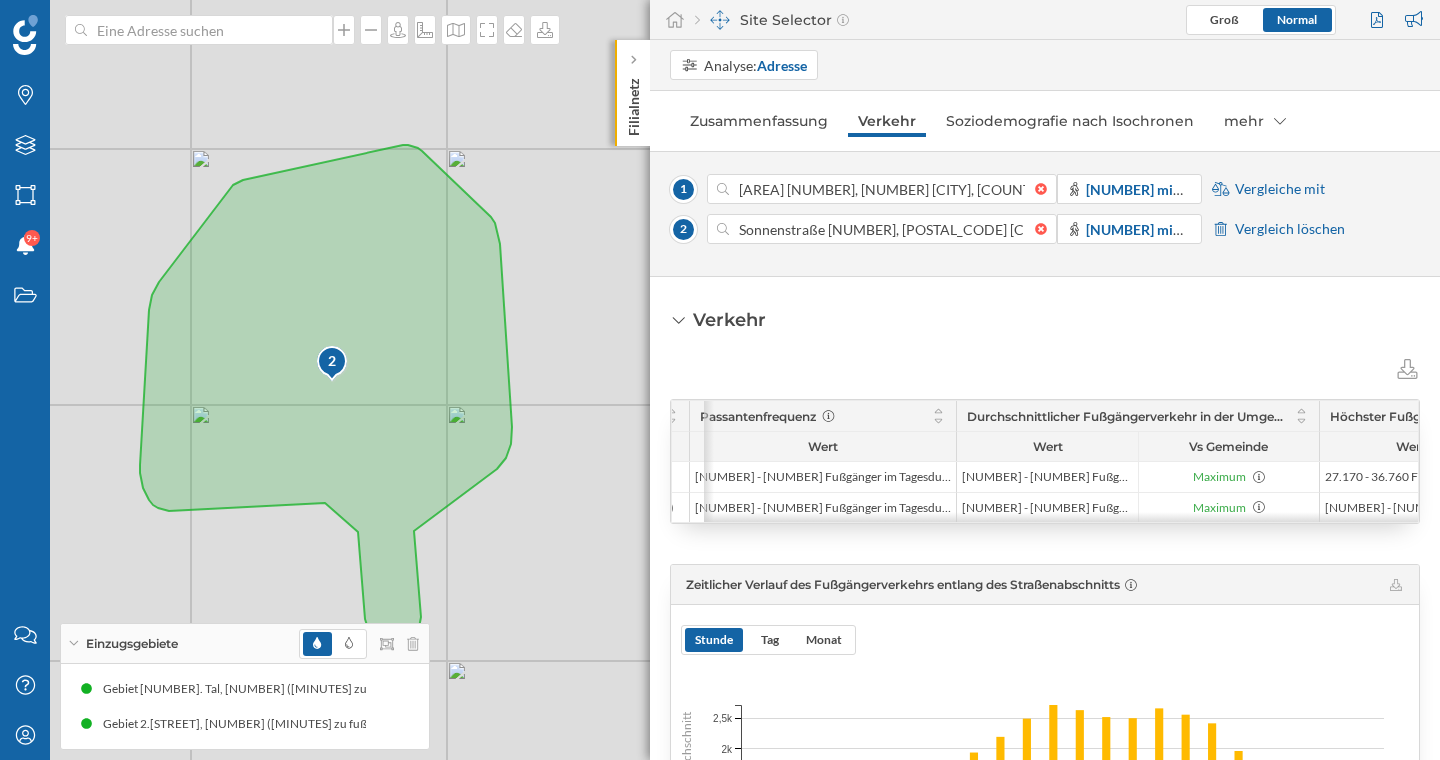 scroll, scrollTop: 0, scrollLeft: 166, axis: horizontal 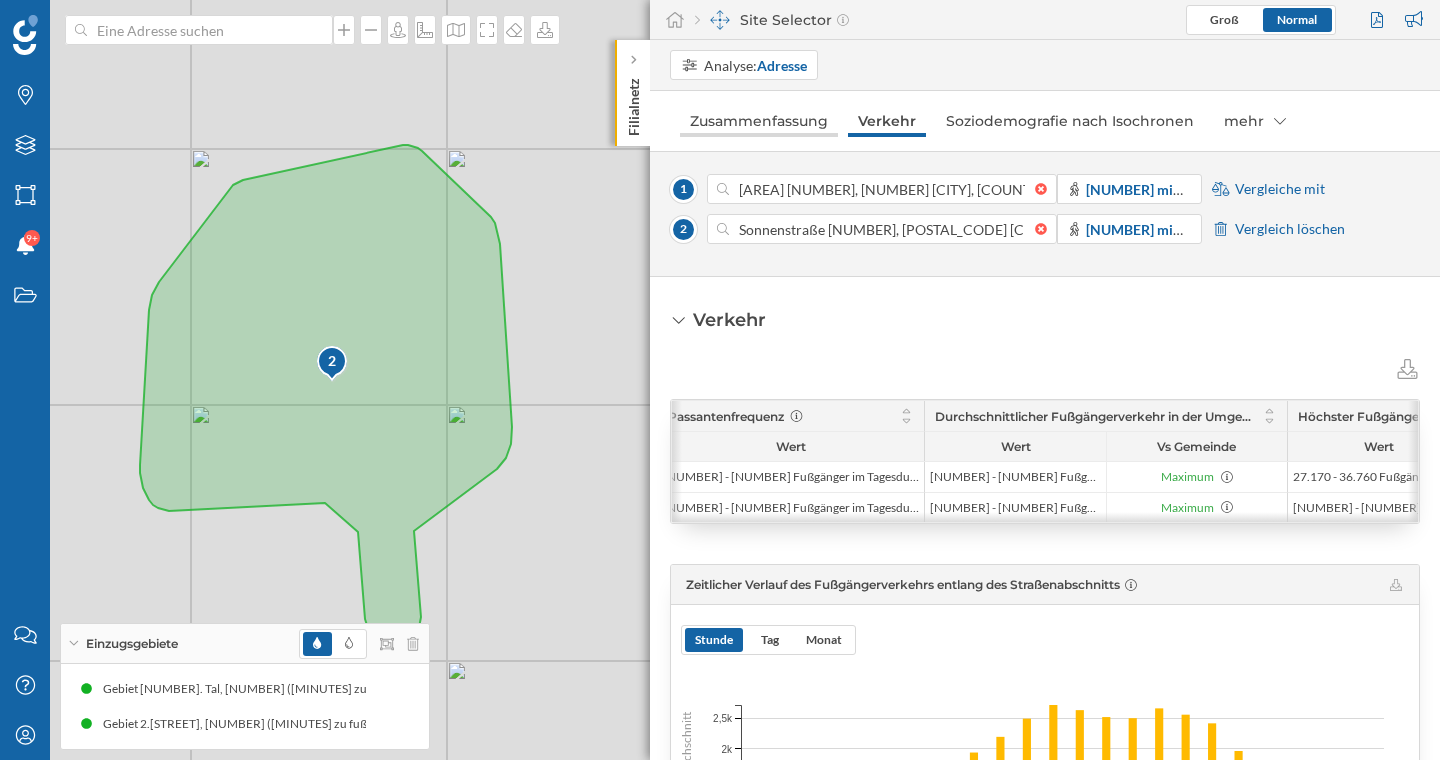 click on "Zusammenfassung" at bounding box center (759, 121) 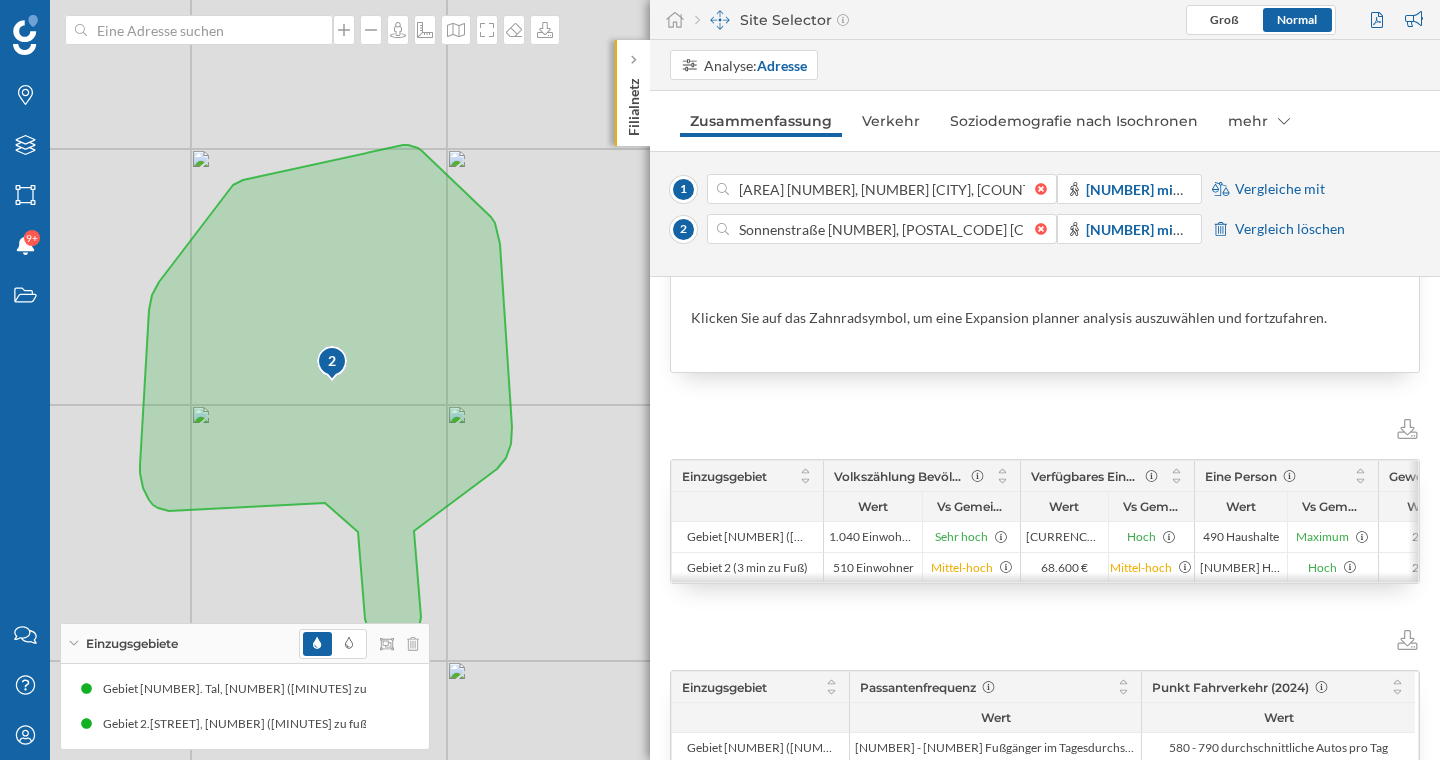 scroll, scrollTop: 164, scrollLeft: 0, axis: vertical 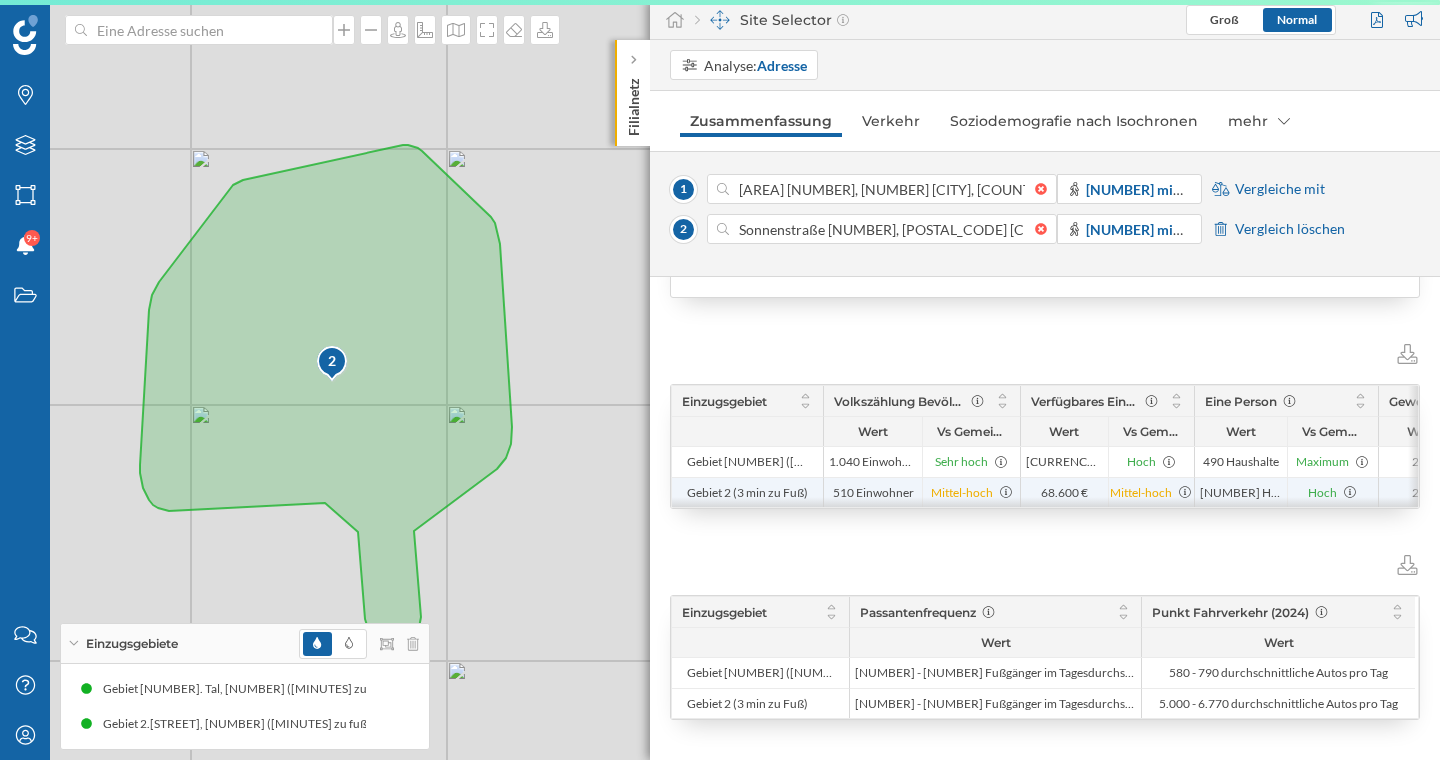 drag, startPoint x: 733, startPoint y: 394, endPoint x: 1333, endPoint y: 483, distance: 606.56494 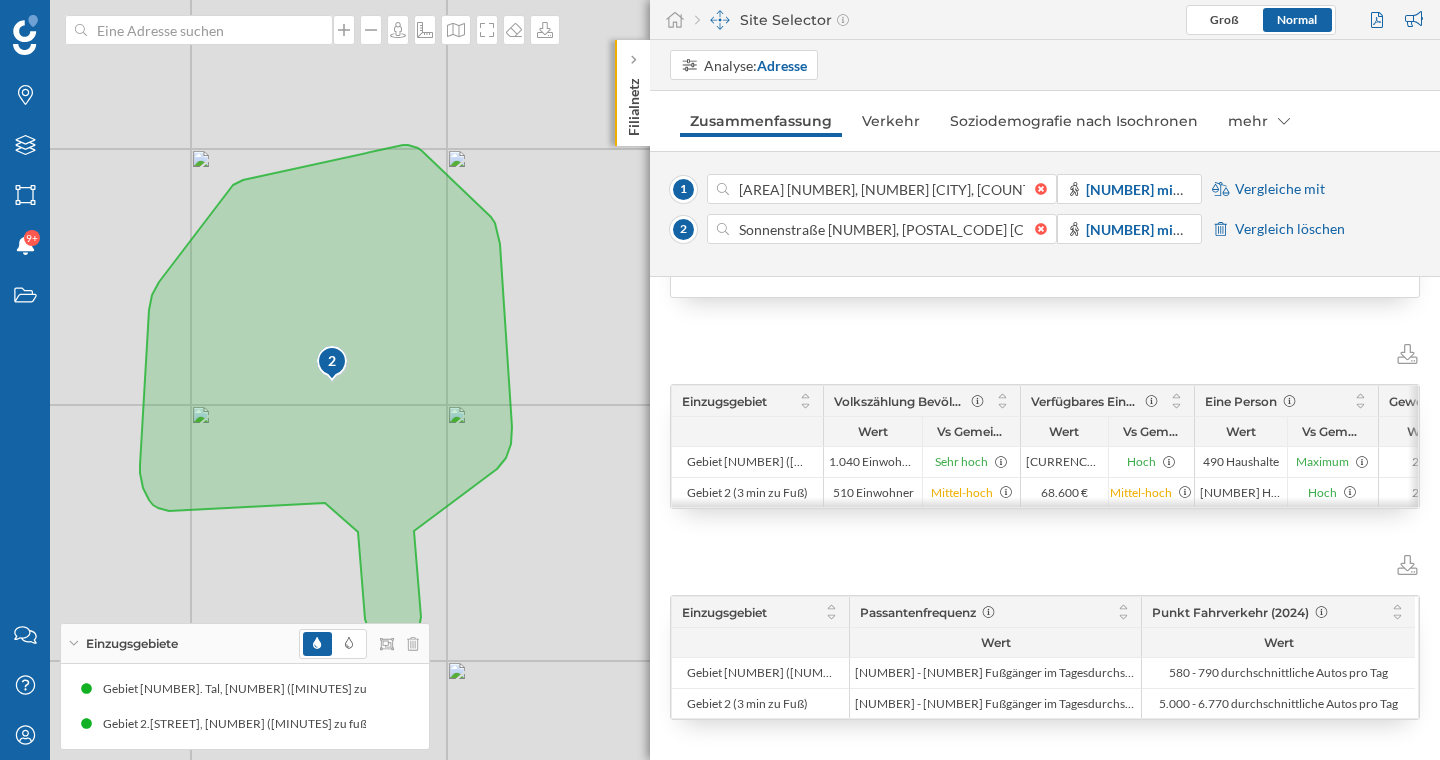 click on "Ähnlichkeit mit Ihren Suchen
Klicken Sie auf das Zahnradsymbol, um eine [ANALYSIS] auszuwählen und fortzufahren.
Einzugsgebiet
Volkszählung Bevölkerung
Verfügbares Einkommen nach Haushalt
Eine Person
Gewerbliche Markierungen
Wert
Vs Gemeinde
Wert
Vs Gemeinde
Wert
Vs Gemeinde
Wert
Vs Gemeinde" at bounding box center (1045, 518) 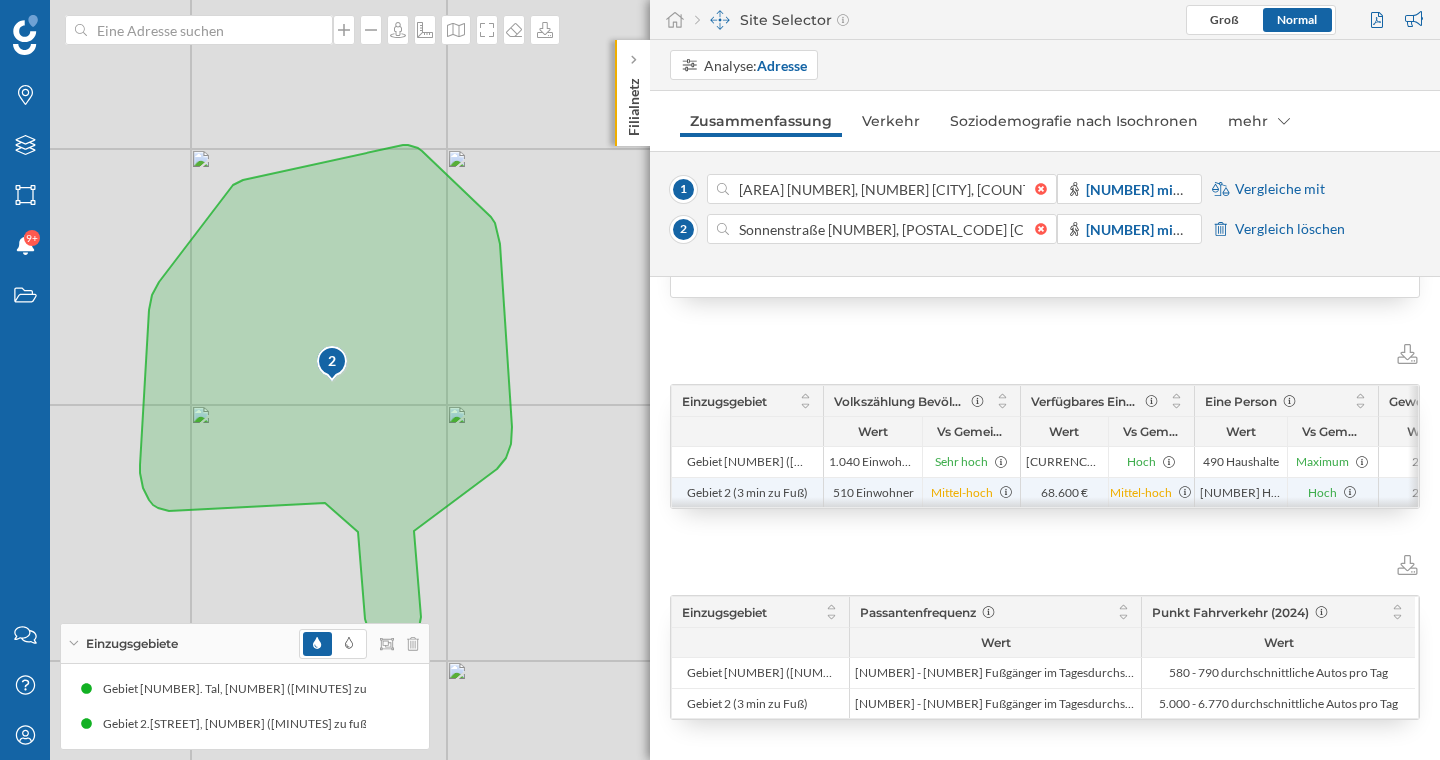click on "Mittel-hoch" at bounding box center (962, 493) 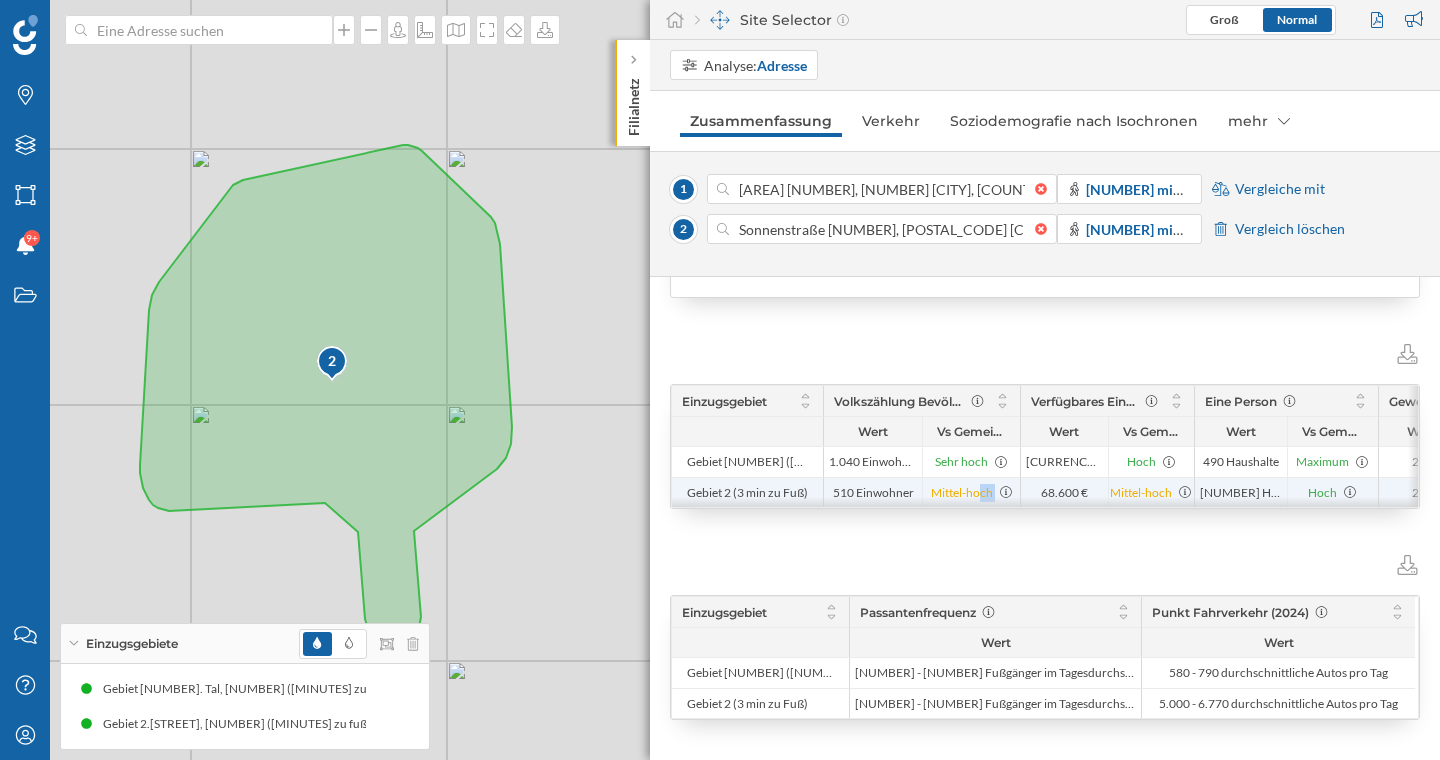 click on "Mittel-hoch" at bounding box center (962, 493) 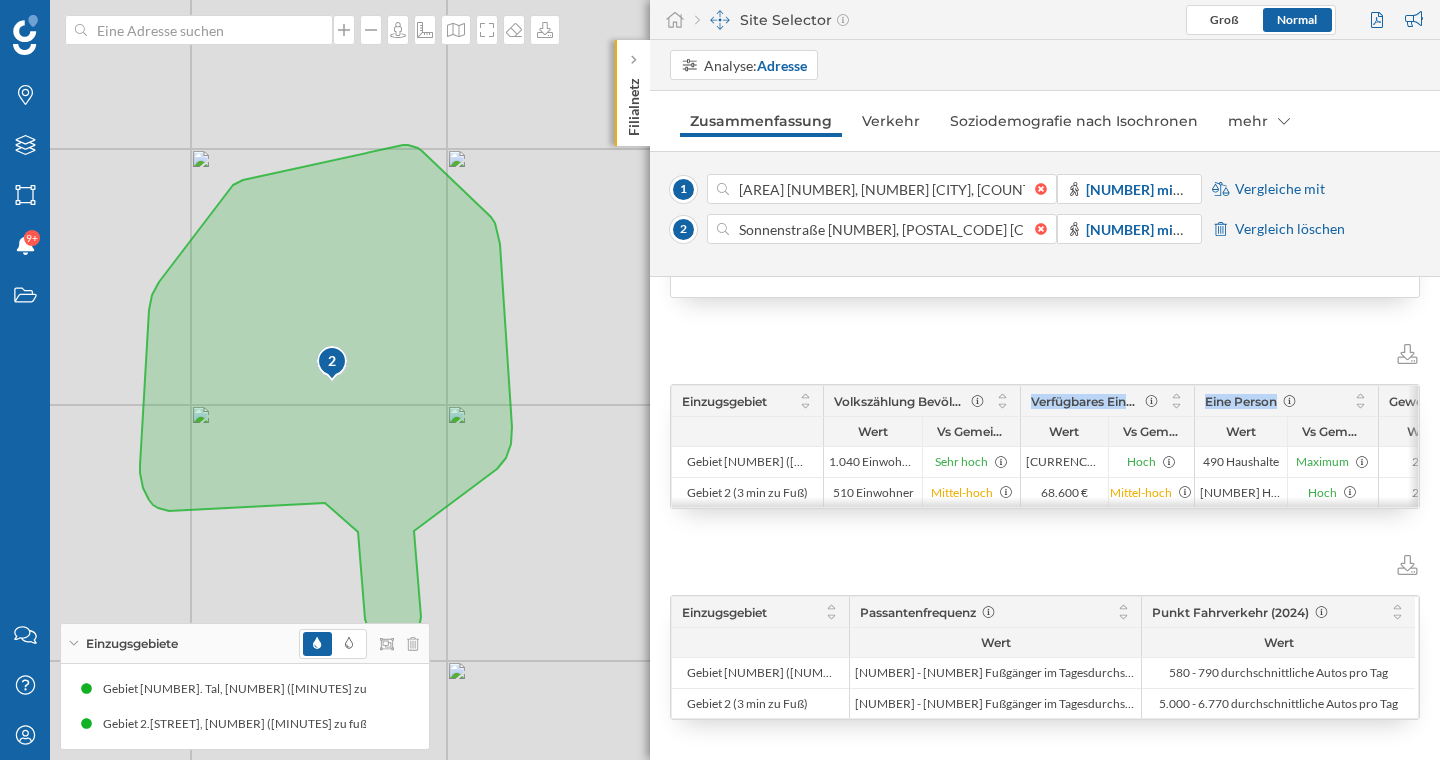 drag, startPoint x: 847, startPoint y: 395, endPoint x: 1325, endPoint y: 401, distance: 478.03766 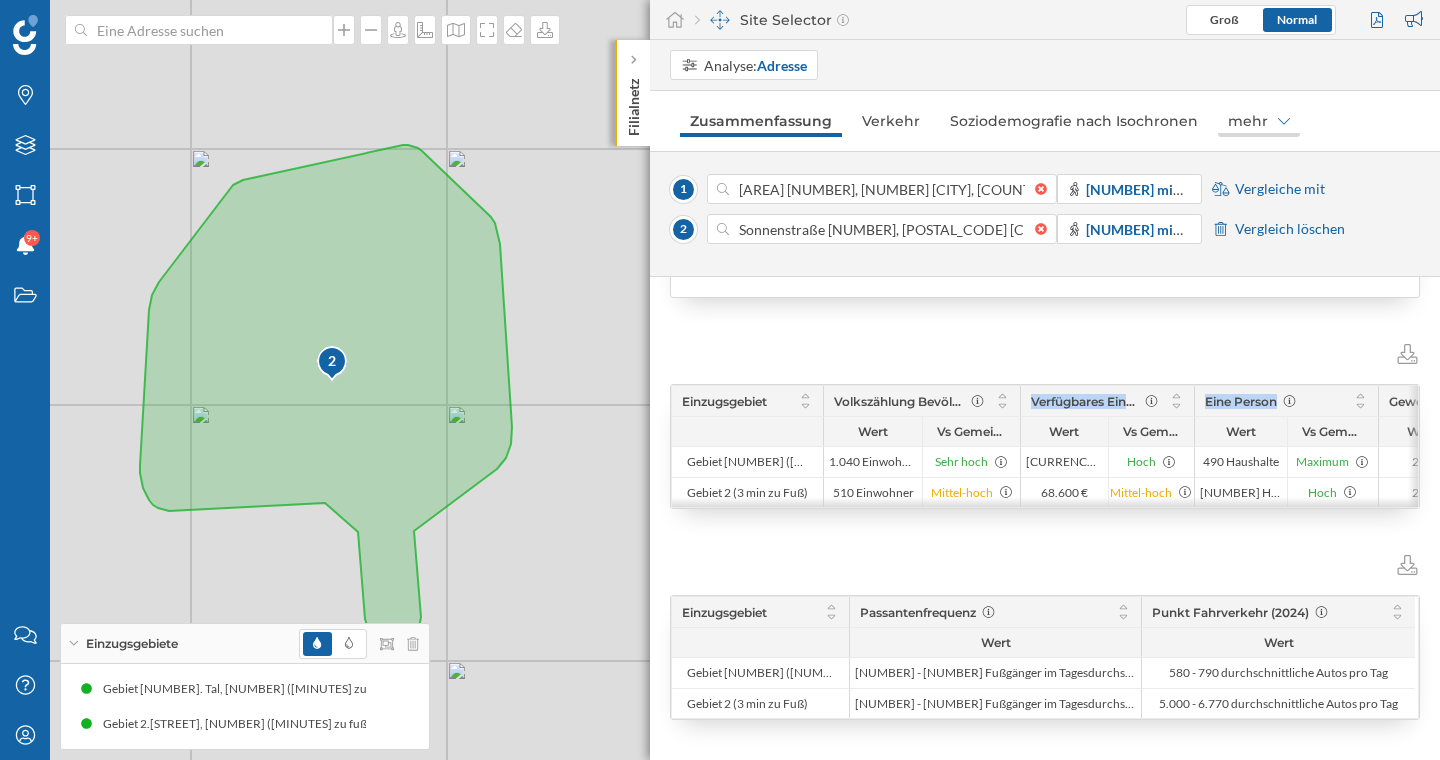 click on "mehr" at bounding box center (1259, 121) 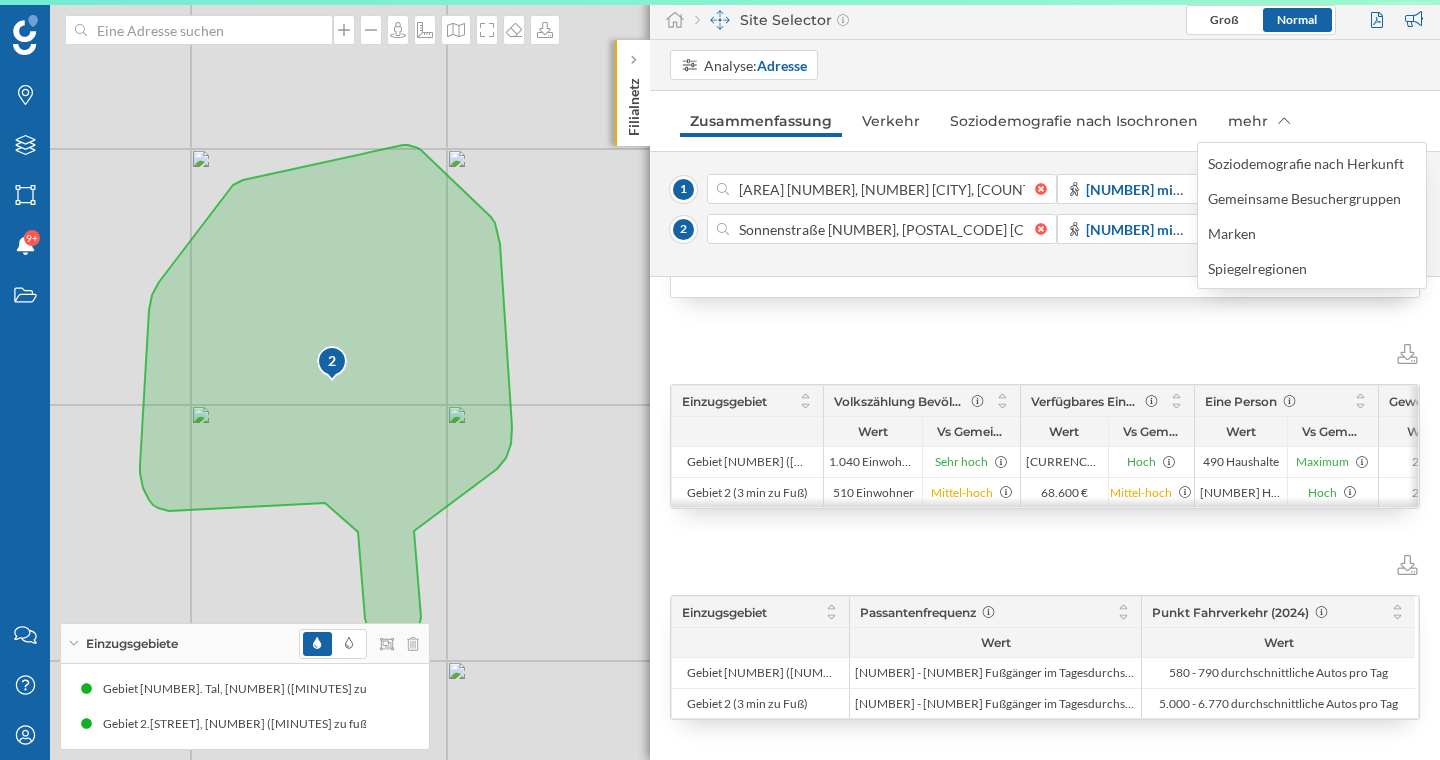 click on "Ähnlichkeit mit Ihren Suchen
Klicken Sie auf das Zahnradsymbol, um eine [ANALYSIS] auszuwählen und fortzufahren.
Einzugsgebiet
Volkszählung Bevölkerung
Verfügbares Einkommen nach Haushalt
Eine Person
Gewerbliche Markierungen
Wert
Vs Gemeinde
Wert
Vs Gemeinde
Wert
Vs Gemeinde
Wert
Vs Gemeinde" at bounding box center [1045, 328] 